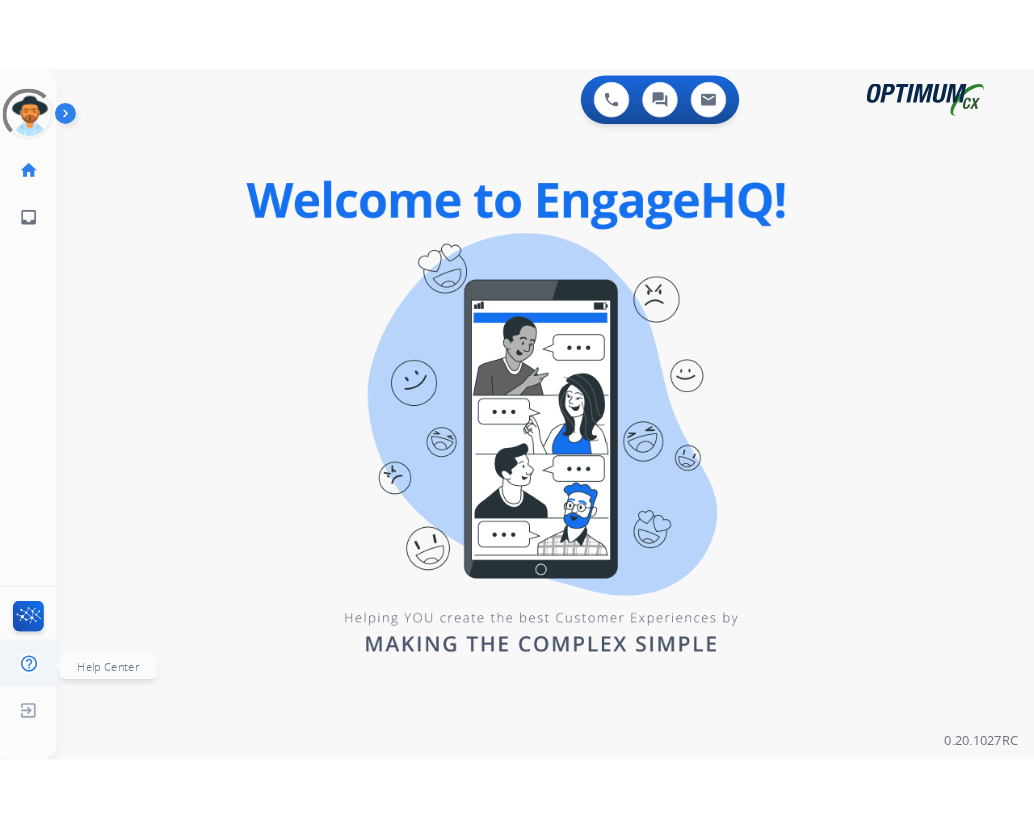 scroll, scrollTop: 0, scrollLeft: 0, axis: both 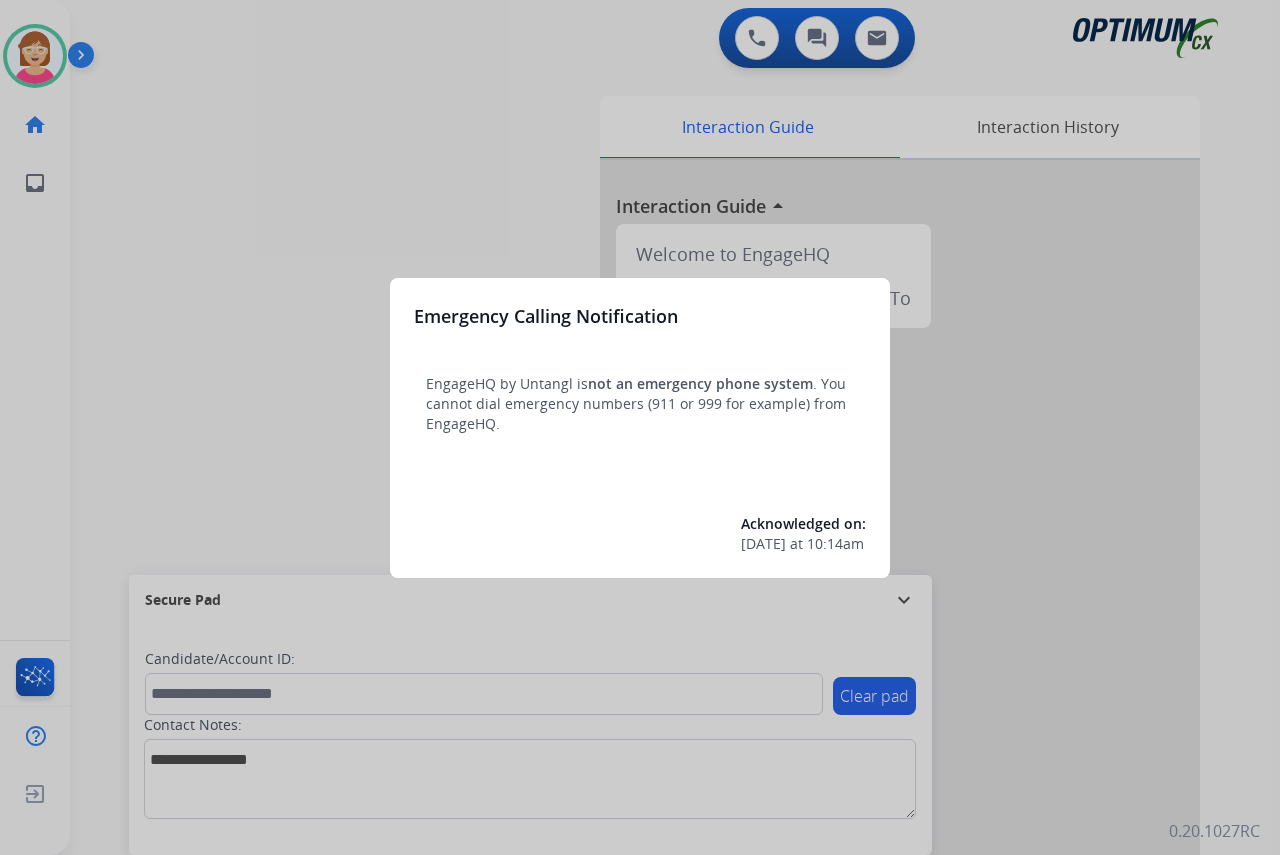 click at bounding box center (640, 427) 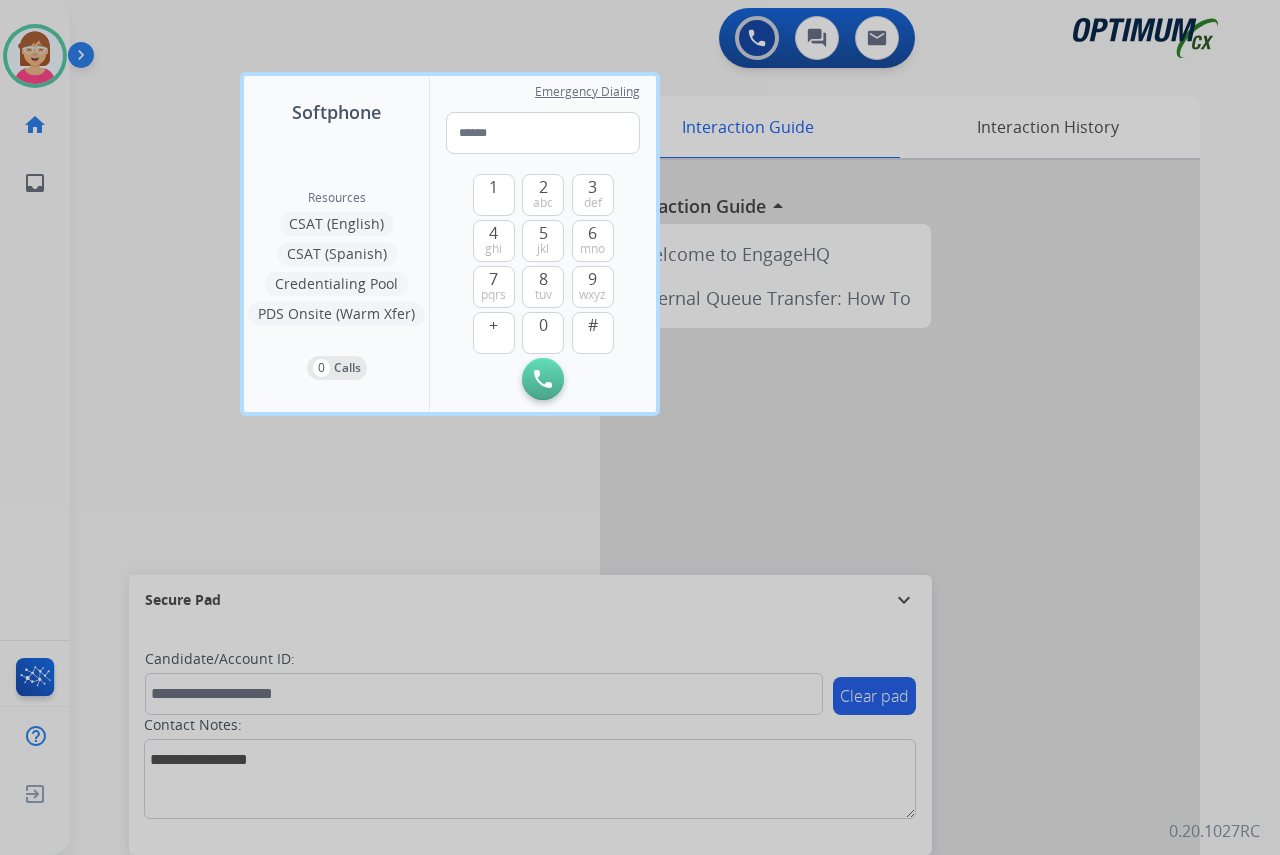 click at bounding box center (640, 427) 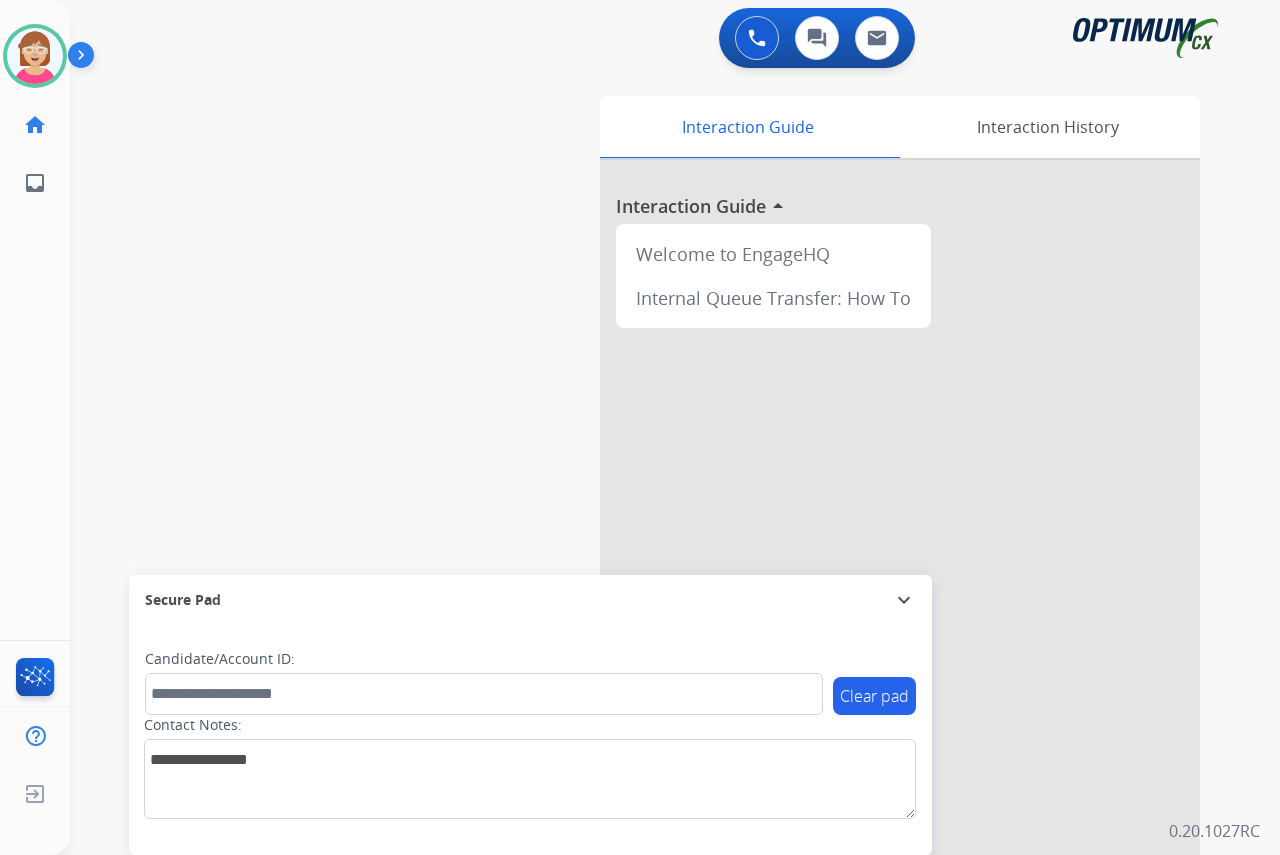 click on "[PERSON_NAME]   Available  Edit Avatar  Agent:   [PERSON_NAME] Profile:  OCX Training home  Home  Home inbox  Emails  Emails  FocalPoints  Help Center  Help Center  Log out  Log out" 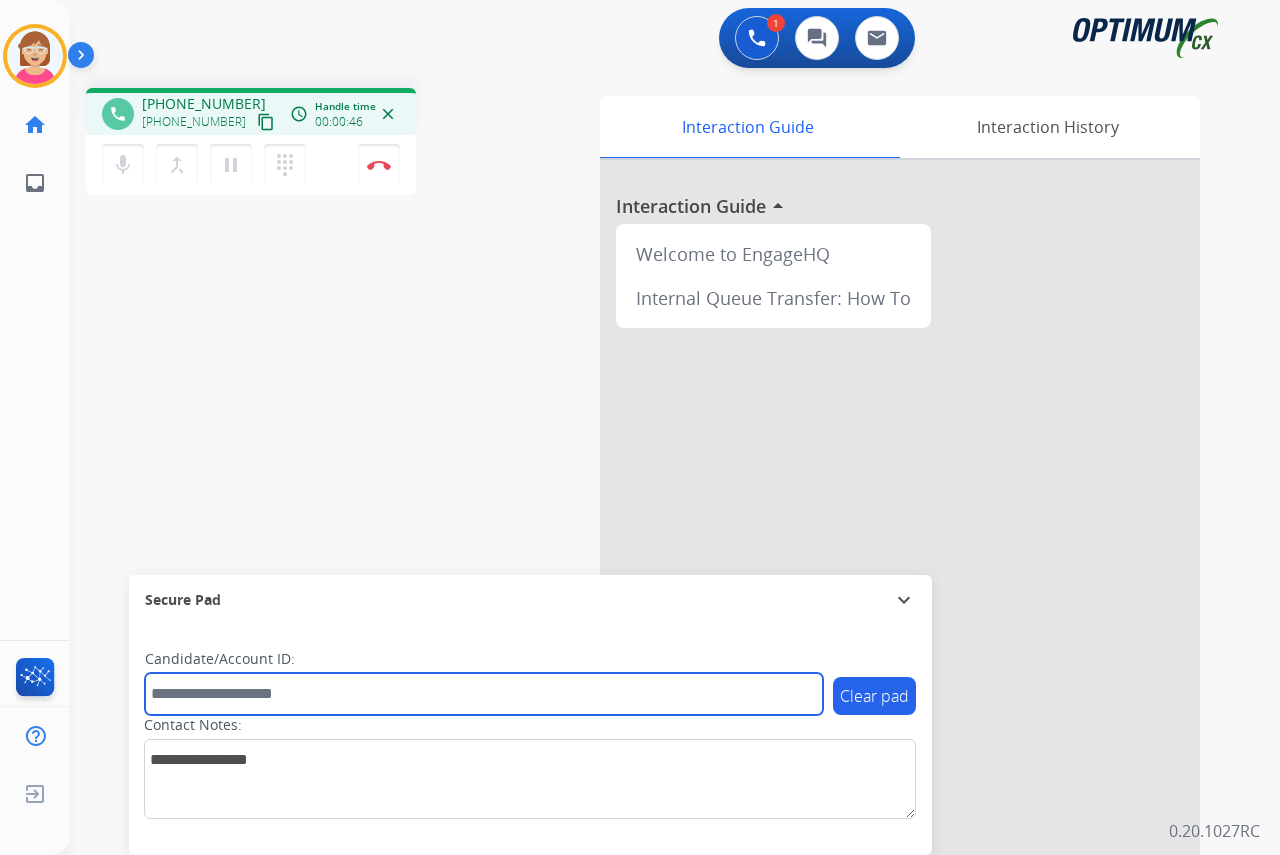 click at bounding box center [484, 694] 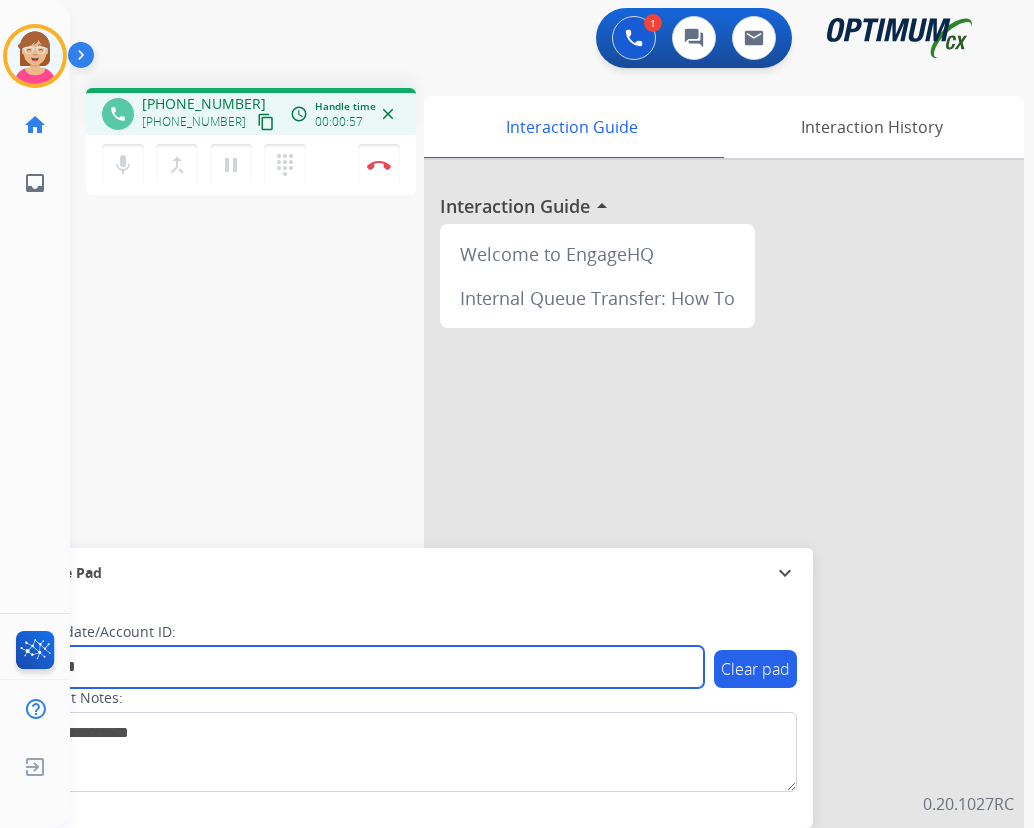 type on "*******" 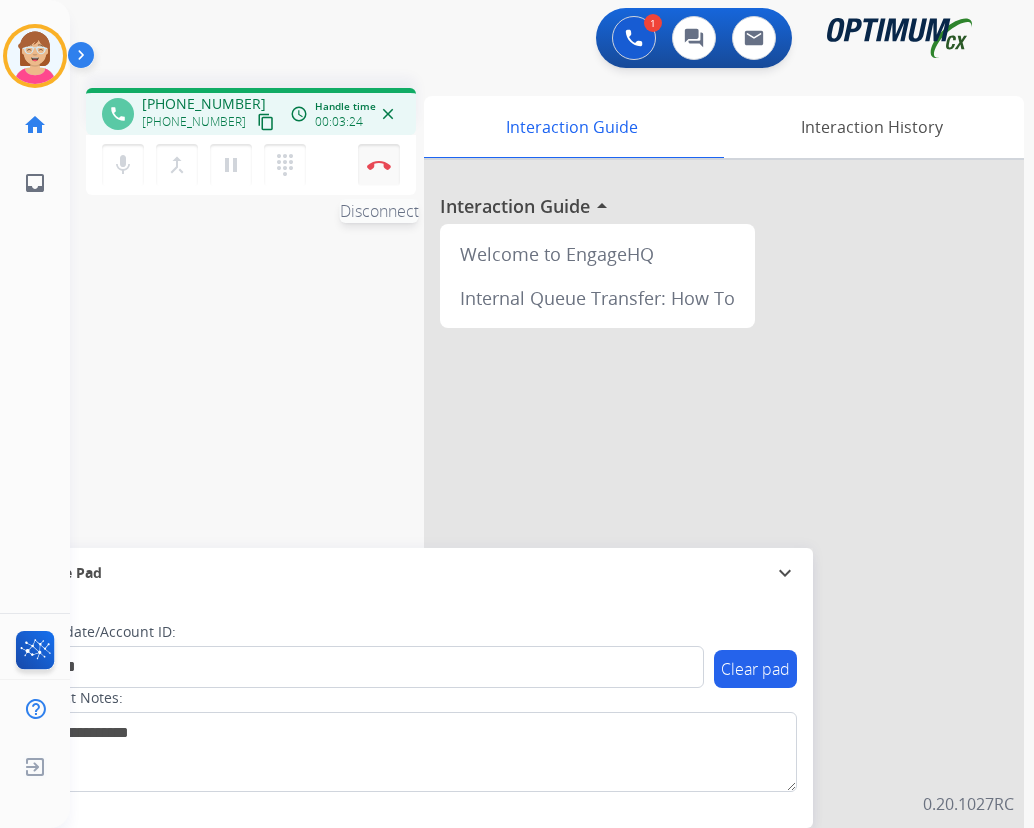 click at bounding box center (379, 165) 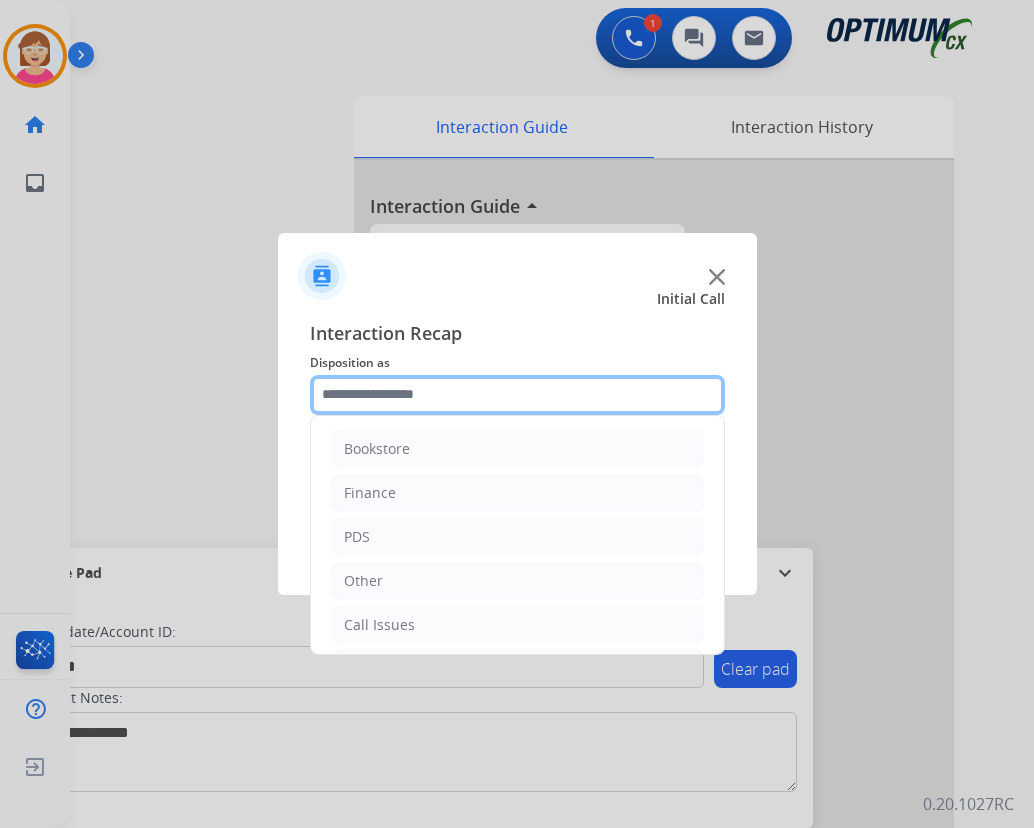 click 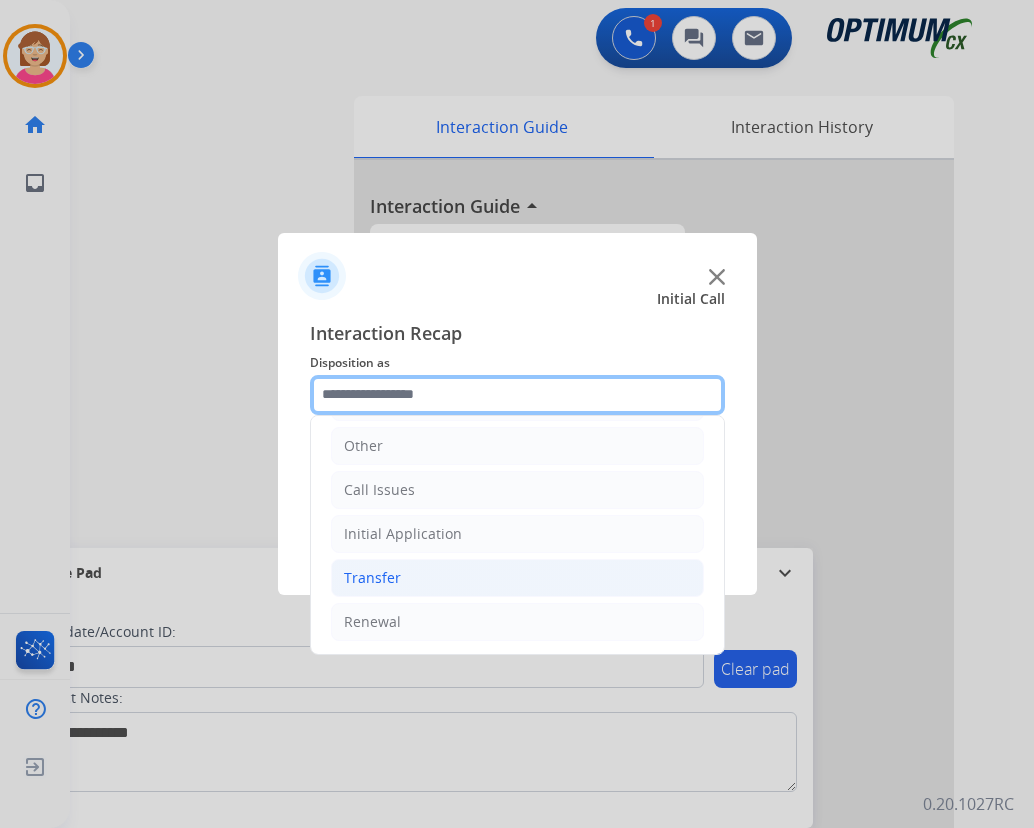 scroll, scrollTop: 136, scrollLeft: 0, axis: vertical 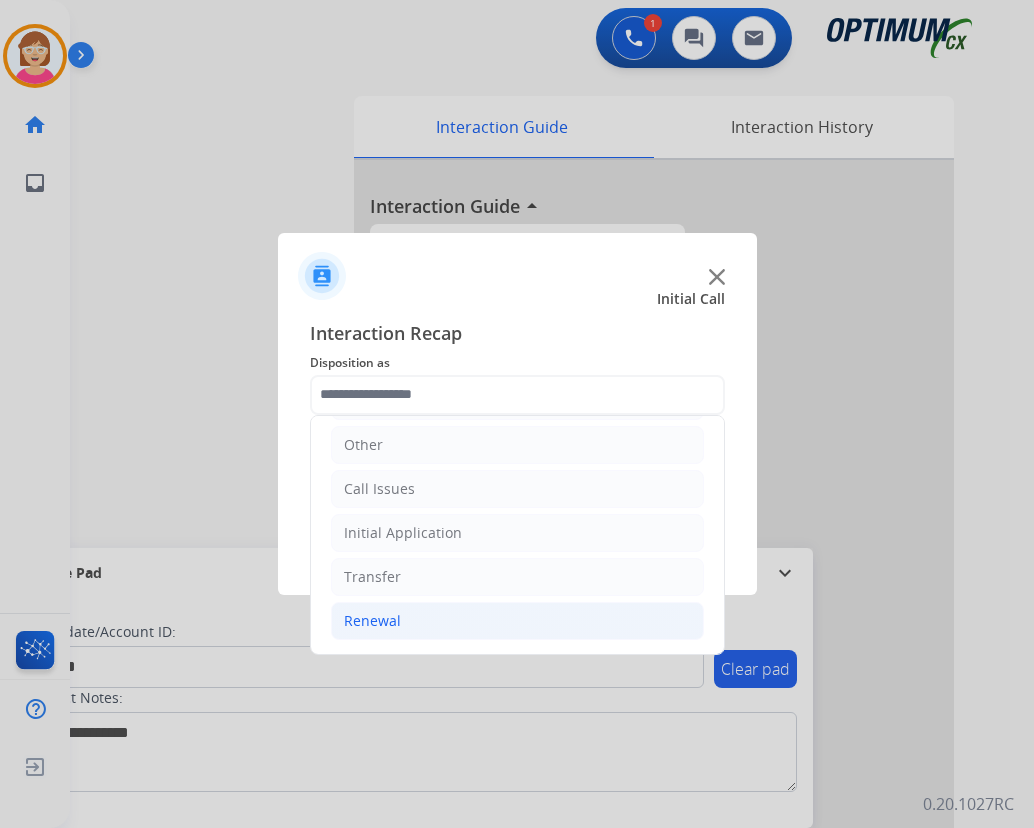 click on "Renewal" 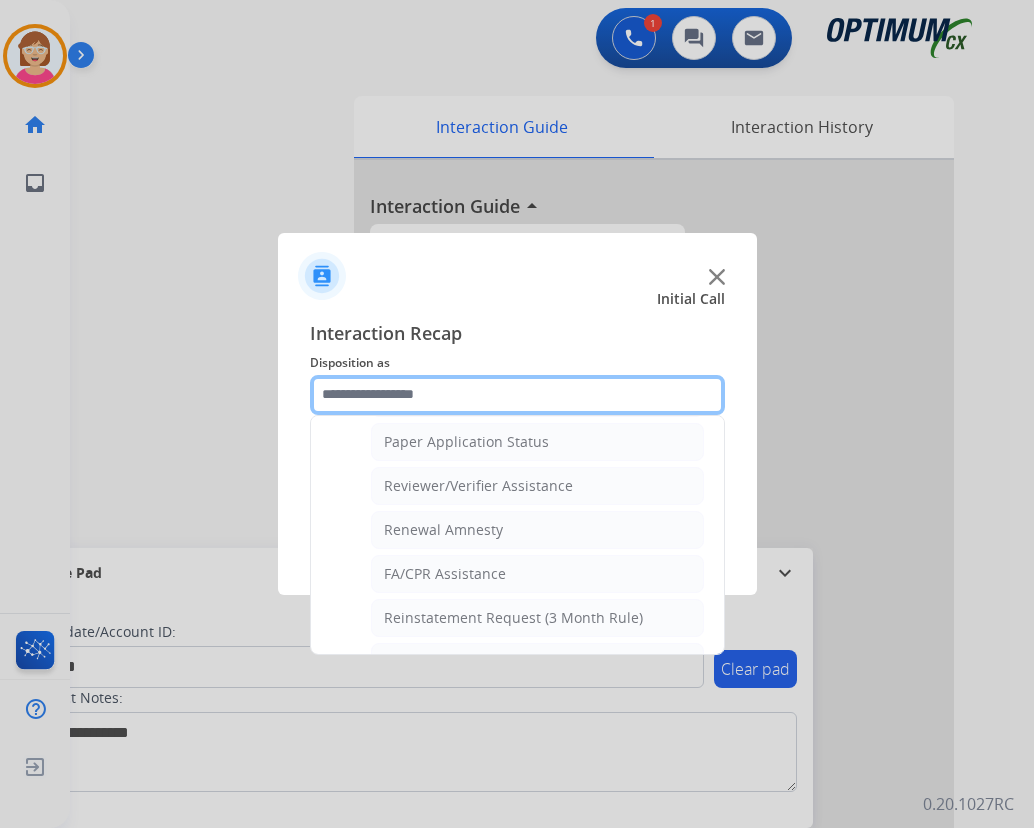 scroll, scrollTop: 736, scrollLeft: 0, axis: vertical 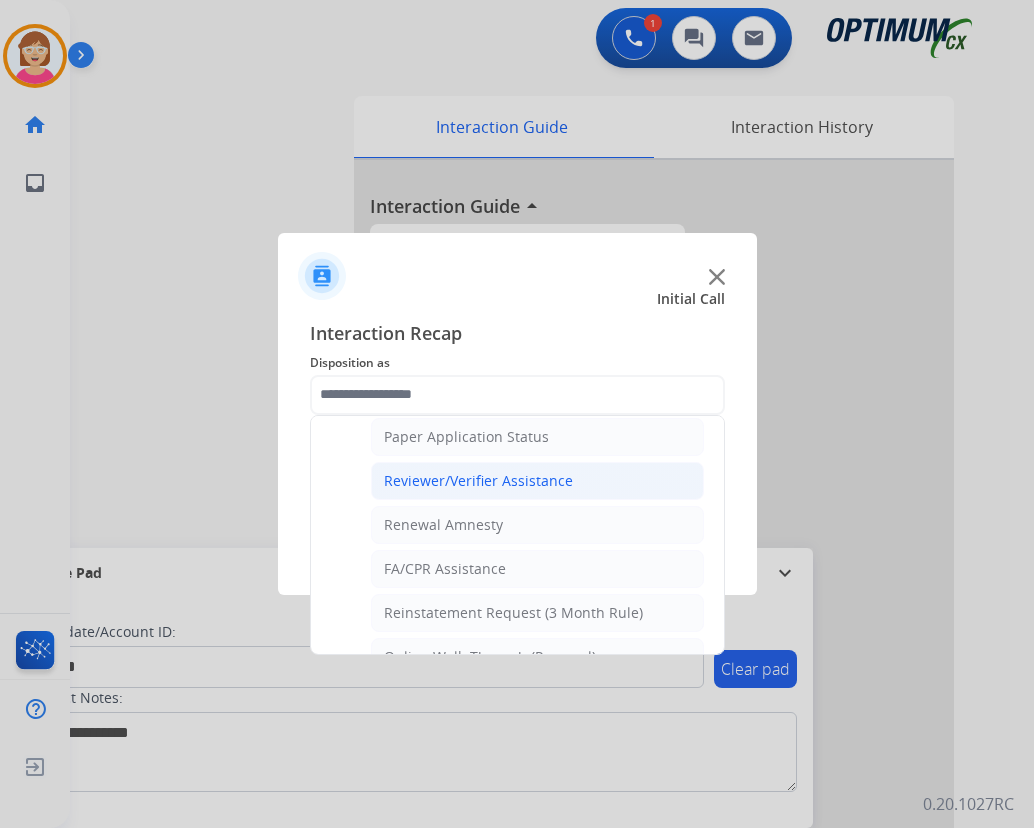 click on "Reviewer/Verifier Assistance" 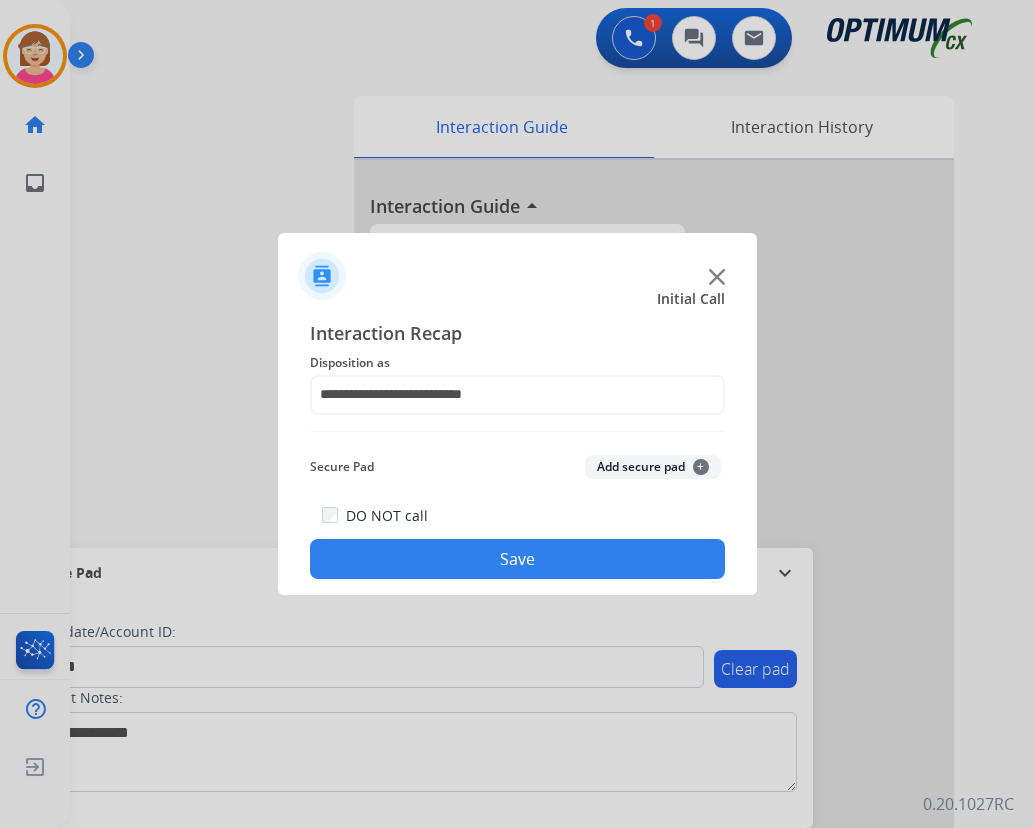 click on "+" 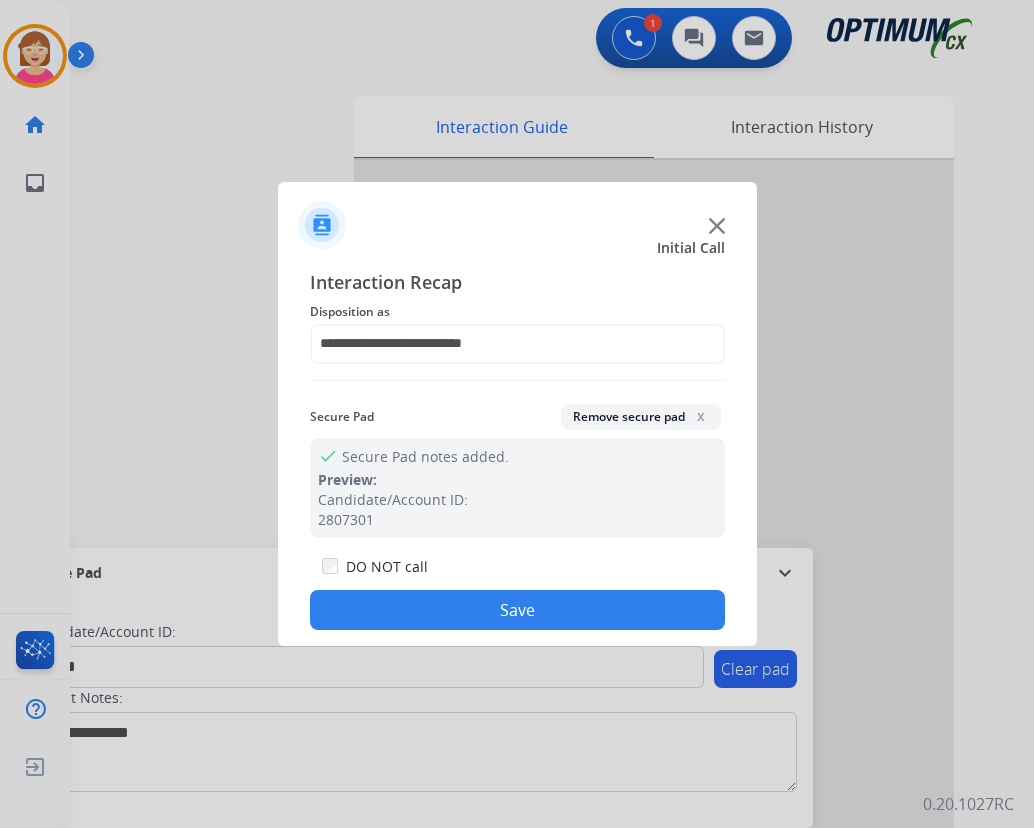 click on "Save" 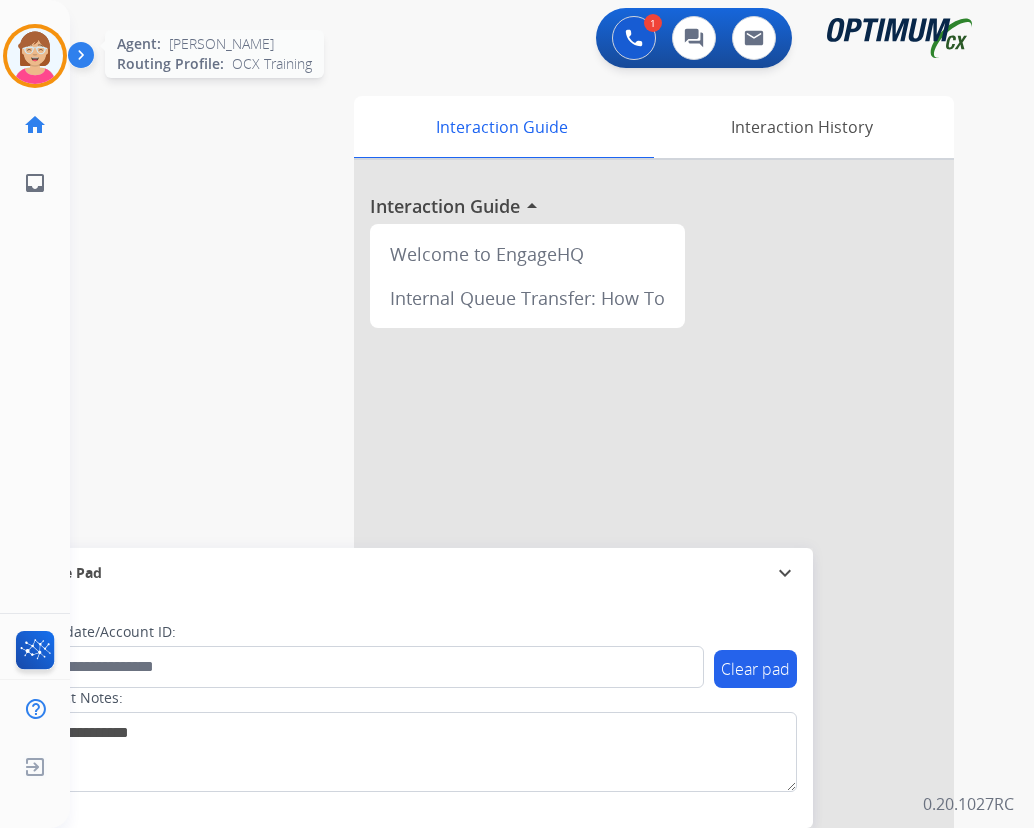 click at bounding box center [35, 56] 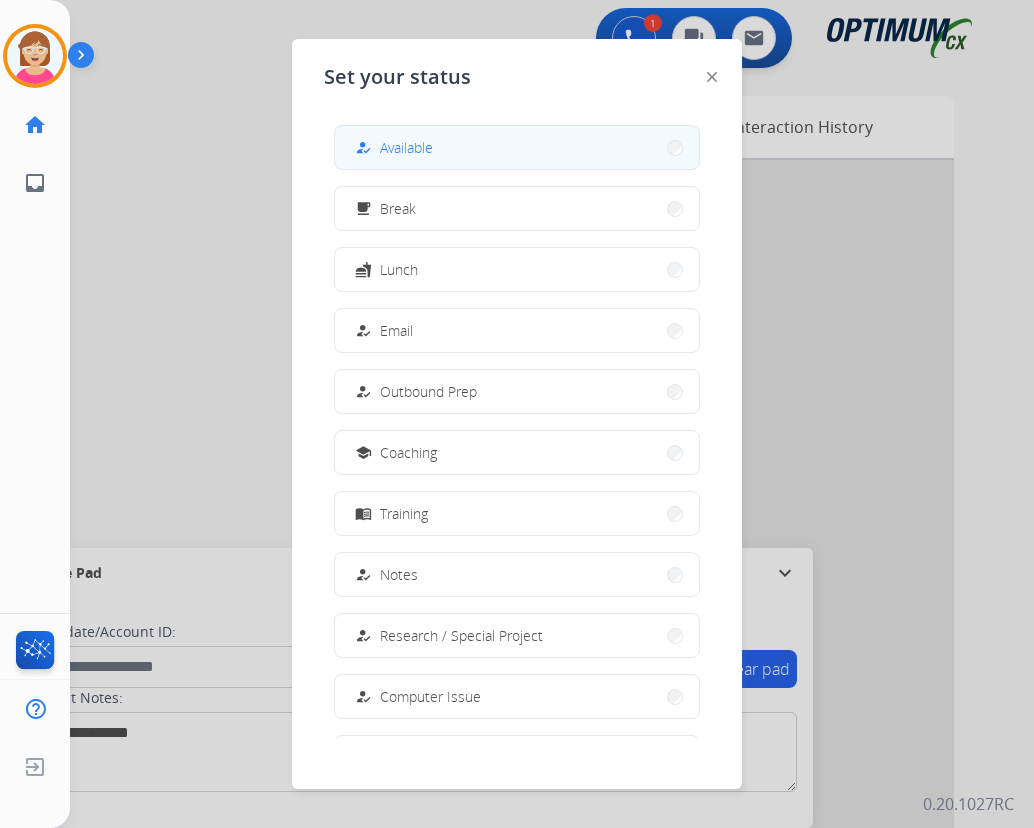 click on "Available" at bounding box center [406, 147] 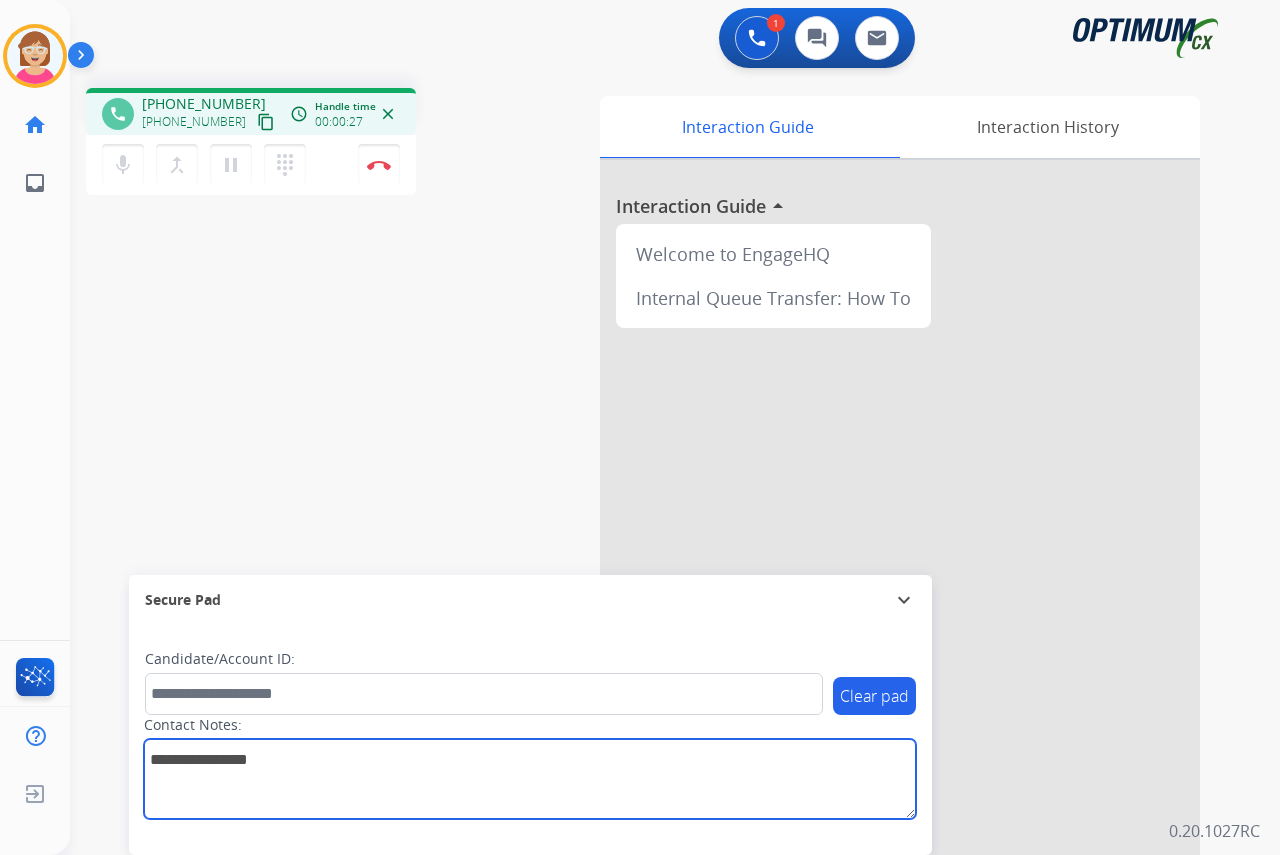click at bounding box center (530, 779) 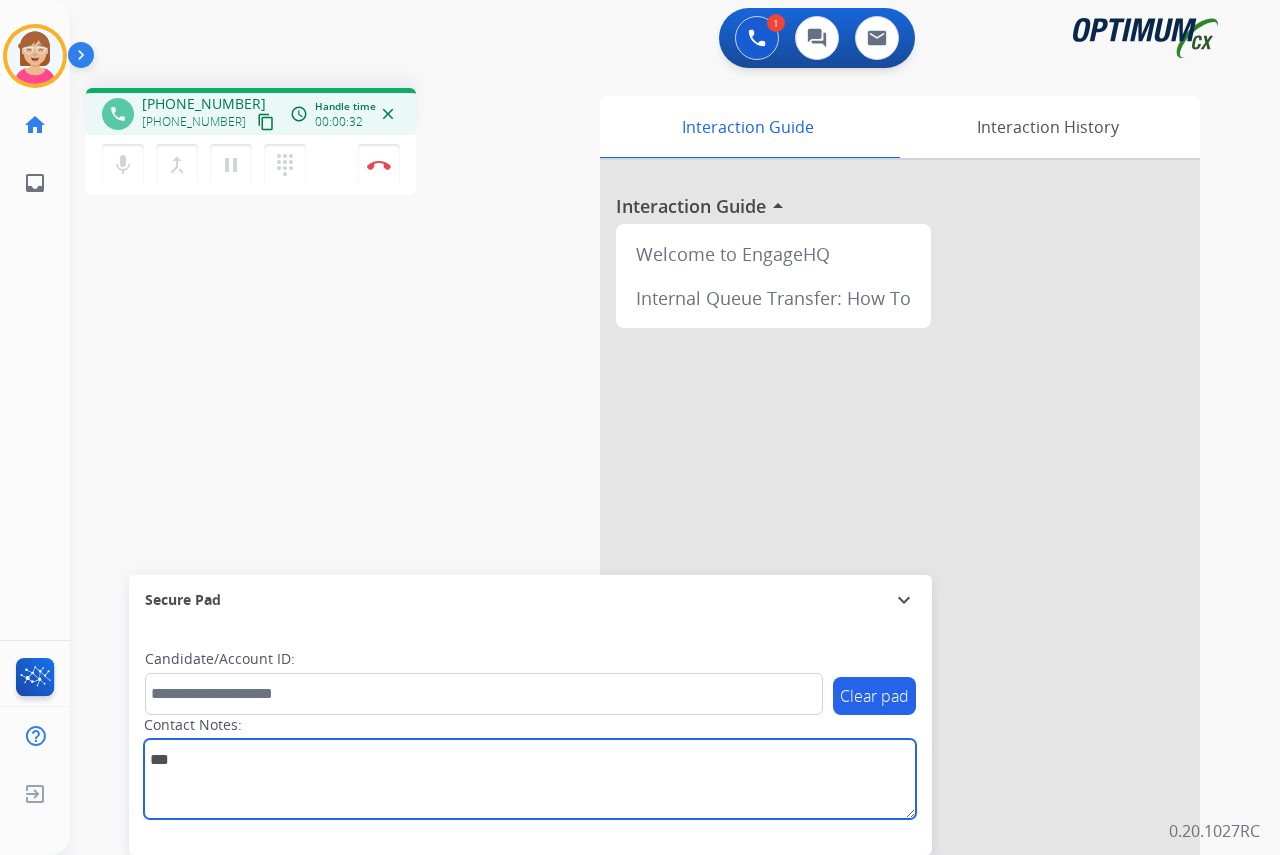 type on "***" 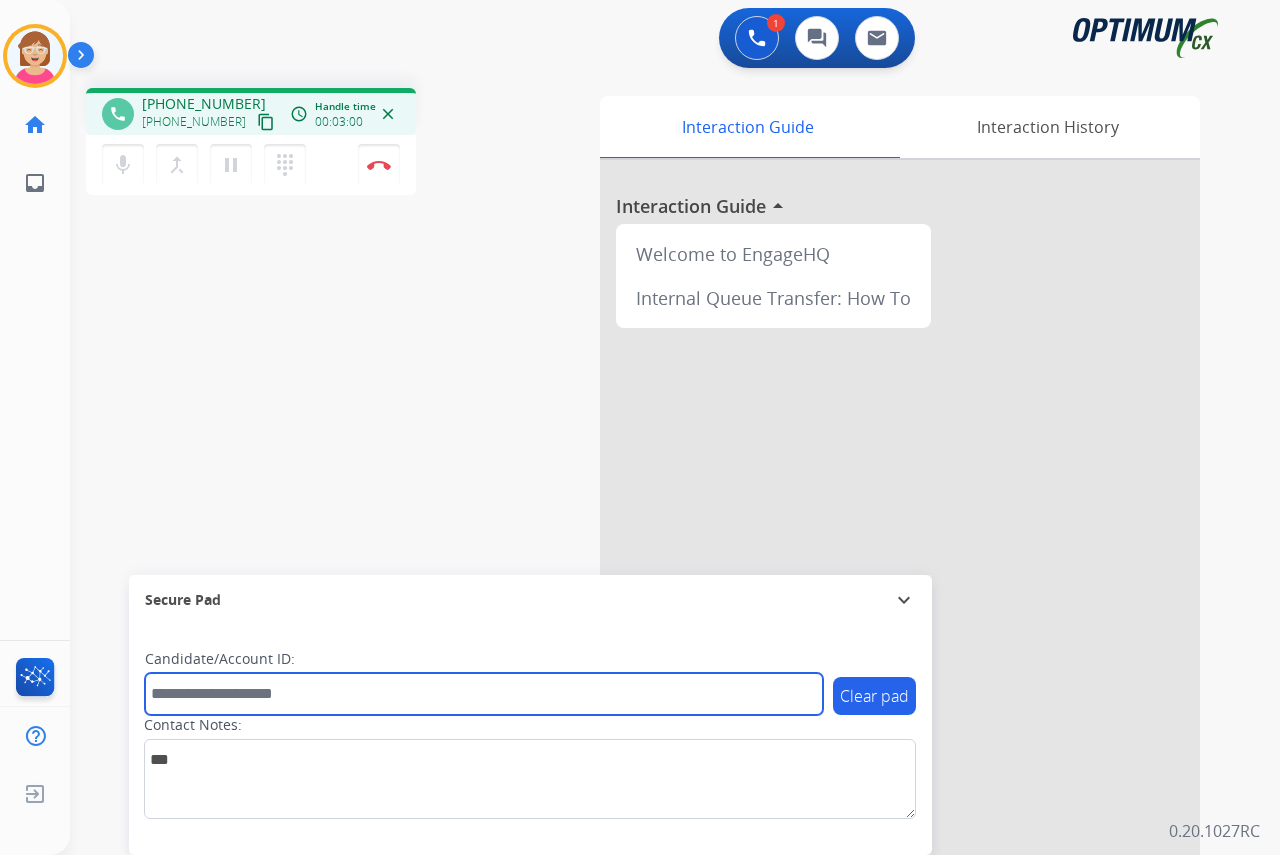click at bounding box center (484, 694) 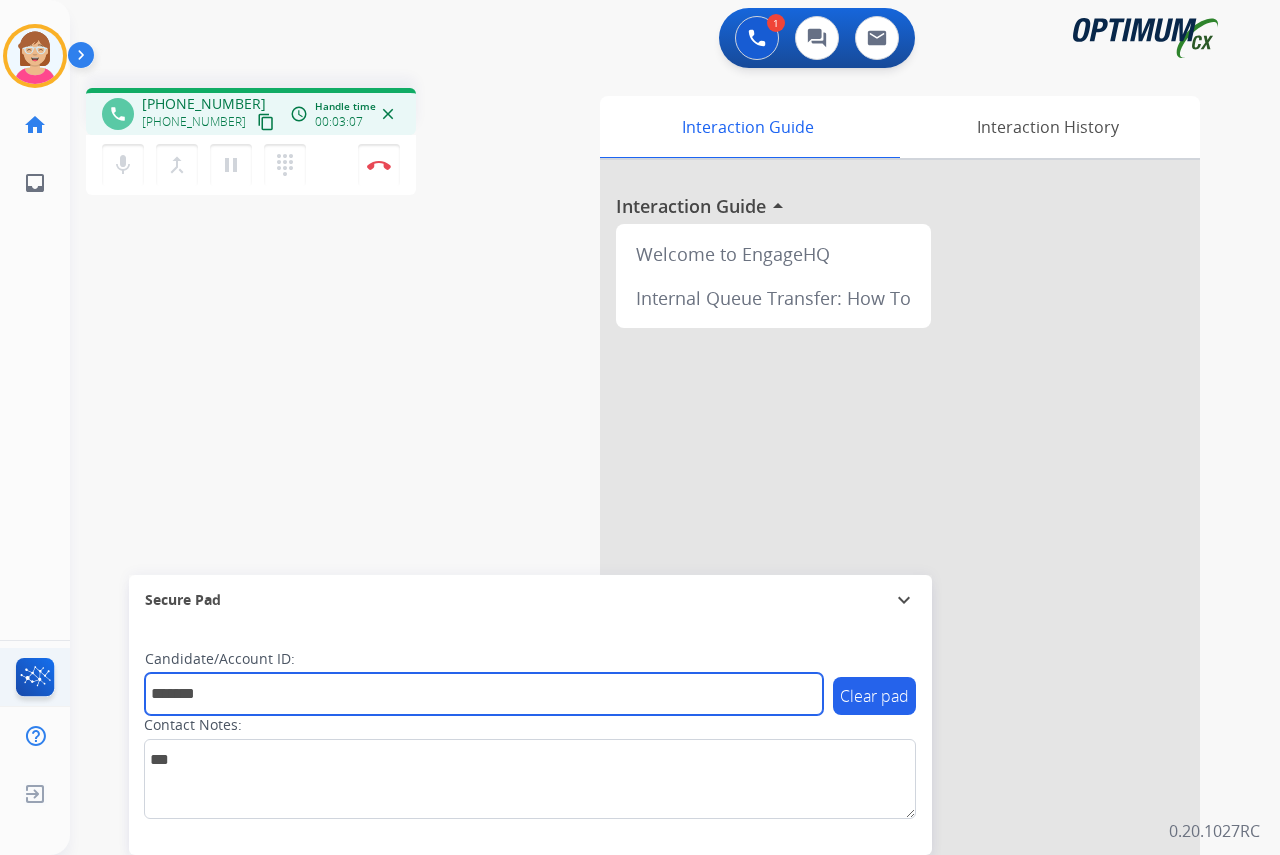 type on "*******" 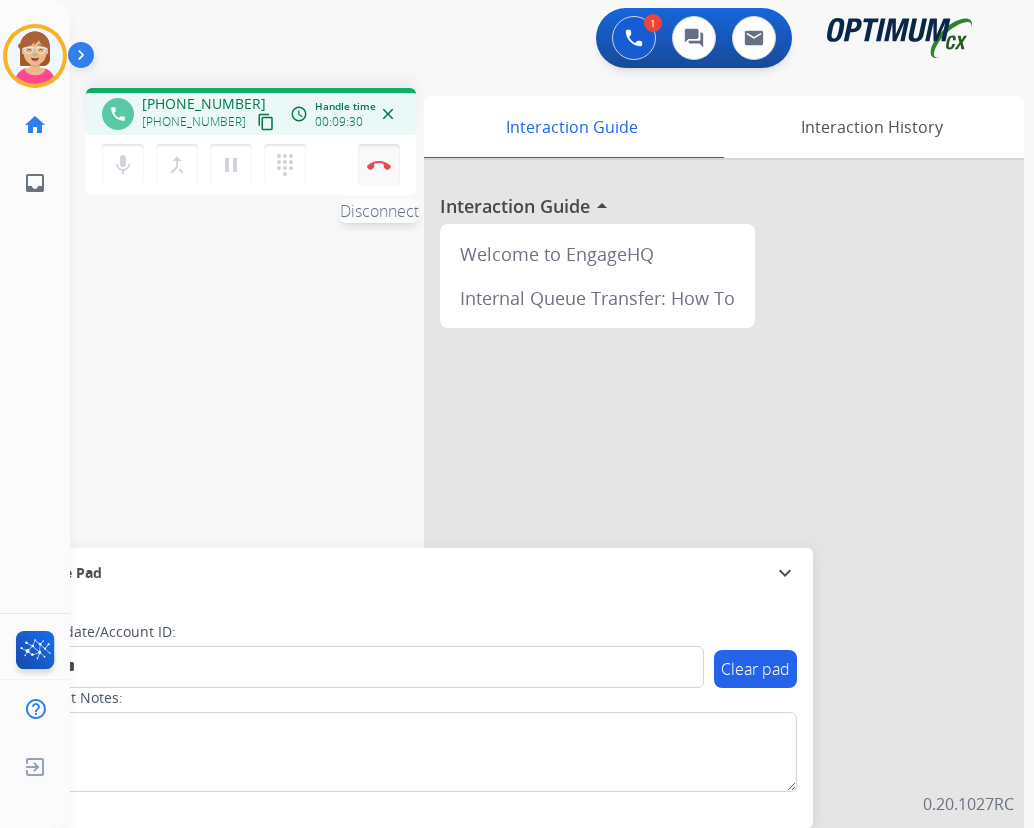 click at bounding box center (379, 165) 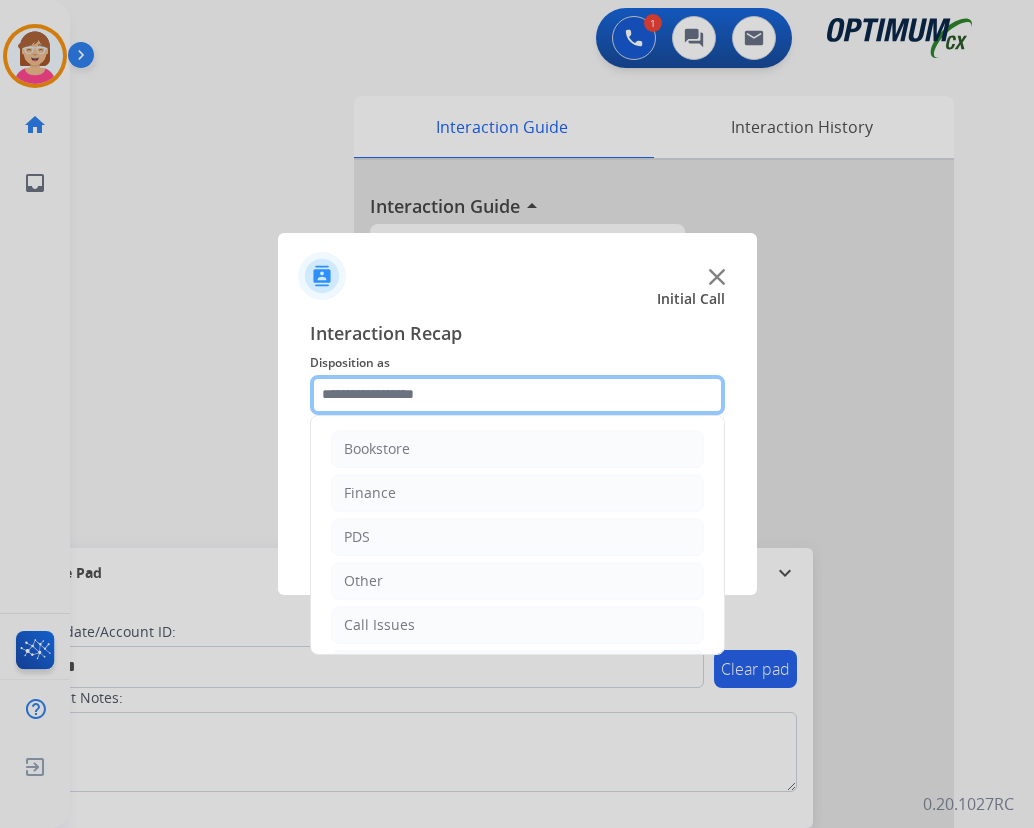 click 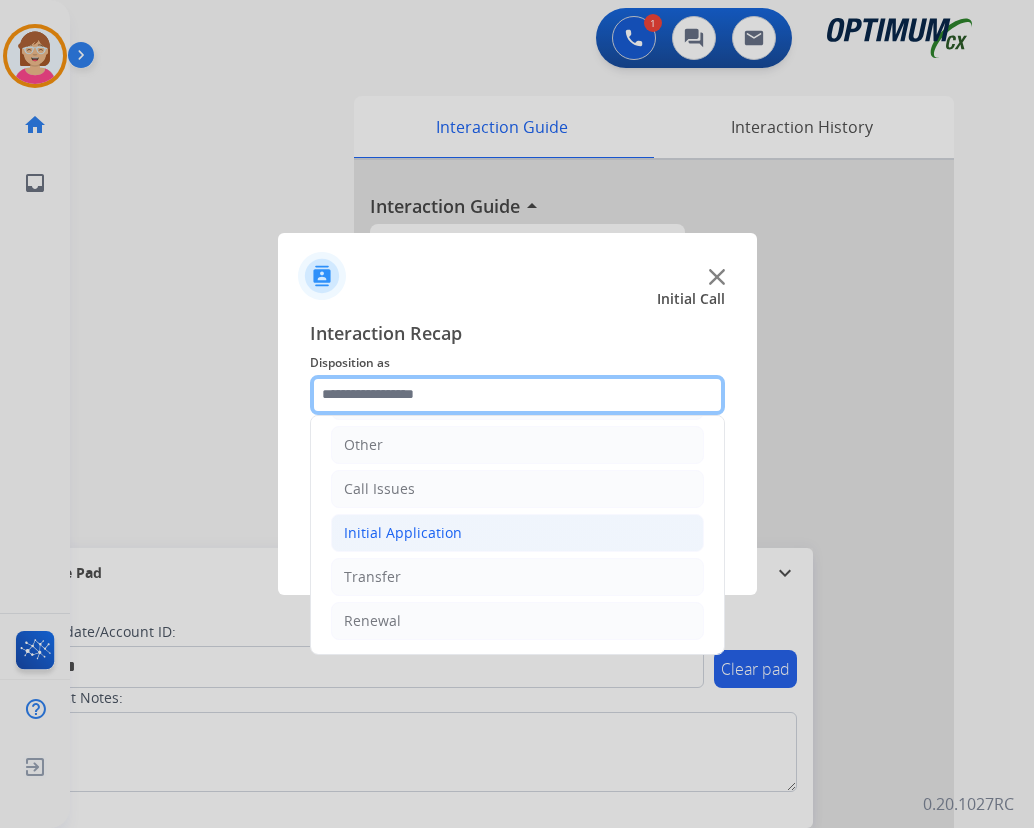 scroll, scrollTop: 36, scrollLeft: 0, axis: vertical 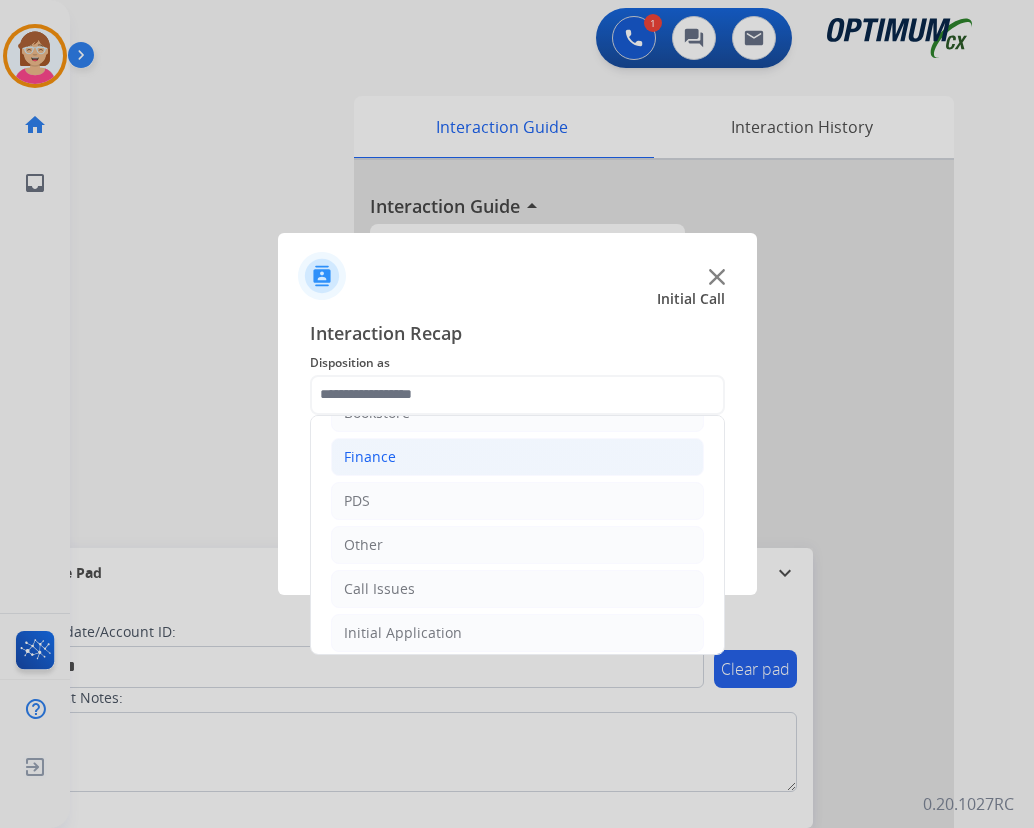 click on "Finance" 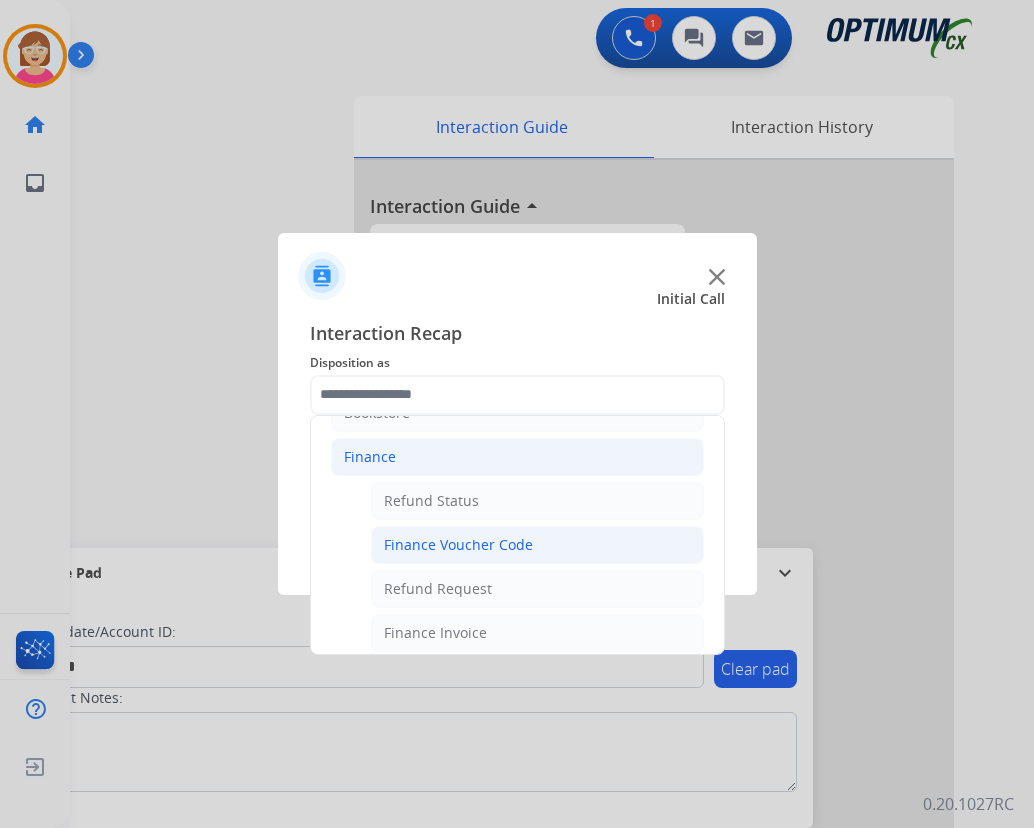 click on "Finance Voucher Code" 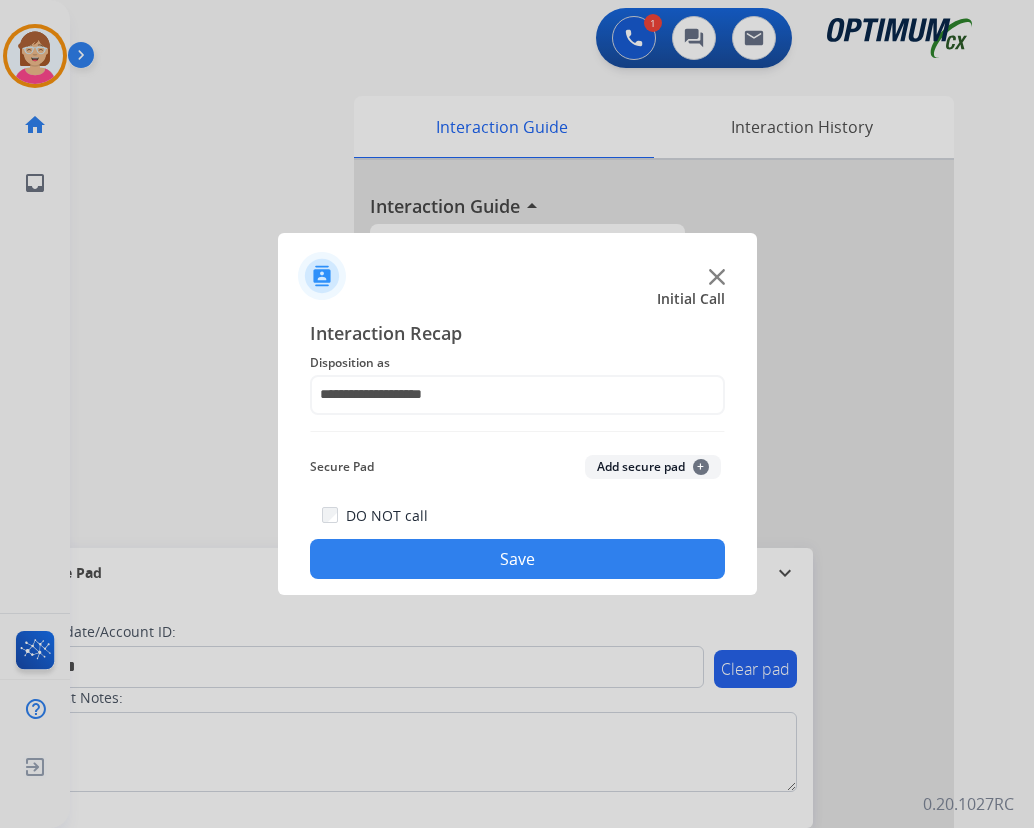 click on "+" 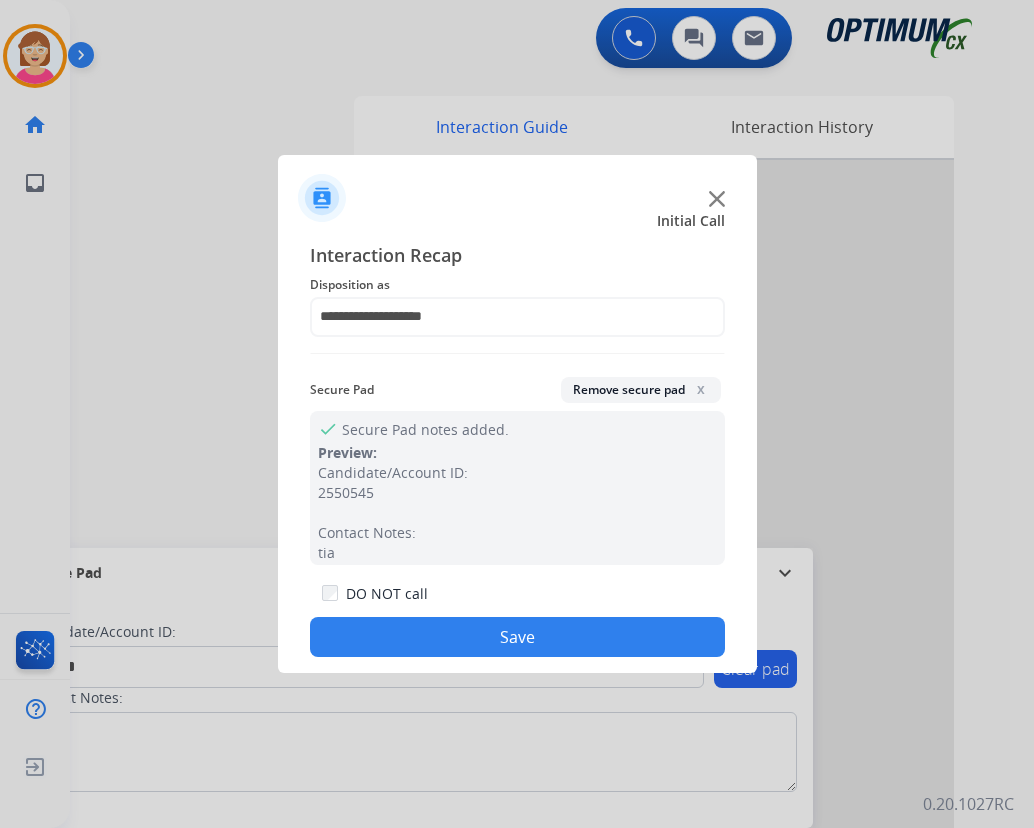 click on "Save" 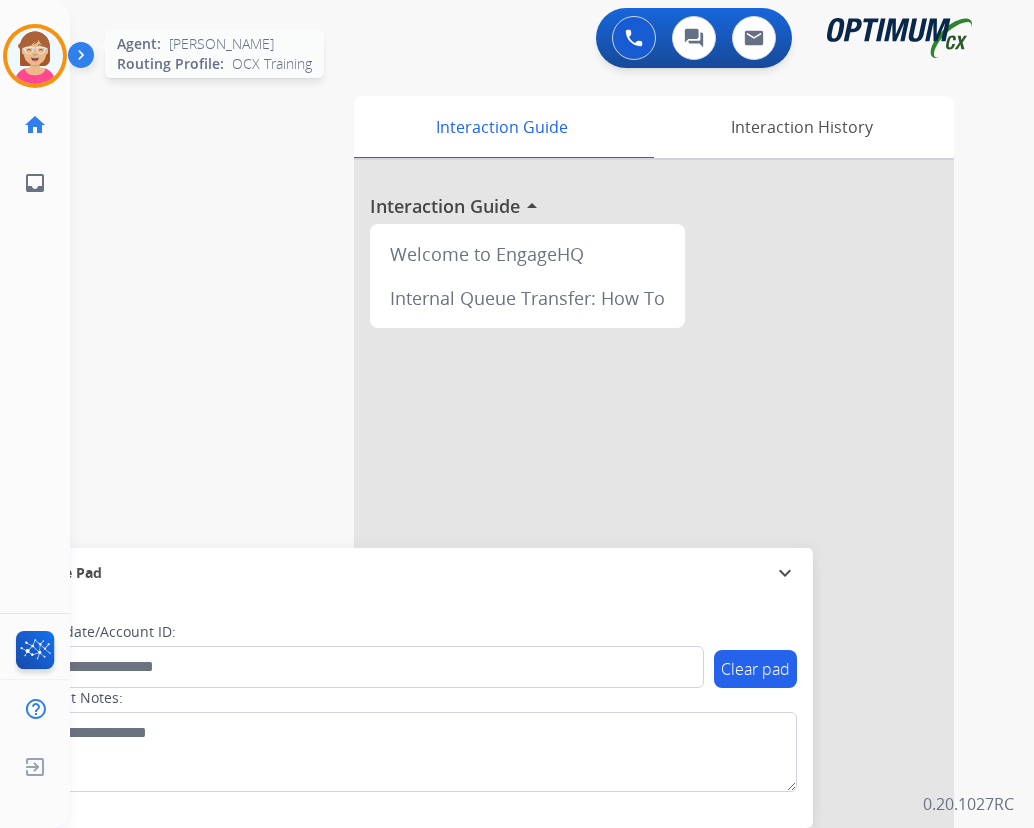 click at bounding box center (35, 56) 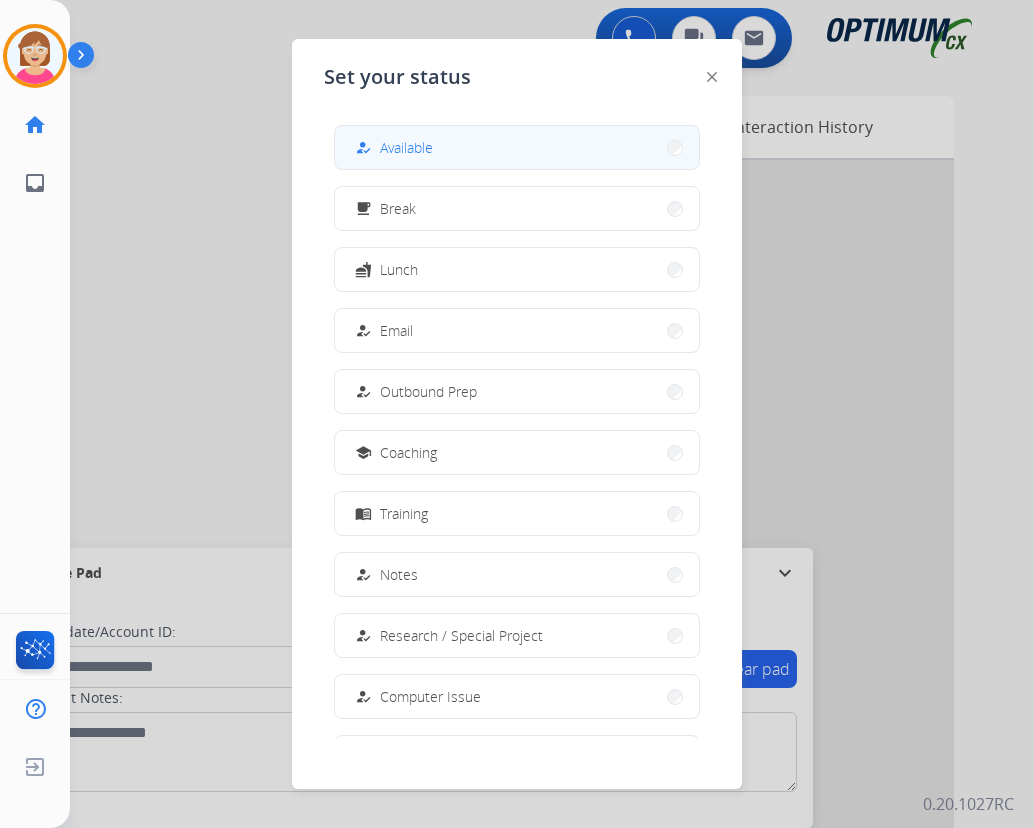 click on "Available" at bounding box center (406, 147) 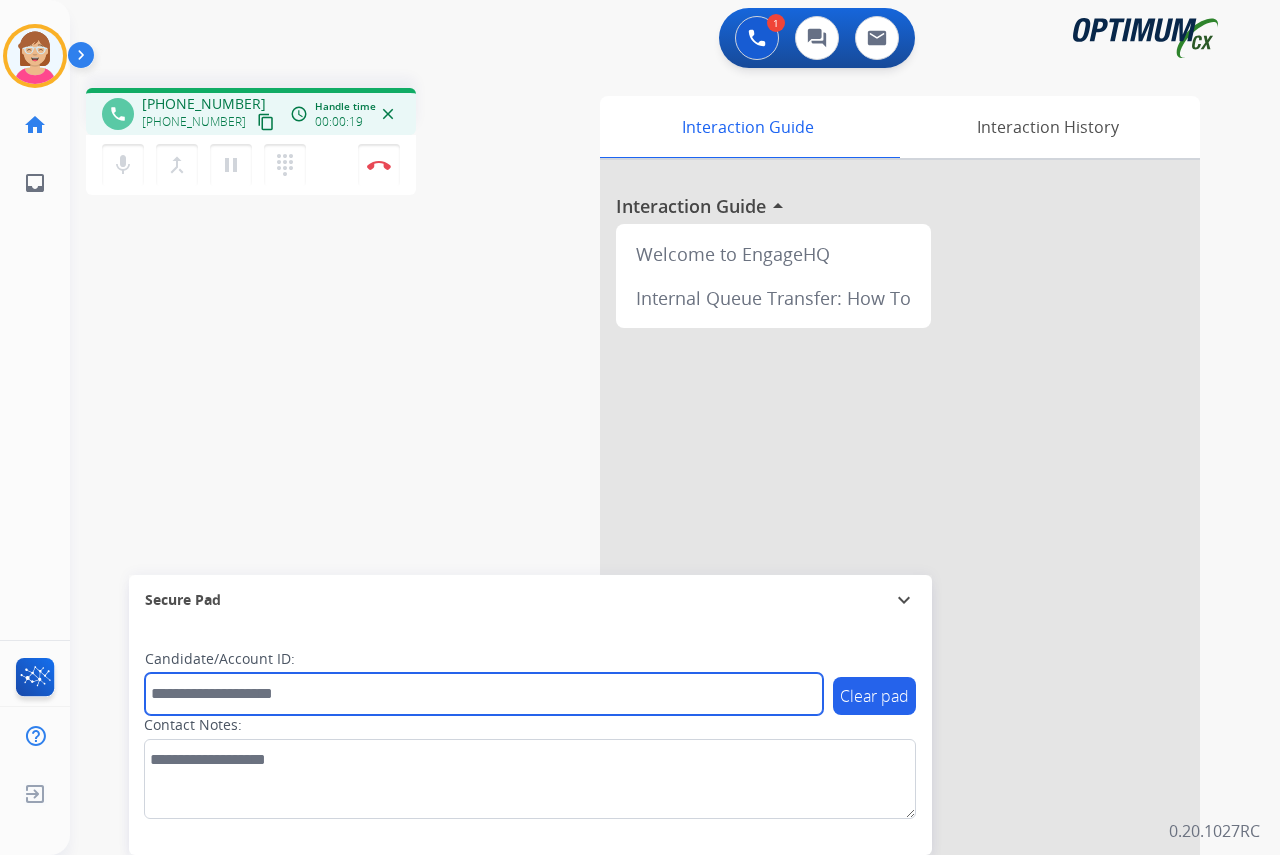 click at bounding box center (484, 694) 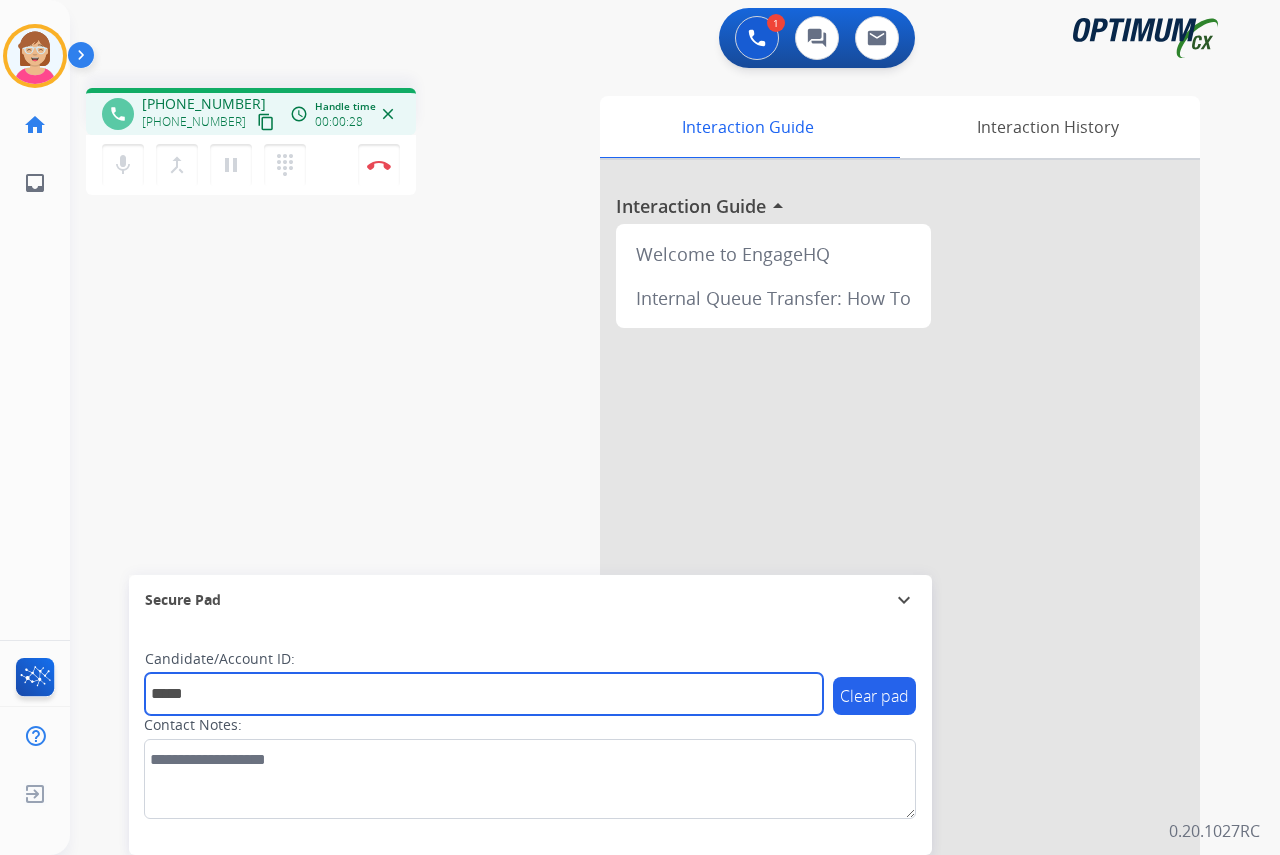 type on "******" 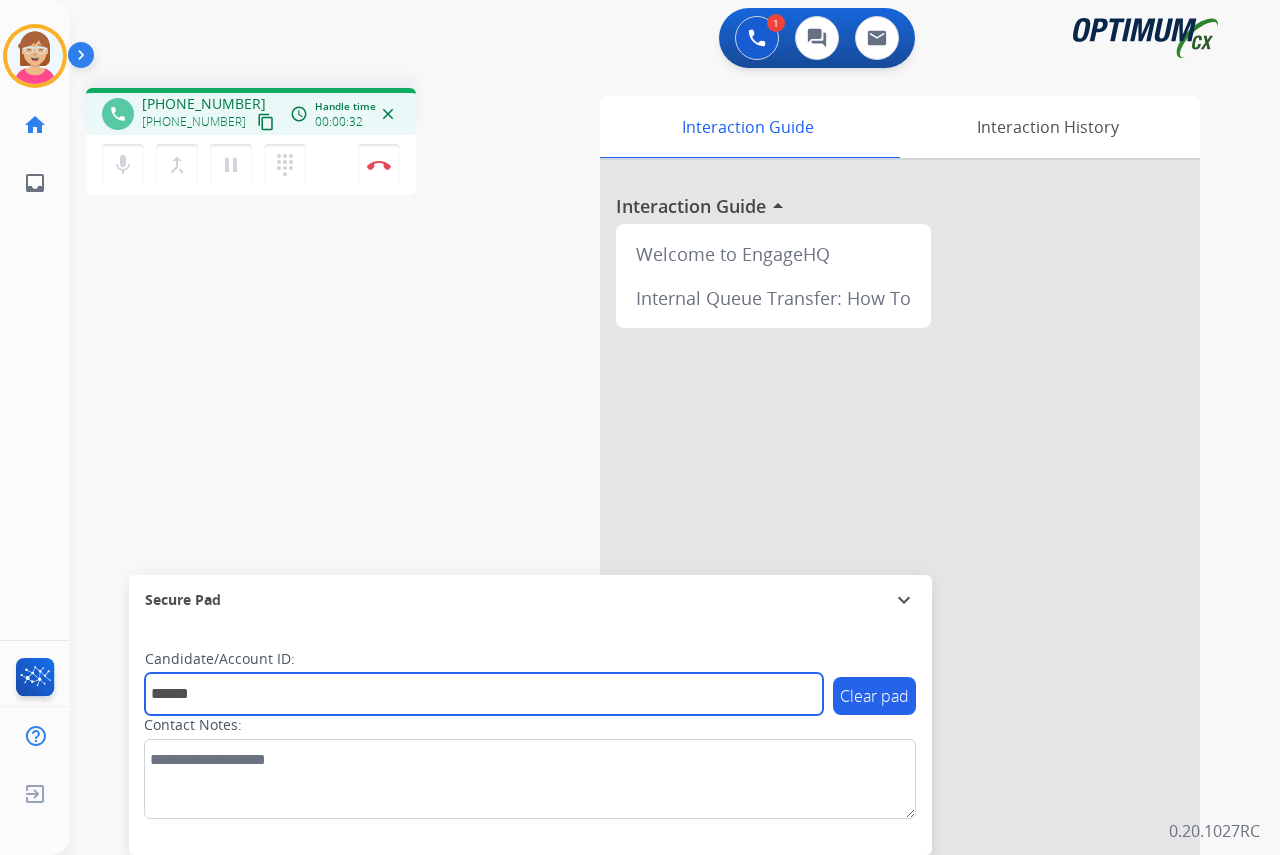 drag, startPoint x: 246, startPoint y: 692, endPoint x: 138, endPoint y: 693, distance: 108.00463 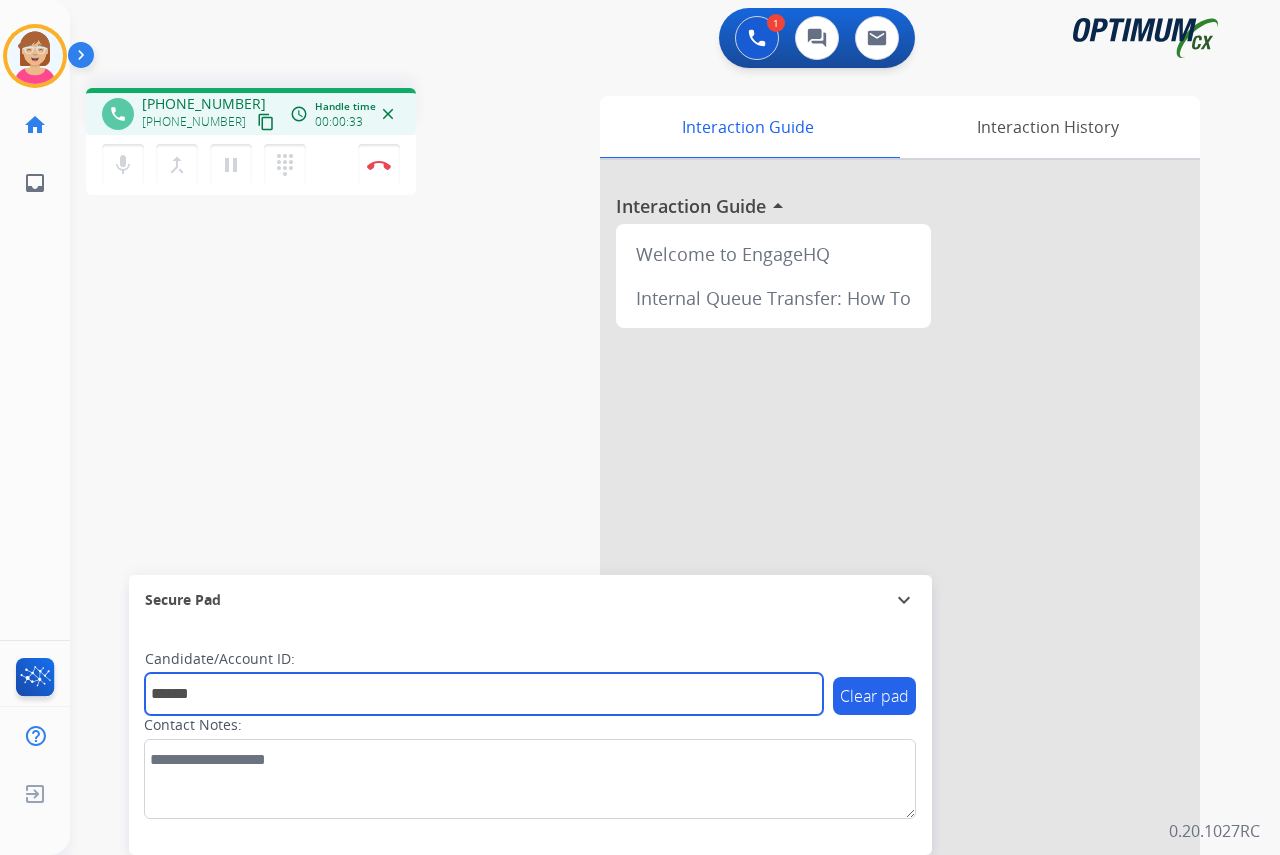 type 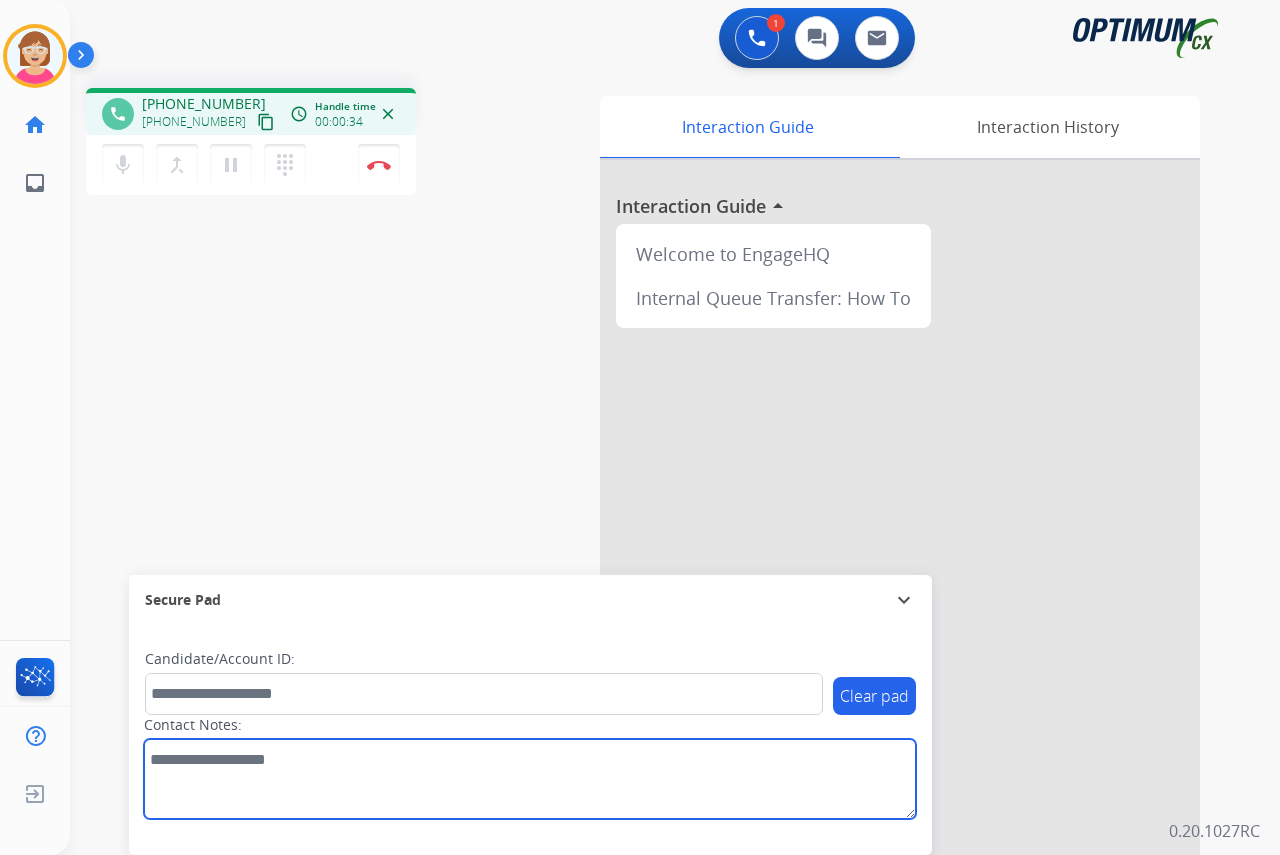 click at bounding box center [530, 779] 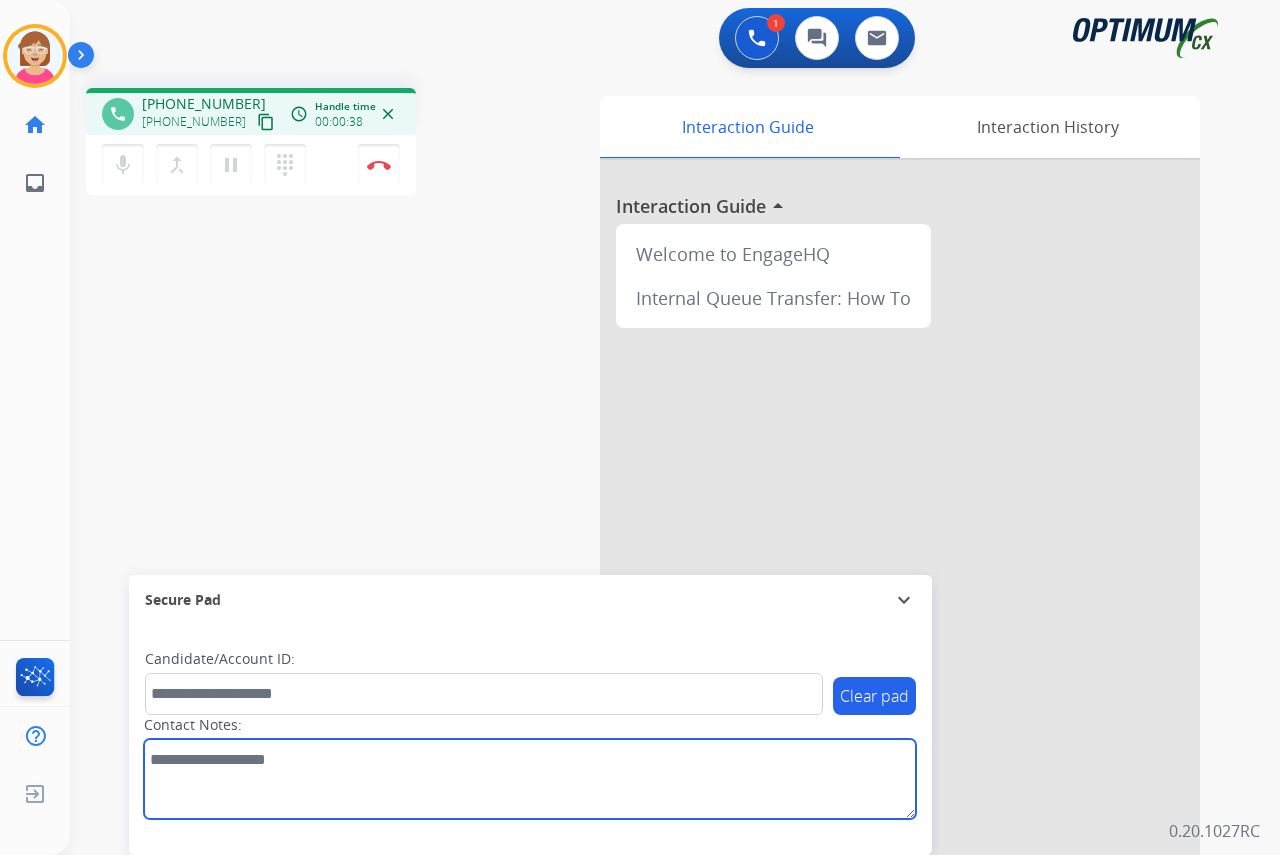 drag, startPoint x: 179, startPoint y: 758, endPoint x: 165, endPoint y: 759, distance: 14.035668 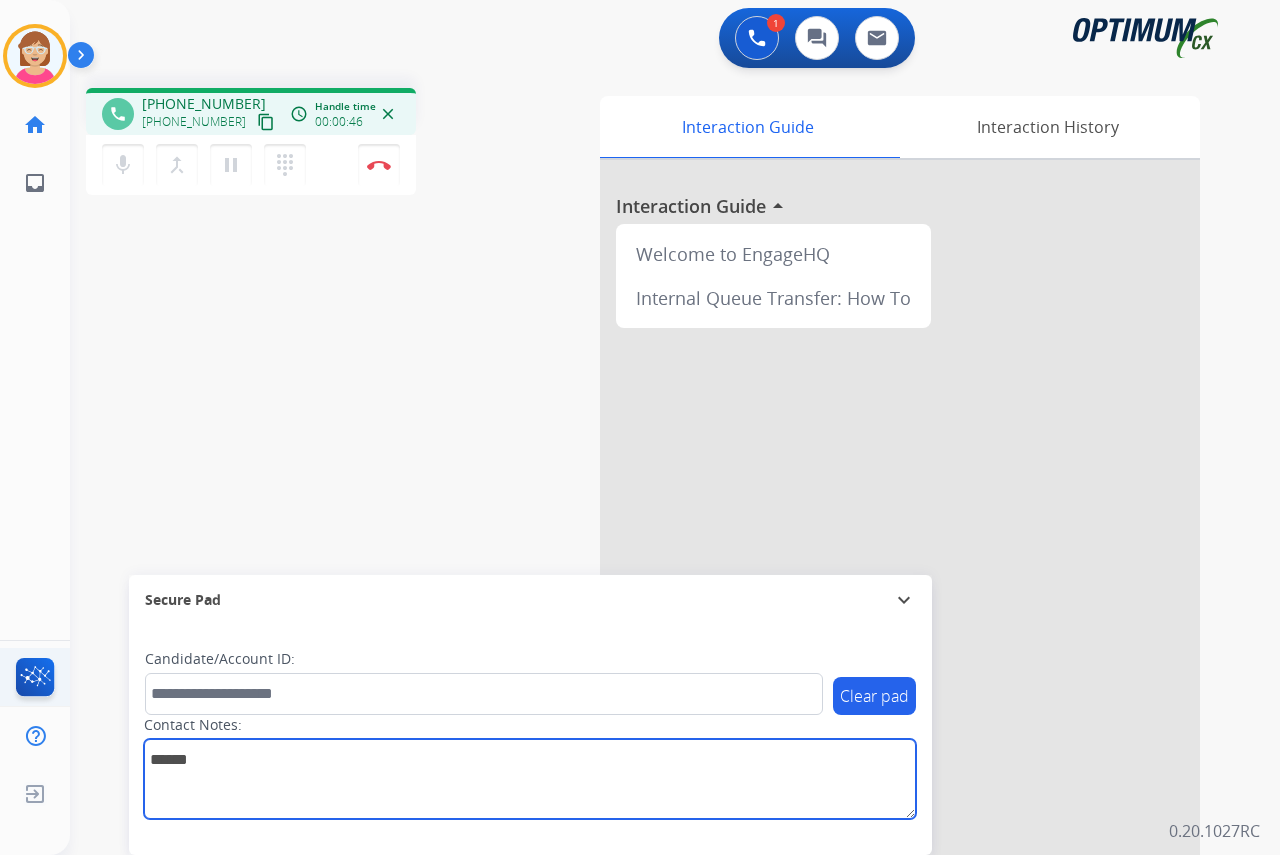 type on "******" 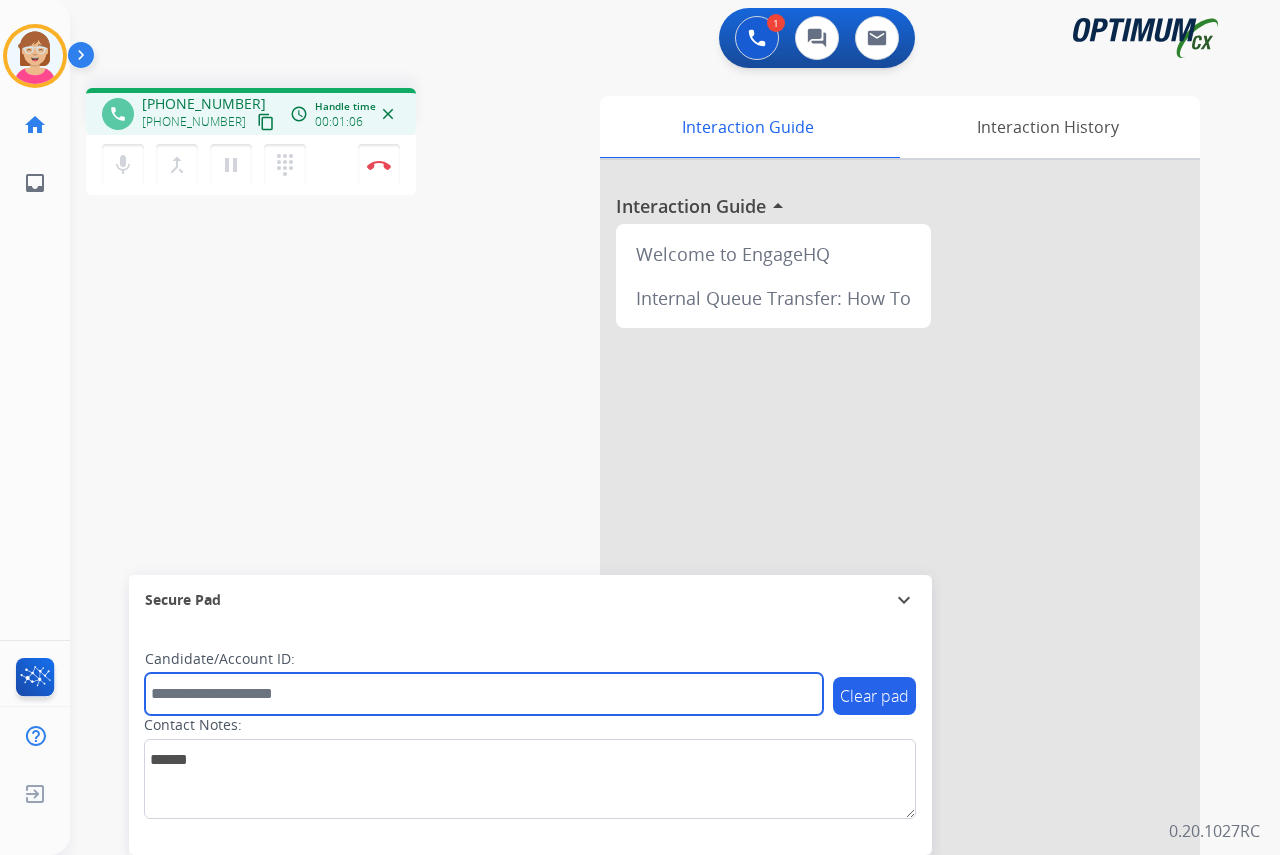 click at bounding box center (484, 694) 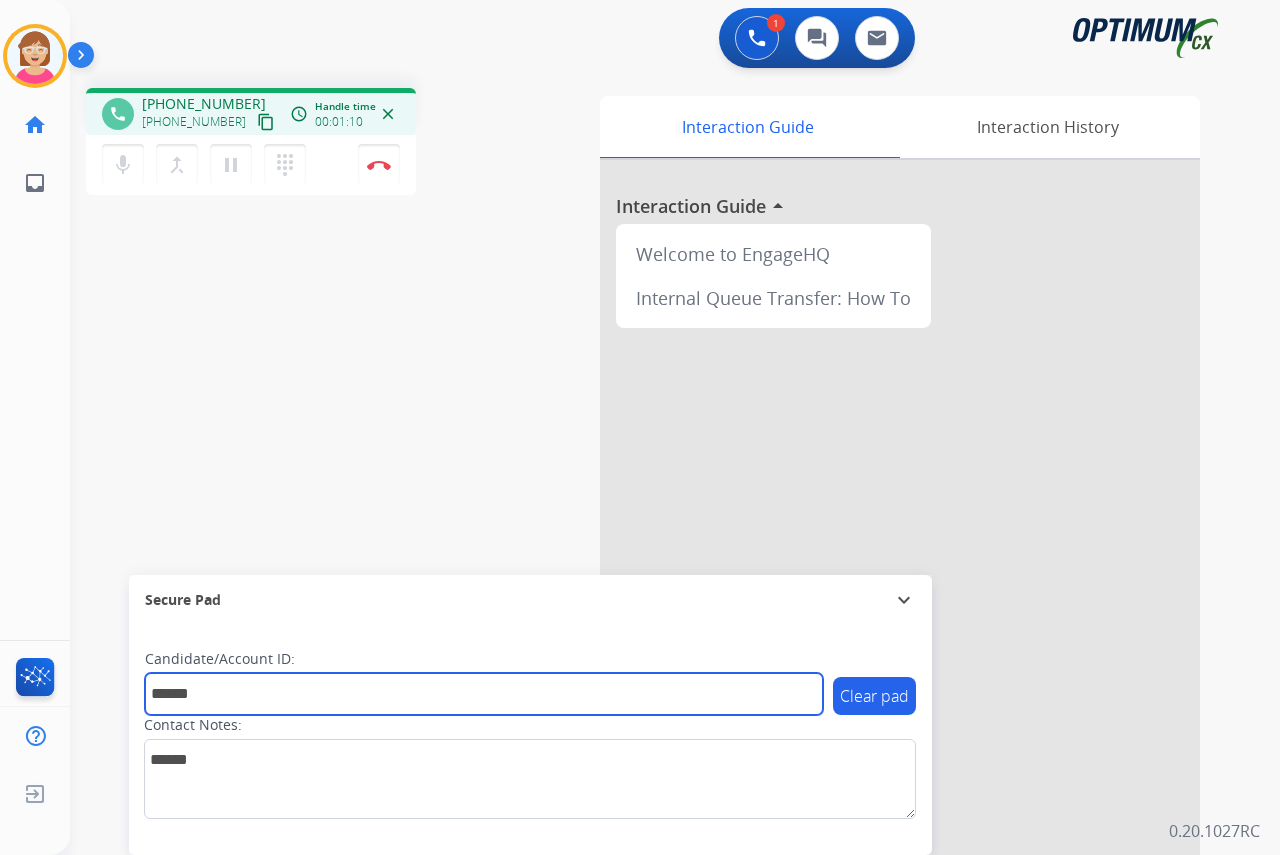 type on "*******" 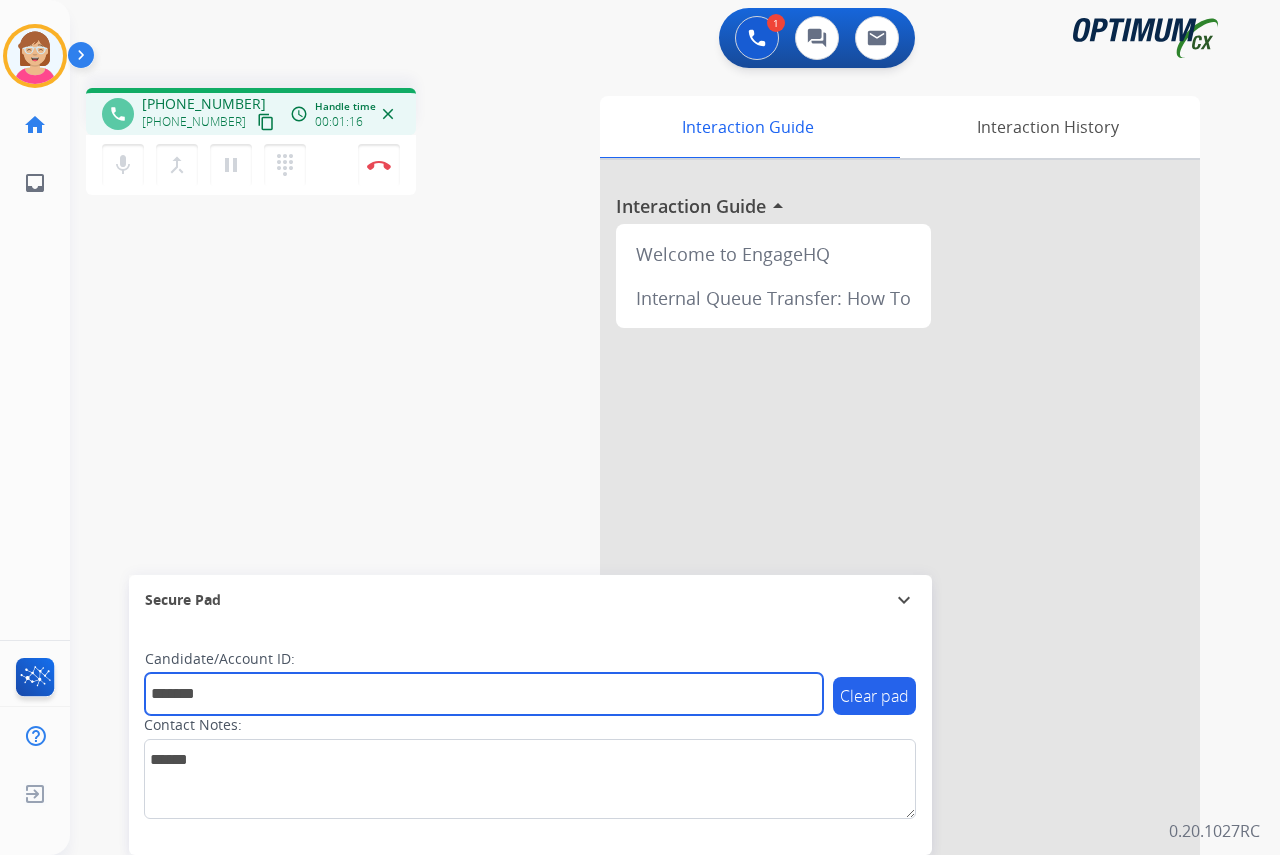 drag, startPoint x: 243, startPoint y: 698, endPoint x: 134, endPoint y: 700, distance: 109.01835 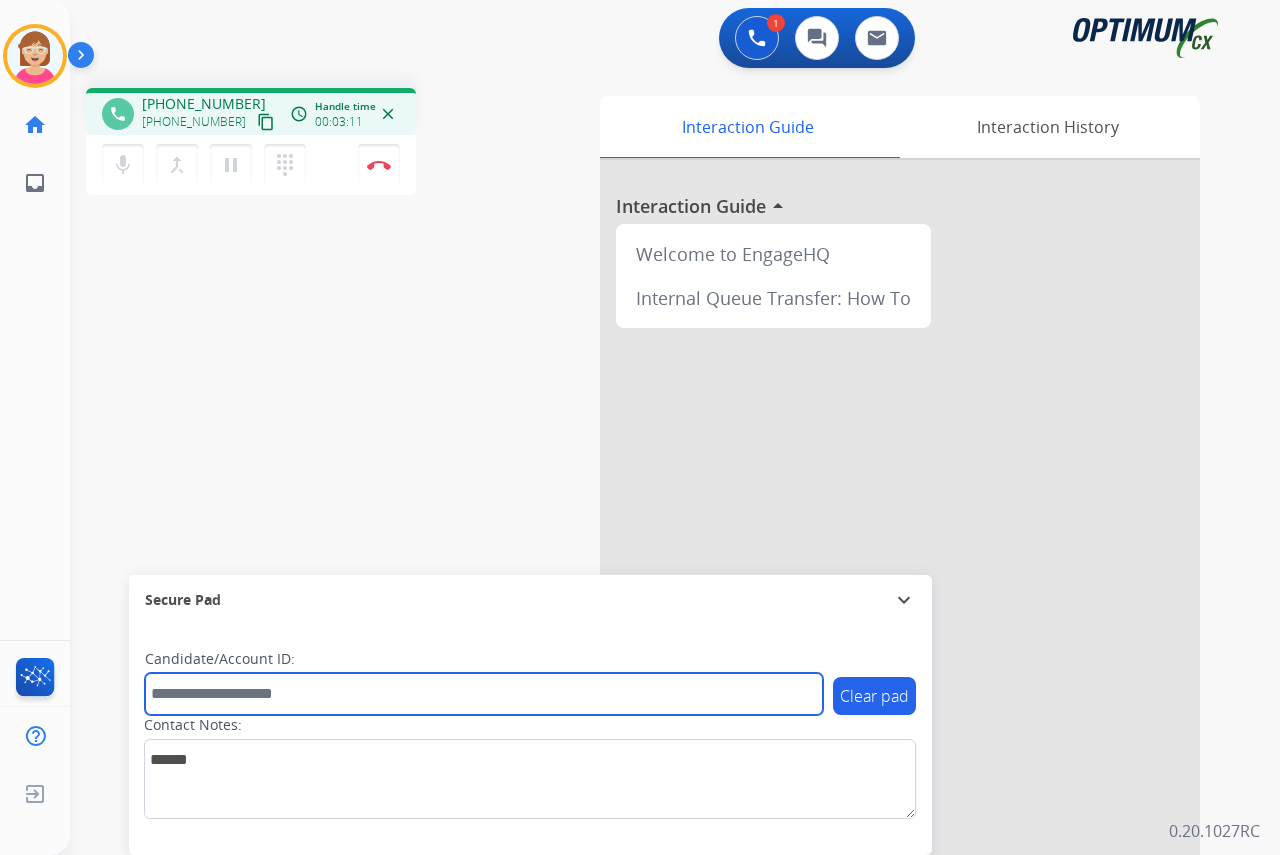 click at bounding box center [484, 694] 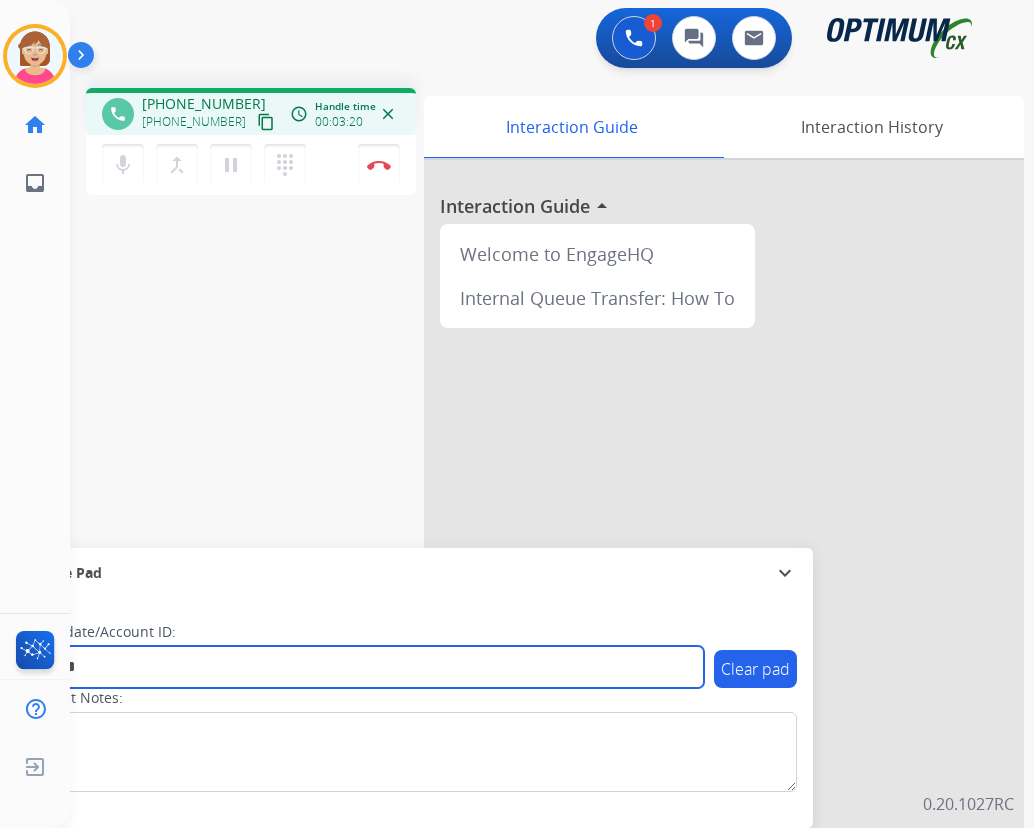 type on "*******" 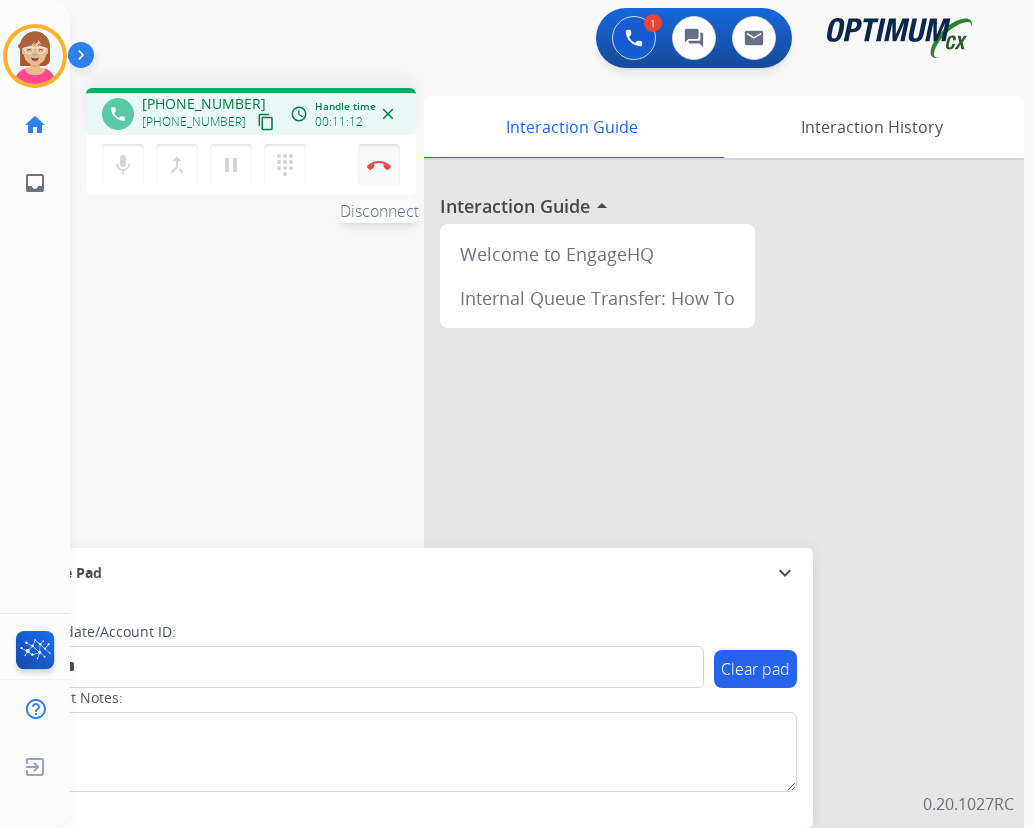click at bounding box center [379, 165] 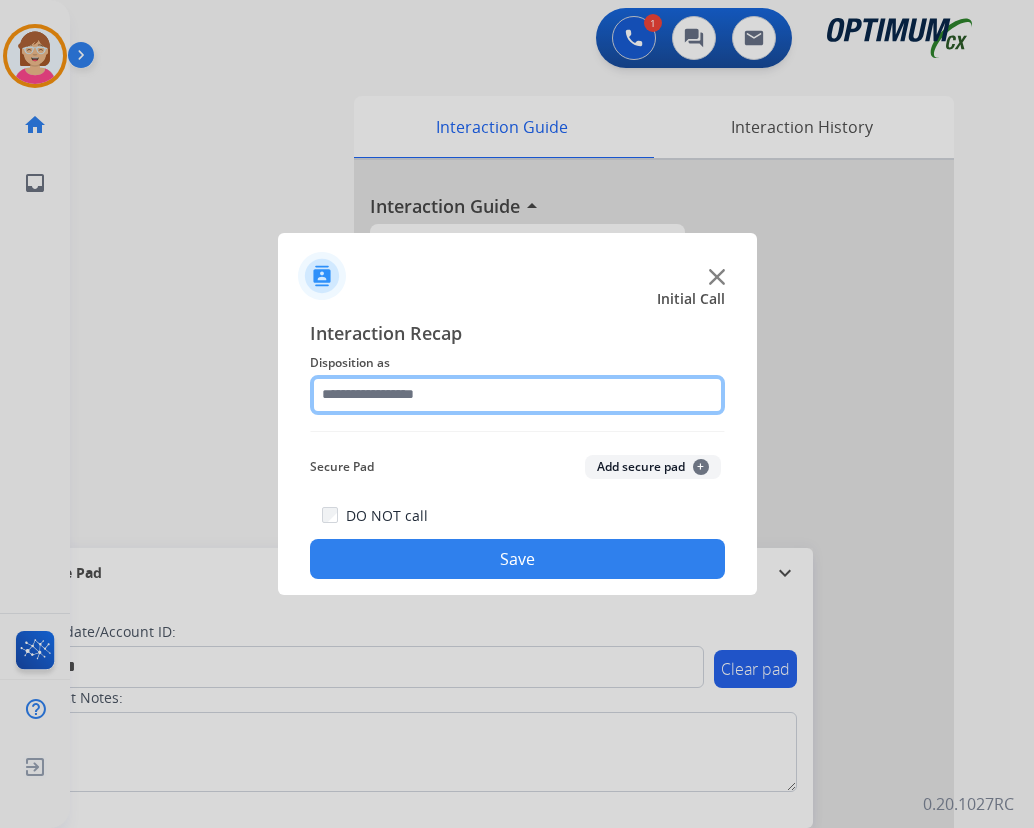 drag, startPoint x: 379, startPoint y: 164, endPoint x: 338, endPoint y: 395, distance: 234.61032 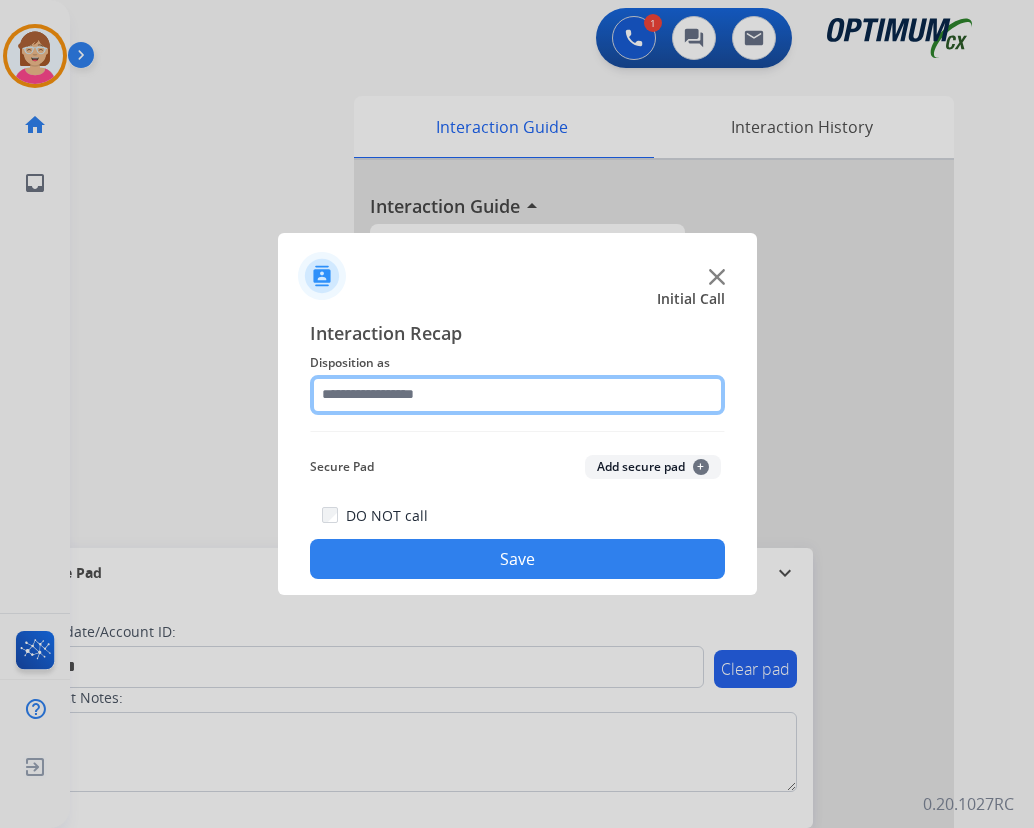 click 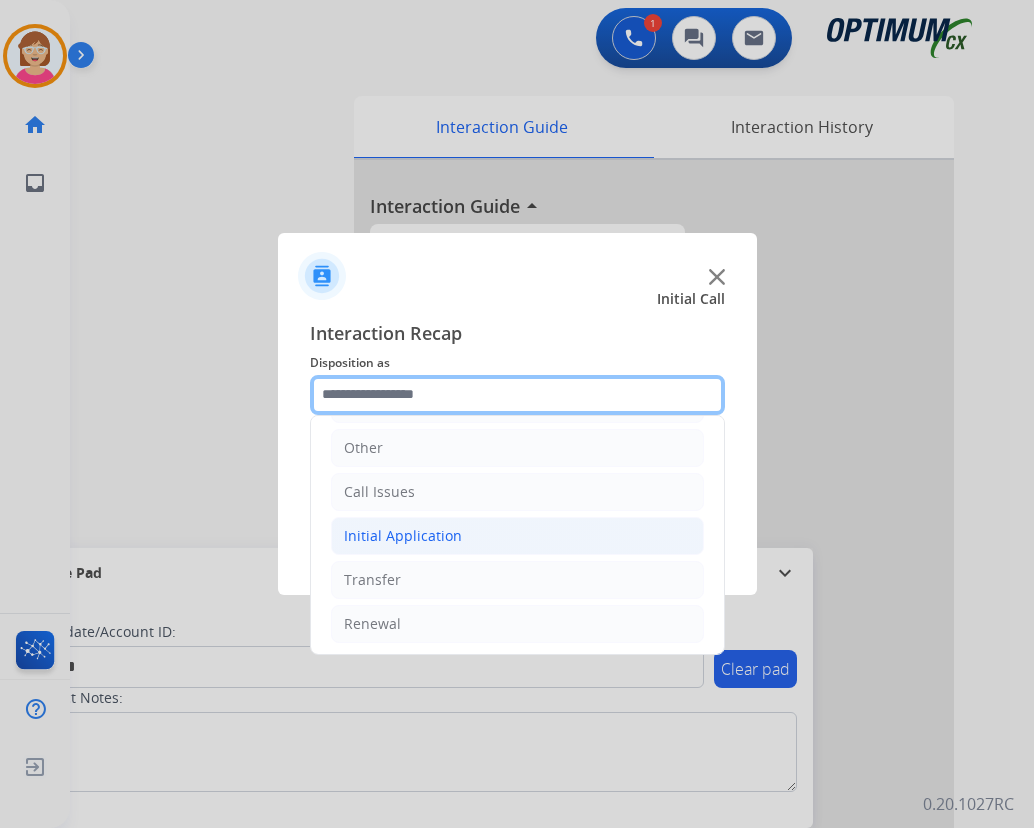 scroll, scrollTop: 136, scrollLeft: 0, axis: vertical 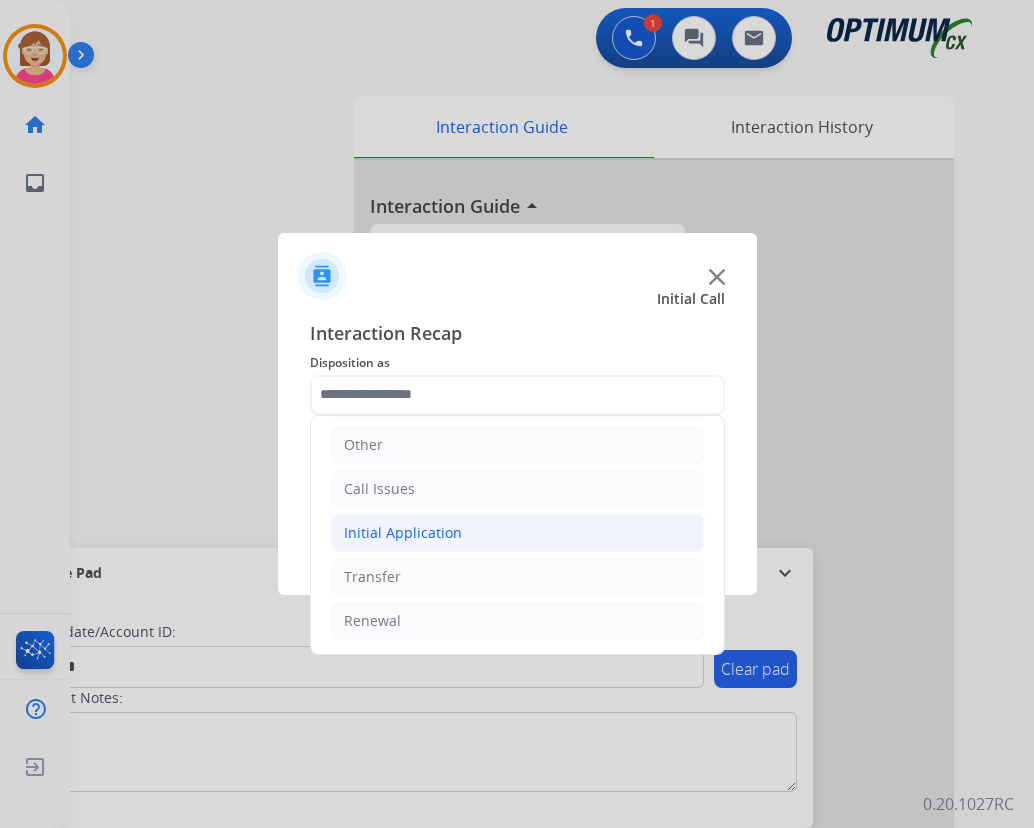 click on "Initial Application" 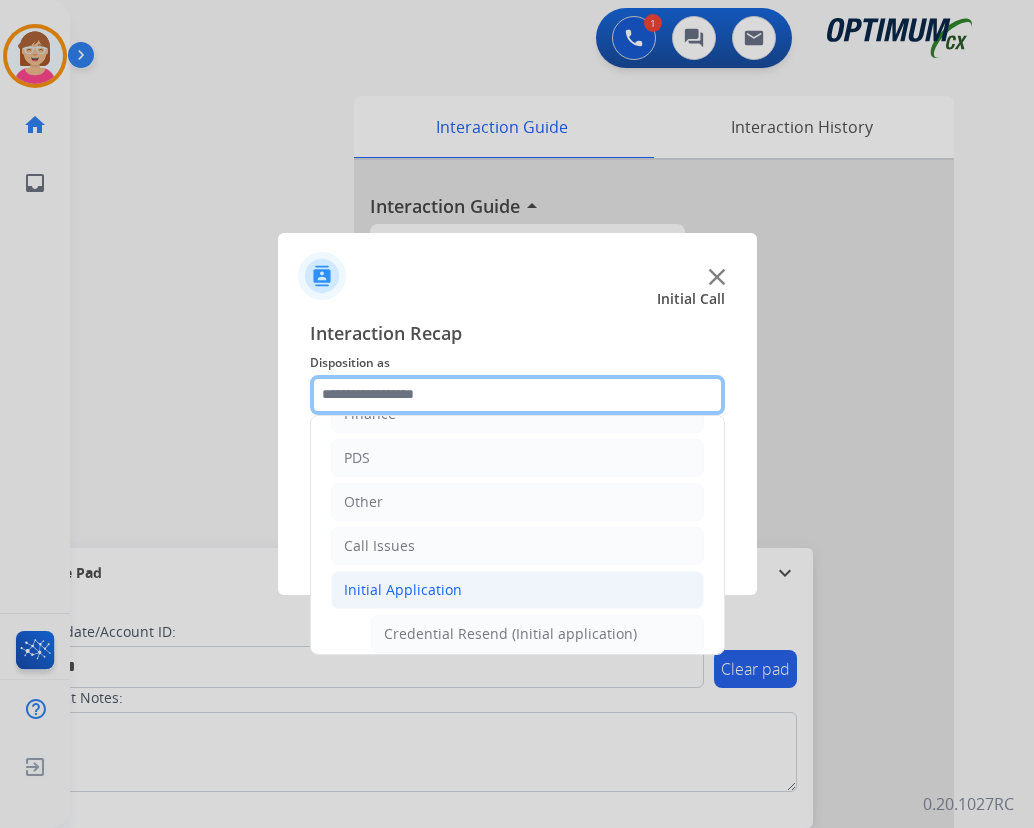 scroll, scrollTop: 0, scrollLeft: 0, axis: both 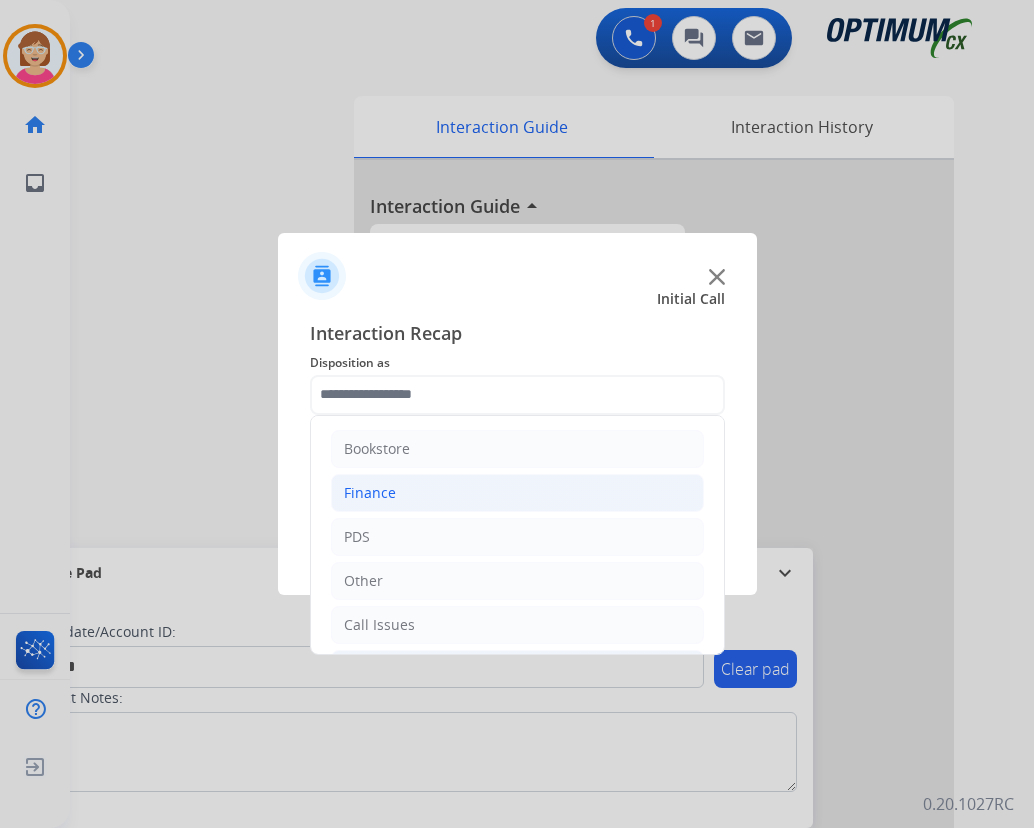 click on "Finance" 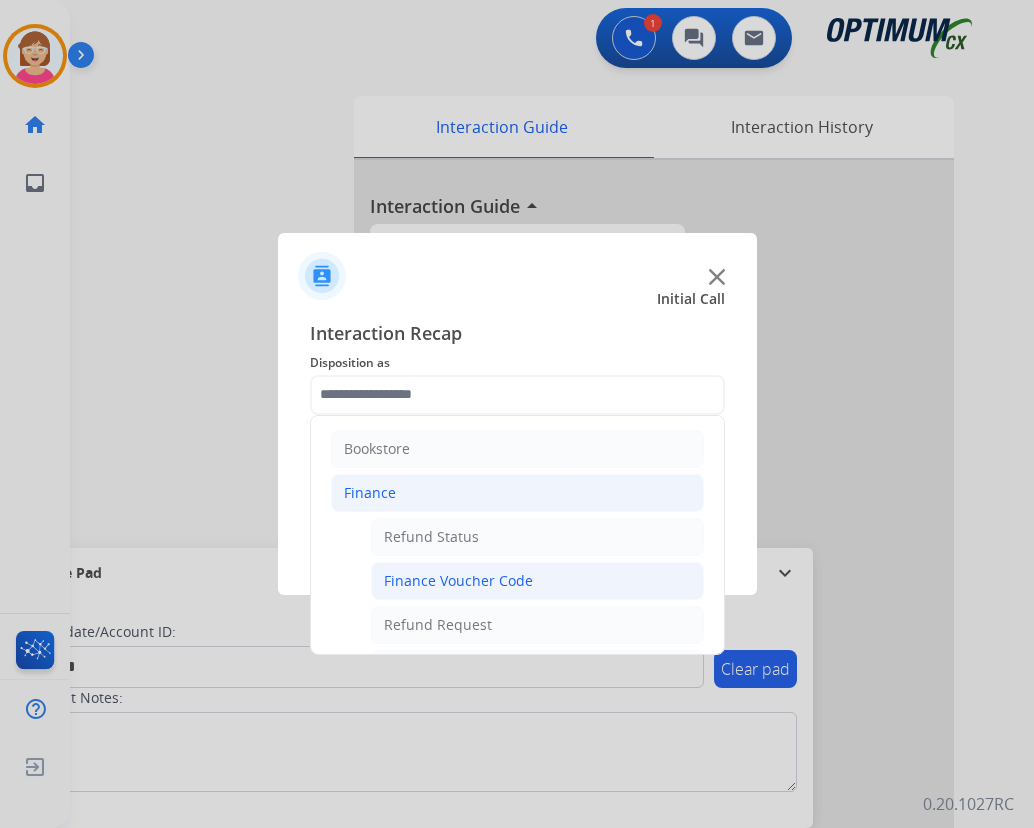 click on "Finance Voucher Code" 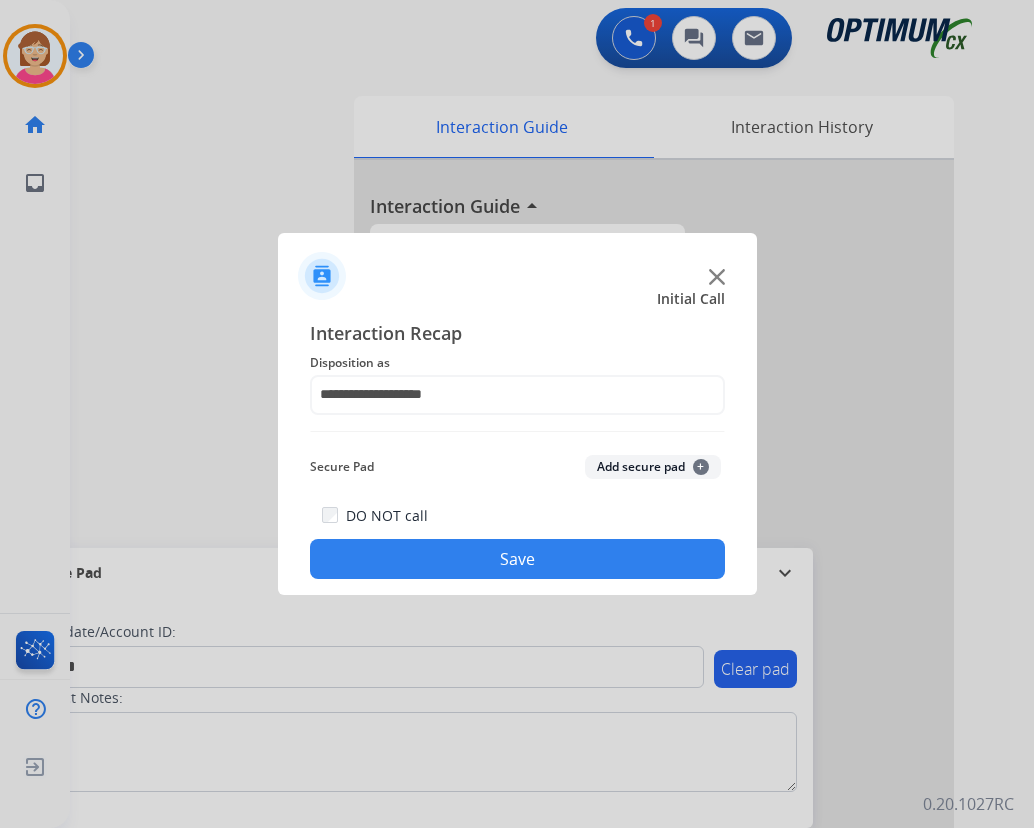 click on "+" 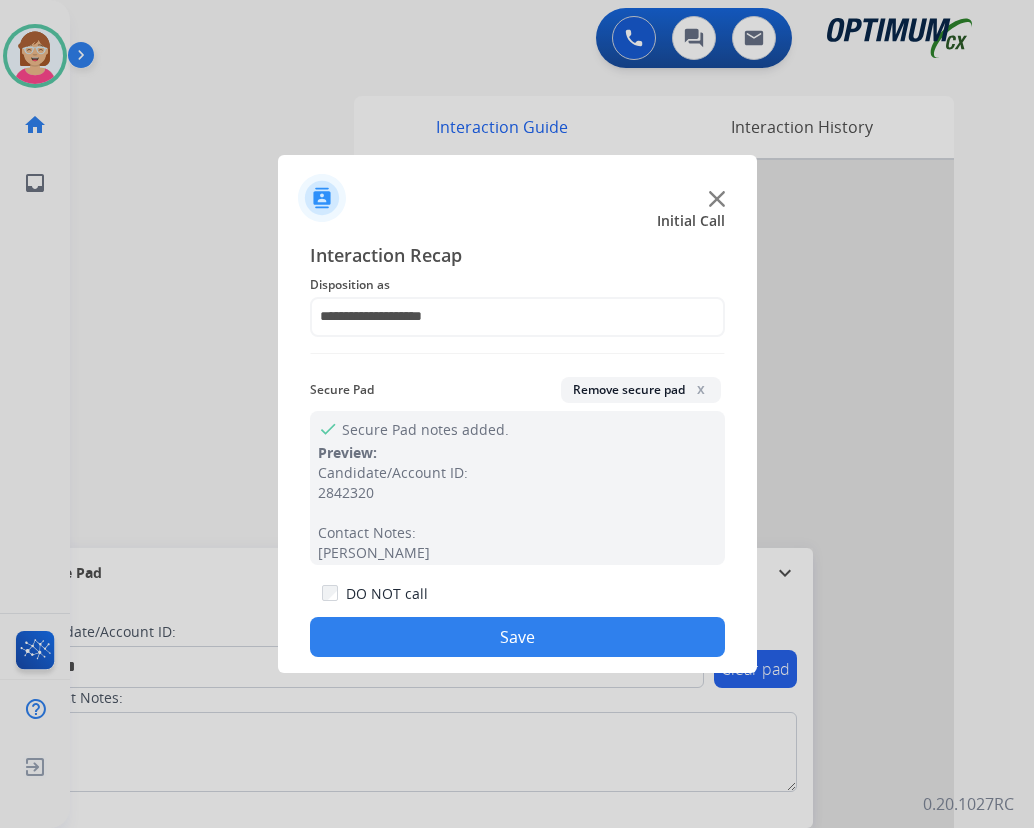 click on "Save" 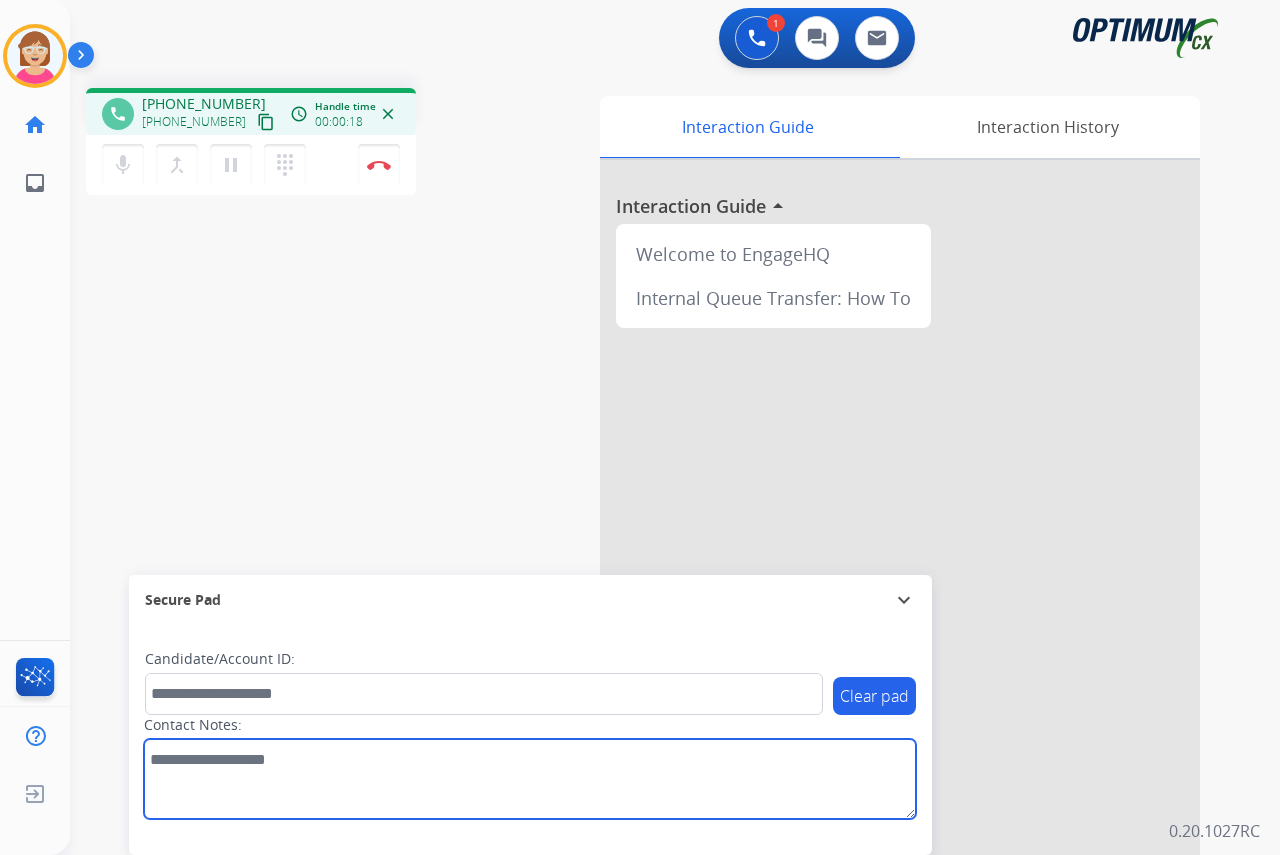 click at bounding box center [530, 779] 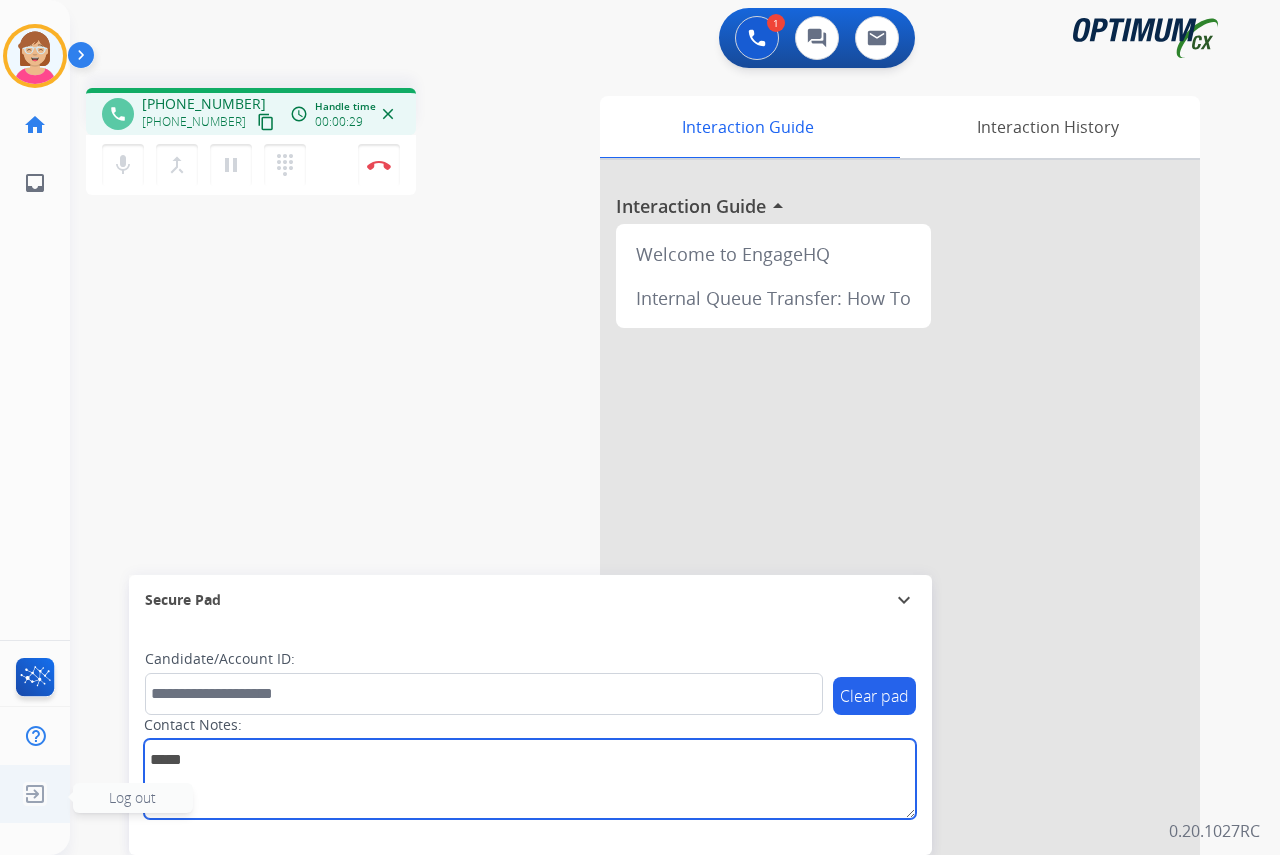 type on "*****" 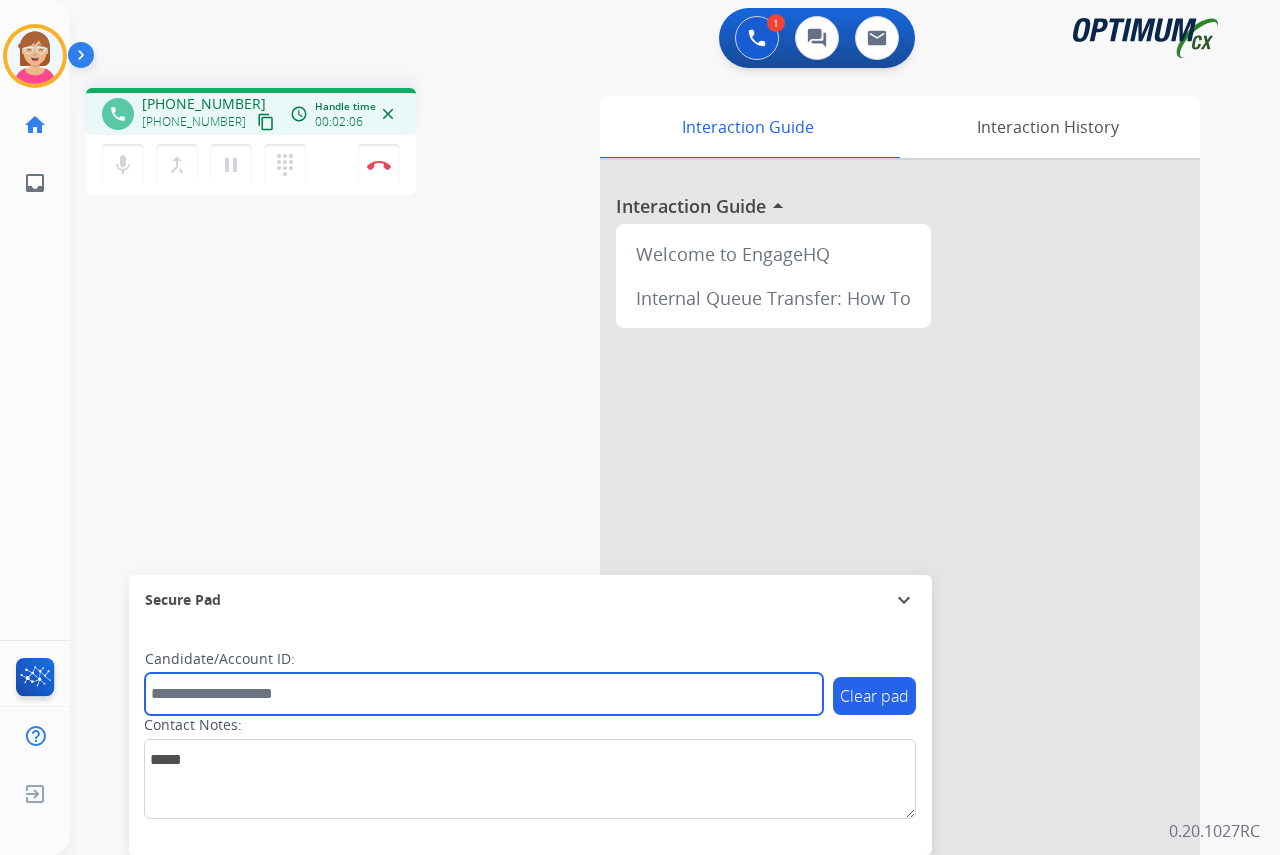 click at bounding box center [484, 694] 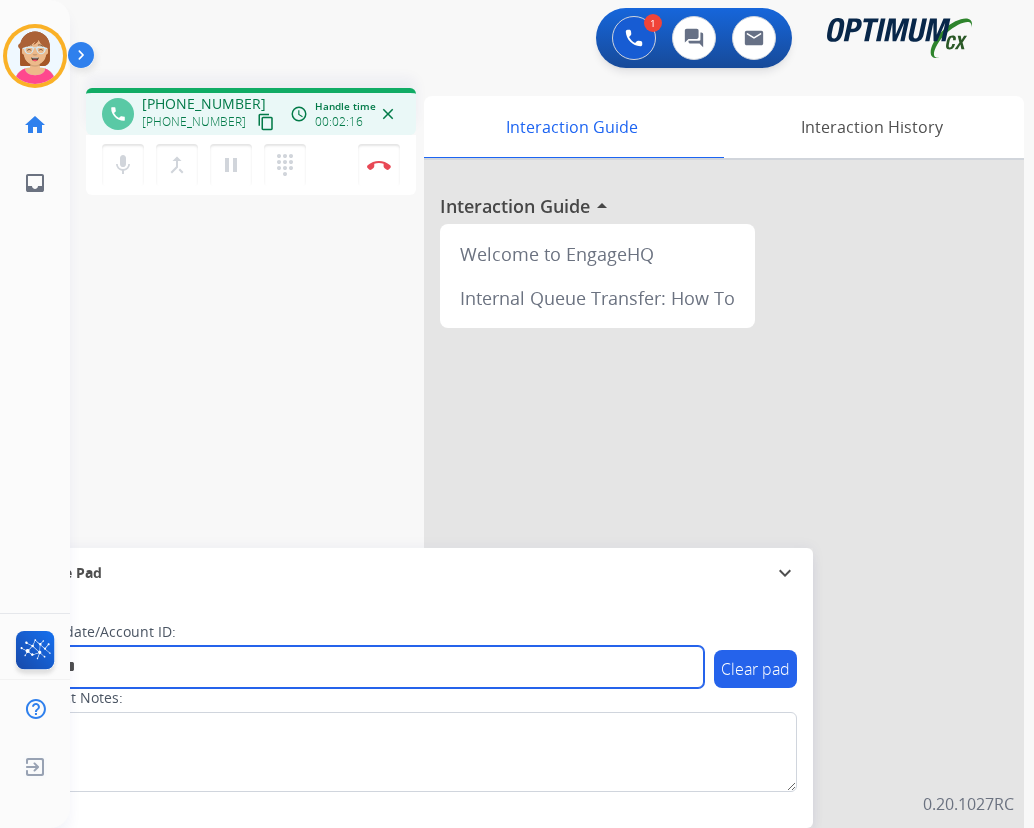 type on "*******" 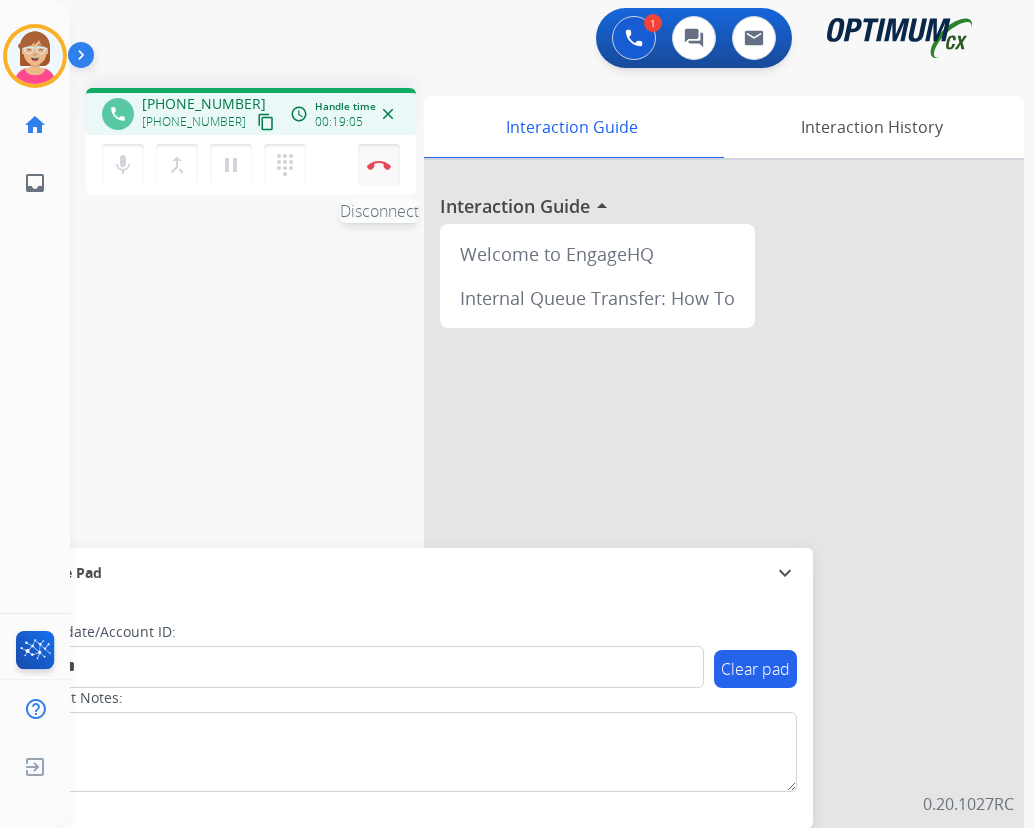 click at bounding box center [379, 165] 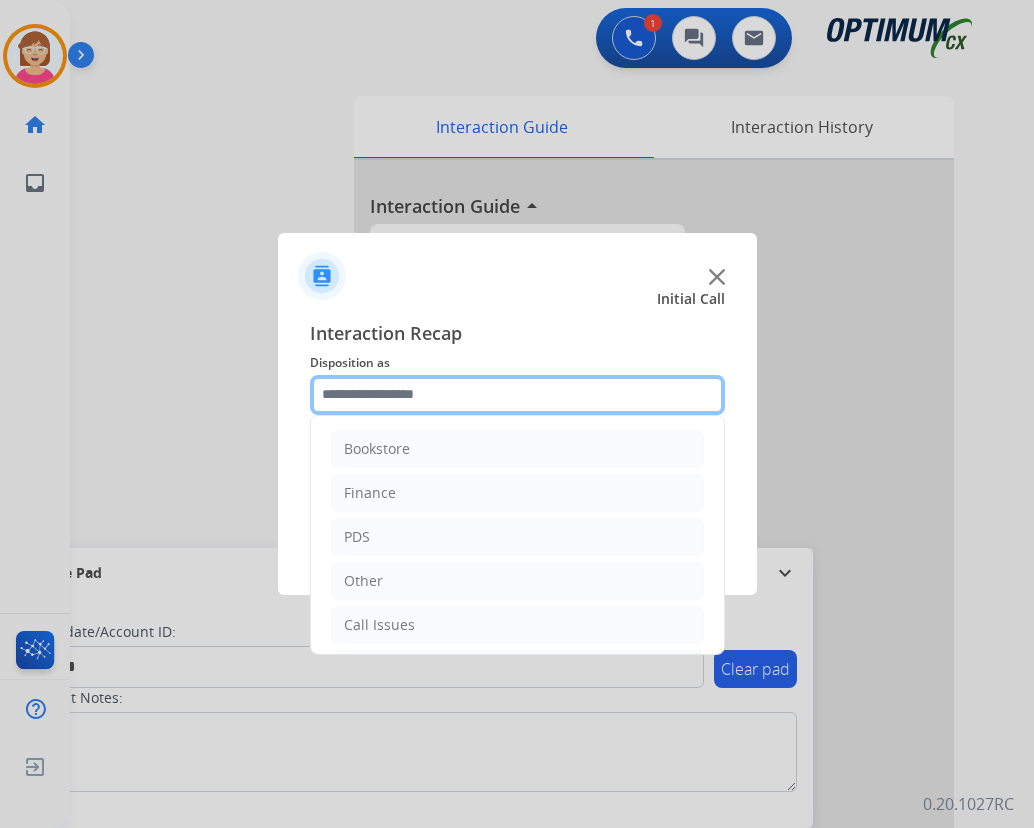 click 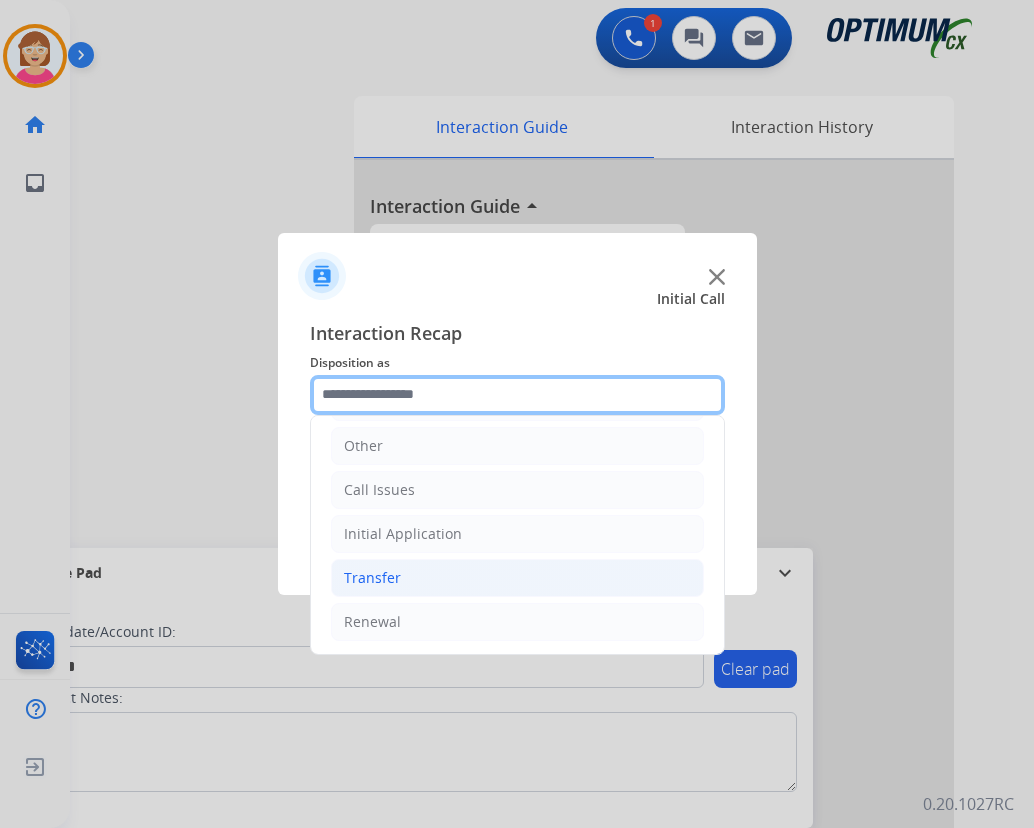 scroll, scrollTop: 136, scrollLeft: 0, axis: vertical 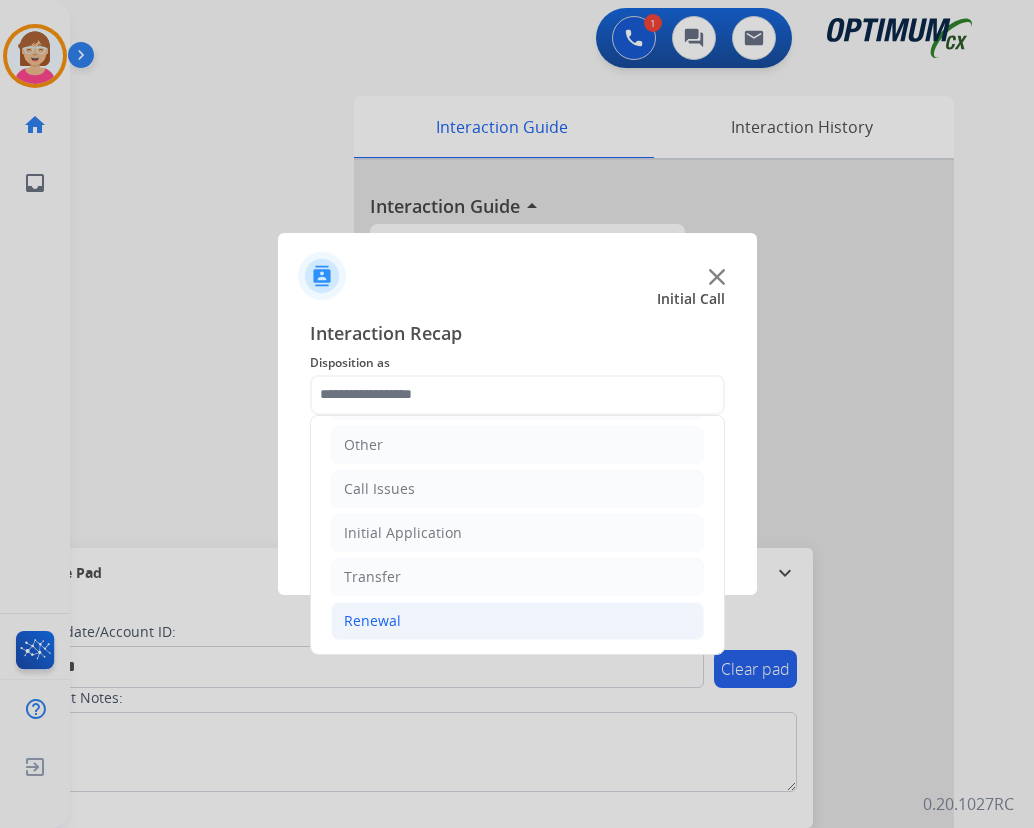 click on "Renewal" 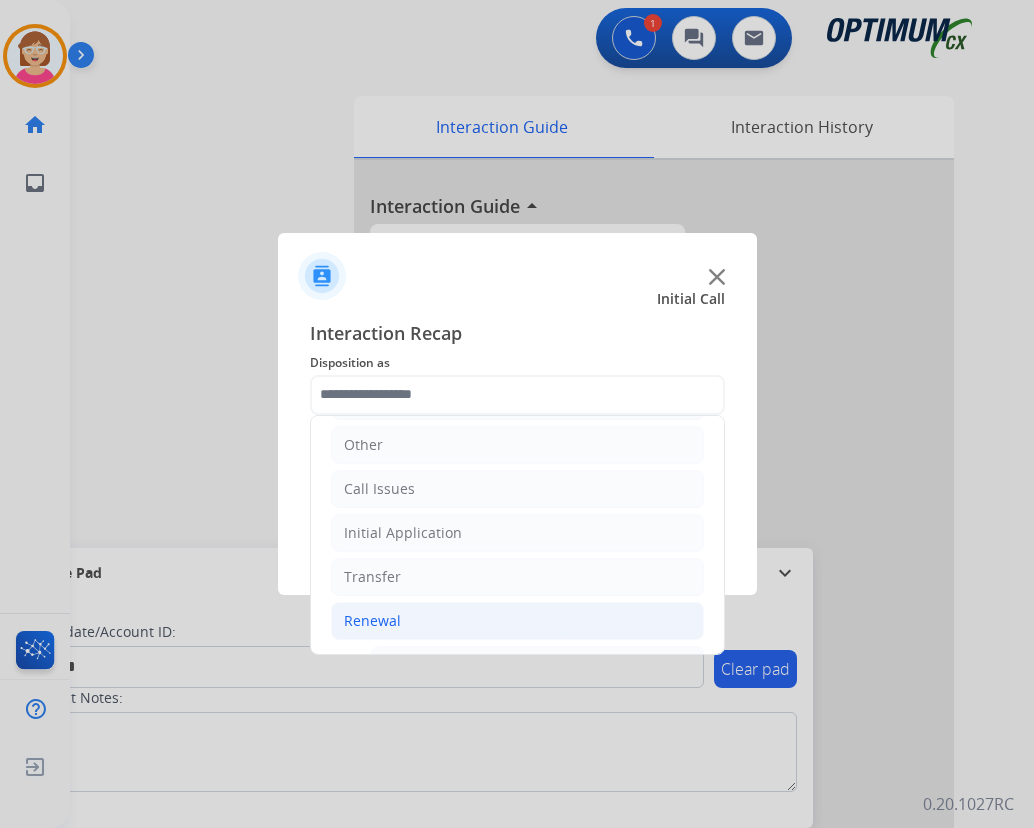 click on "Renewal" 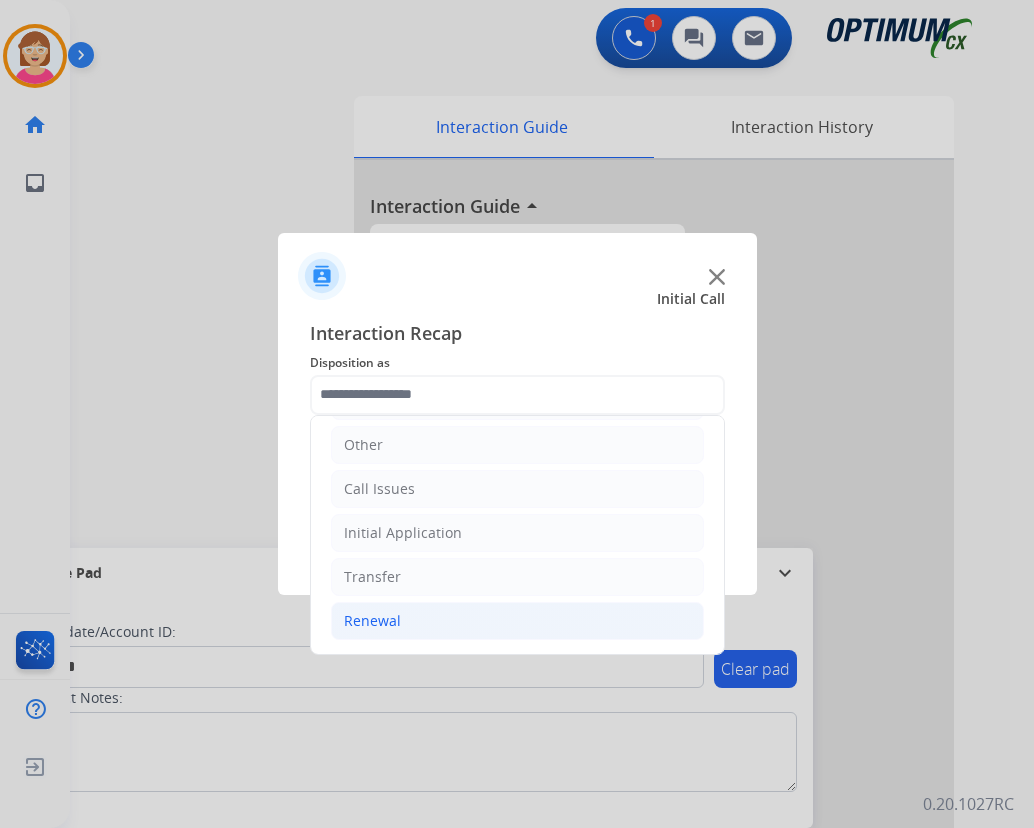 drag, startPoint x: 379, startPoint y: 623, endPoint x: 357, endPoint y: 623, distance: 22 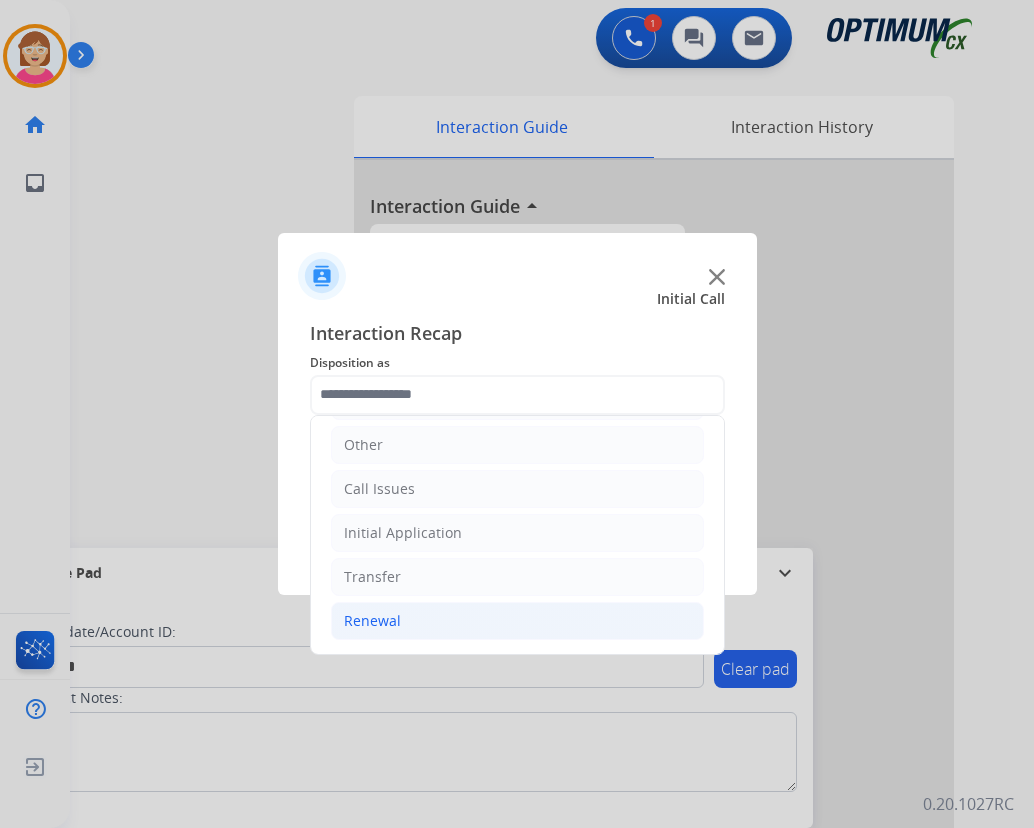 click on "Renewal" 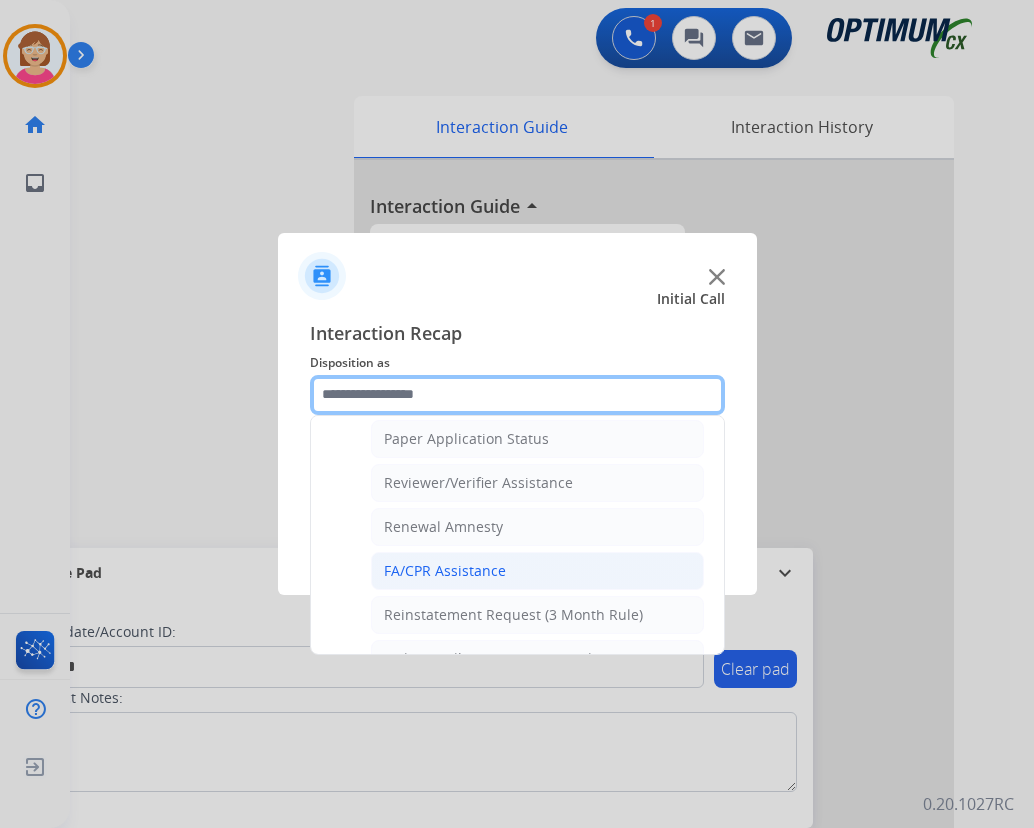 scroll, scrollTop: 736, scrollLeft: 0, axis: vertical 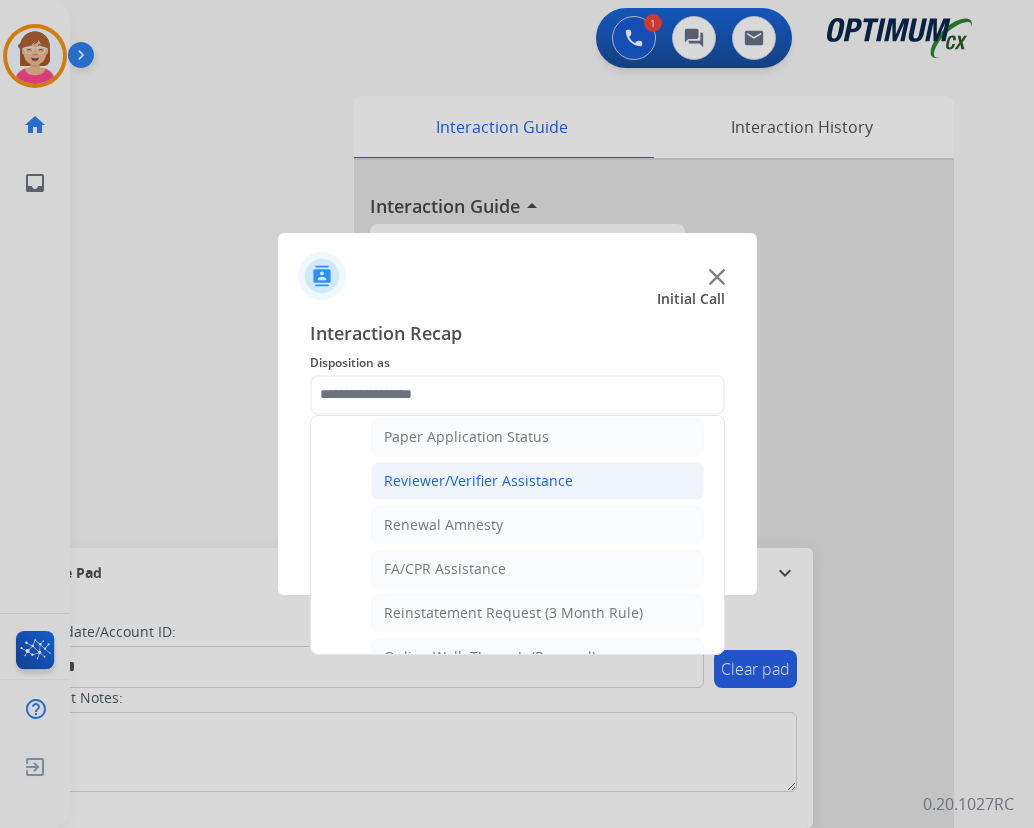 click on "Reviewer/Verifier Assistance" 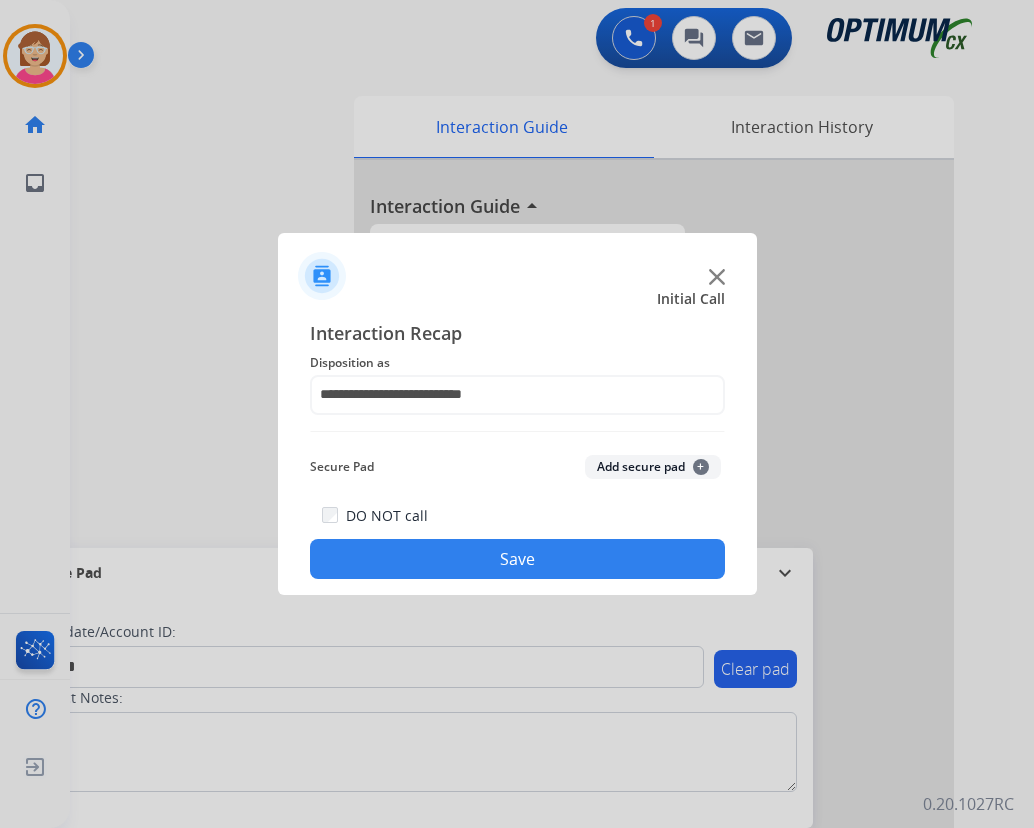 click on "+" 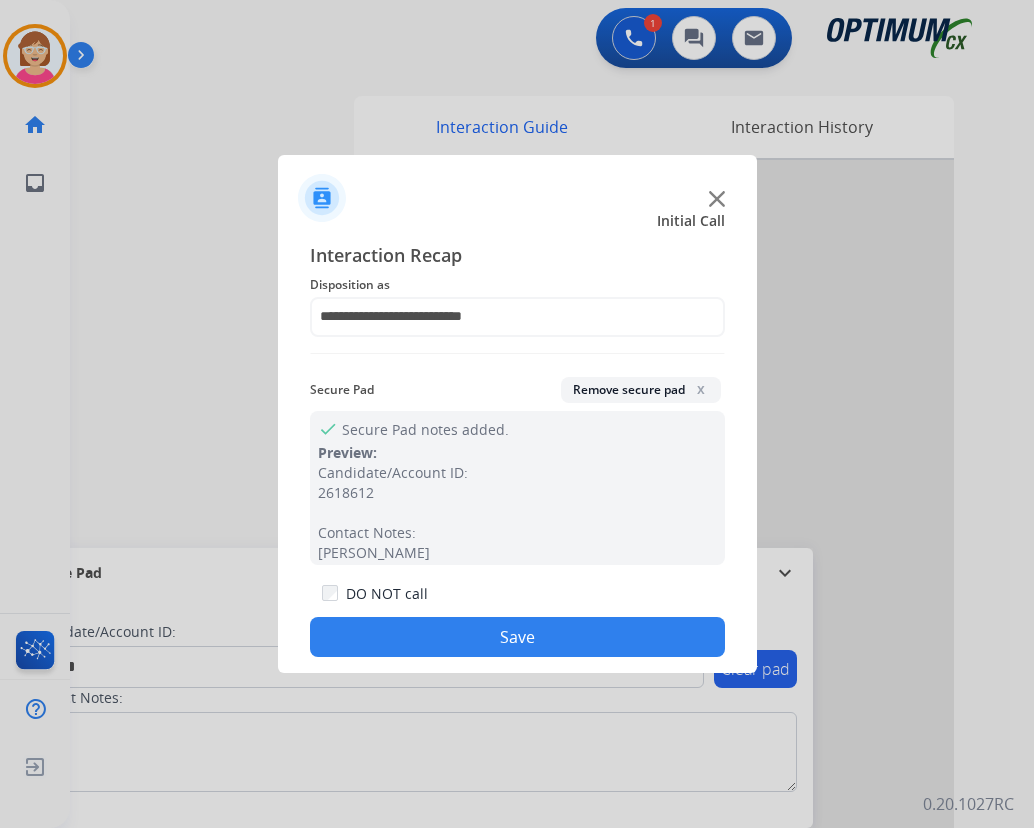 click on "Save" 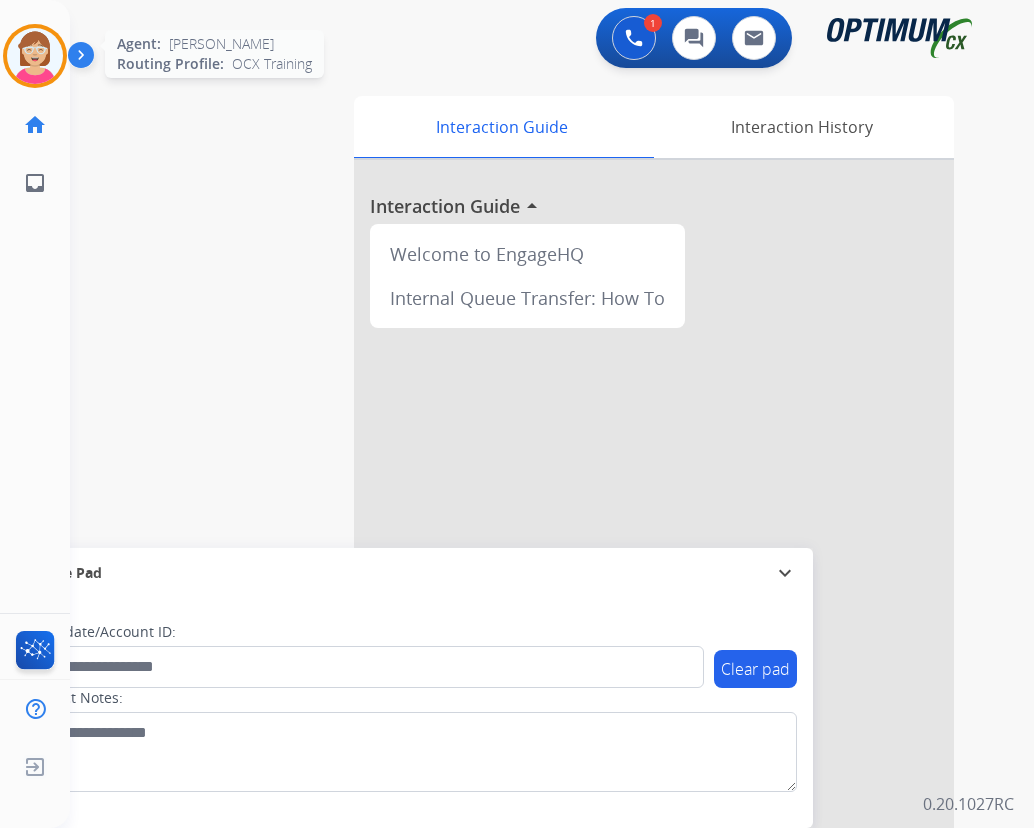 click at bounding box center (35, 56) 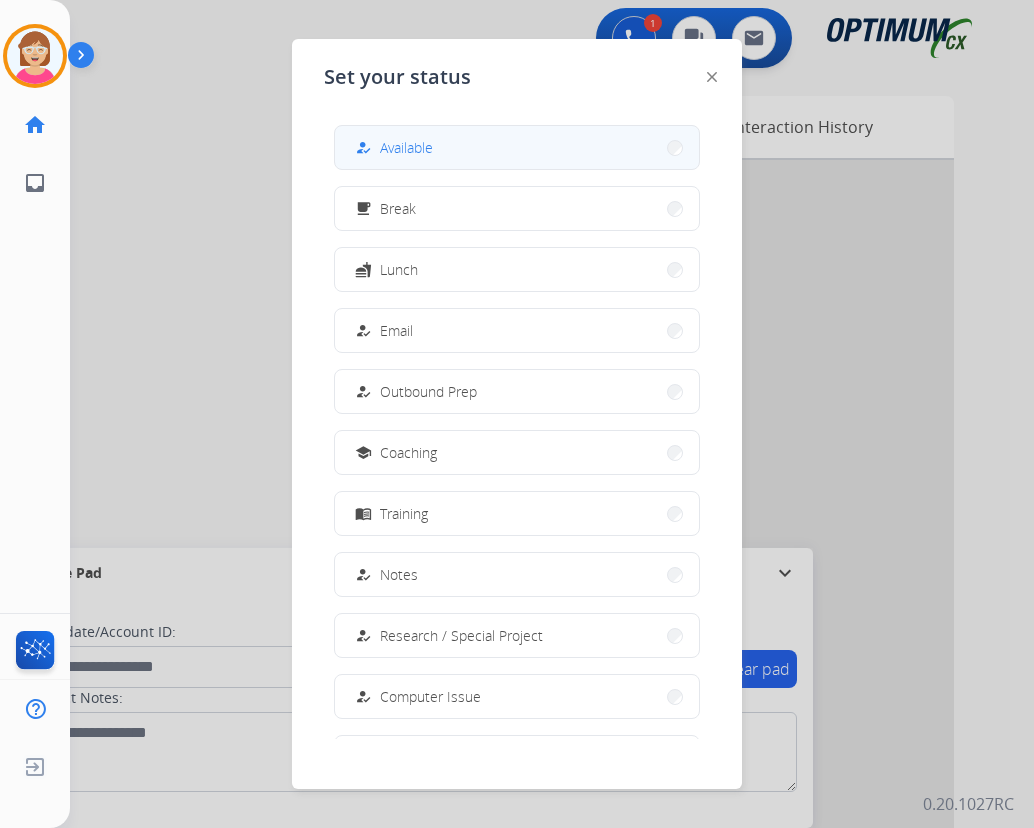 click on "Available" at bounding box center (406, 147) 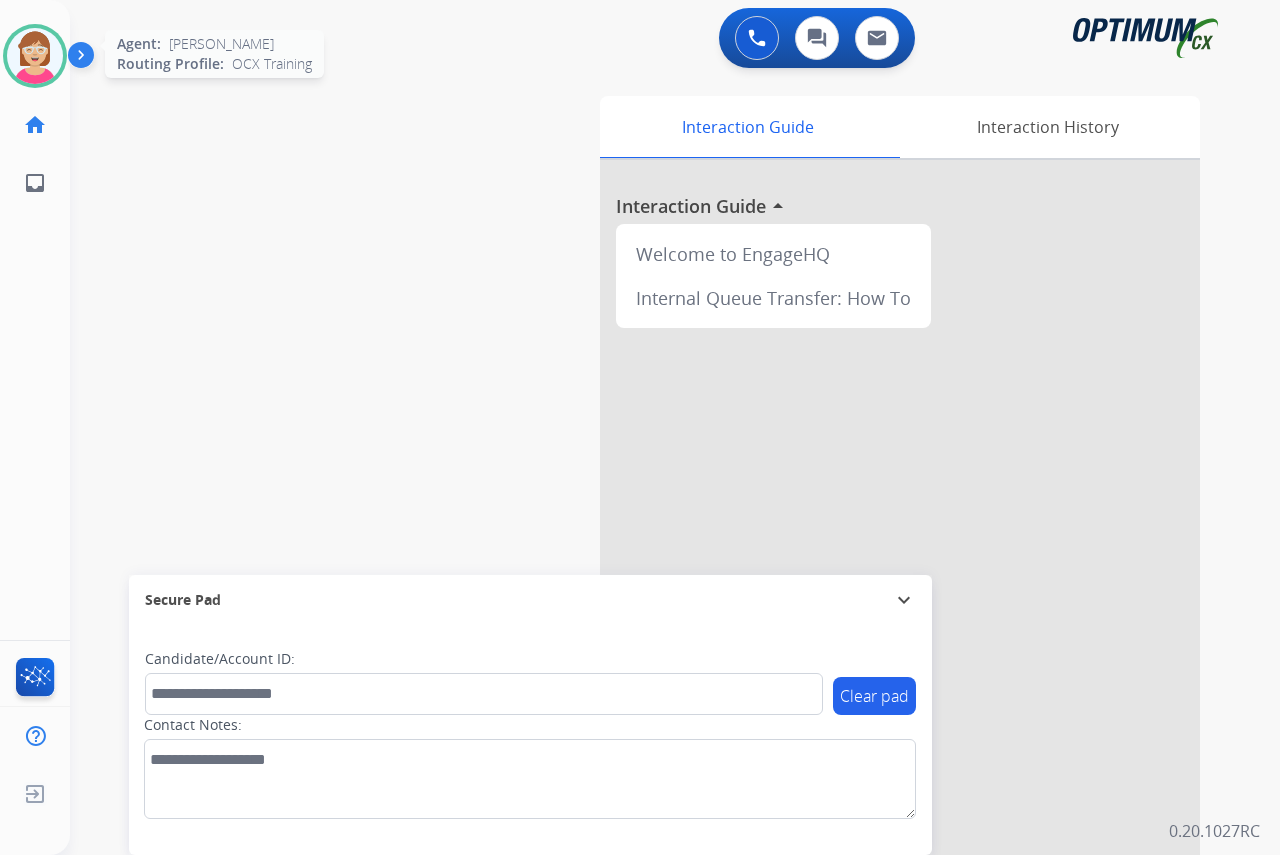 click at bounding box center [35, 56] 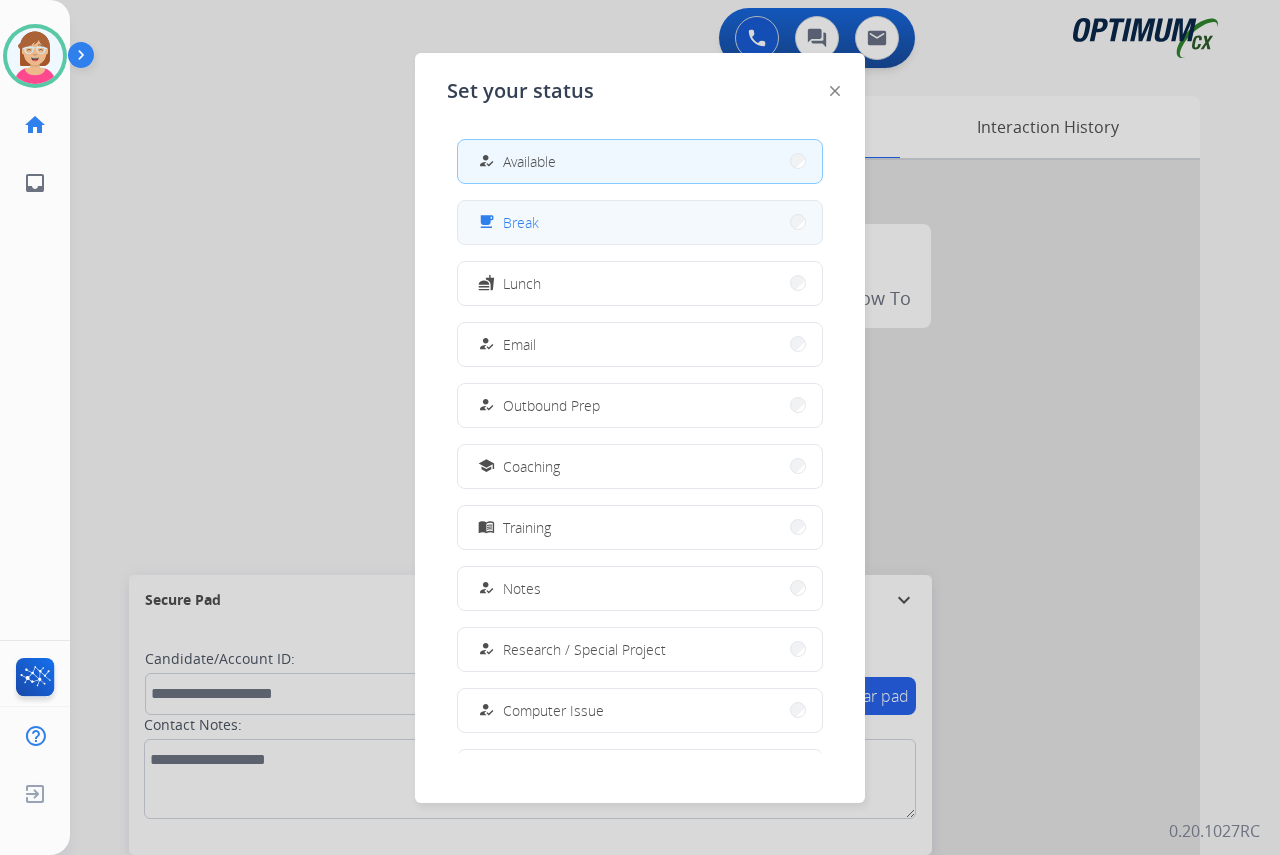click on "free_breakfast Break" at bounding box center (640, 222) 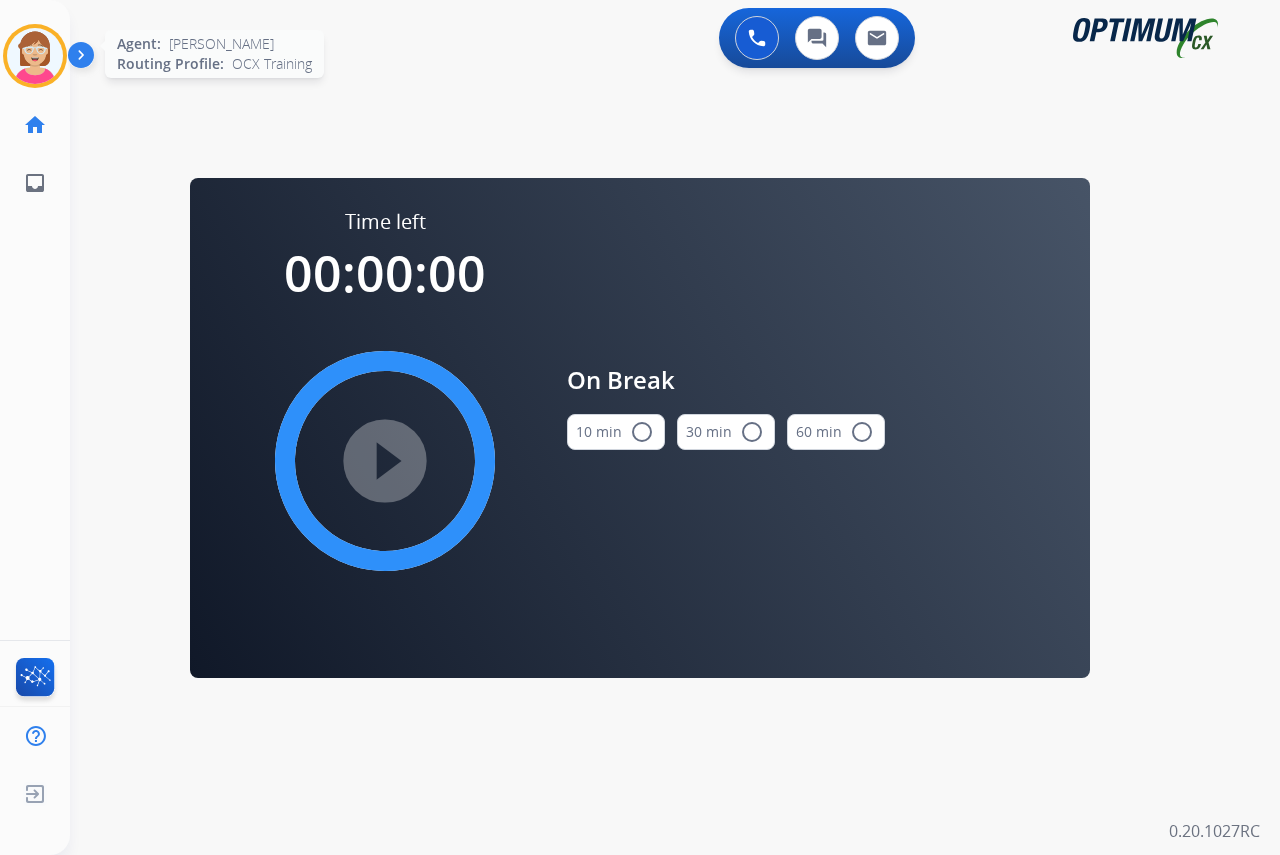 click at bounding box center [35, 56] 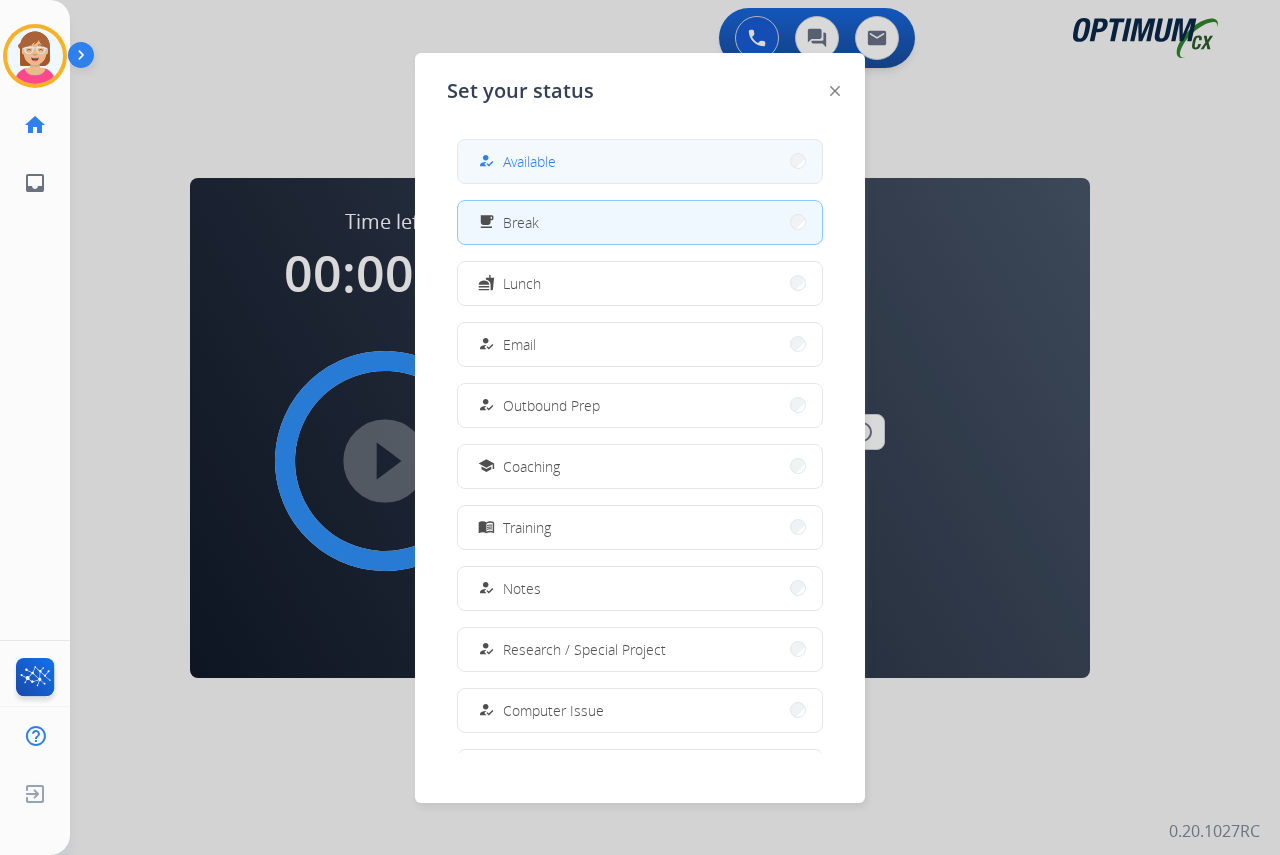 click on "Available" at bounding box center (529, 161) 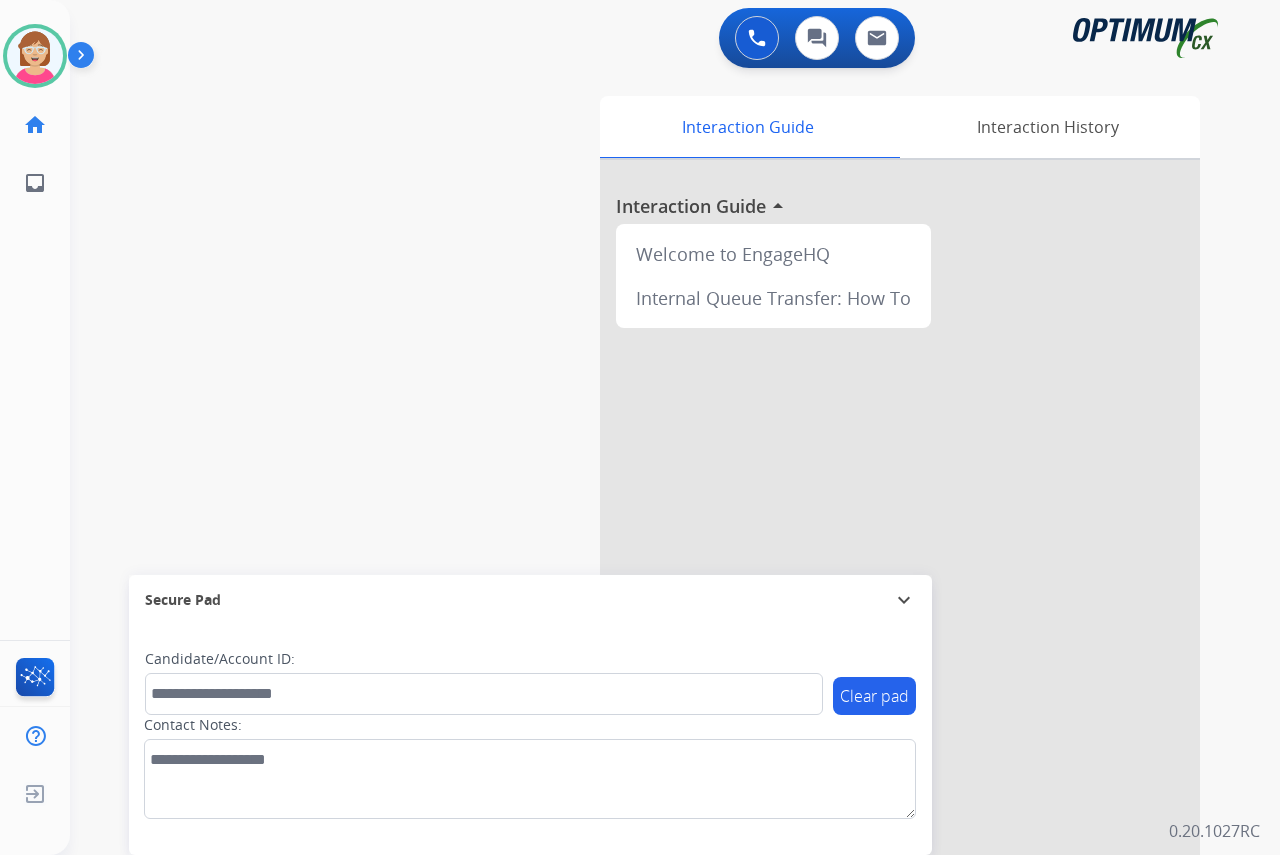 click on "[PERSON_NAME]   Available  Edit Avatar  Agent:   [PERSON_NAME] Profile:  OCX Training home  Home  Home inbox  Emails  Emails  FocalPoints  Help Center  Help Center  Log out  Log out" 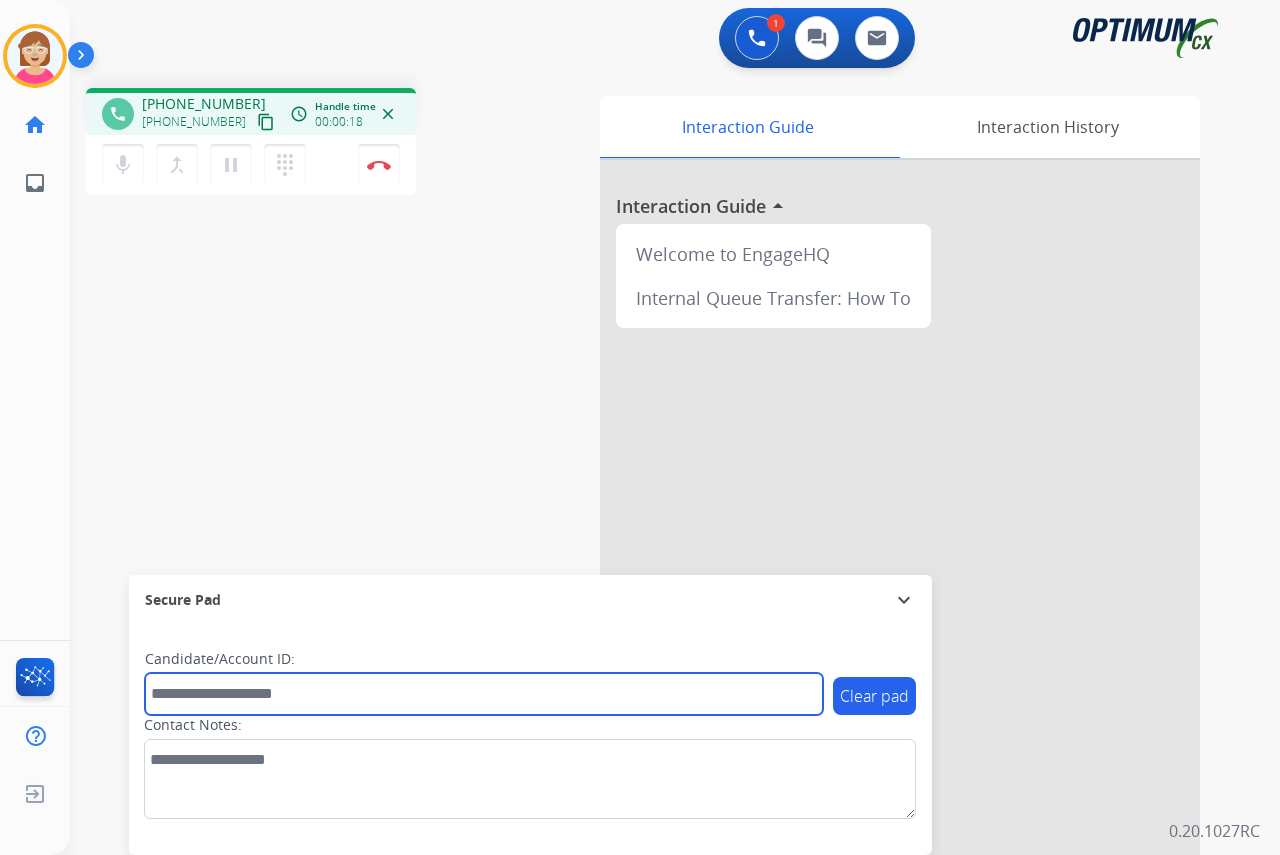click at bounding box center (484, 694) 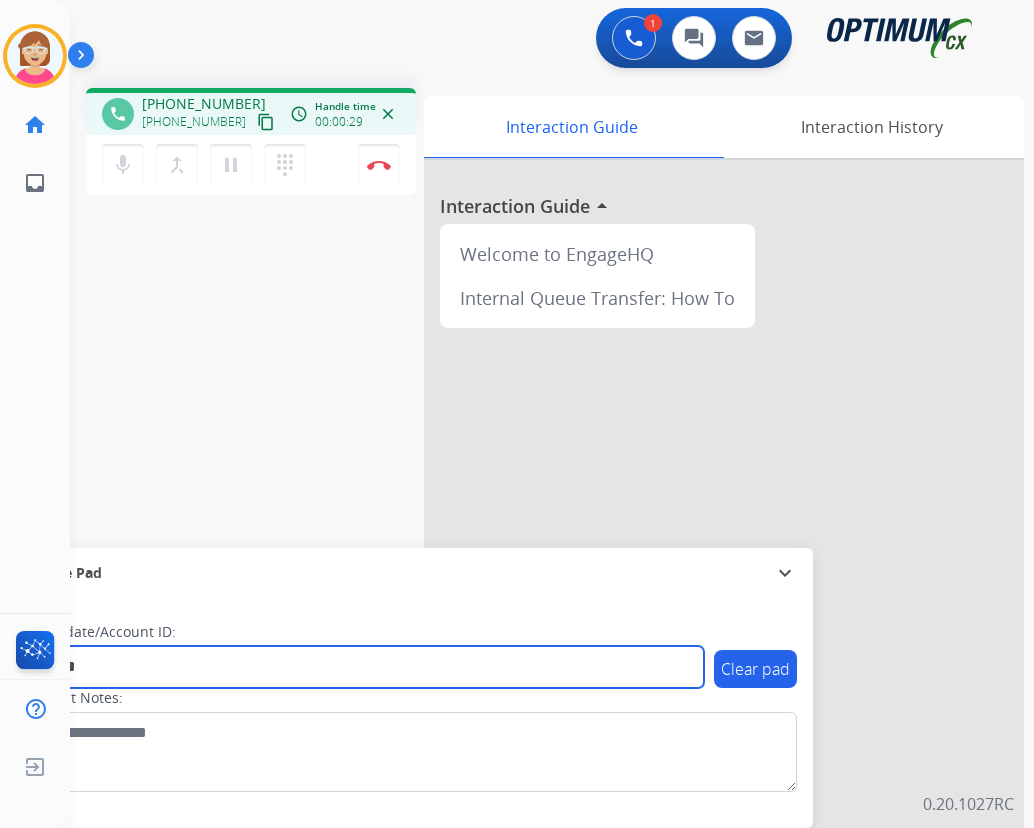 type on "*******" 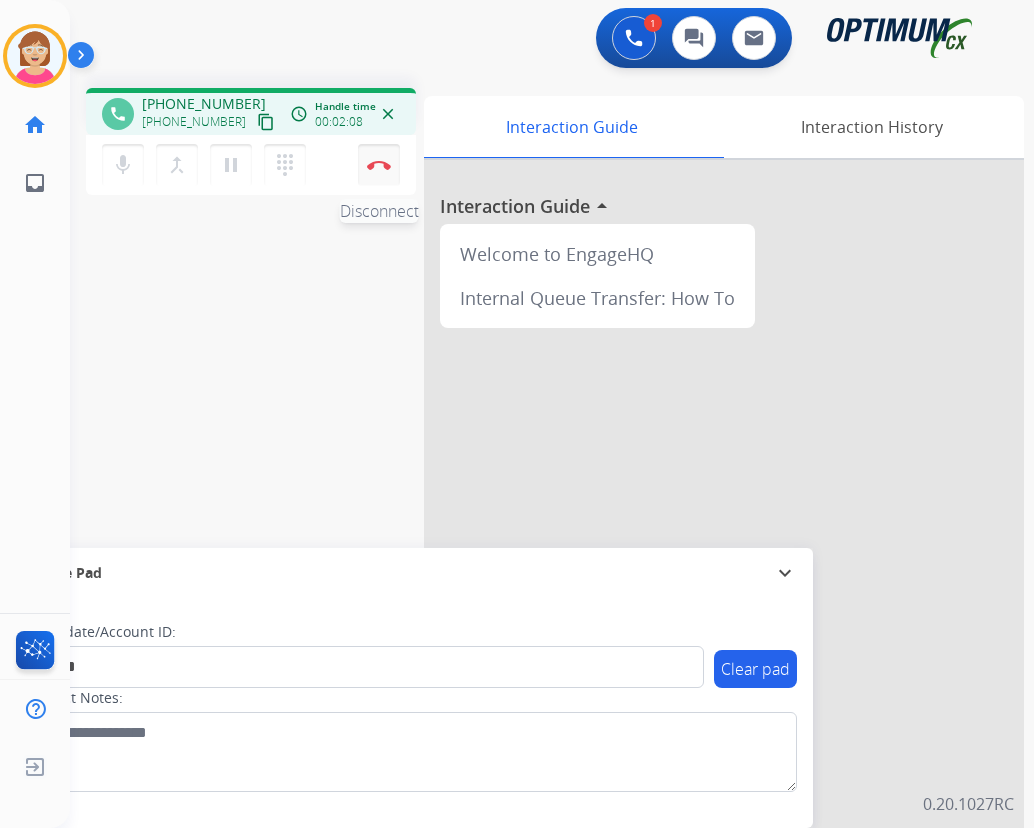 click at bounding box center (379, 165) 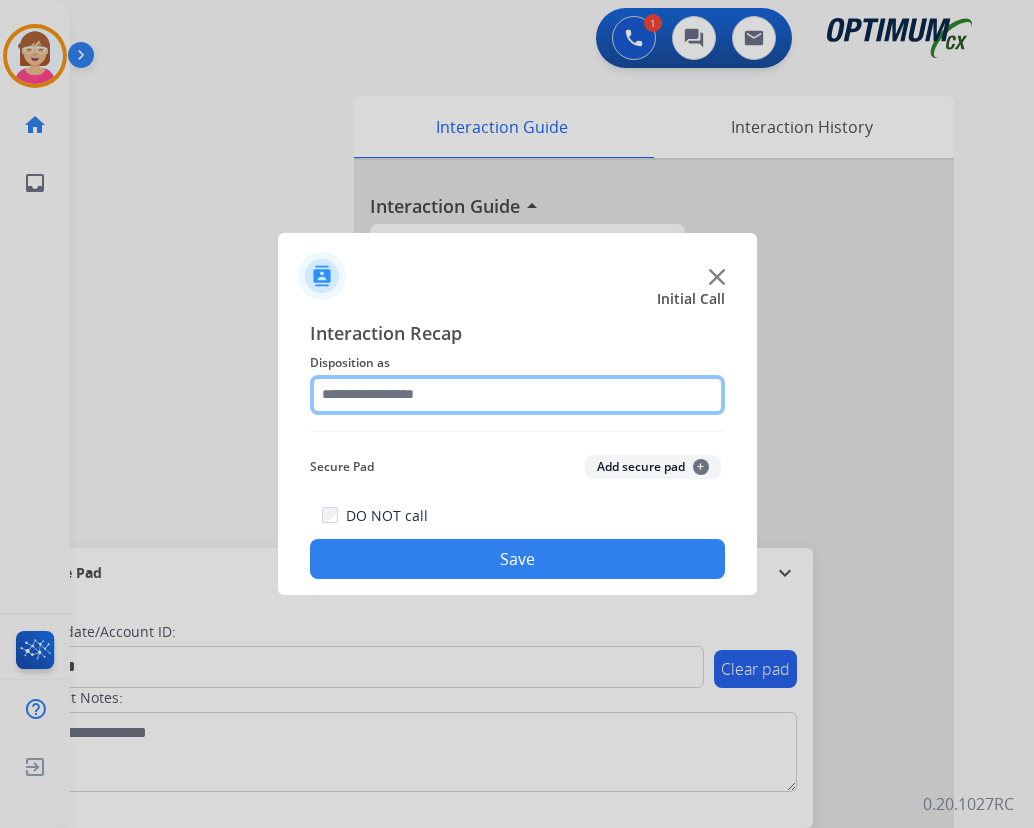 click 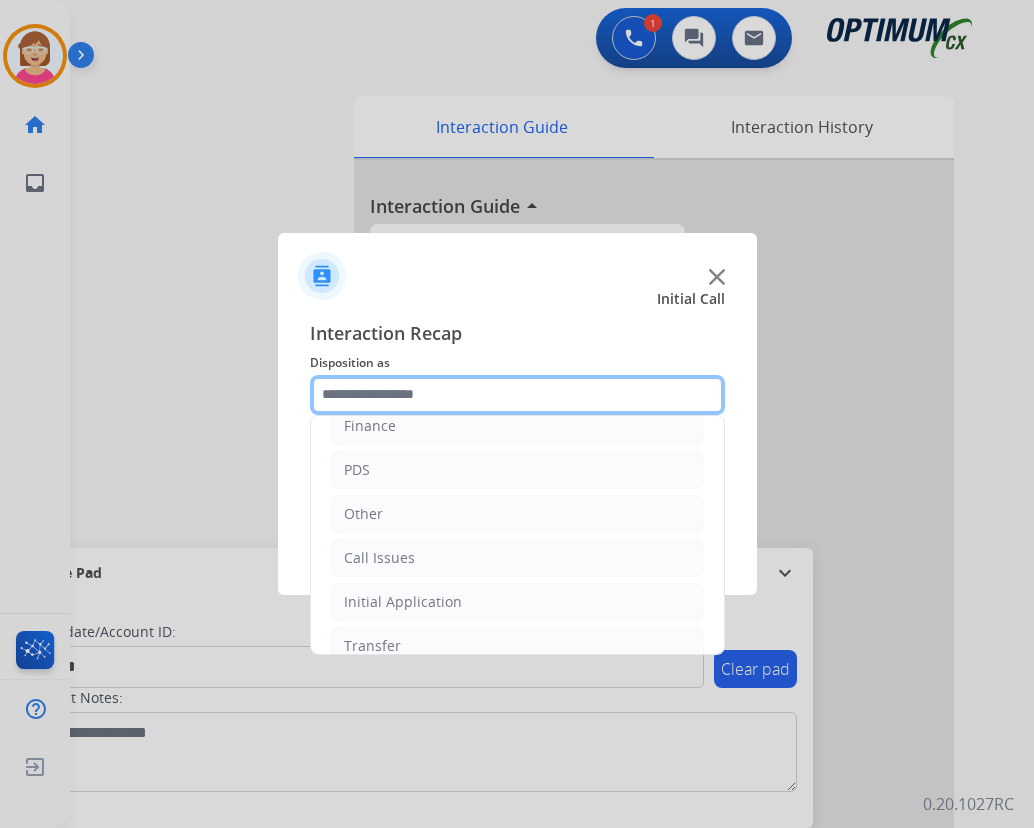 scroll, scrollTop: 136, scrollLeft: 0, axis: vertical 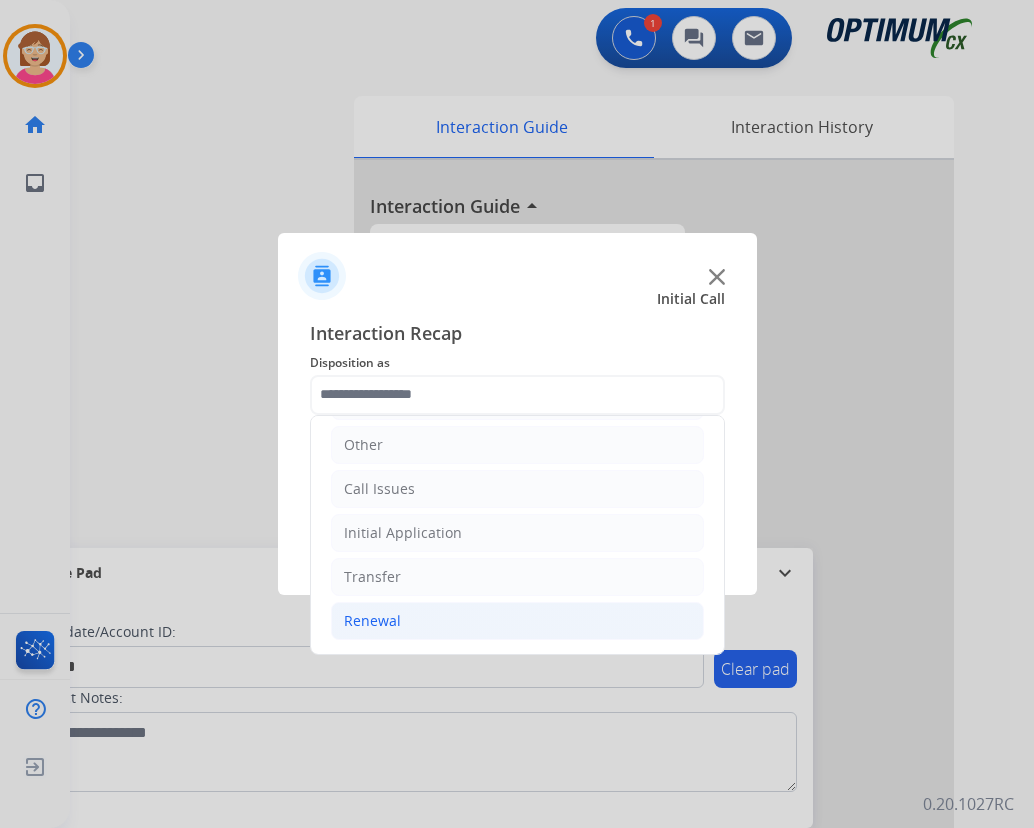 click on "Renewal" 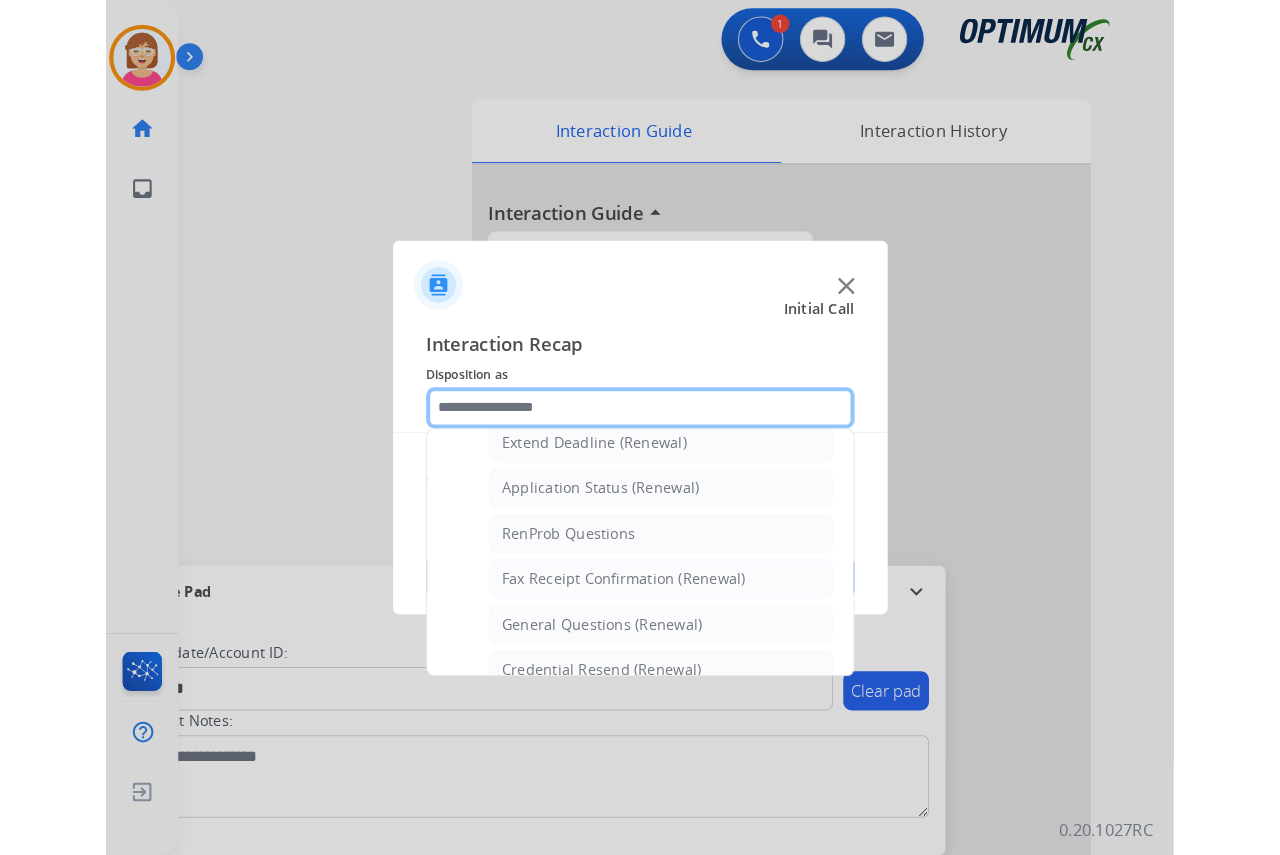scroll, scrollTop: 536, scrollLeft: 0, axis: vertical 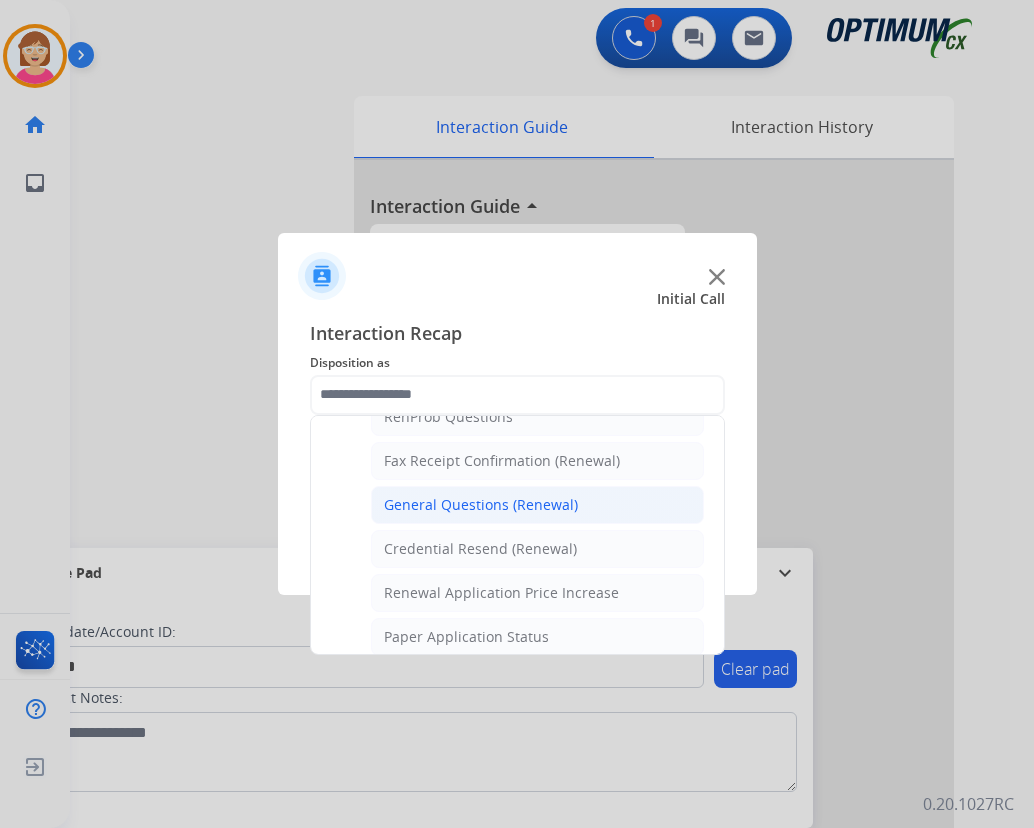 click on "General Questions (Renewal)" 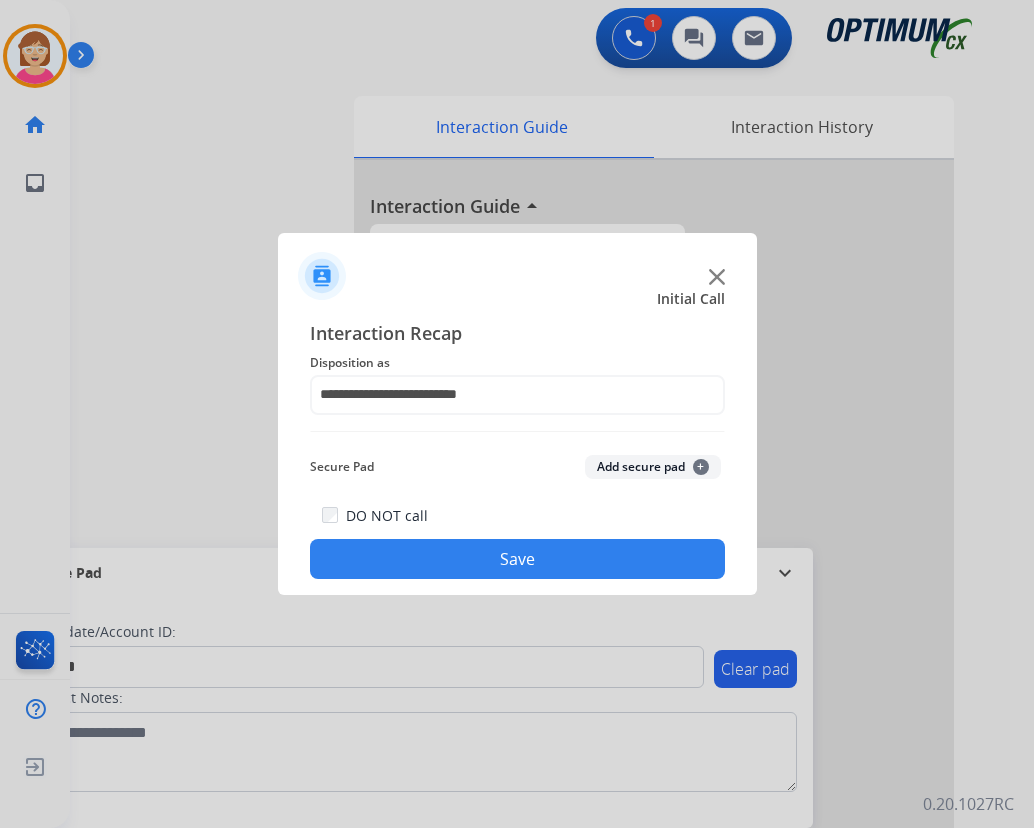 click on "+" 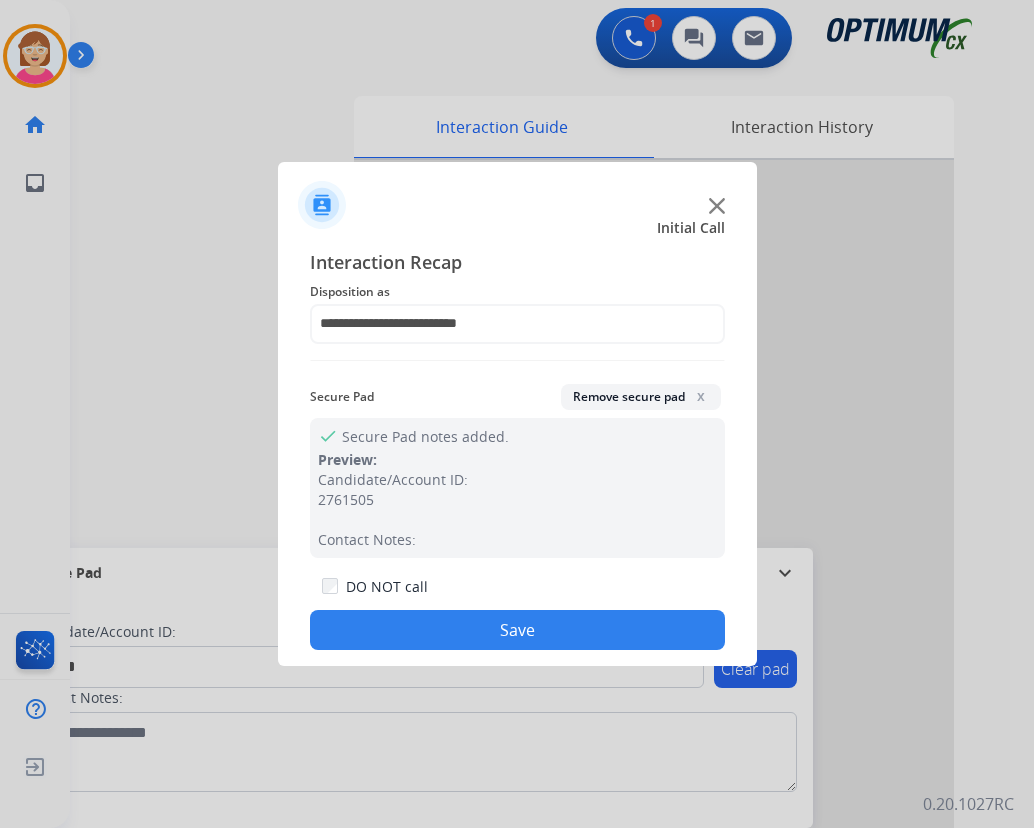 click on "Save" 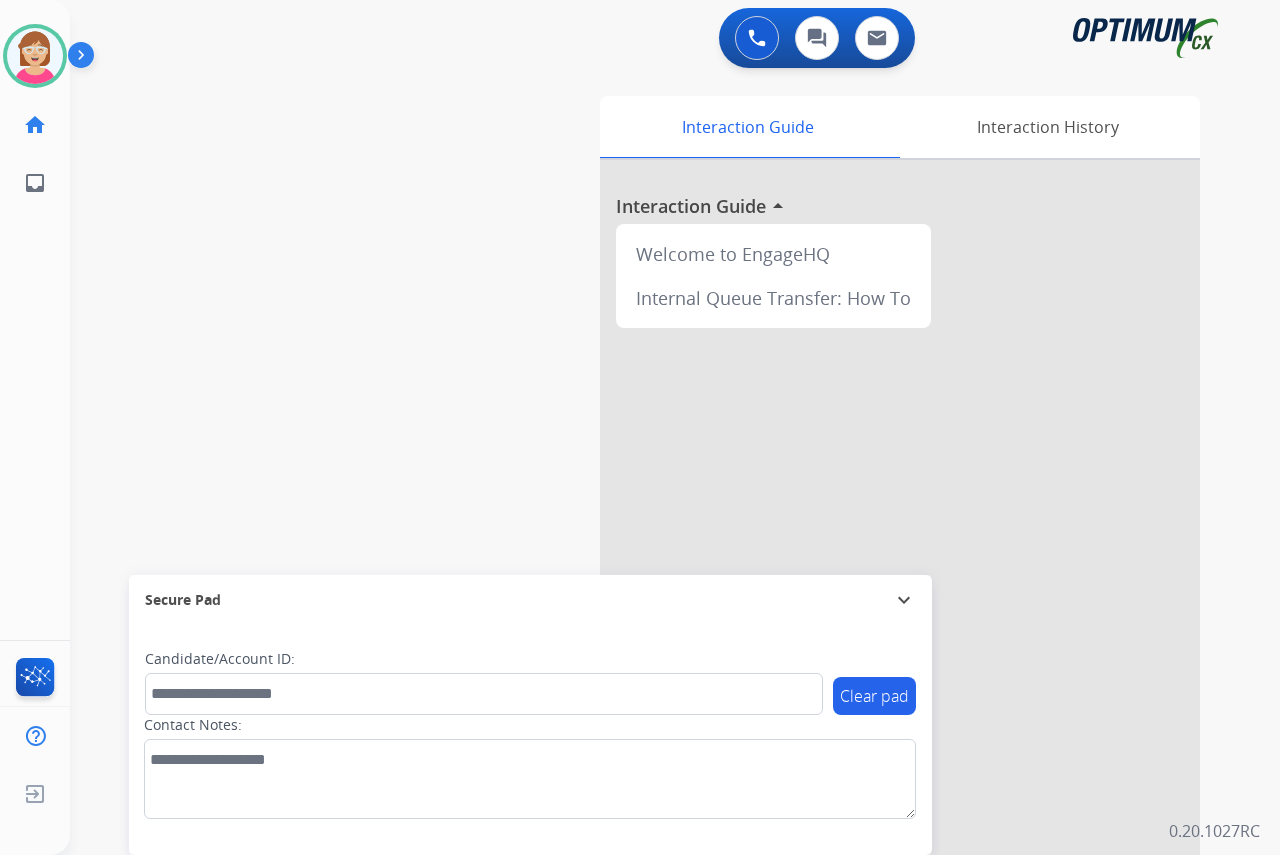 click on "[PERSON_NAME]   Available  Edit Avatar  Agent:   [PERSON_NAME] Profile:  OCX Training home  Home  Home inbox  Emails  Emails  FocalPoints  Help Center  Help Center  Log out  Log out" 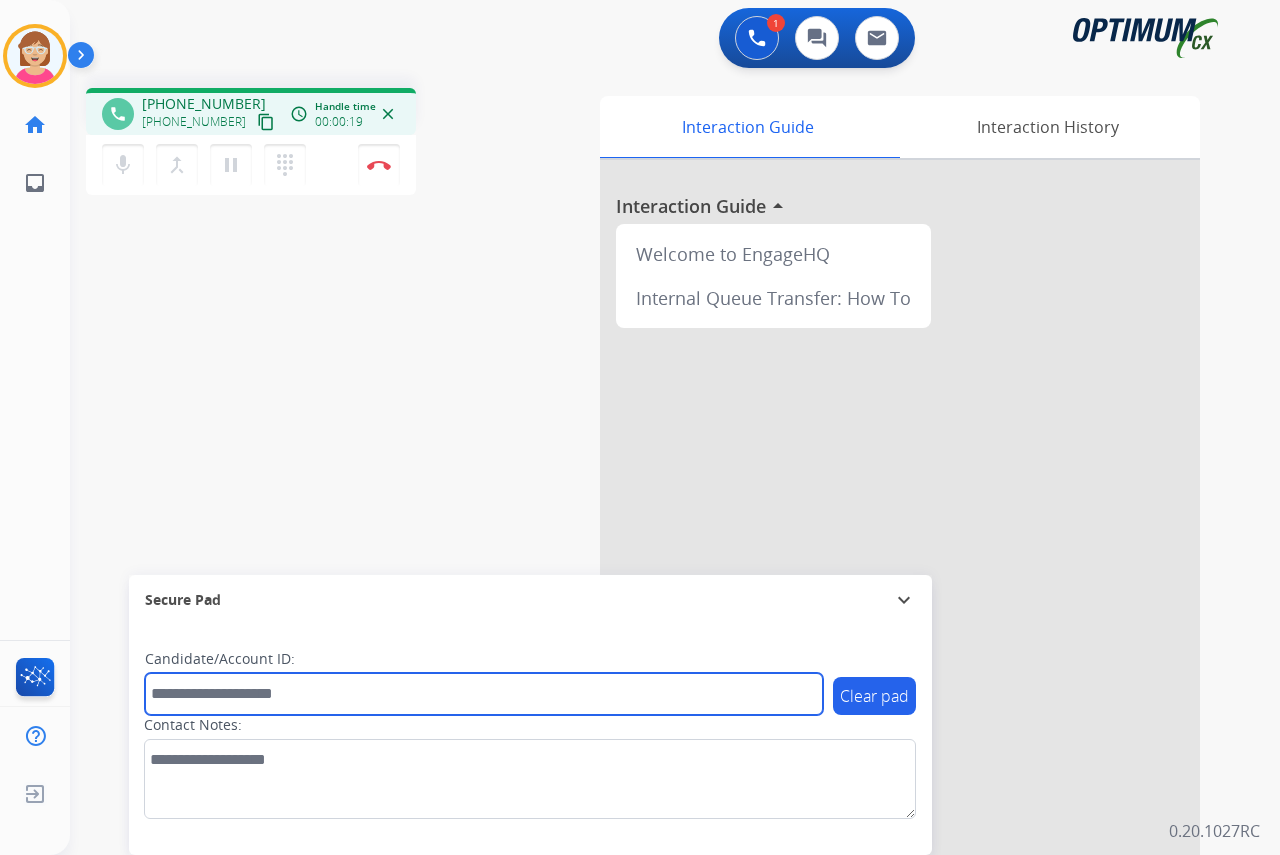 click at bounding box center (484, 694) 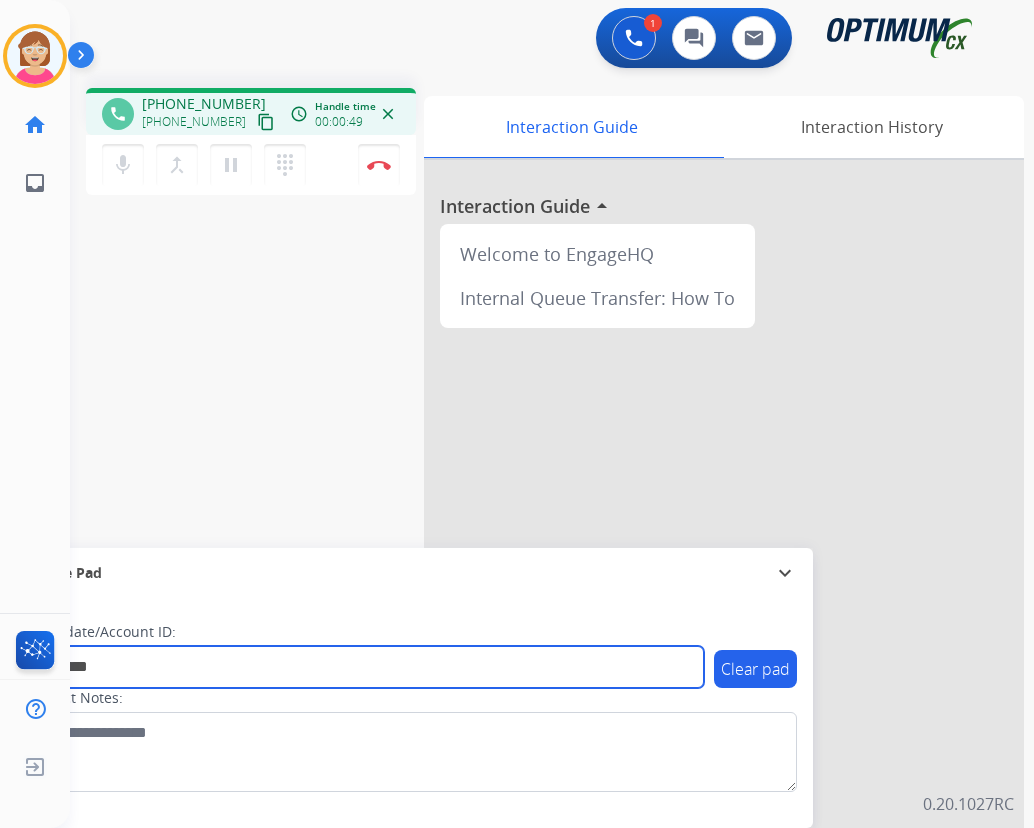 type on "*********" 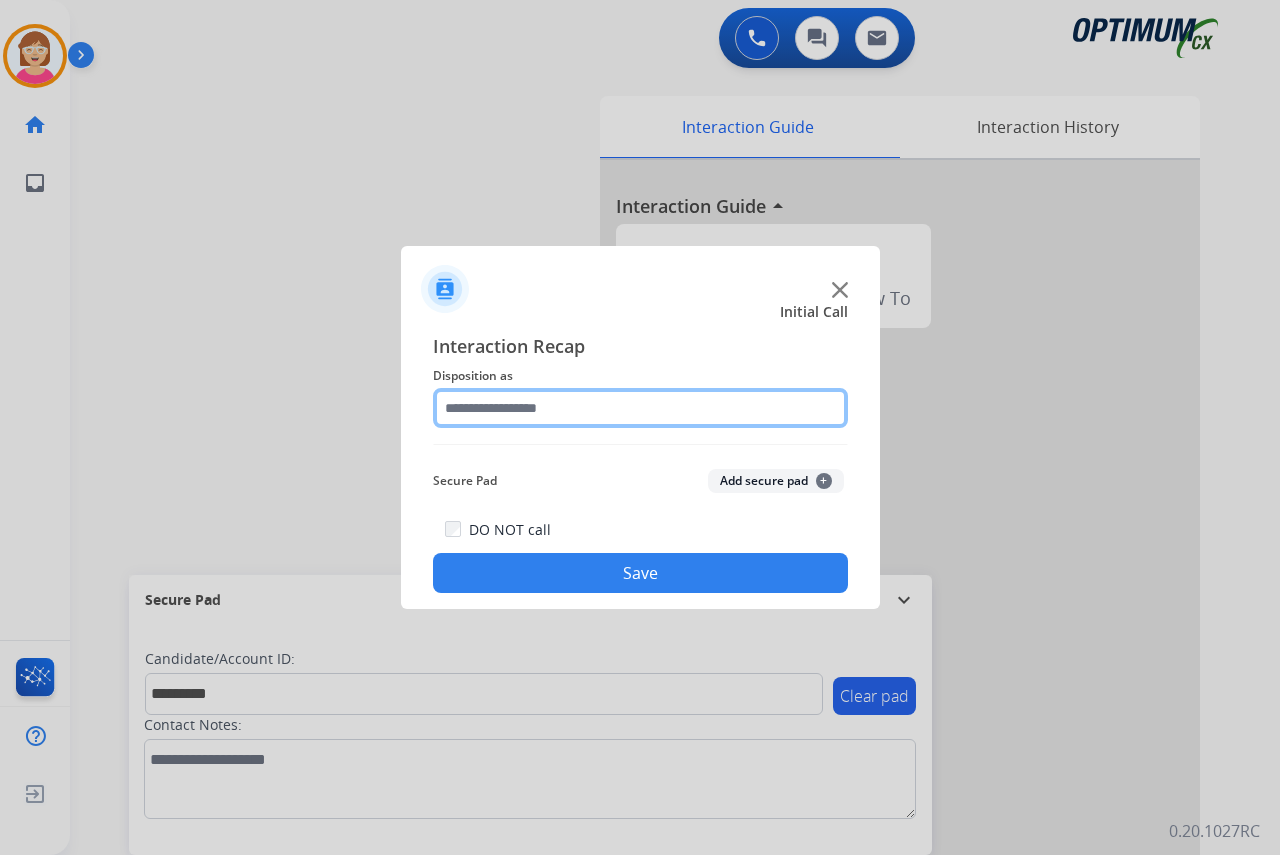 click 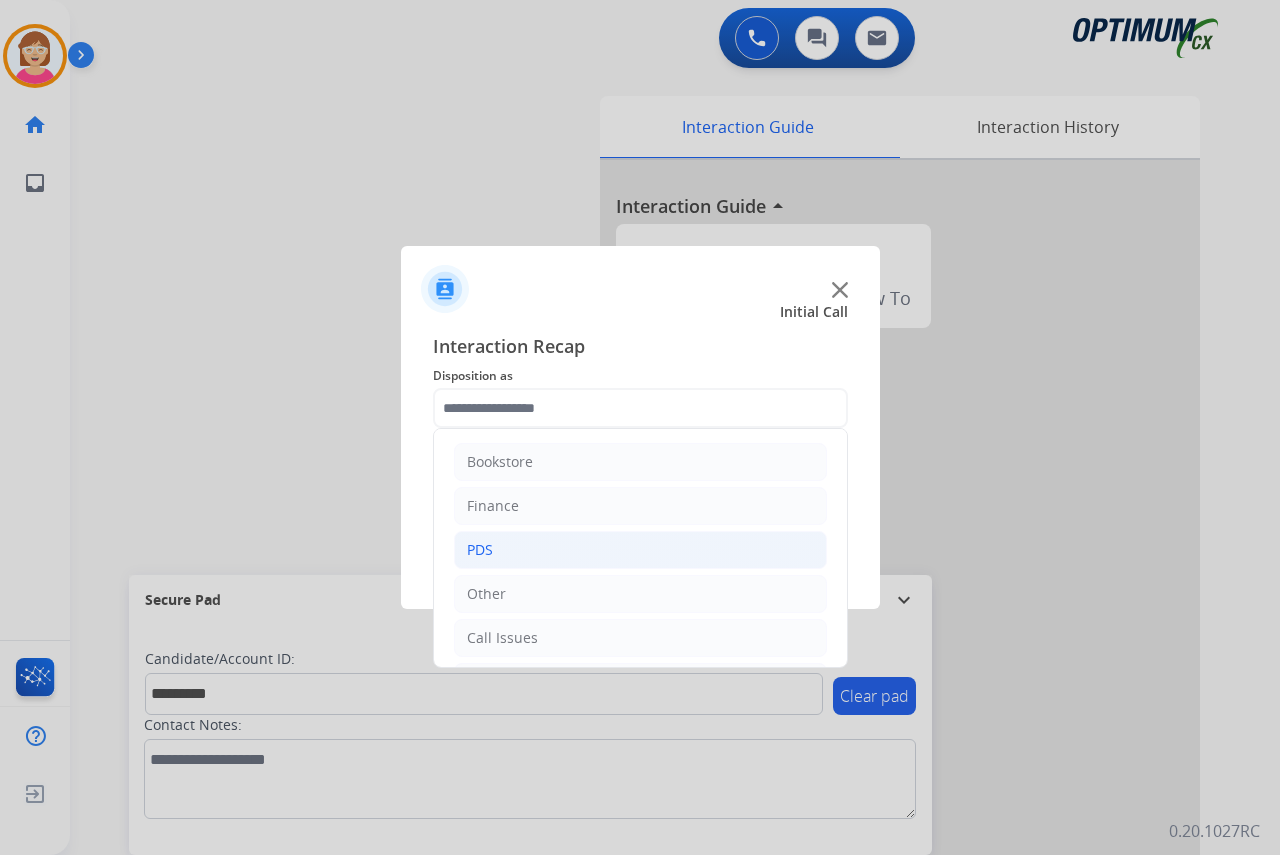 click on "PDS" 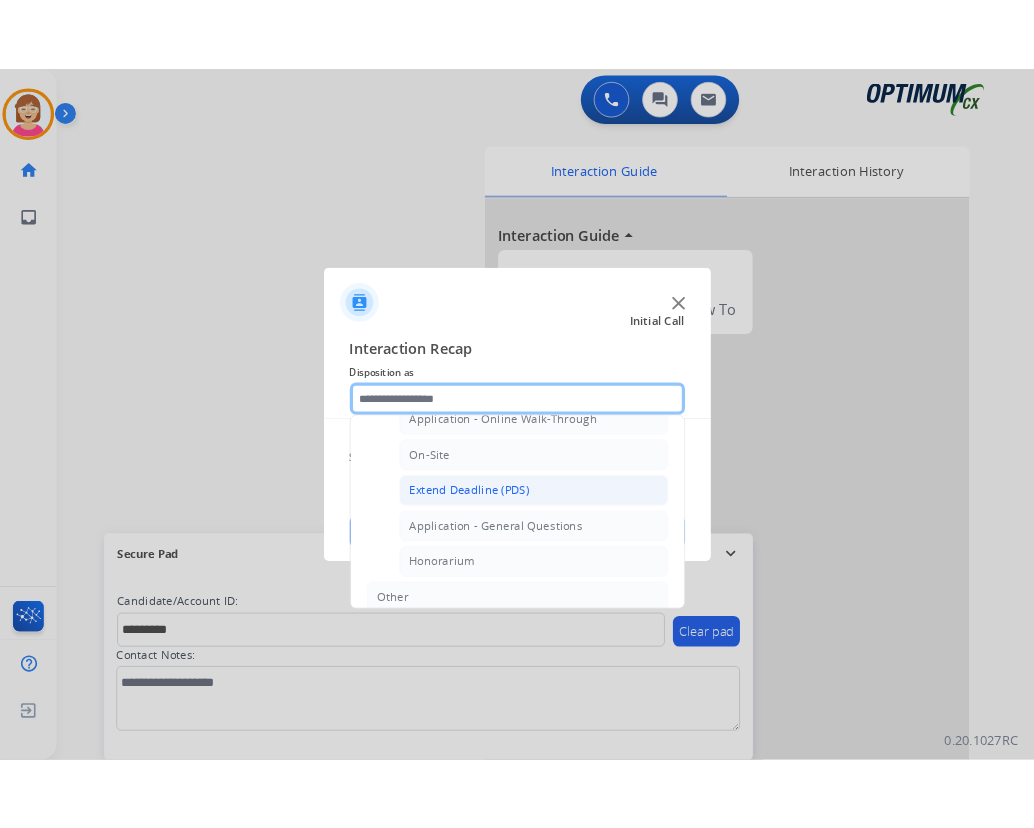 scroll, scrollTop: 500, scrollLeft: 0, axis: vertical 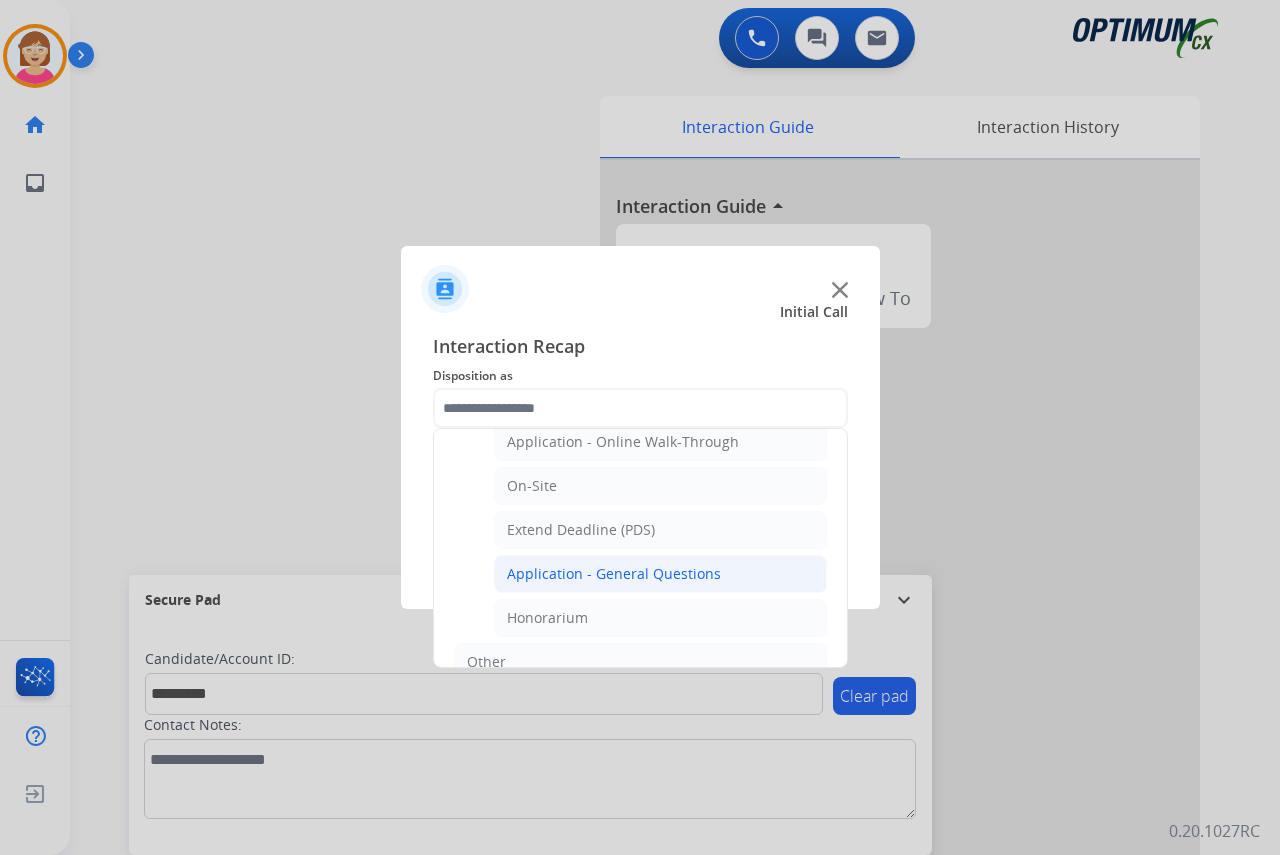 click on "Application - General Questions" 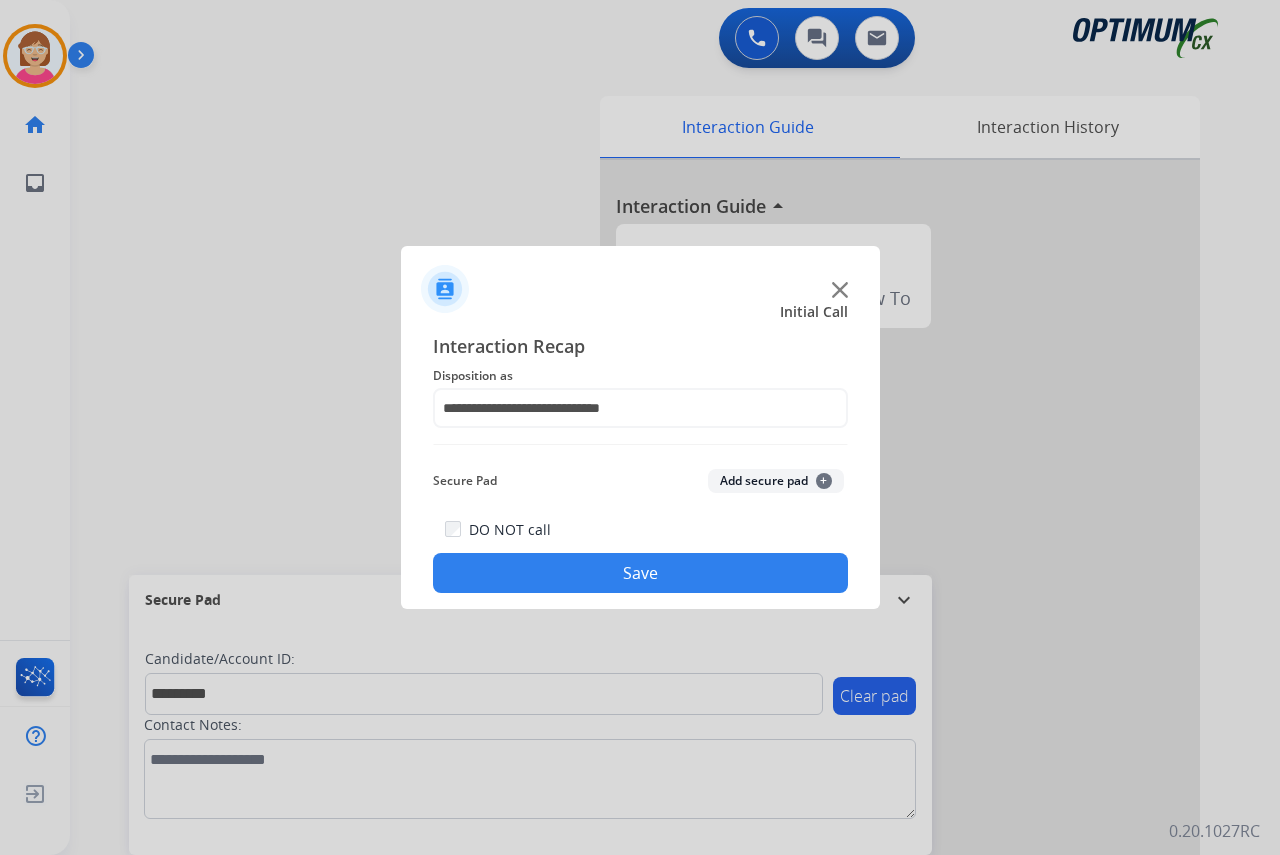 click on "+" 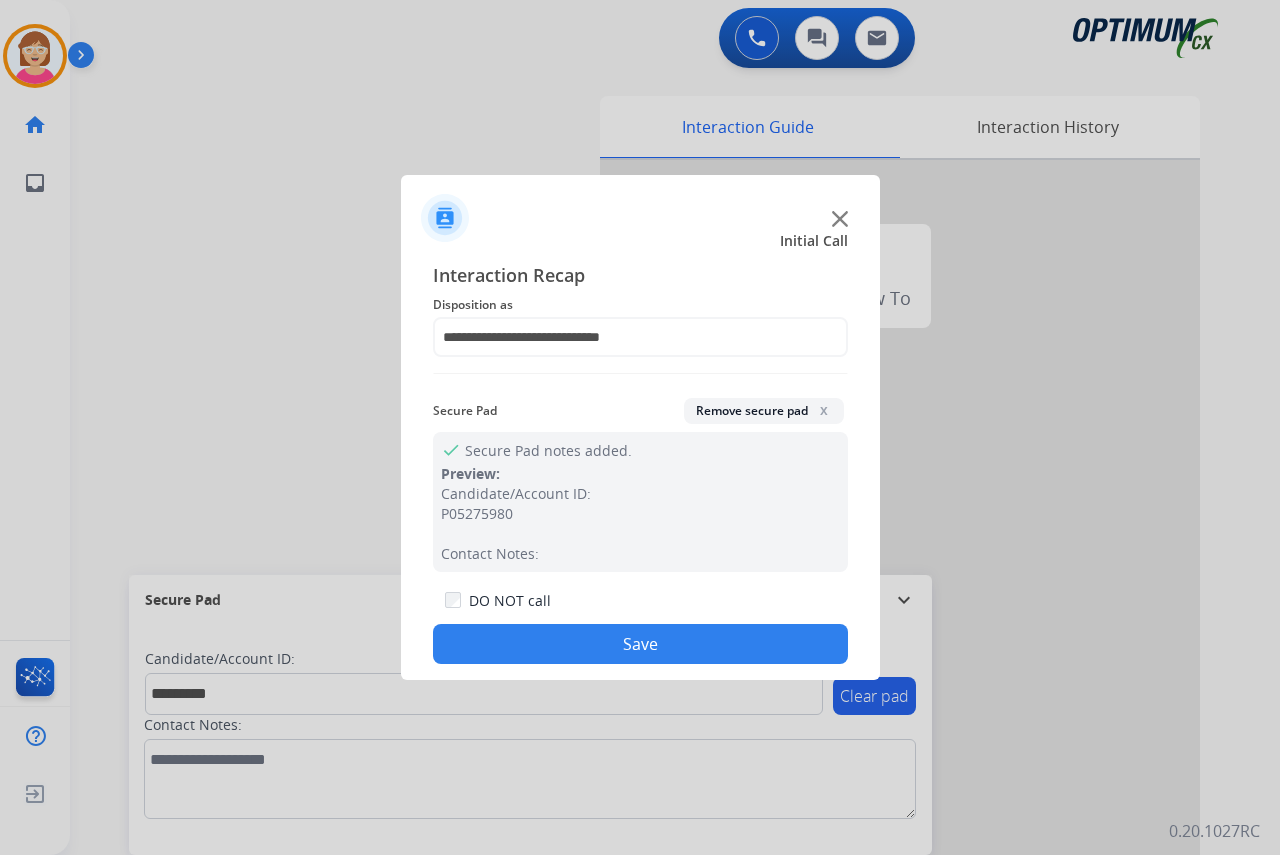 click on "Save" 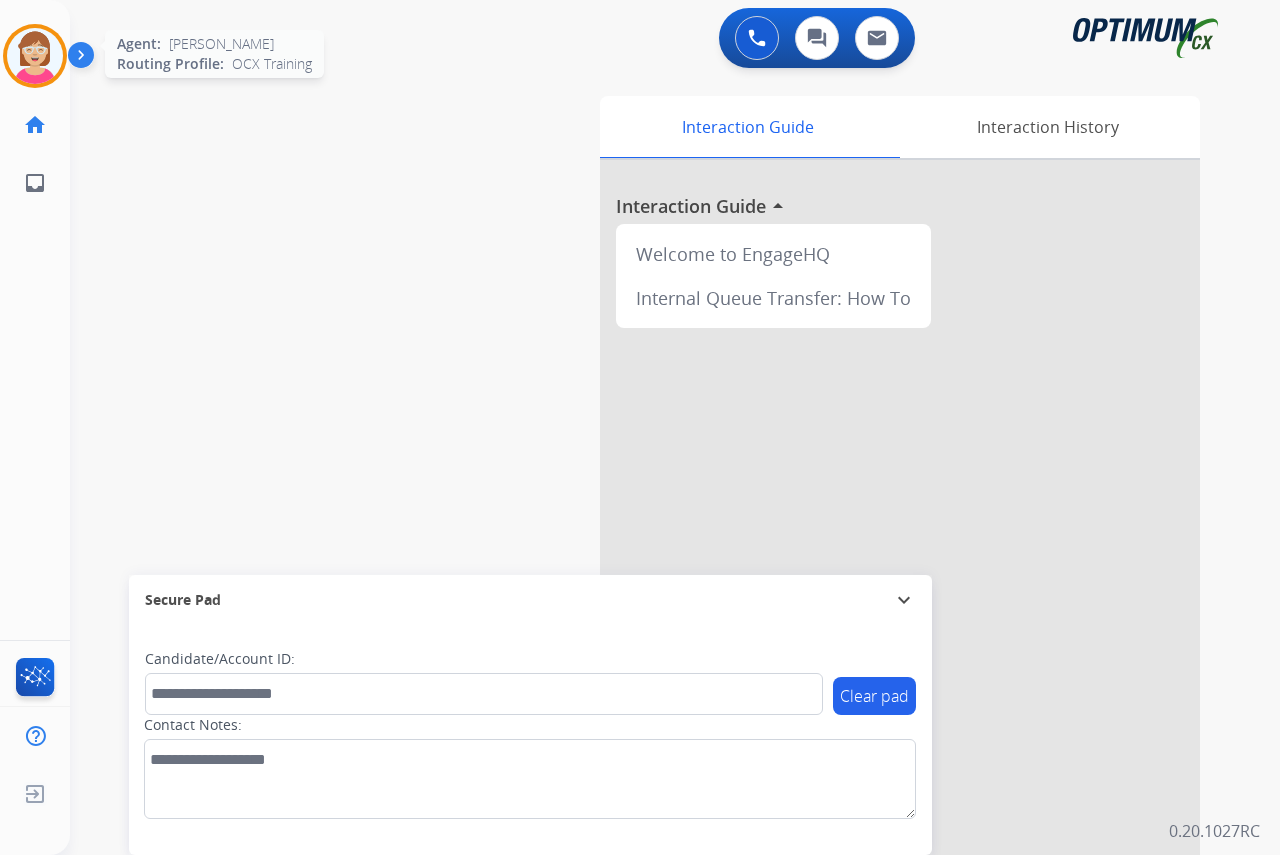 click at bounding box center (35, 56) 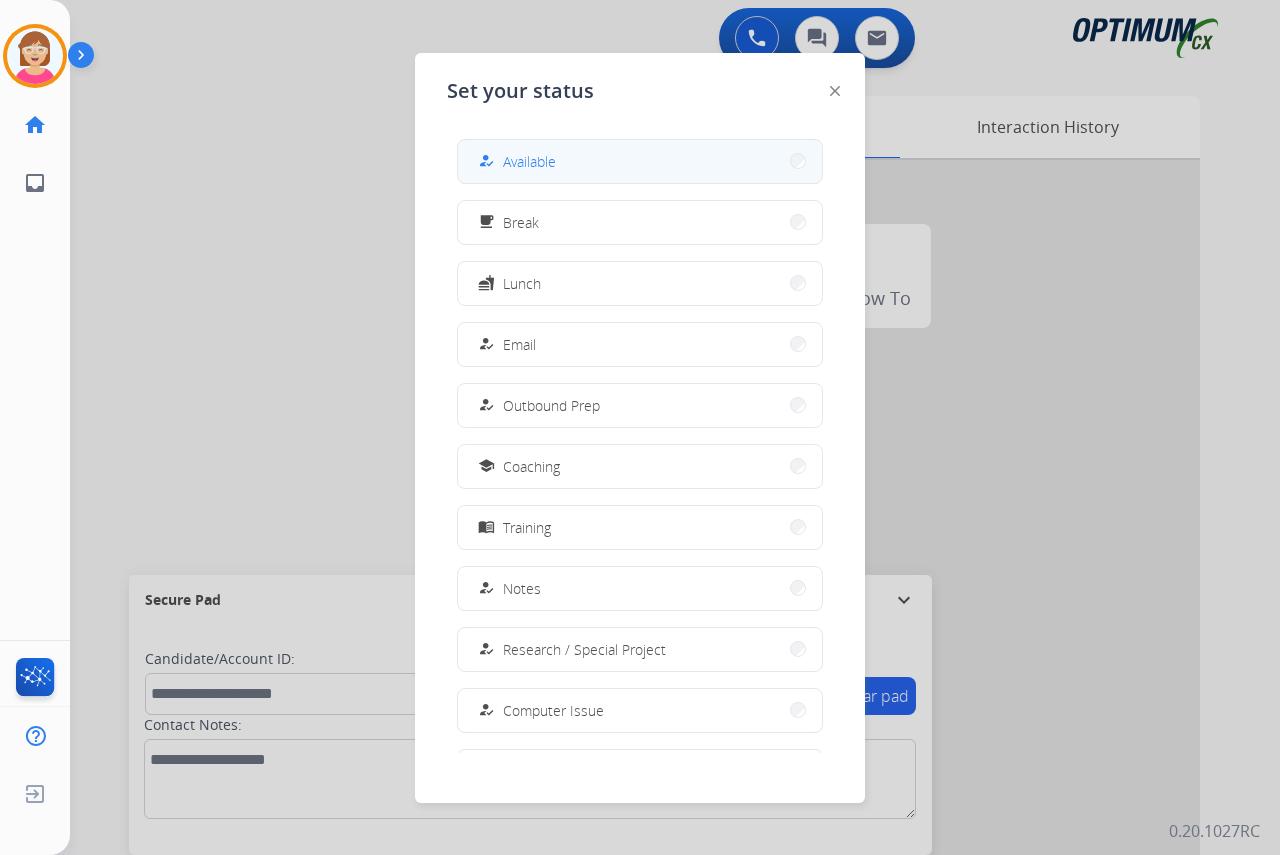 click on "Available" at bounding box center (529, 161) 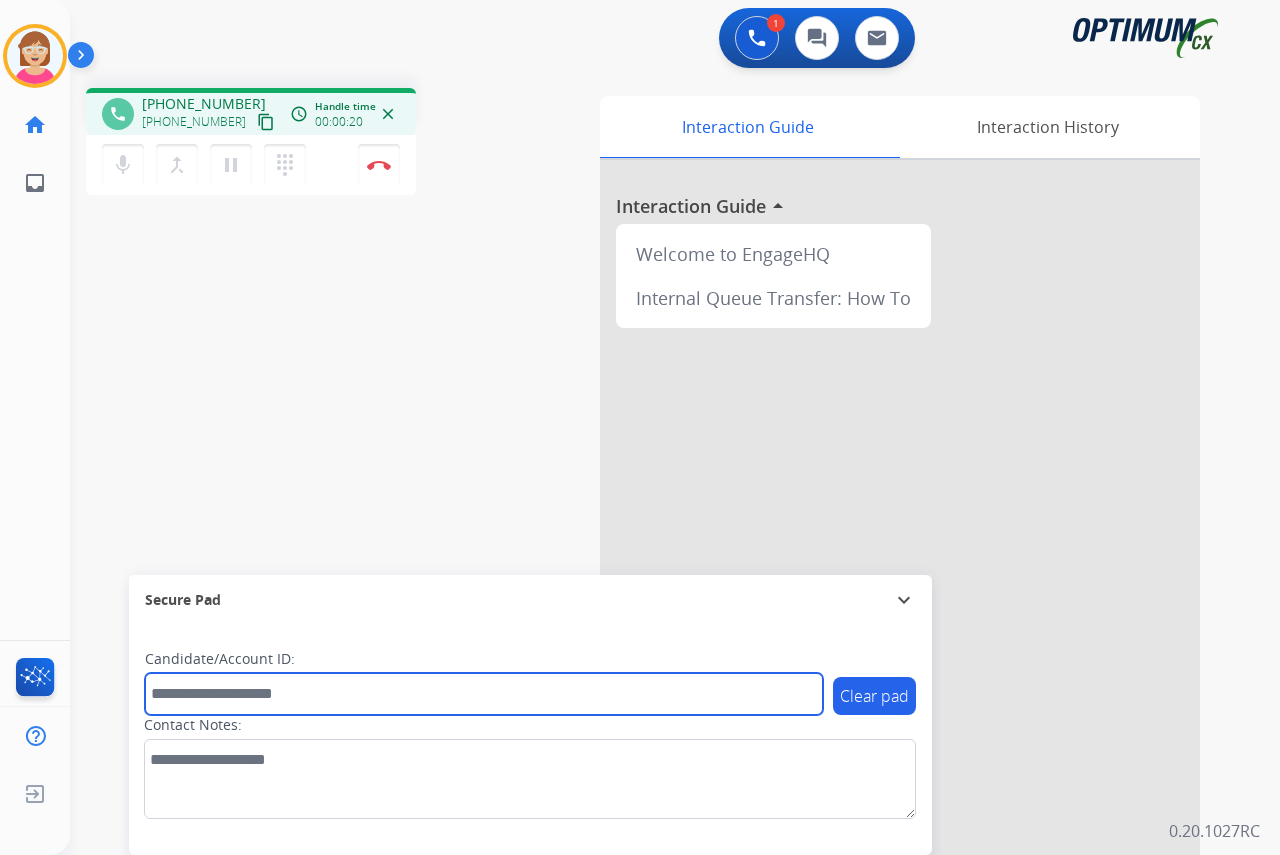 paste on "**********" 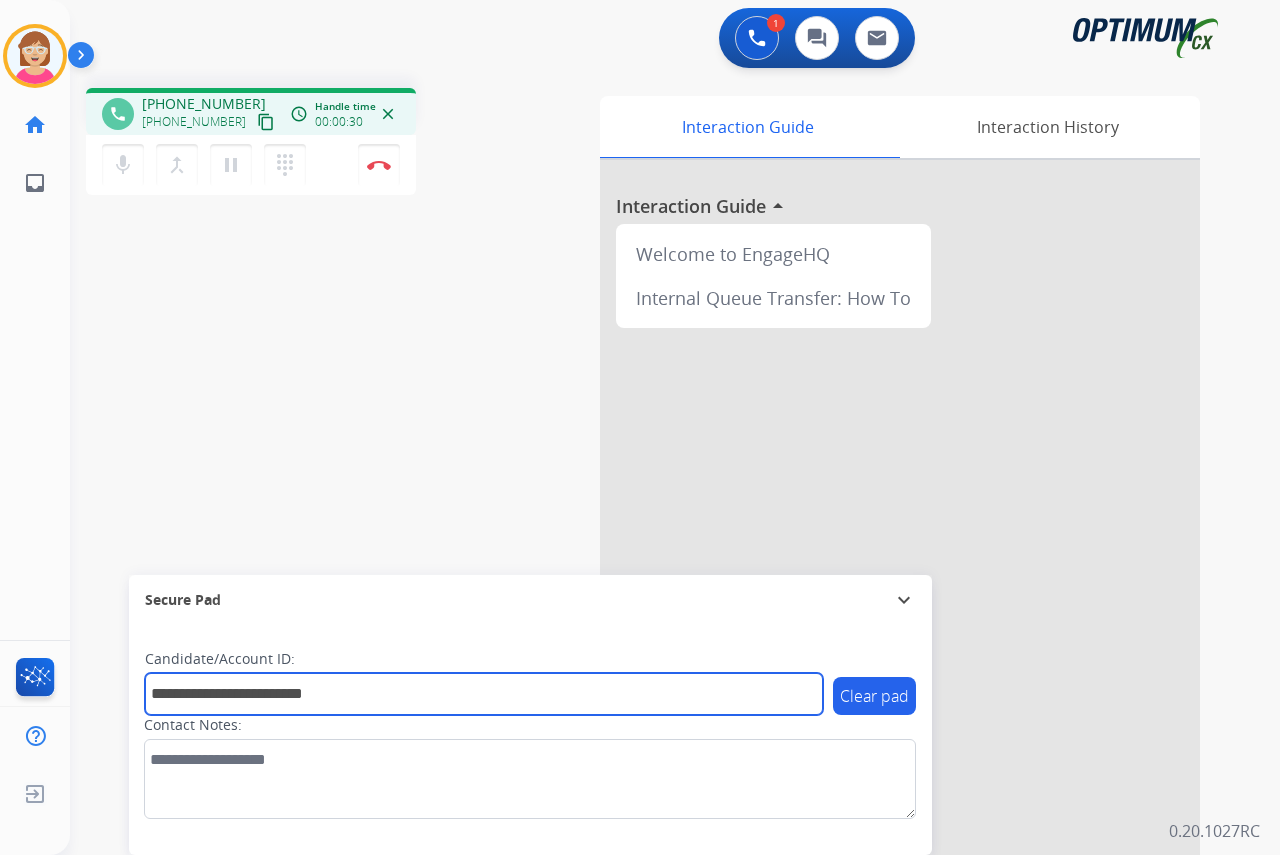 drag, startPoint x: 350, startPoint y: 700, endPoint x: 137, endPoint y: 700, distance: 213 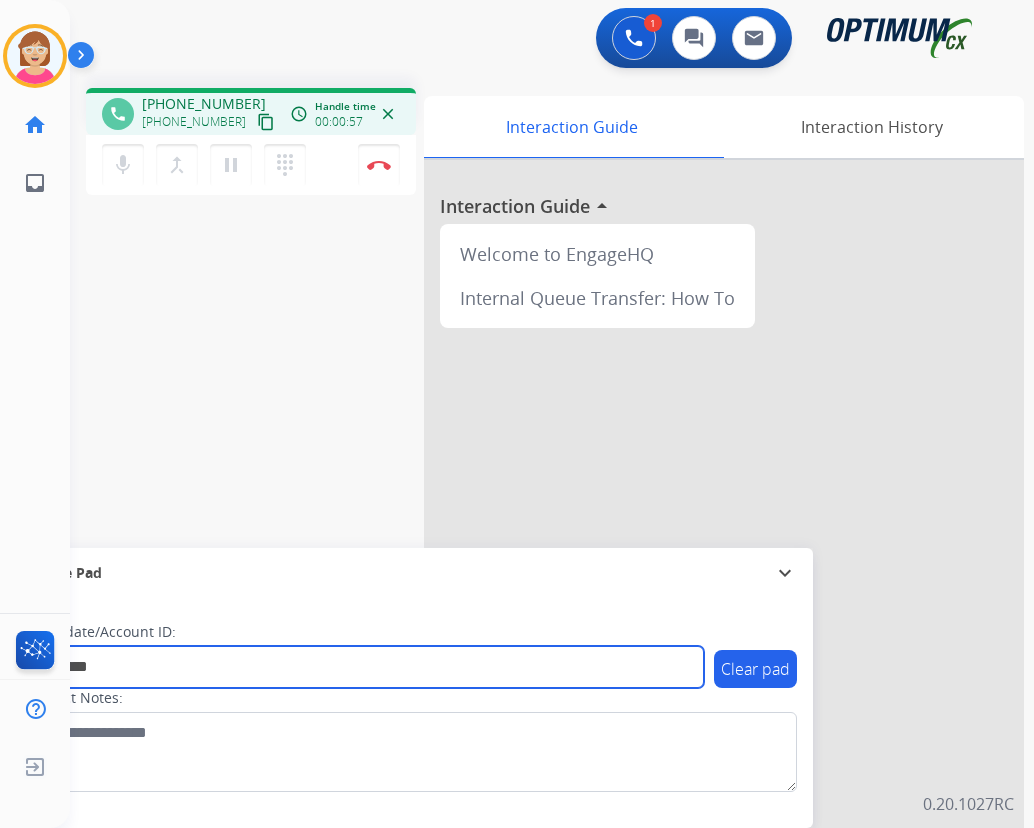 type on "*********" 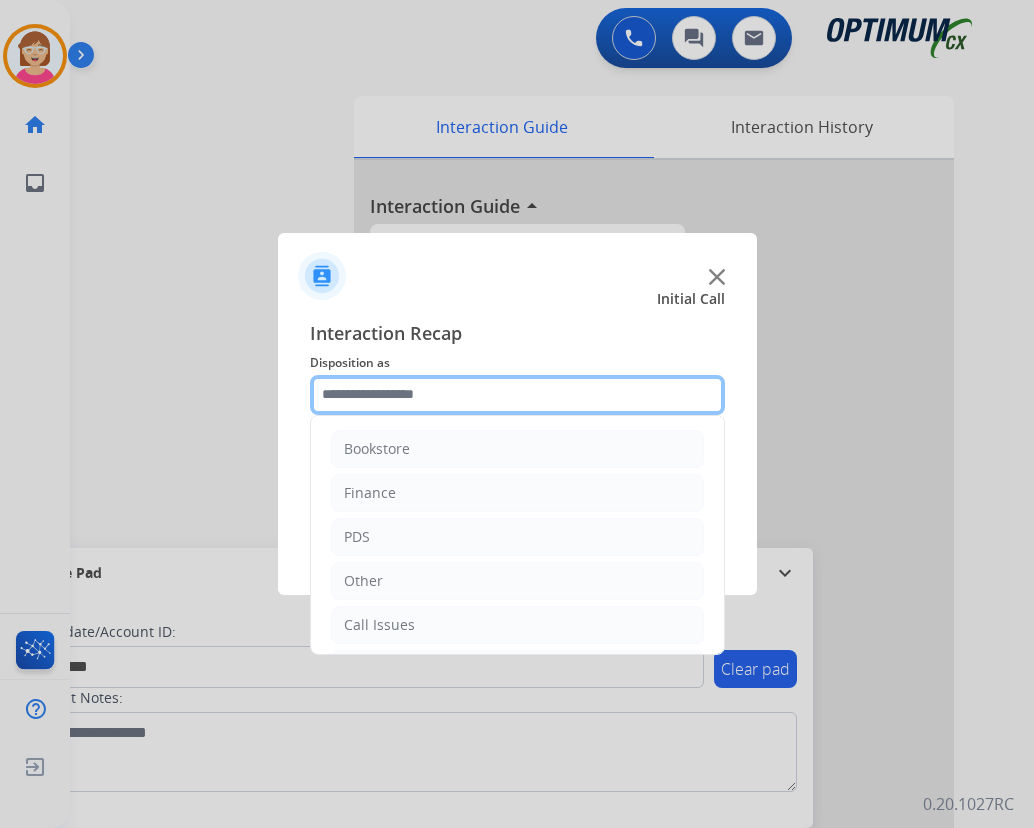 click 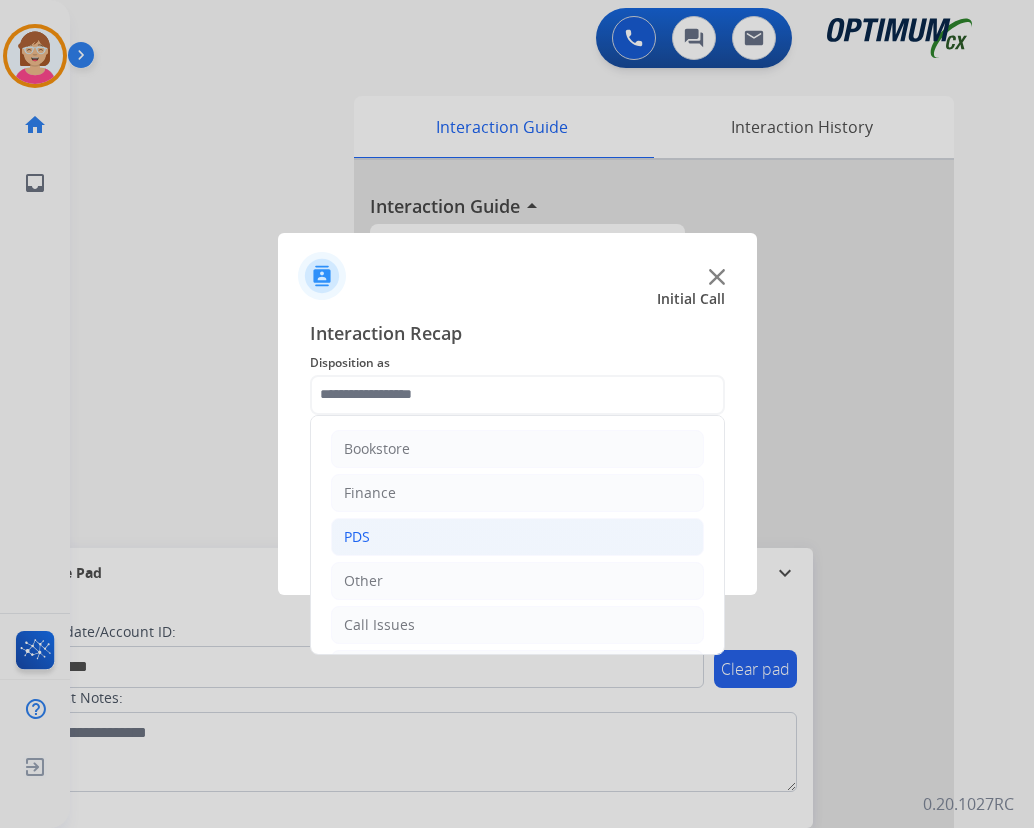 click on "PDS" 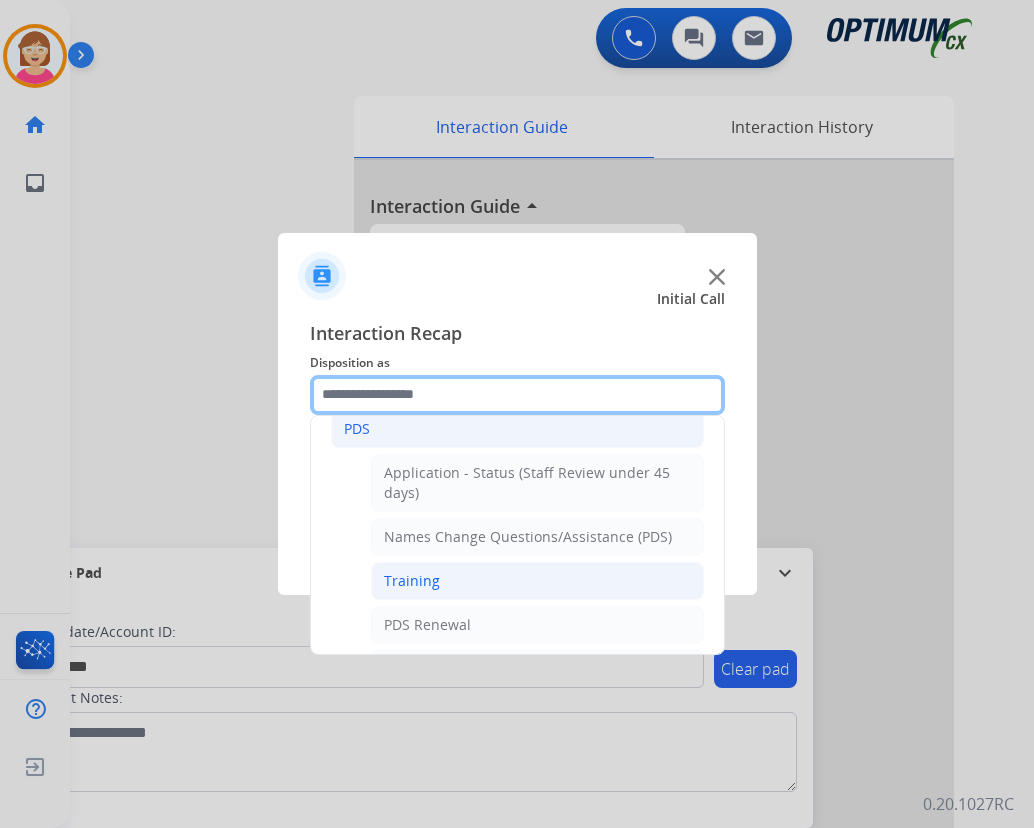 scroll, scrollTop: 500, scrollLeft: 0, axis: vertical 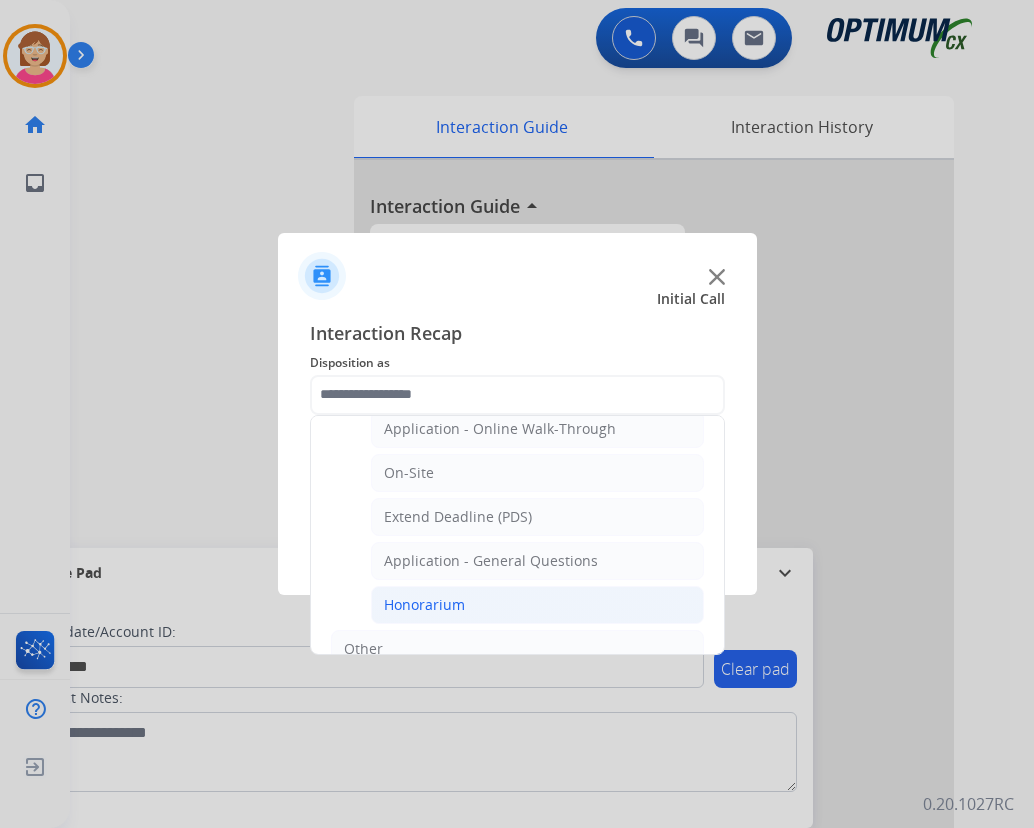 click on "Honorarium" 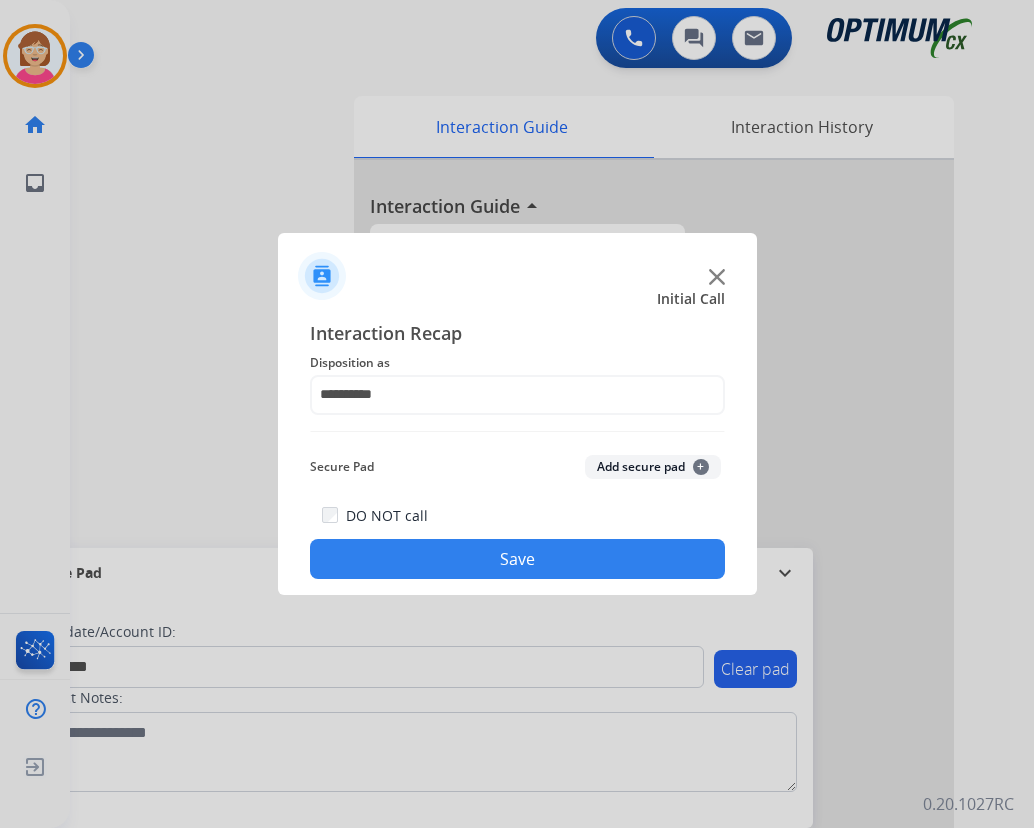 click on "+" 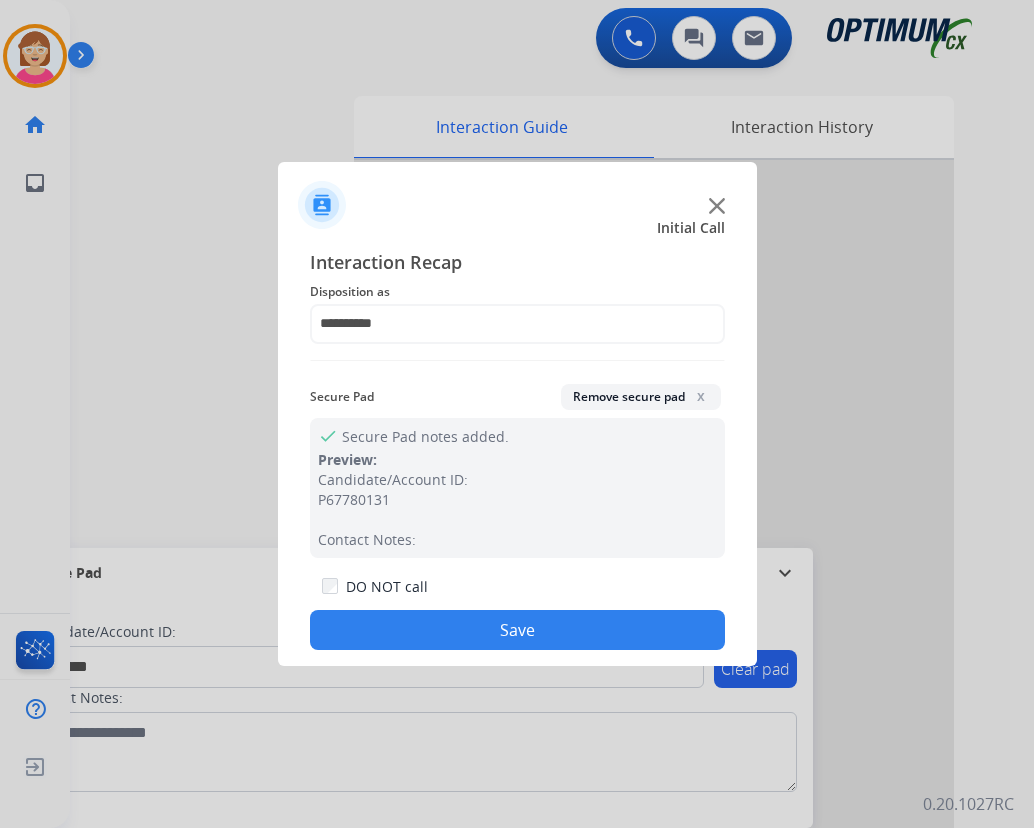 click on "Save" 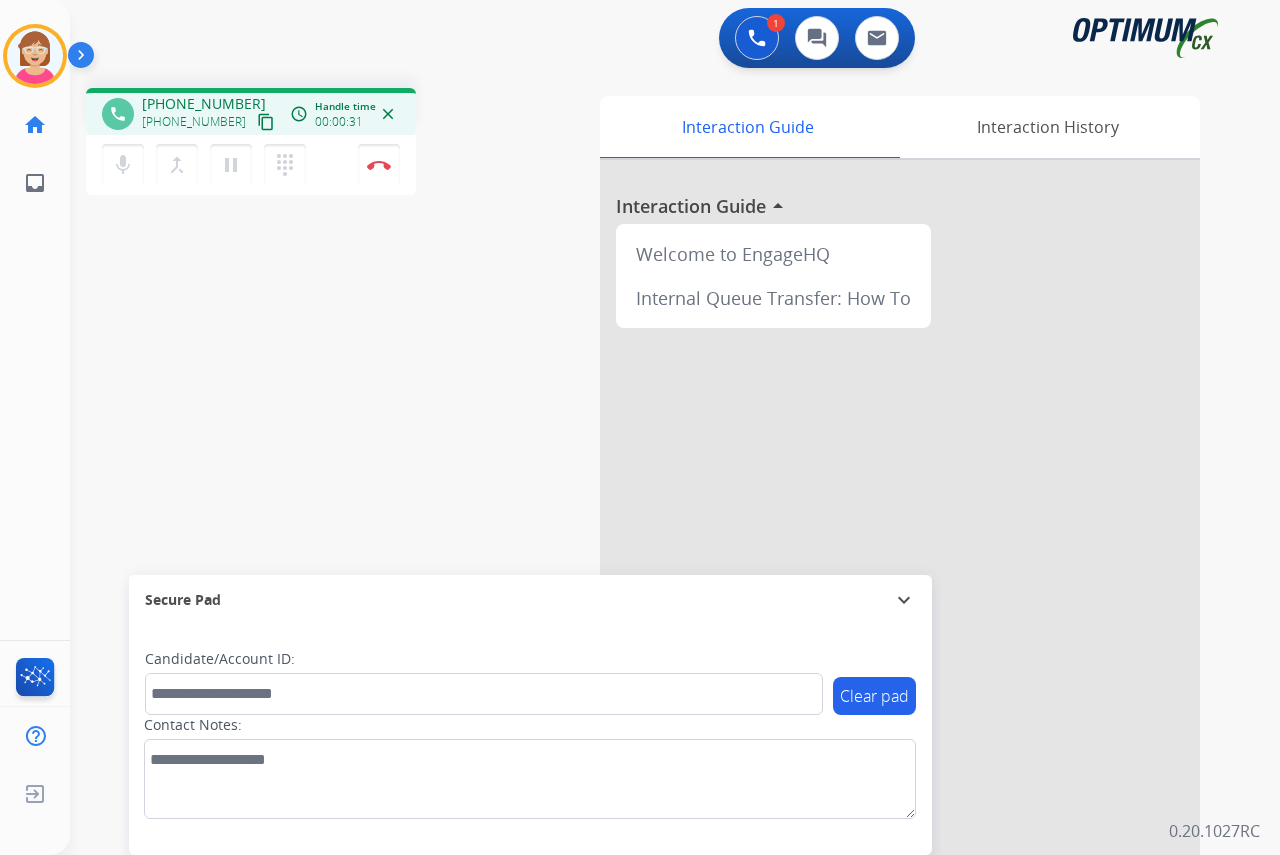 click on "[PERSON_NAME]  Edit Avatar  Agent:   [PERSON_NAME] Profile:  OCX Training home  Home  Home inbox  Emails  Emails  FocalPoints  Help Center  Help Center  Log out  Log out" 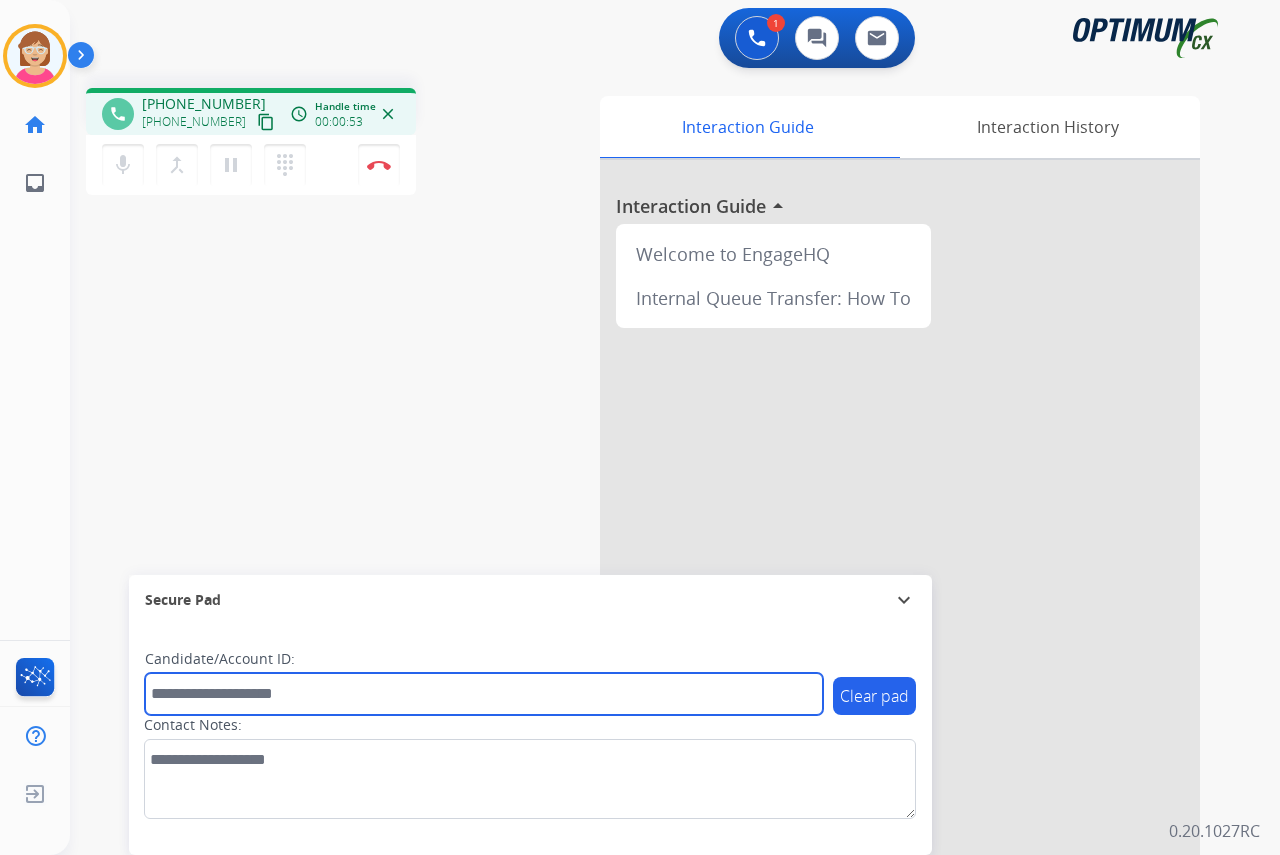click at bounding box center [484, 694] 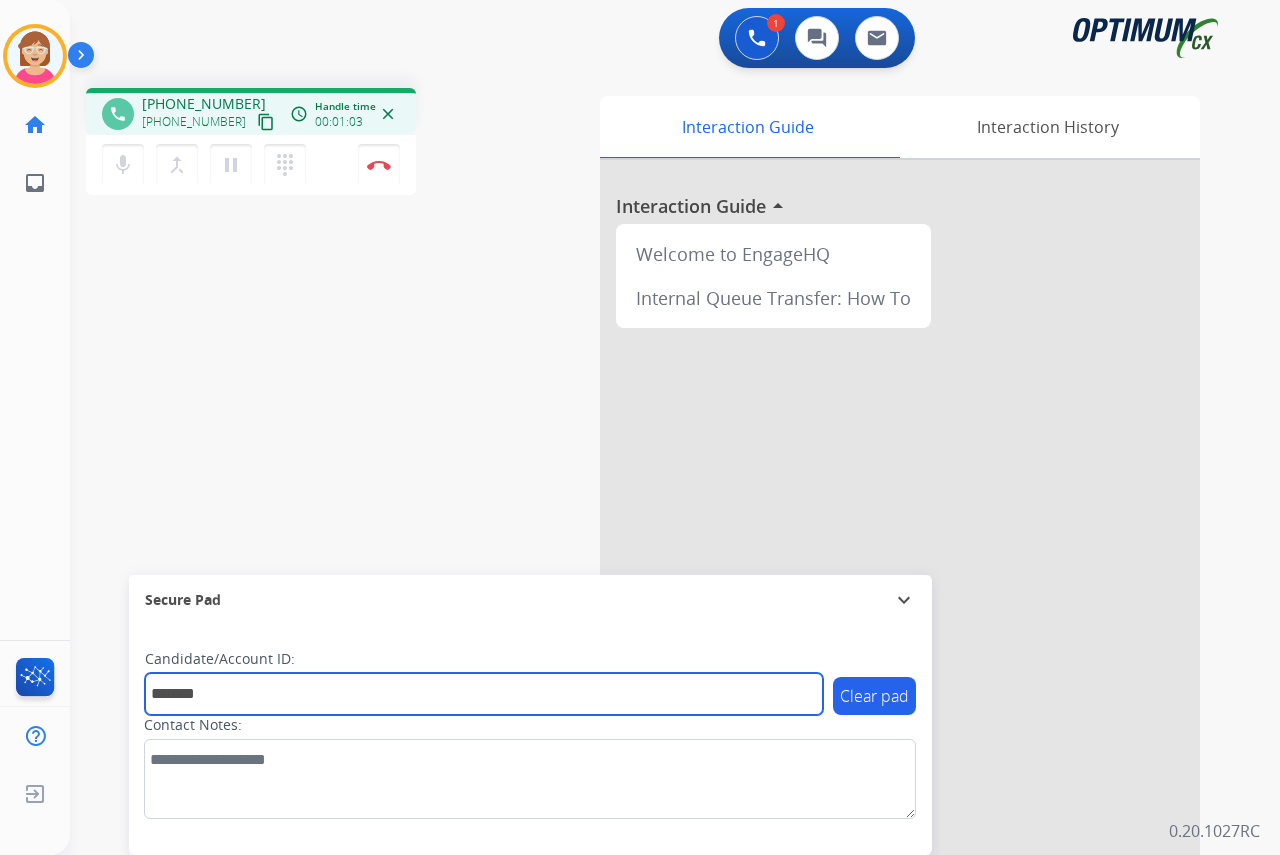 type on "*******" 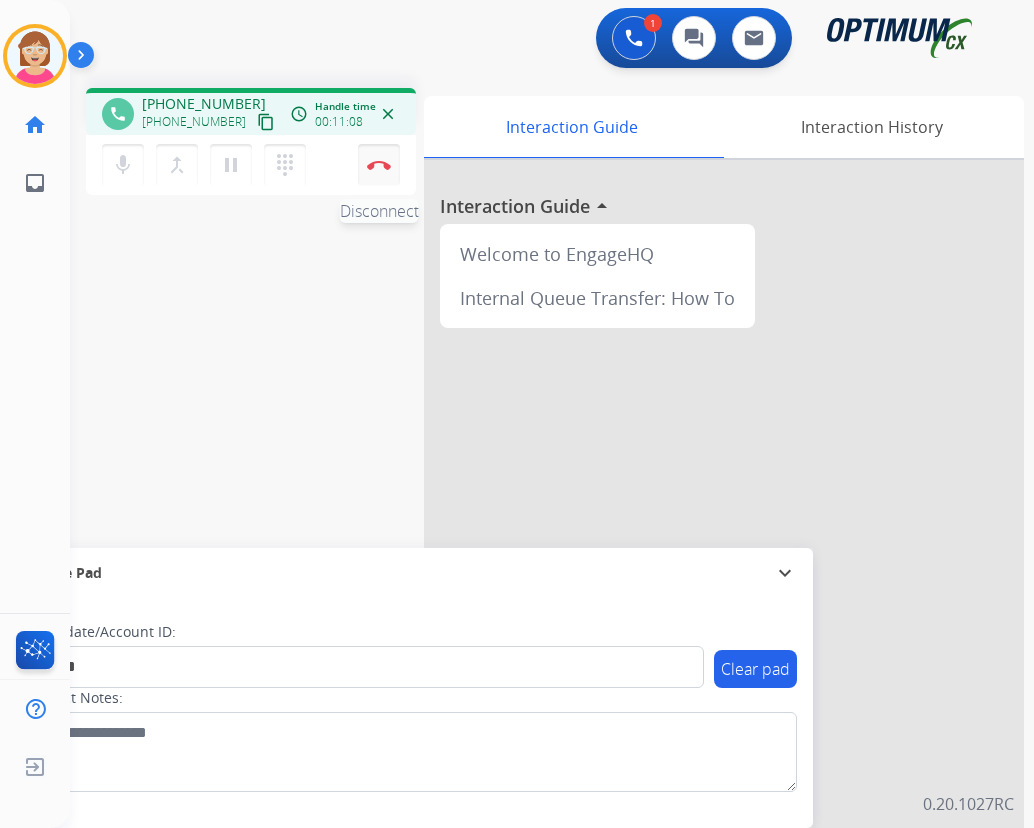 click at bounding box center (379, 165) 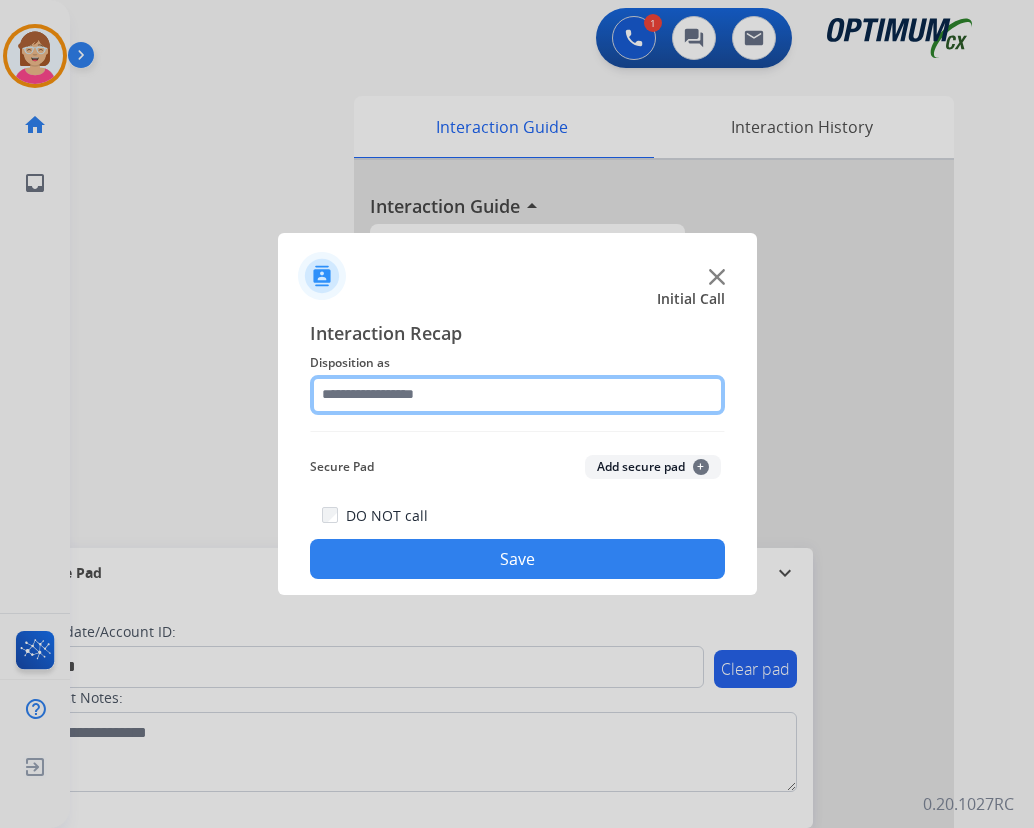 click 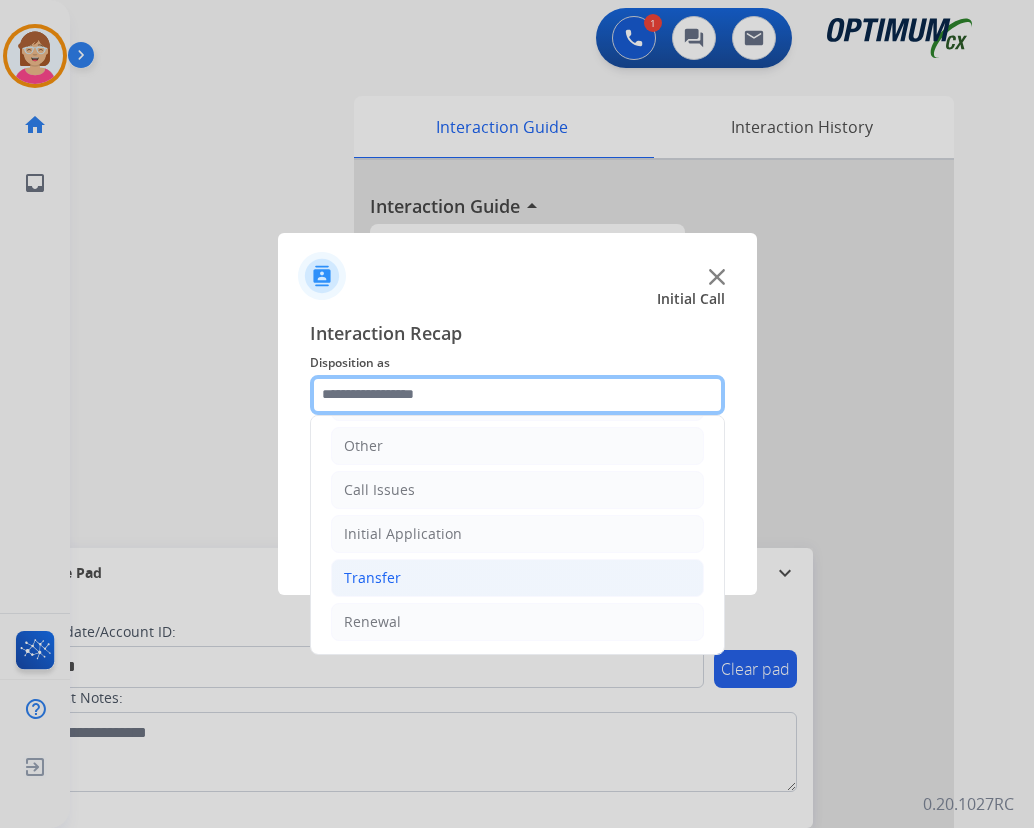 scroll, scrollTop: 136, scrollLeft: 0, axis: vertical 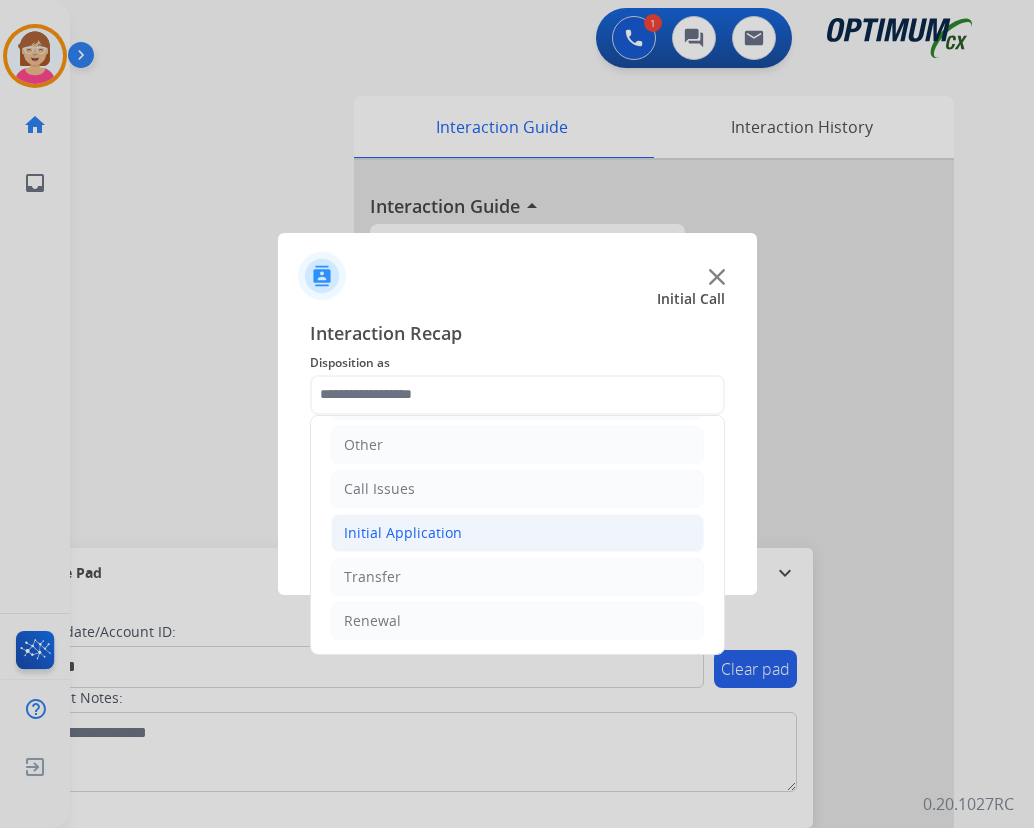 click on "Initial Application" 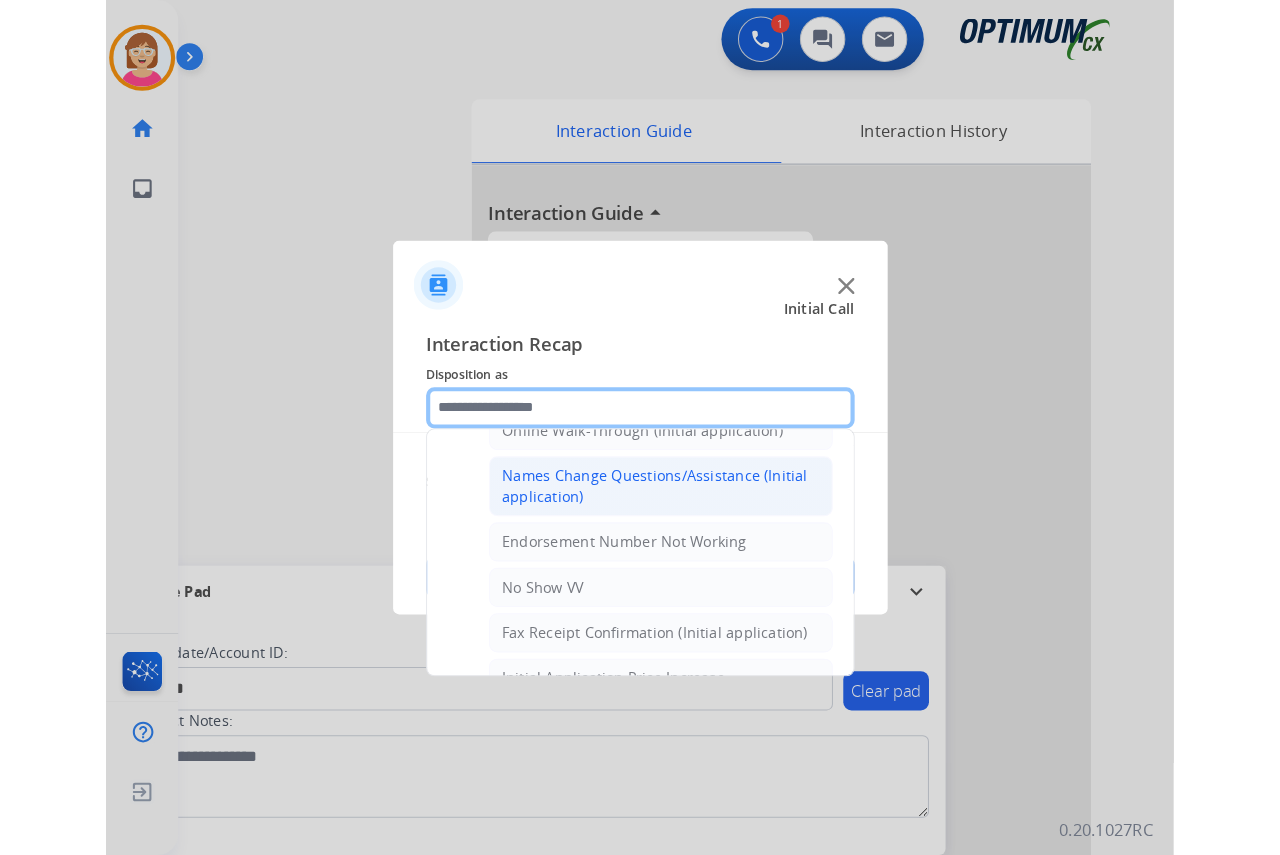 scroll, scrollTop: 436, scrollLeft: 0, axis: vertical 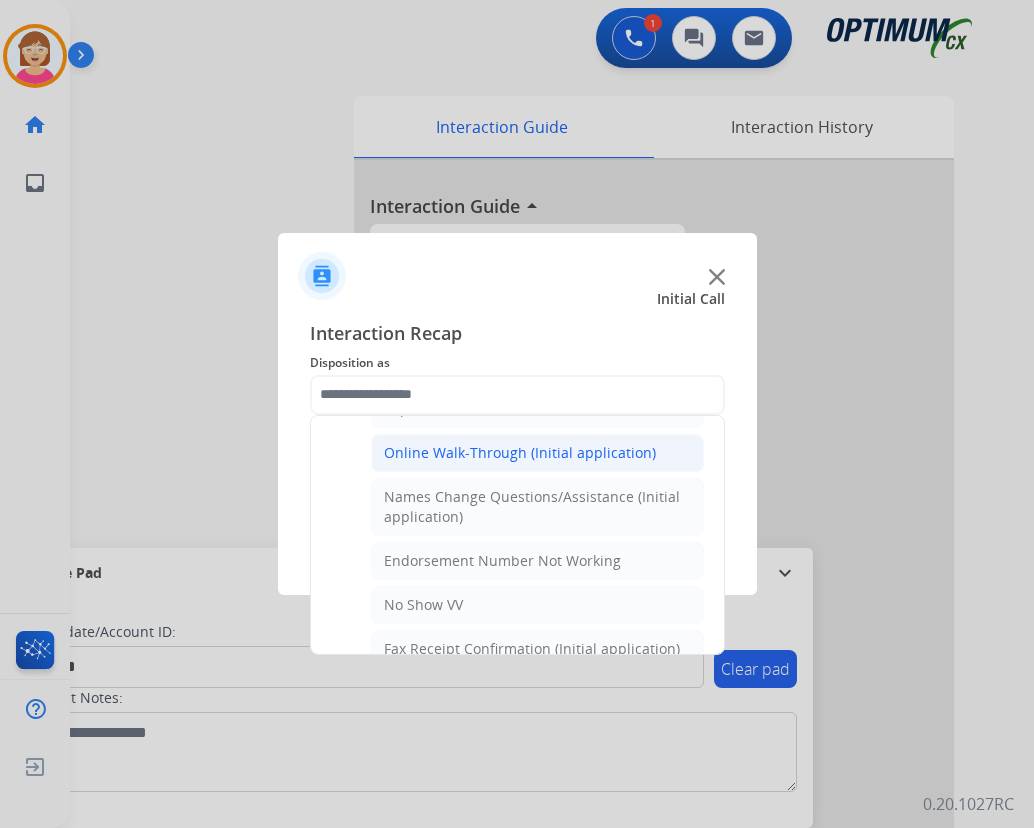 click on "Online Walk-Through (Initial application)" 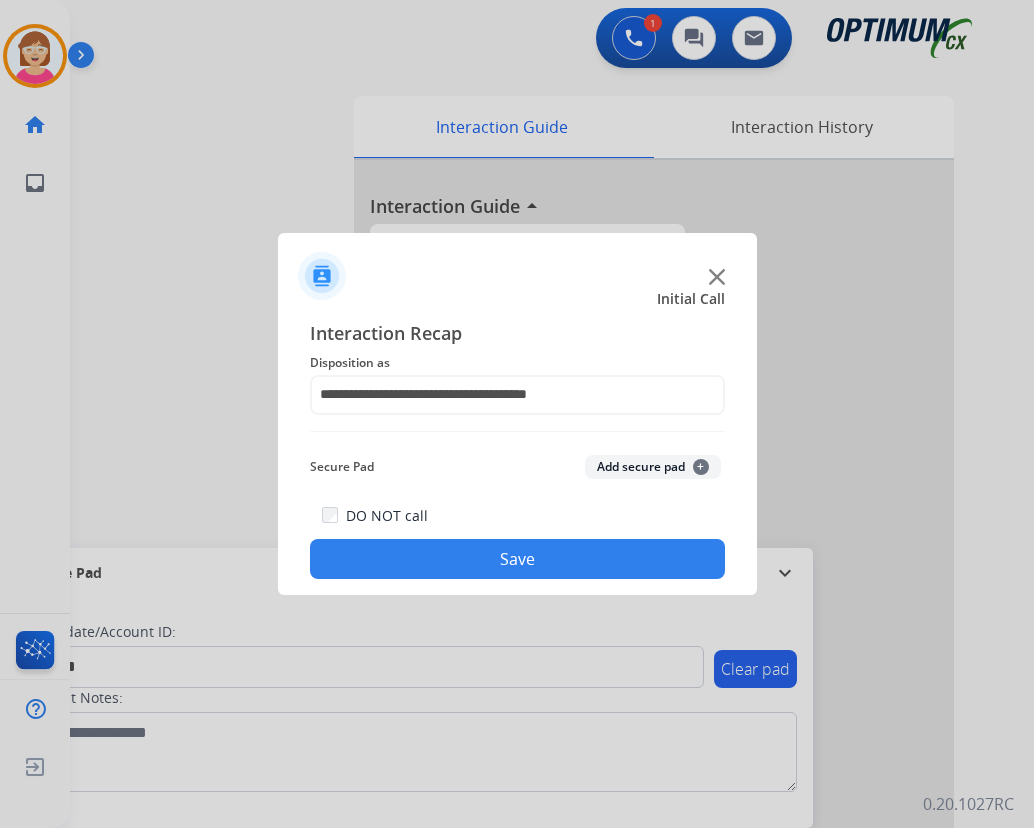 click on "+" 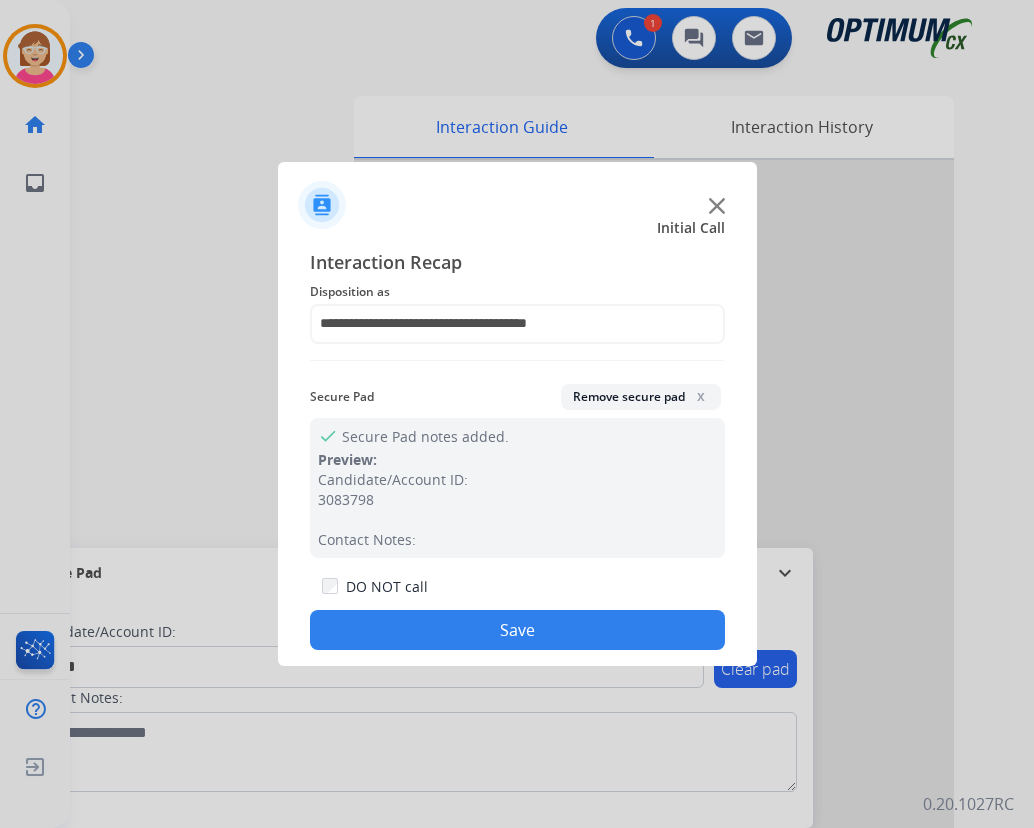 click on "Save" 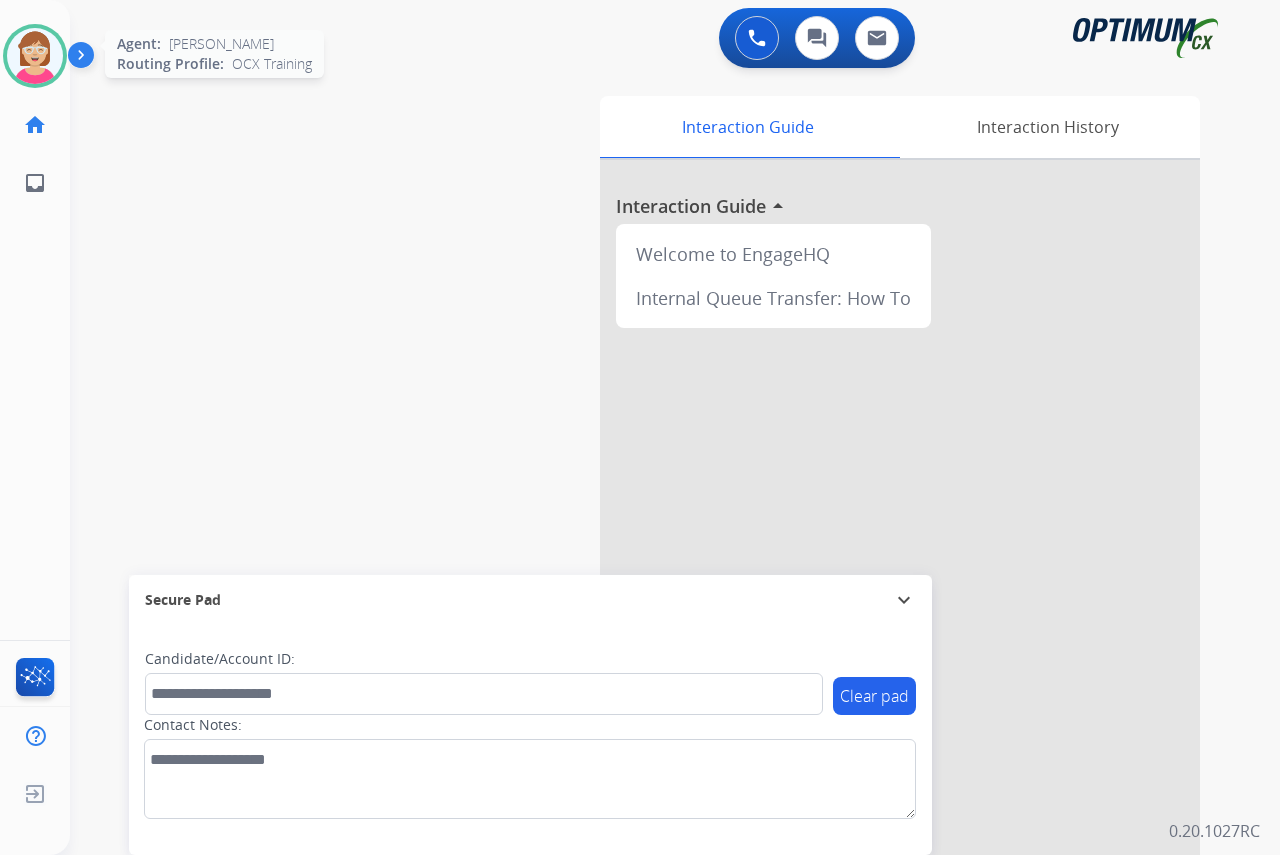 drag, startPoint x: 38, startPoint y: 55, endPoint x: 51, endPoint y: 63, distance: 15.264338 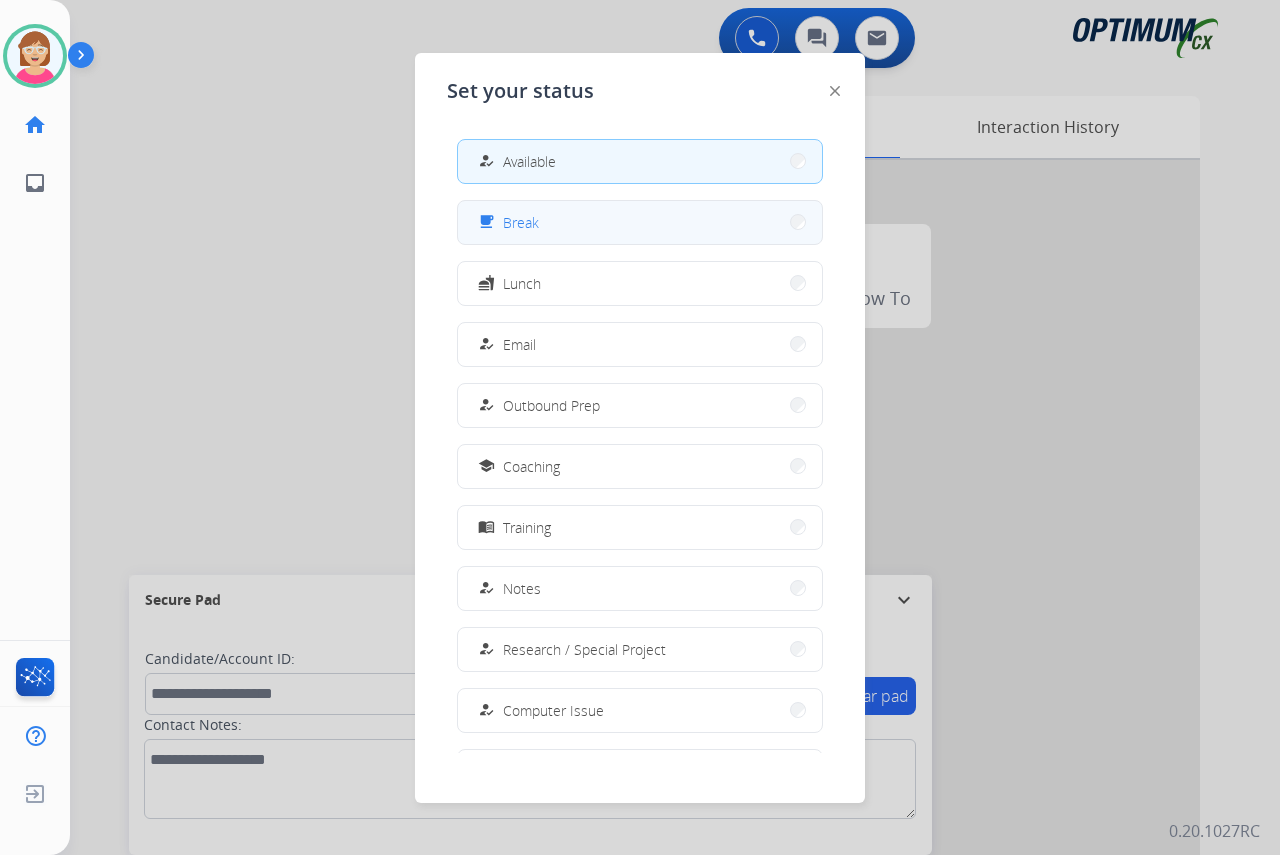 click on "free_breakfast Break" at bounding box center [640, 222] 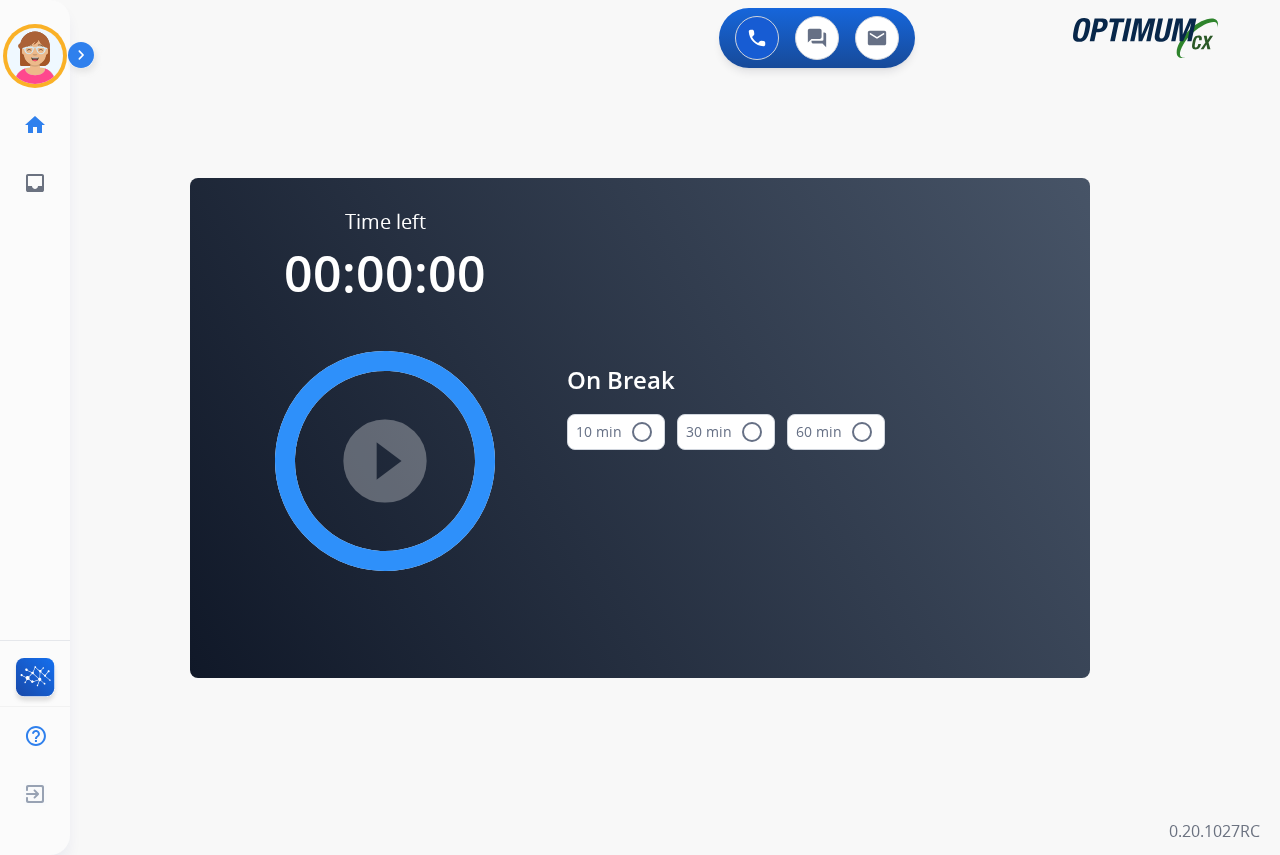 click on "radio_button_unchecked" at bounding box center (642, 432) 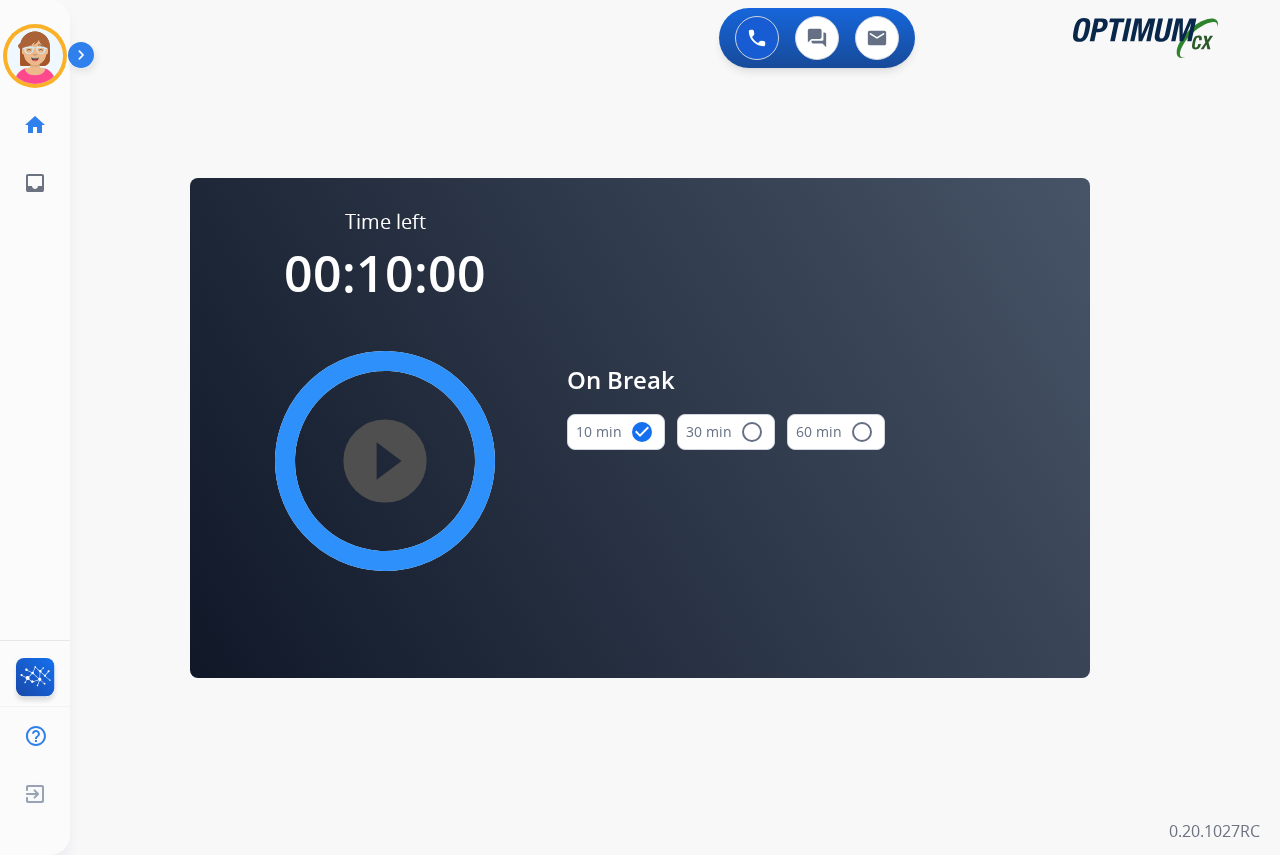 click on "play_circle_filled" at bounding box center (385, 461) 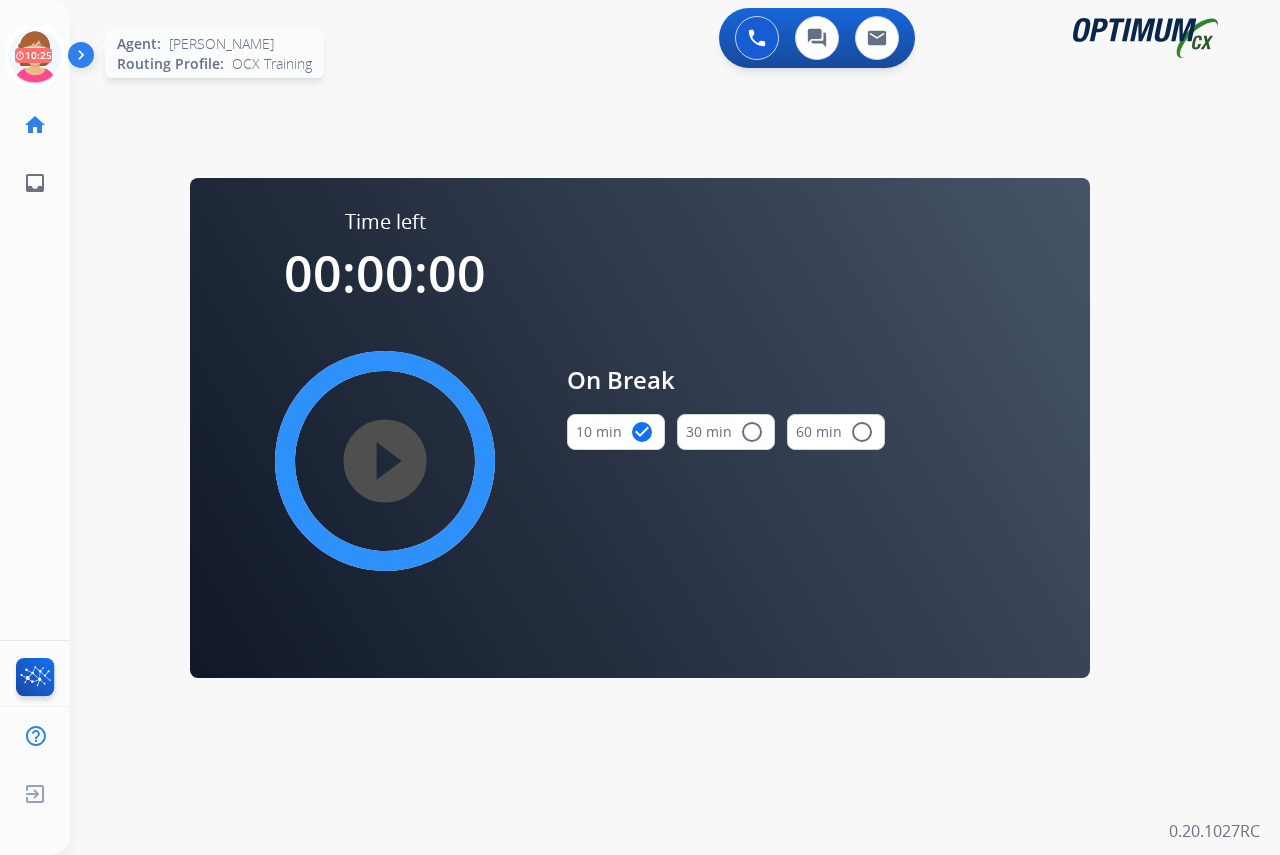 click 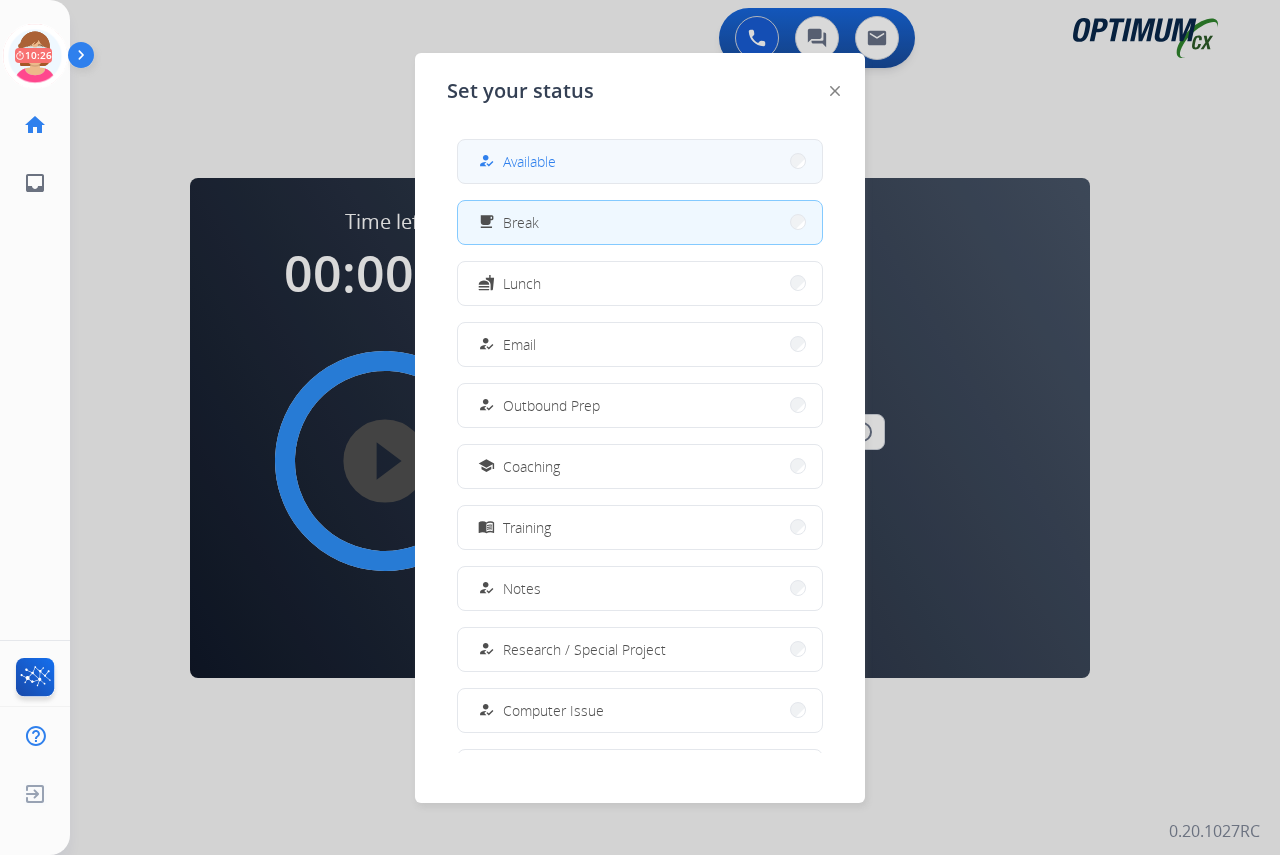click on "how_to_reg Available" at bounding box center [515, 161] 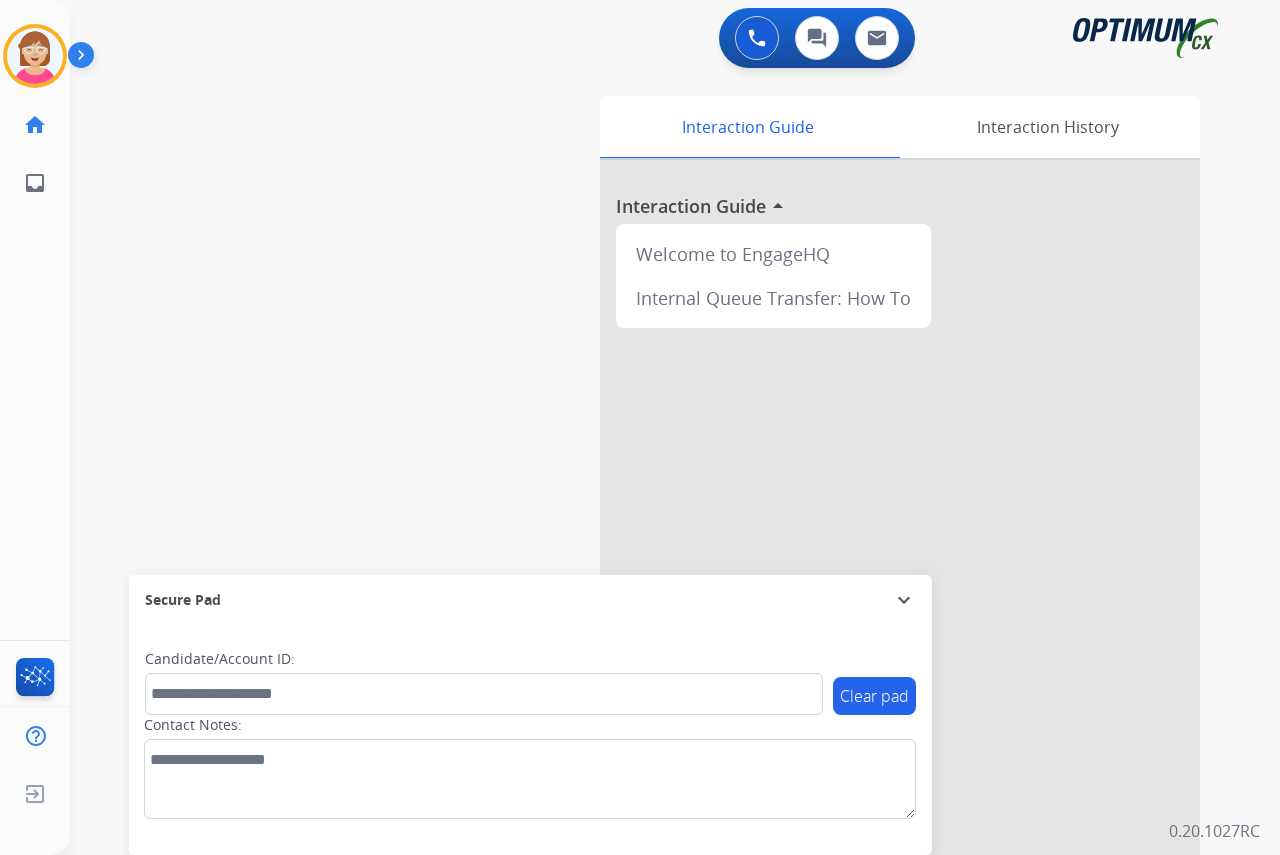 click on "[PERSON_NAME]   Available  Edit Avatar  Agent:   [PERSON_NAME] Profile:  OCX Training home  Home  Home inbox  Emails  Emails  FocalPoints  Help Center  Help Center  Log out  Log out" 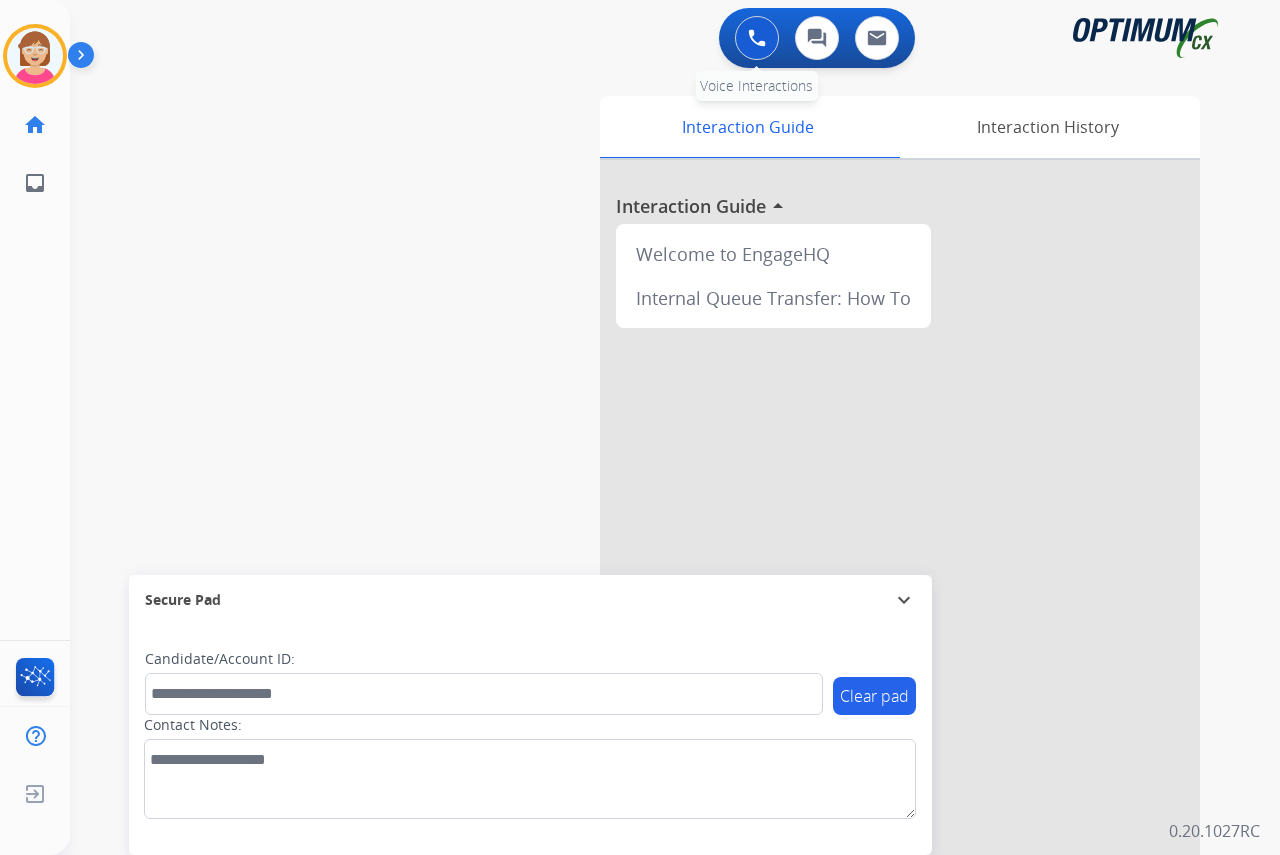 click at bounding box center [757, 38] 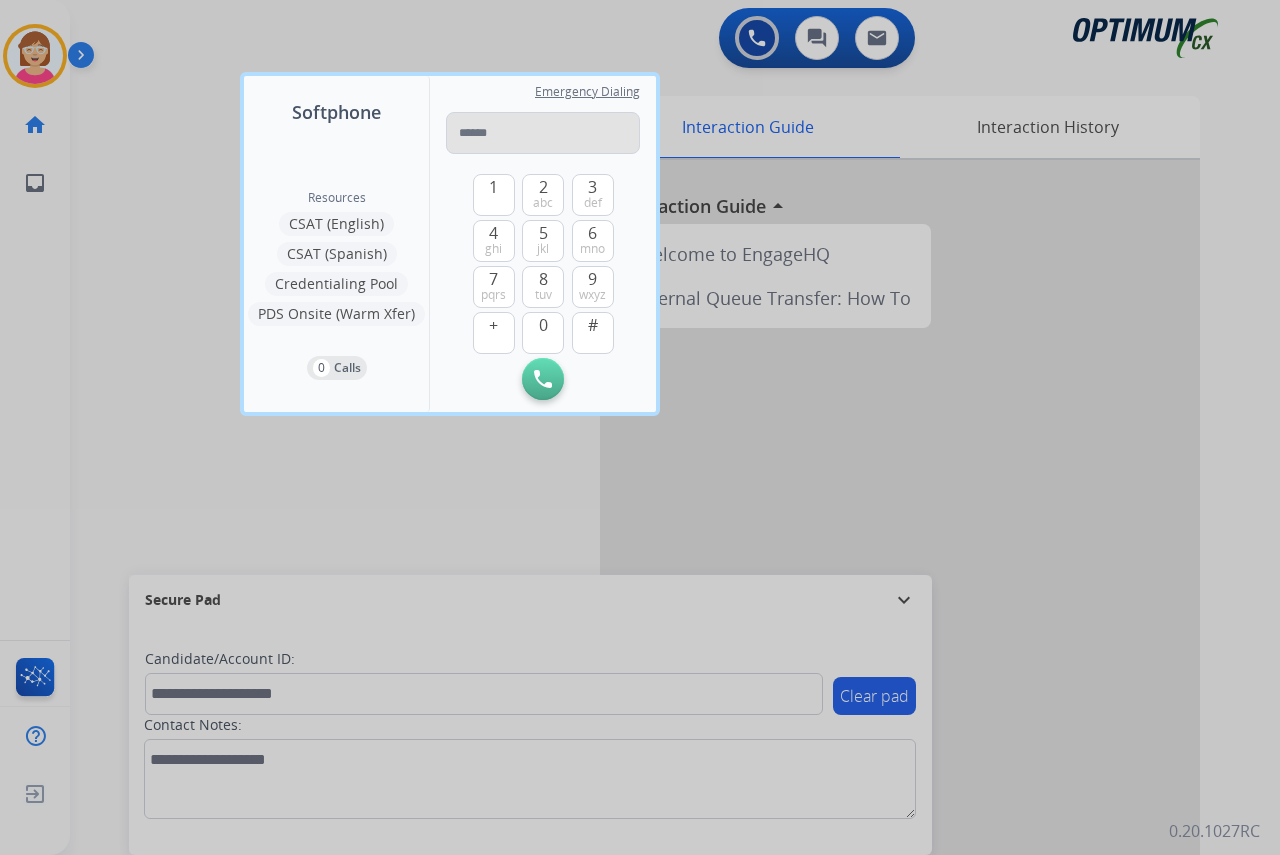 click at bounding box center (543, 133) 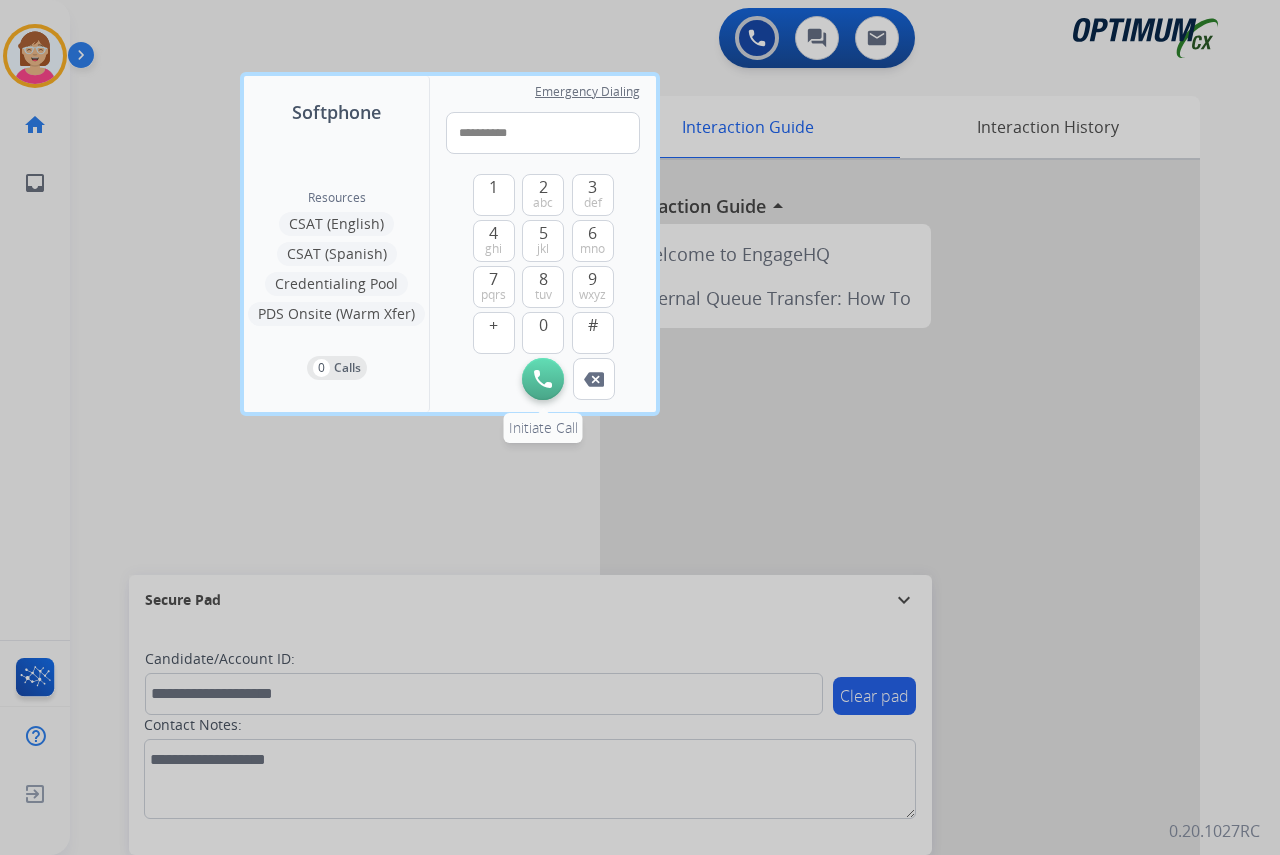 type on "**********" 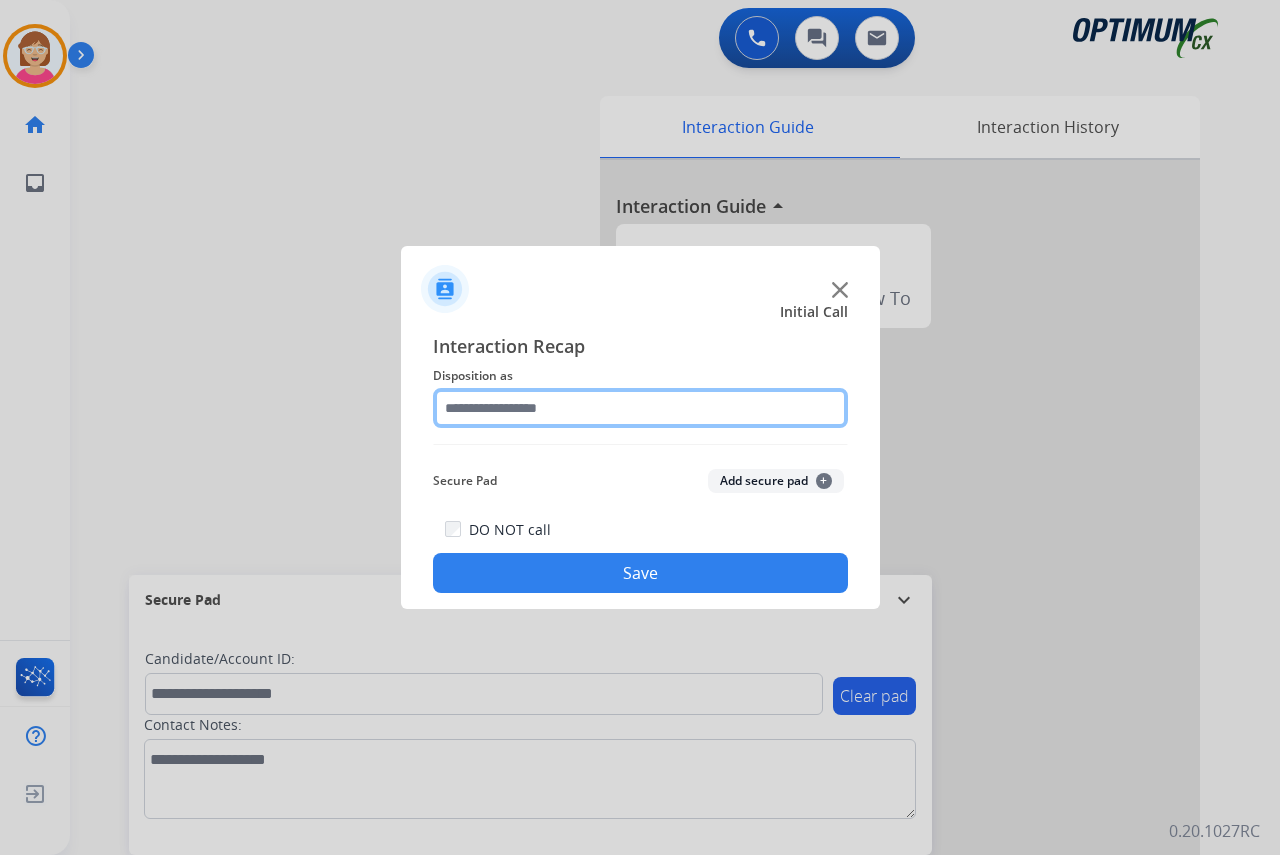 click 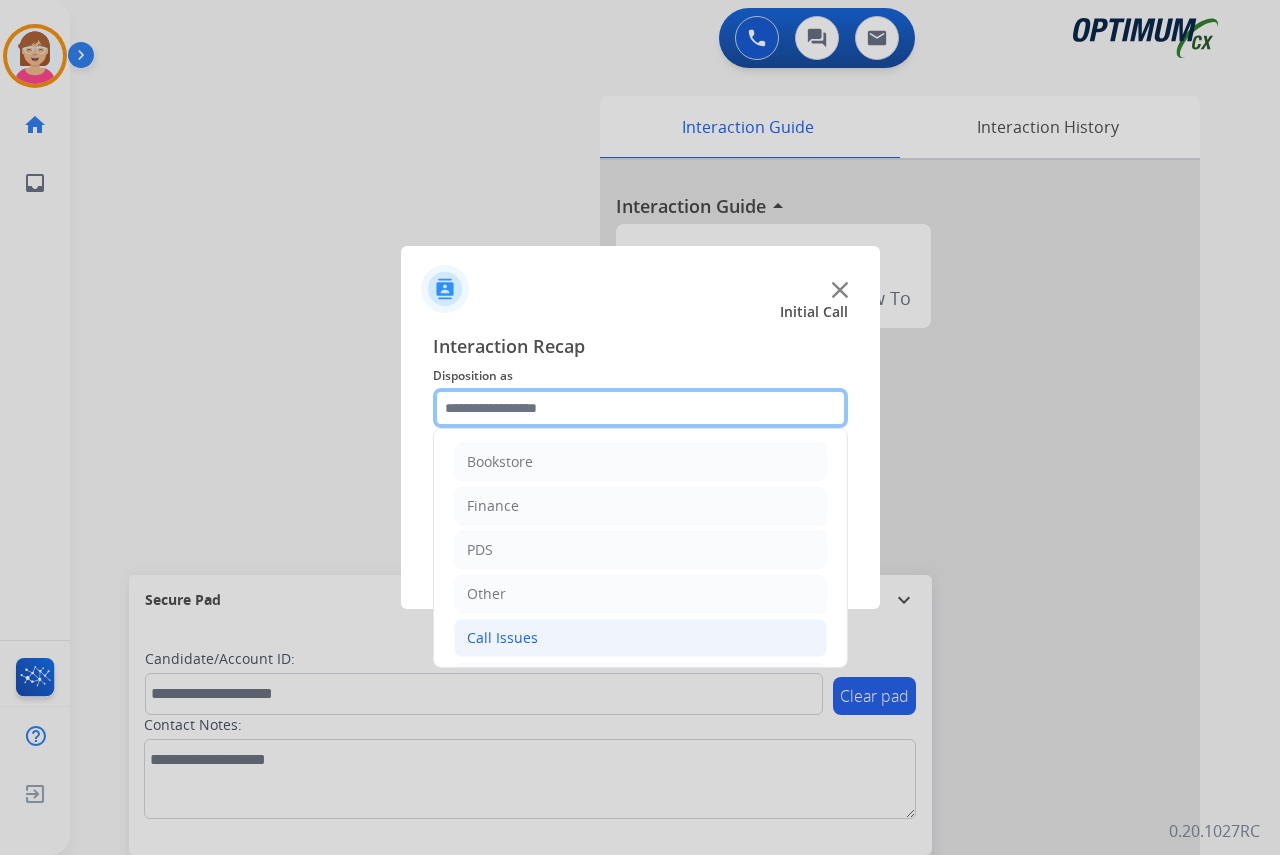 scroll, scrollTop: 100, scrollLeft: 0, axis: vertical 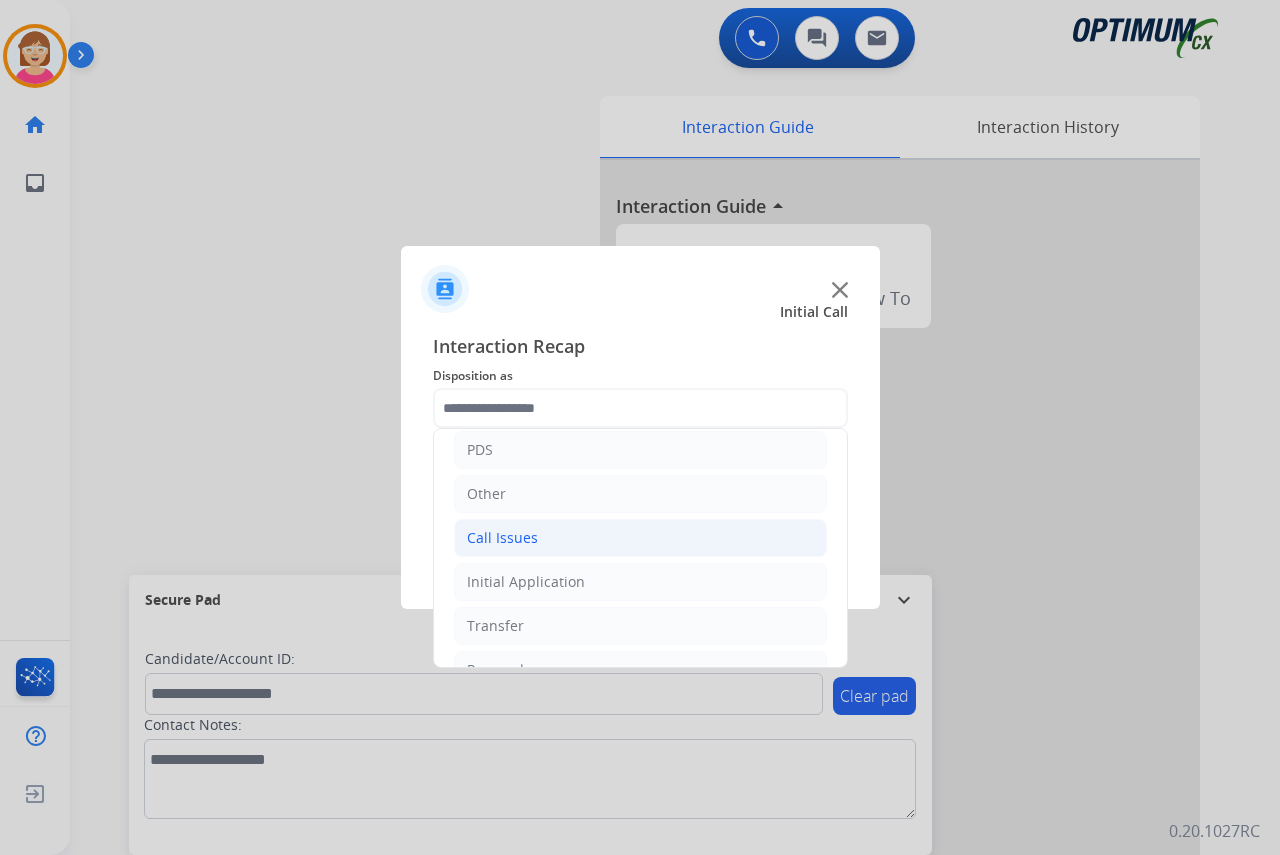 click on "Call Issues" 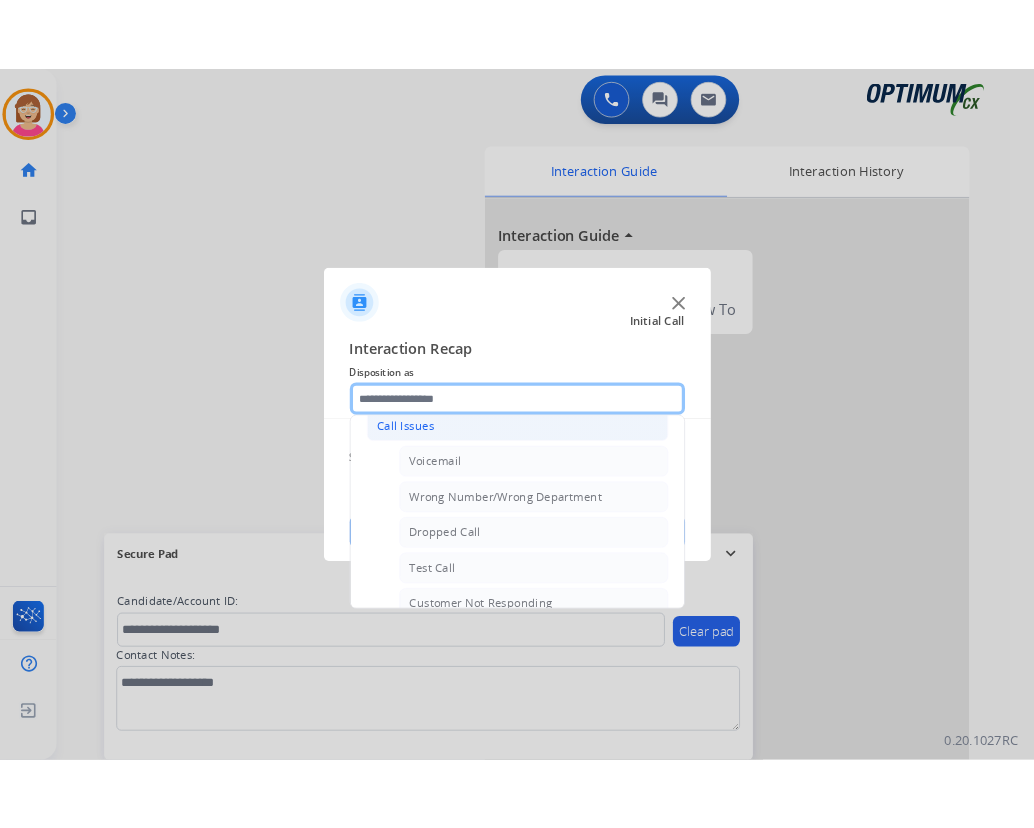 scroll, scrollTop: 356, scrollLeft: 0, axis: vertical 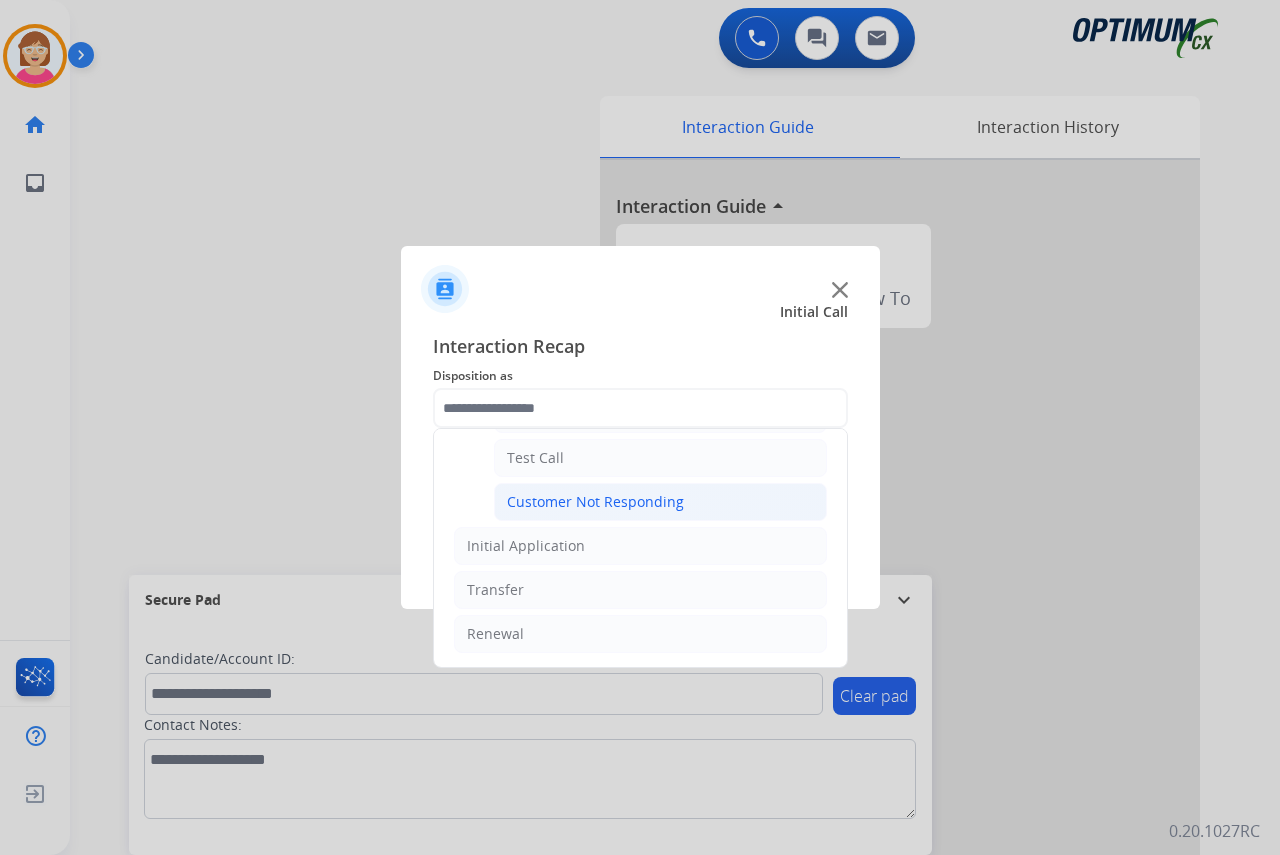 click on "Customer Not Responding" 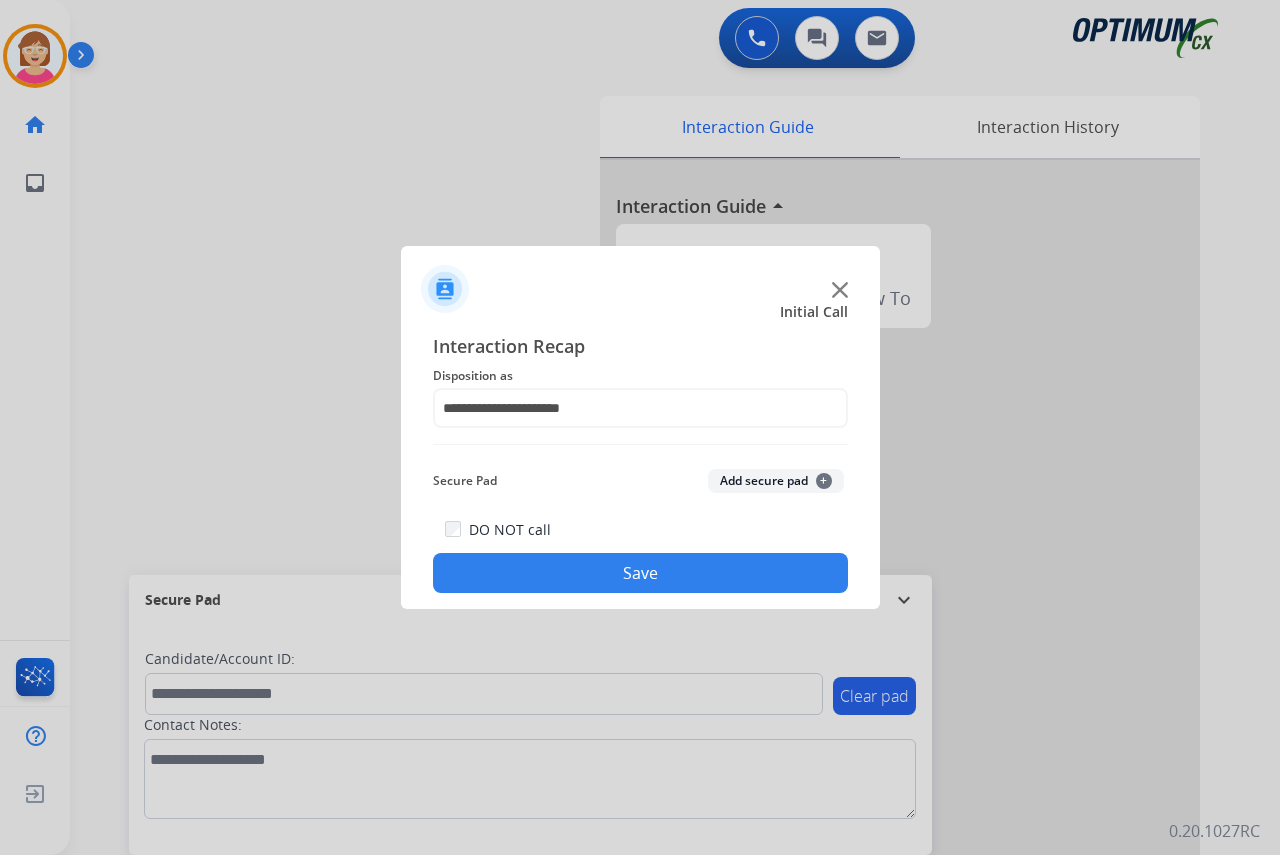 click on "Save" 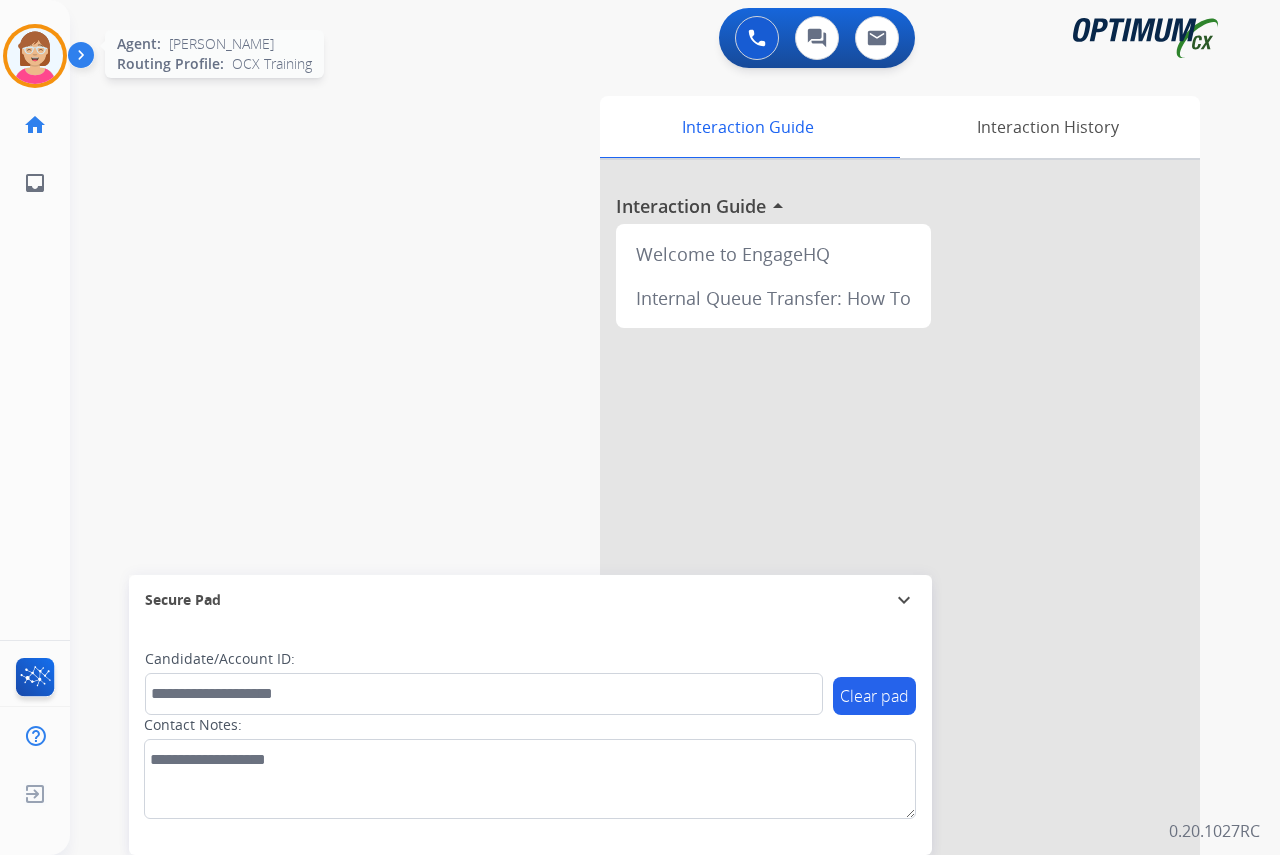 click at bounding box center [35, 56] 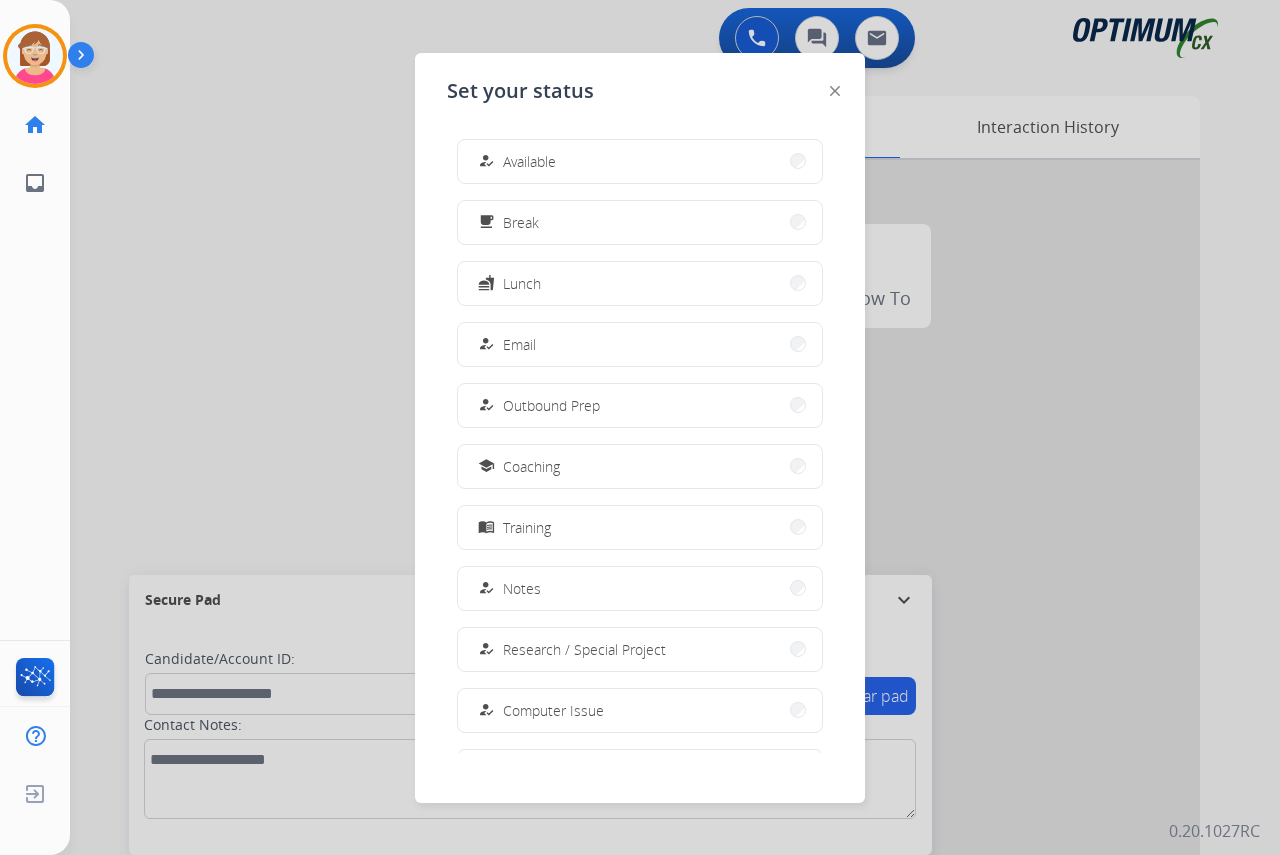 click on "Available" at bounding box center (529, 161) 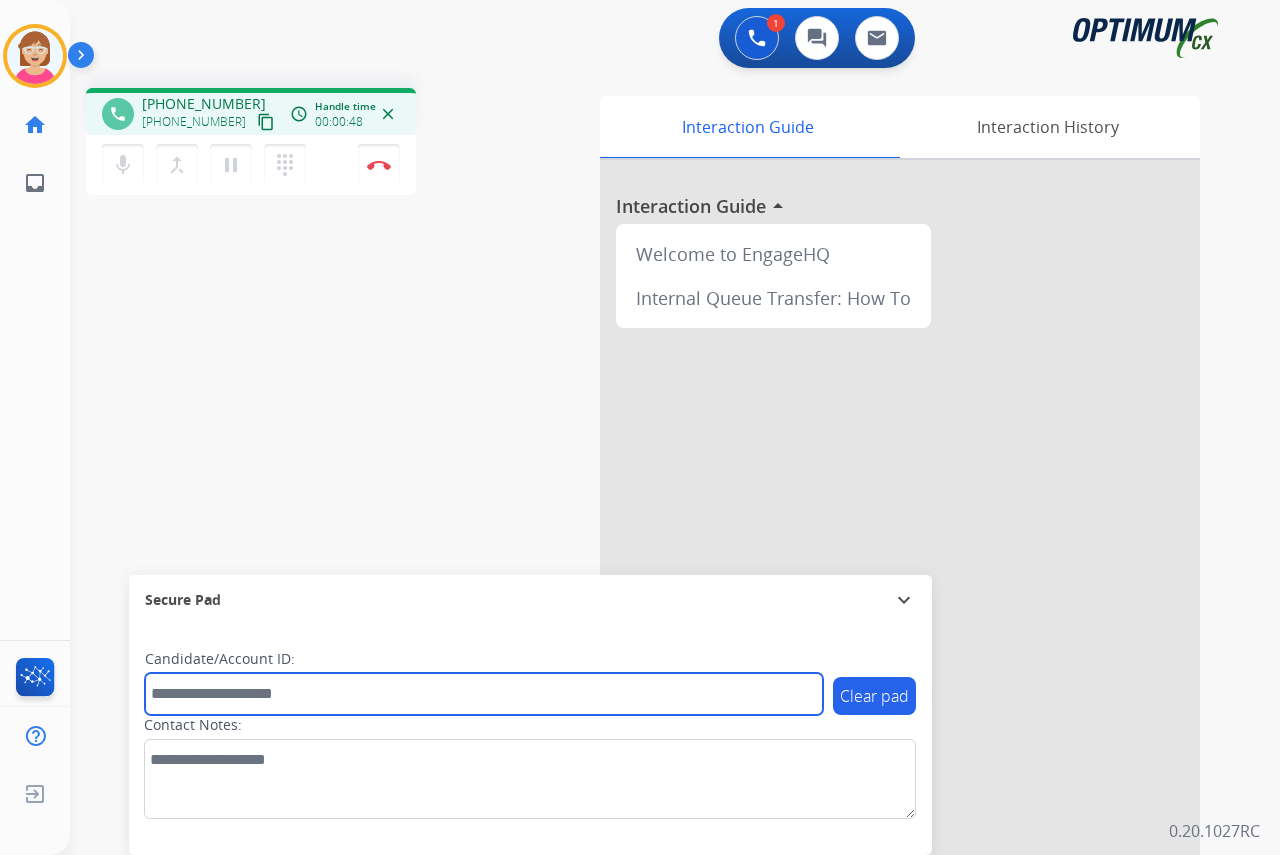 drag, startPoint x: 193, startPoint y: 698, endPoint x: 166, endPoint y: 692, distance: 27.658634 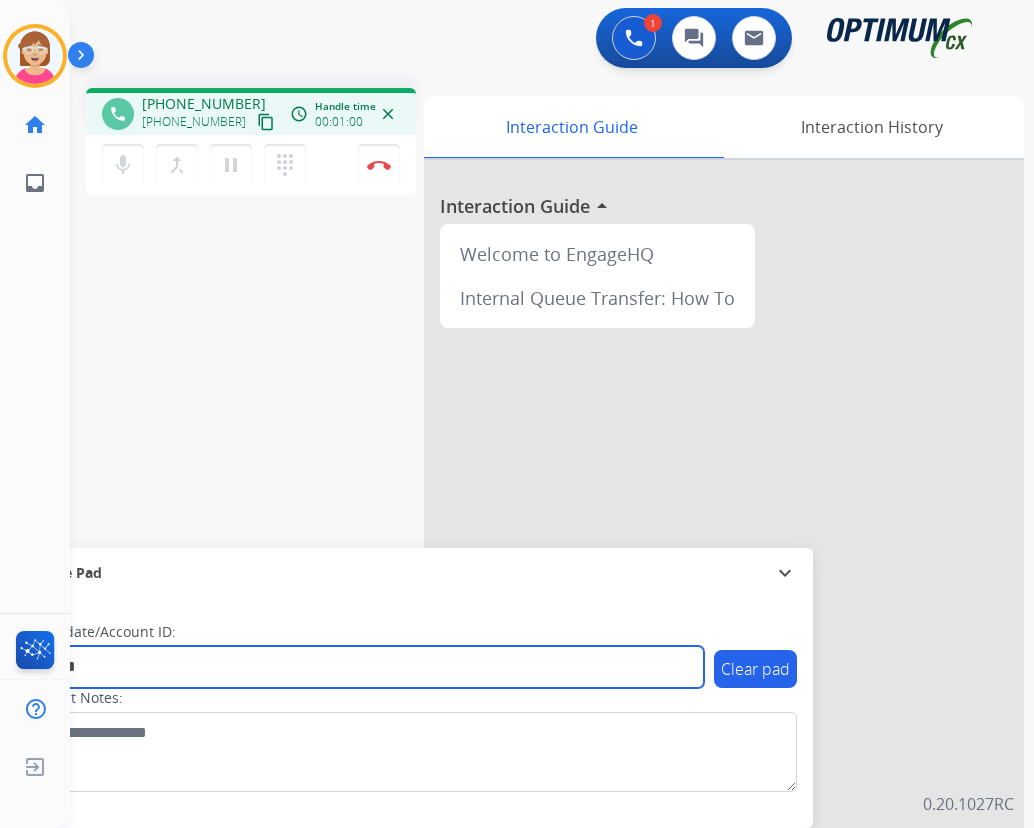 type on "*******" 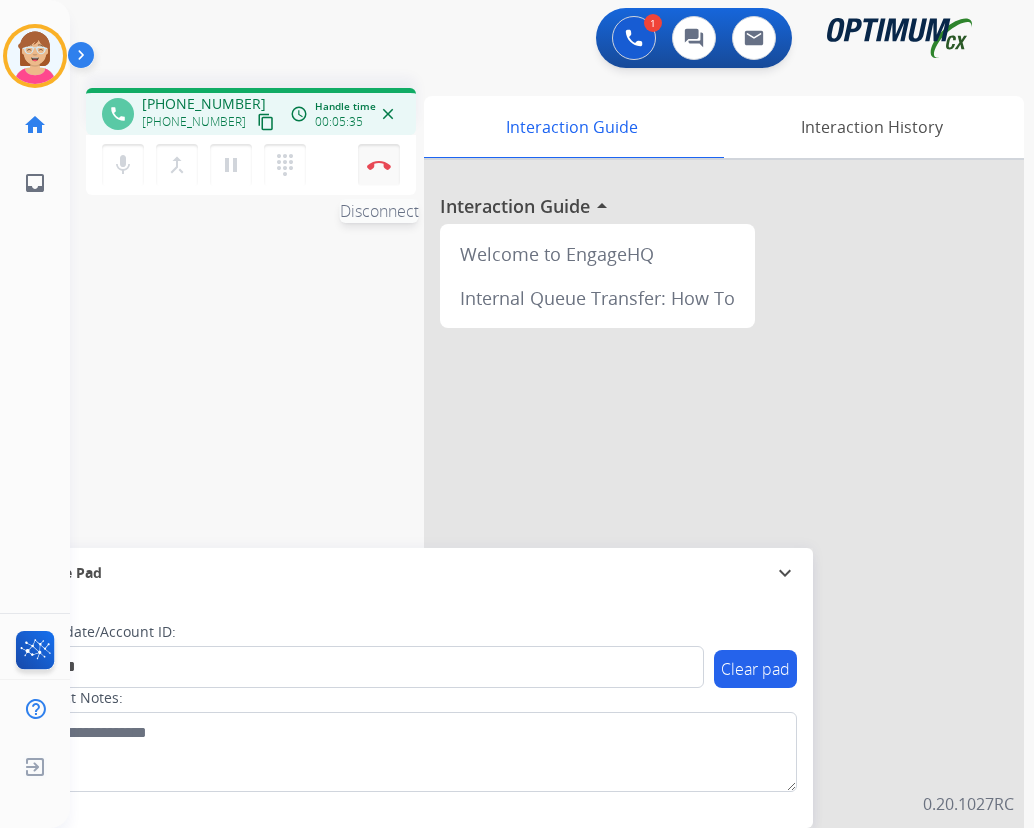 click at bounding box center (379, 165) 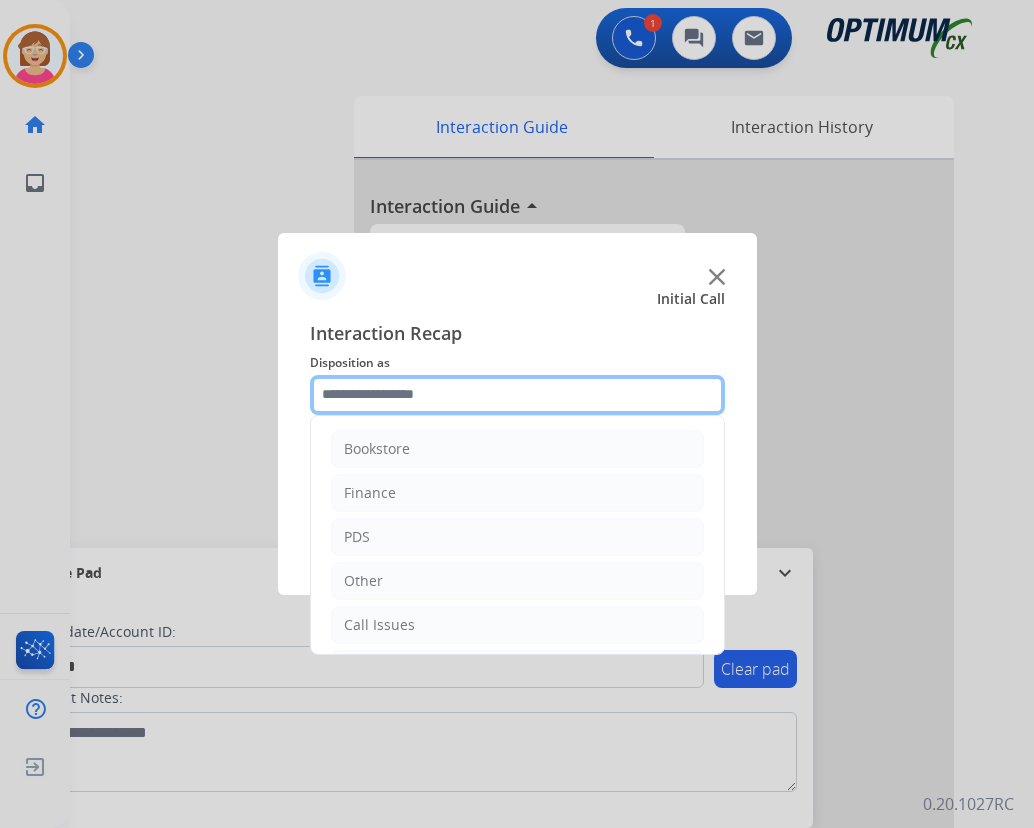click 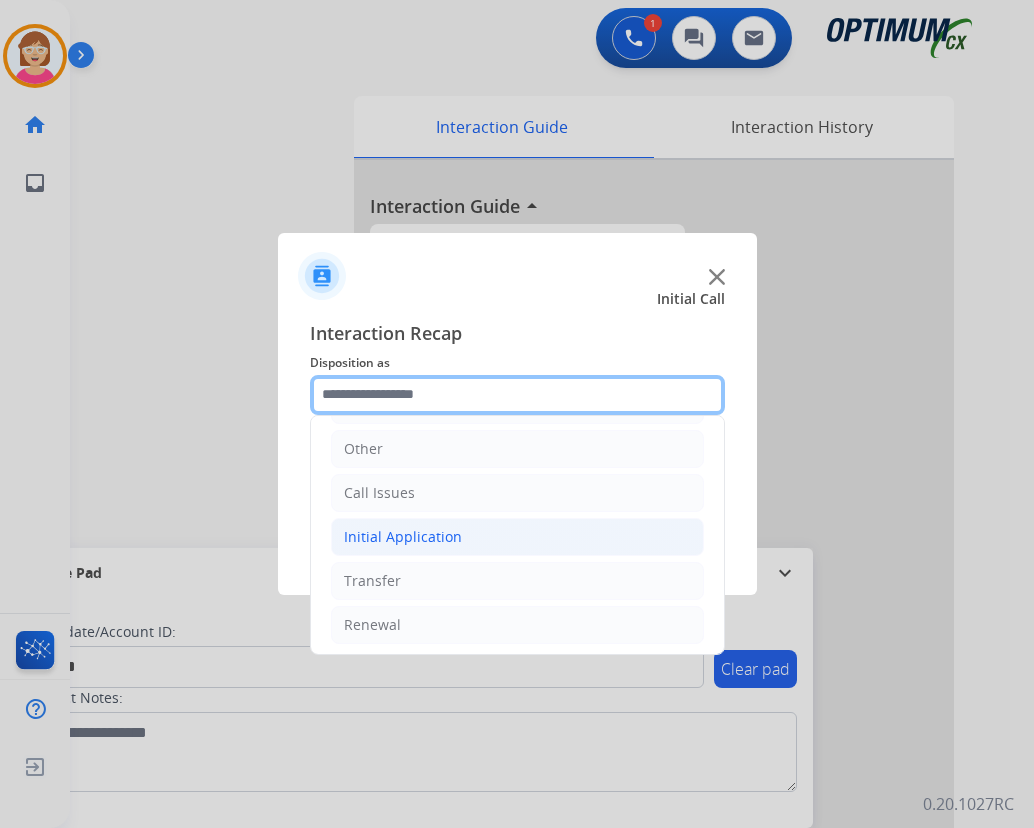 scroll, scrollTop: 136, scrollLeft: 0, axis: vertical 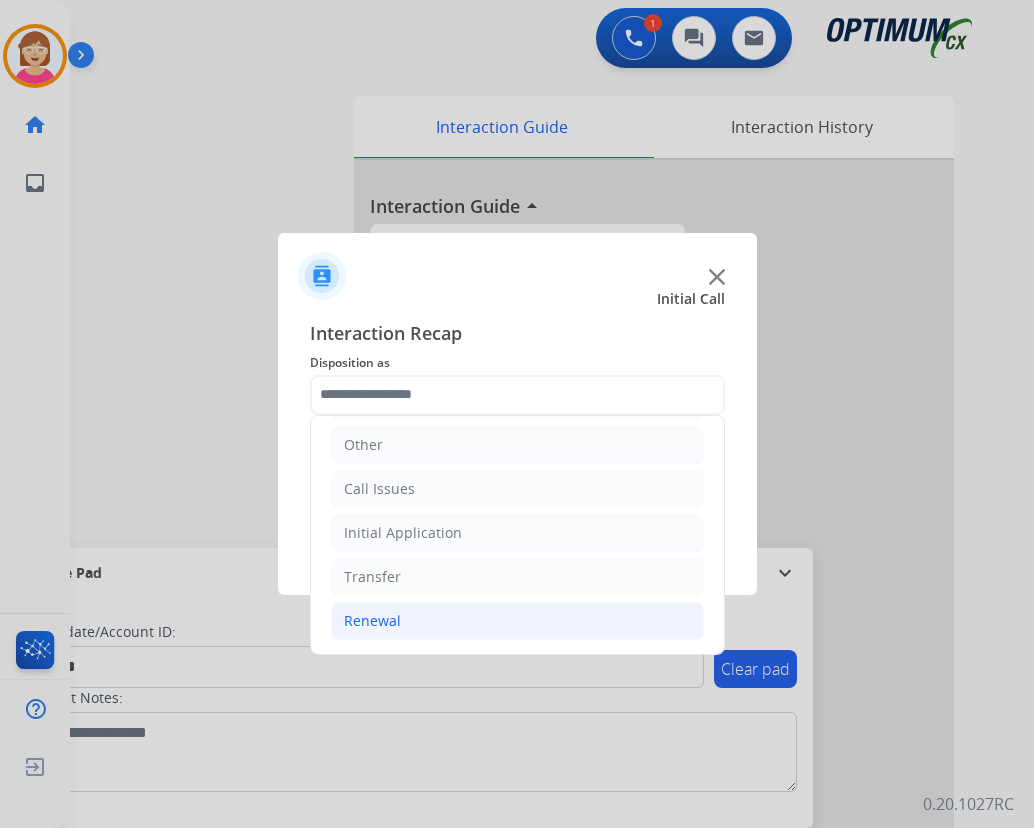 click on "Renewal" 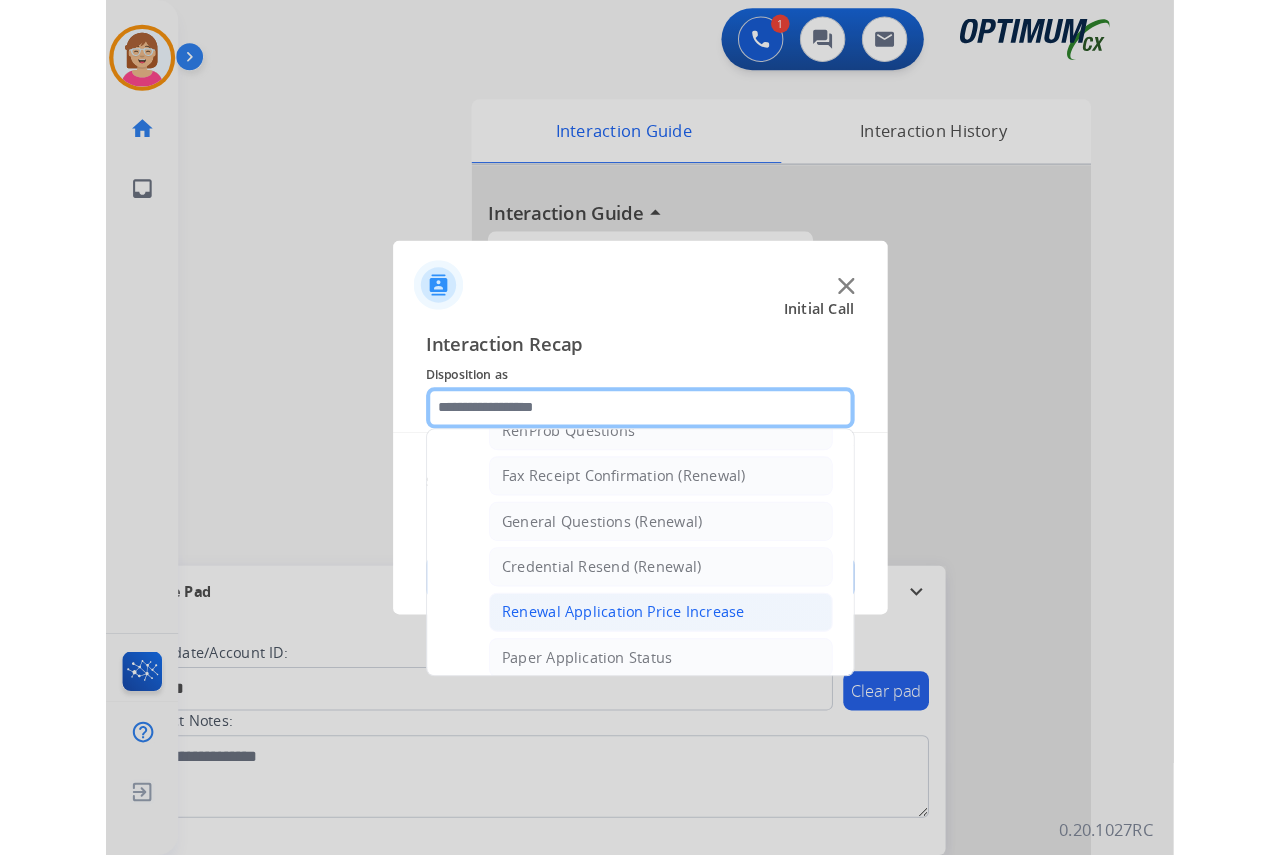 scroll, scrollTop: 636, scrollLeft: 0, axis: vertical 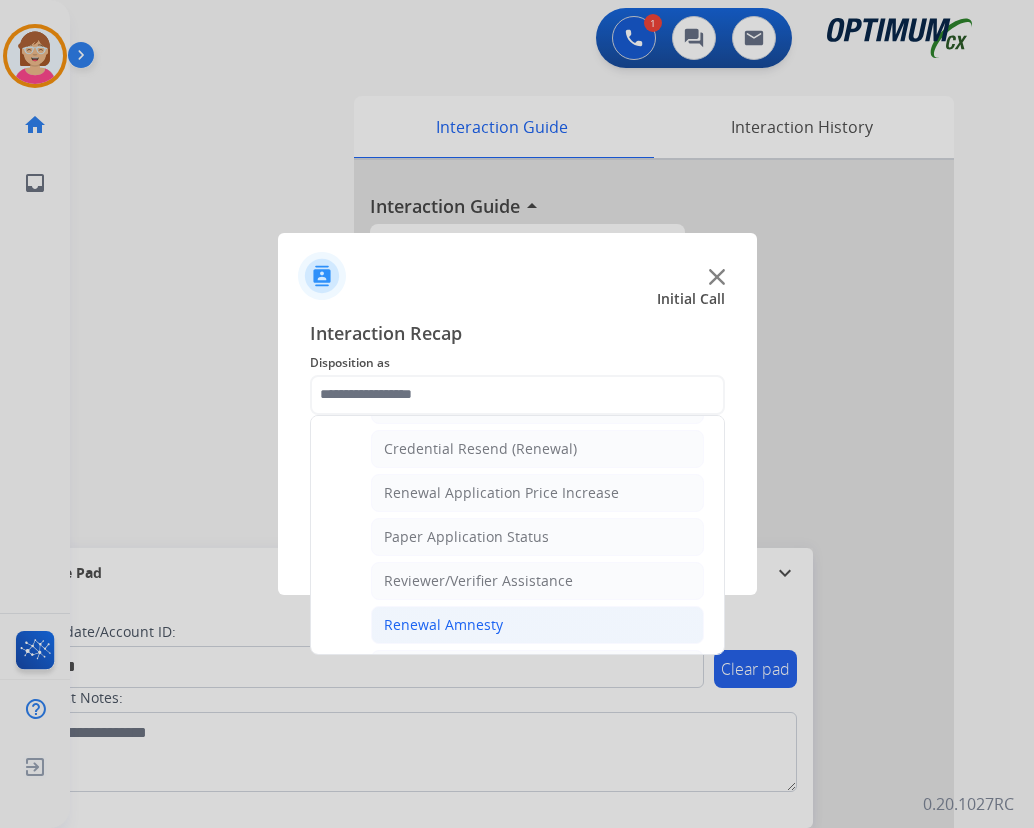 click on "Renewal Amnesty" 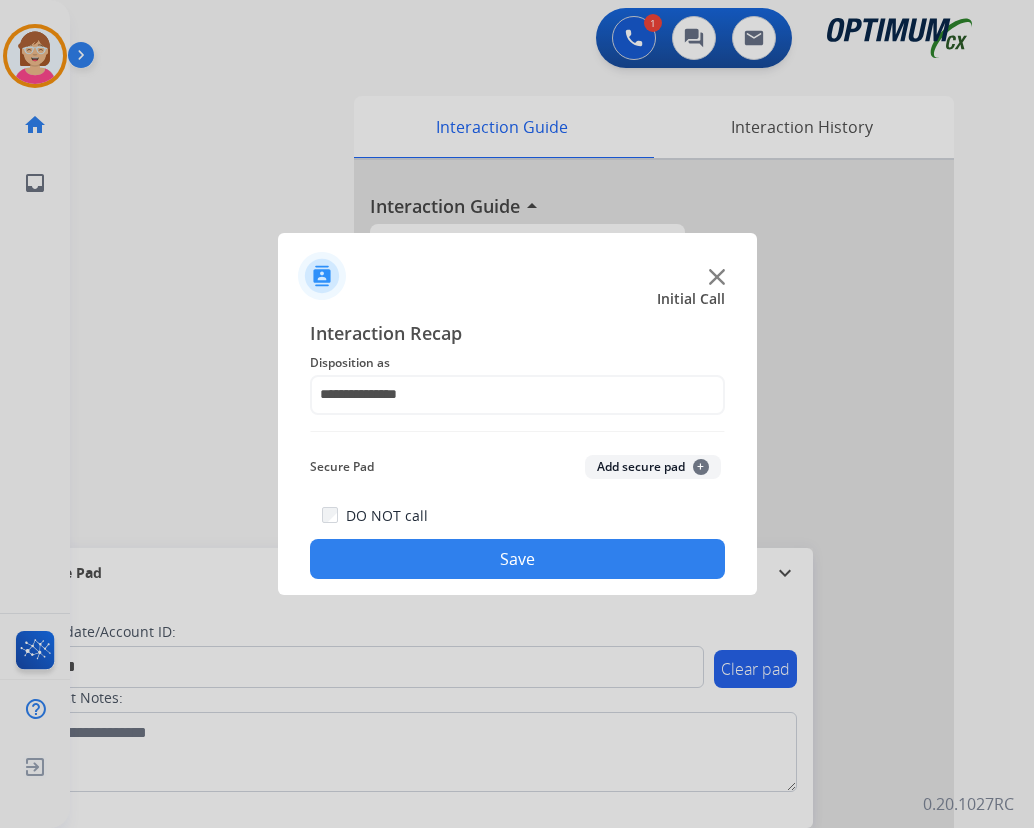 click on "+" 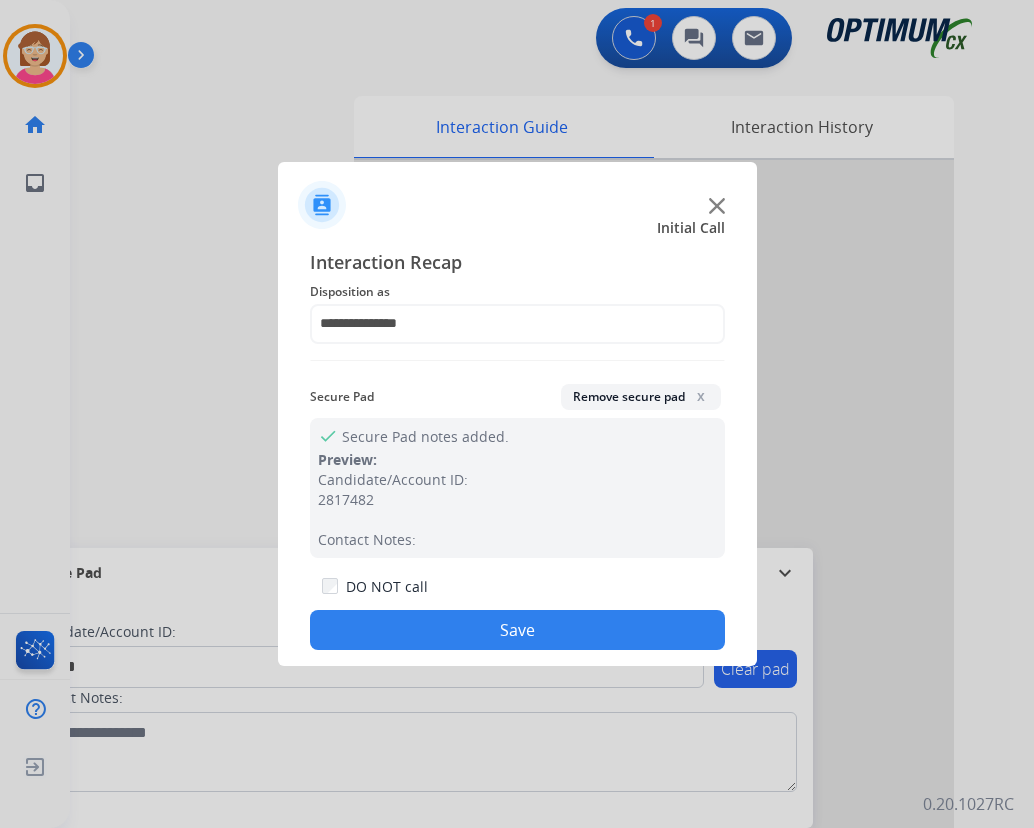 click on "Save" 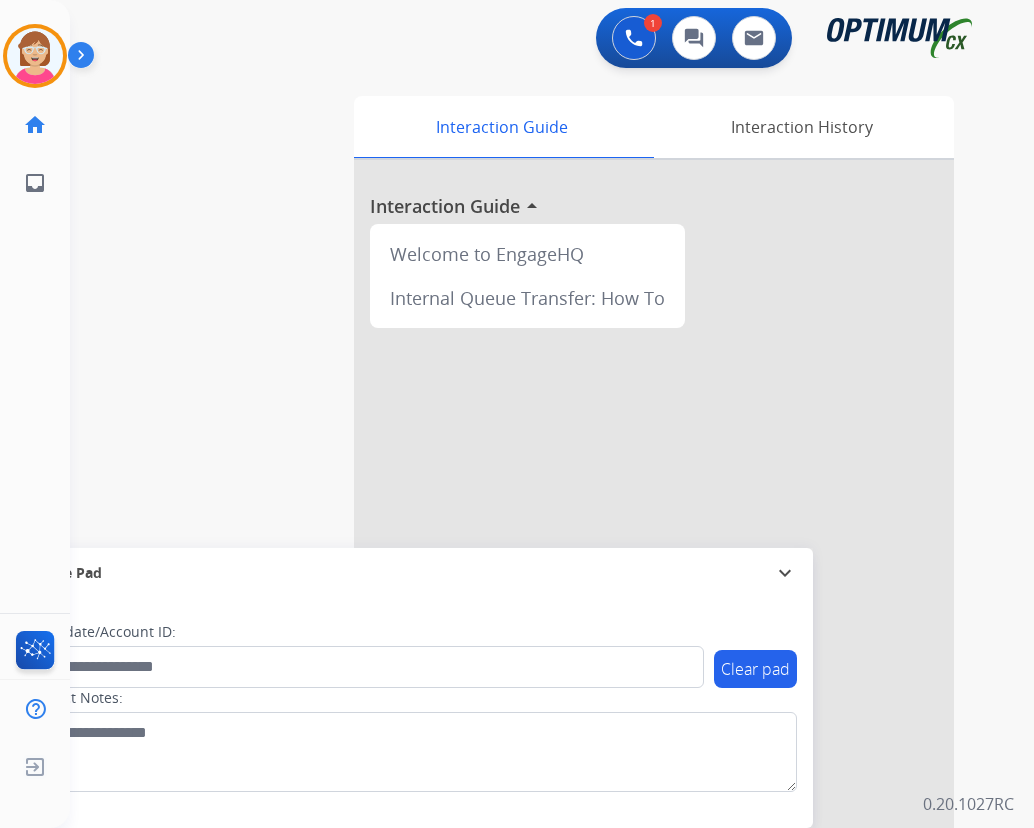 drag, startPoint x: 17, startPoint y: 48, endPoint x: 80, endPoint y: 74, distance: 68.154236 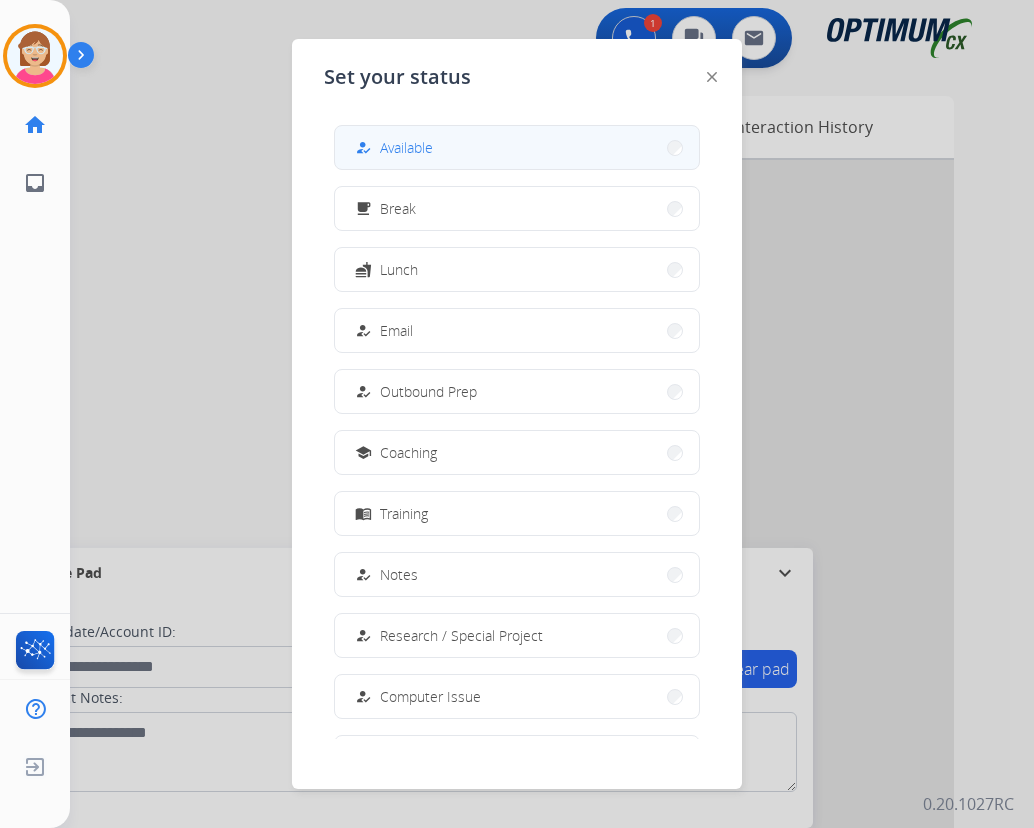 click on "Available" at bounding box center (406, 147) 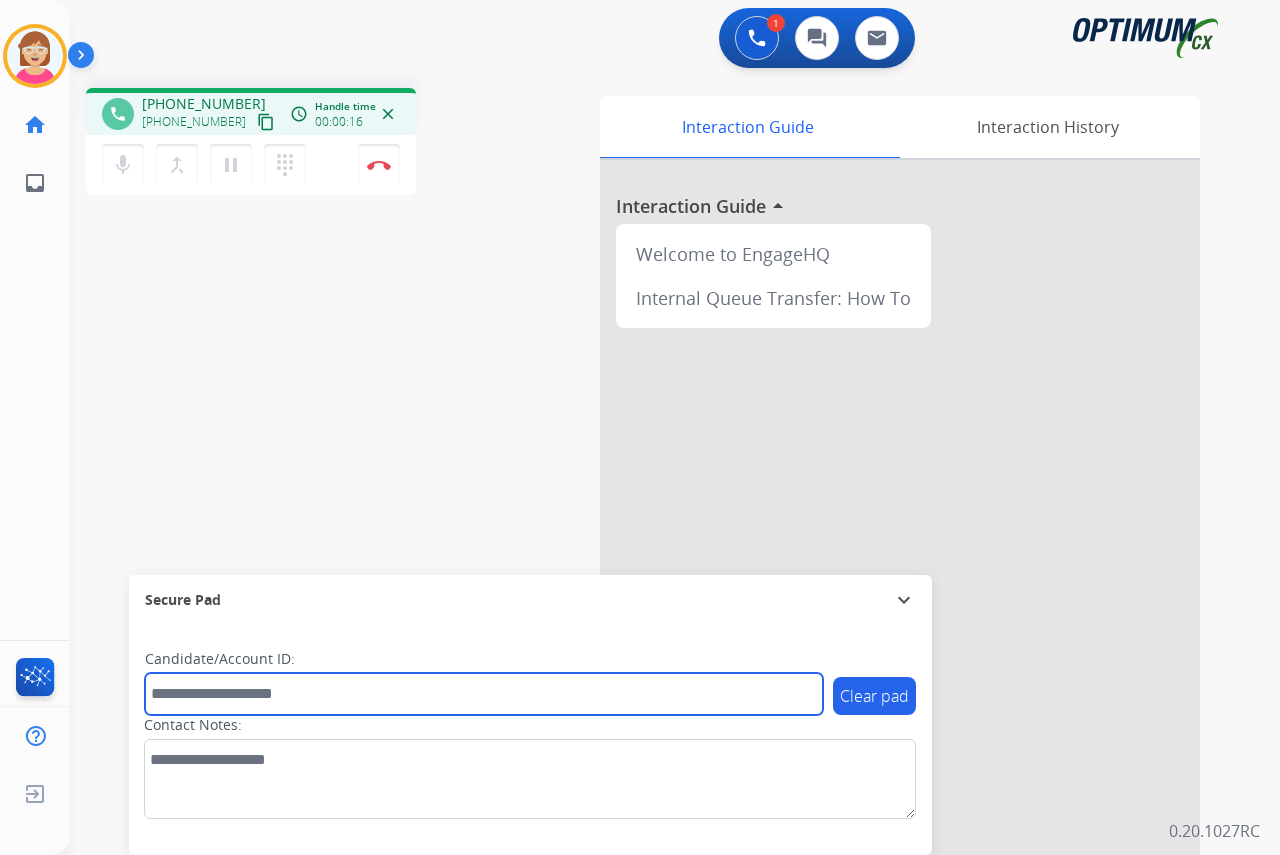 drag, startPoint x: 193, startPoint y: 702, endPoint x: 181, endPoint y: 686, distance: 20 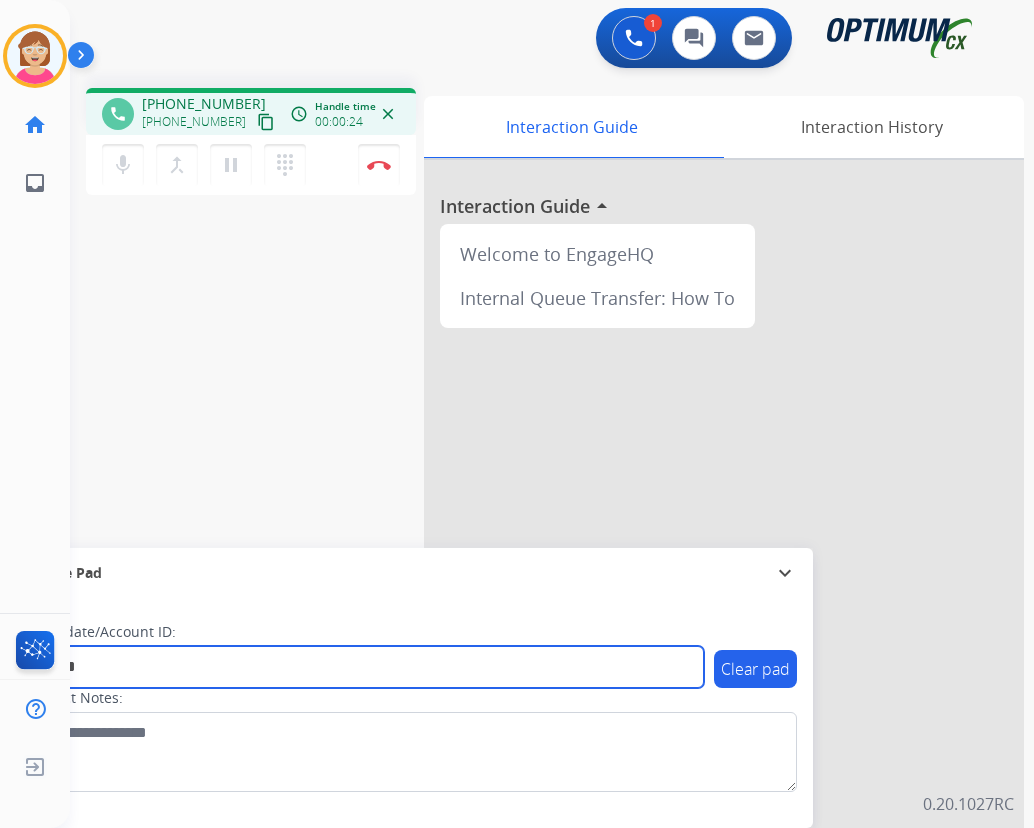 type on "*******" 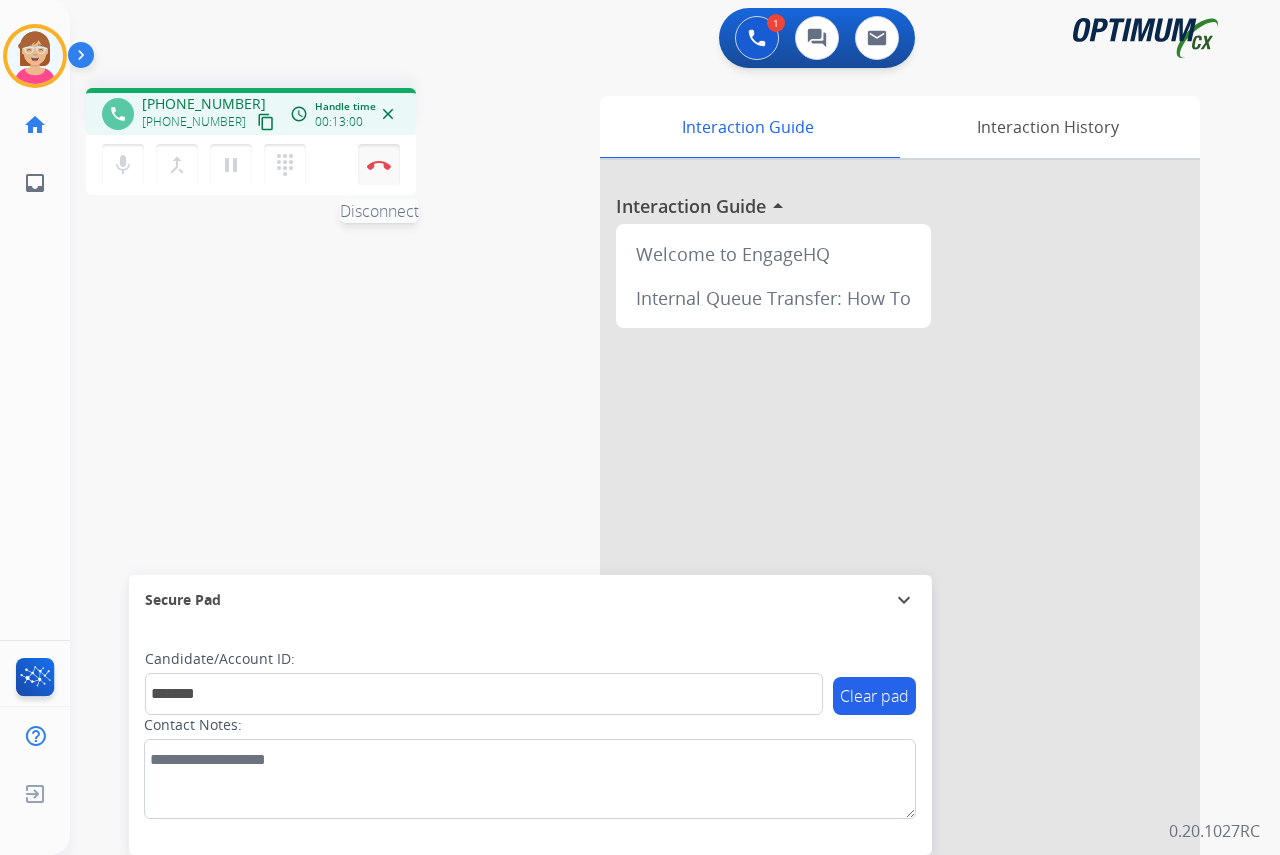 click at bounding box center (379, 165) 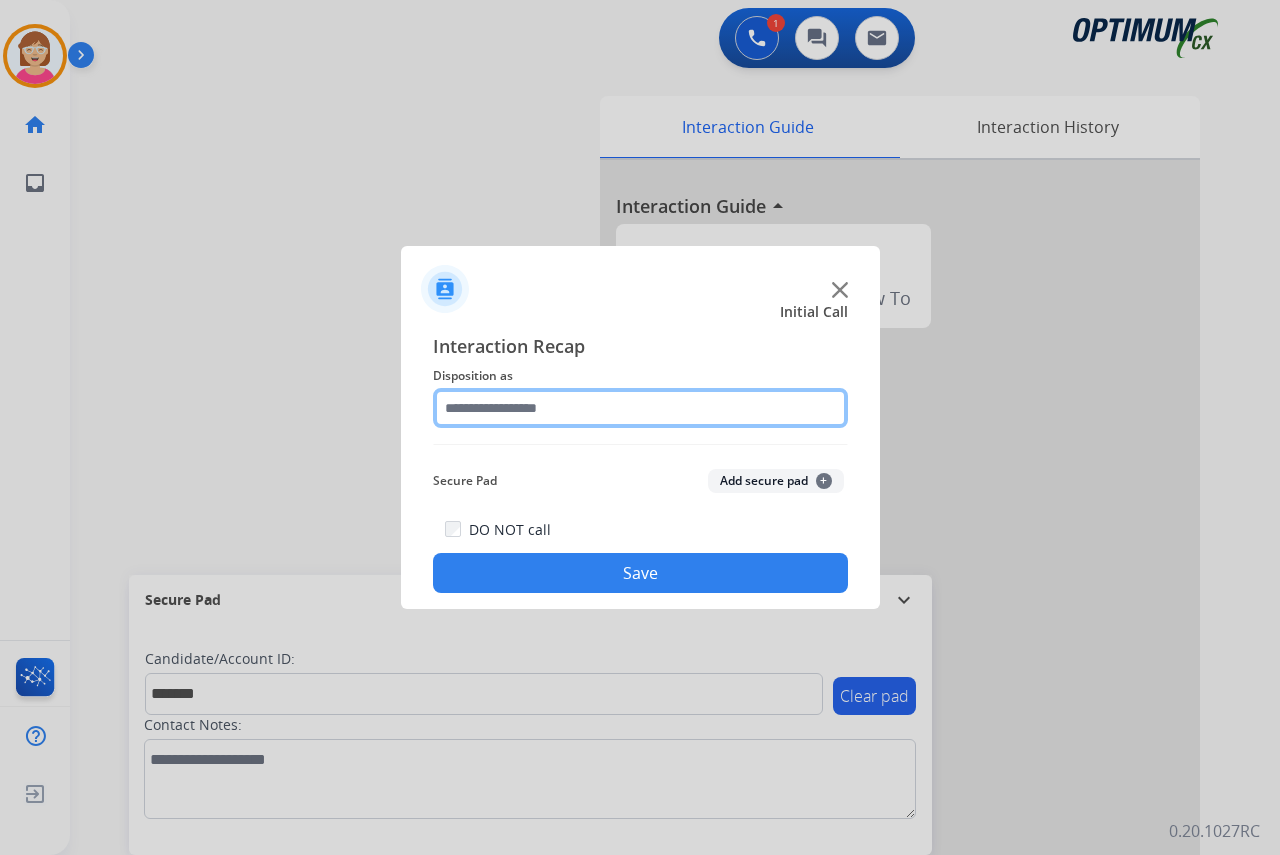 click 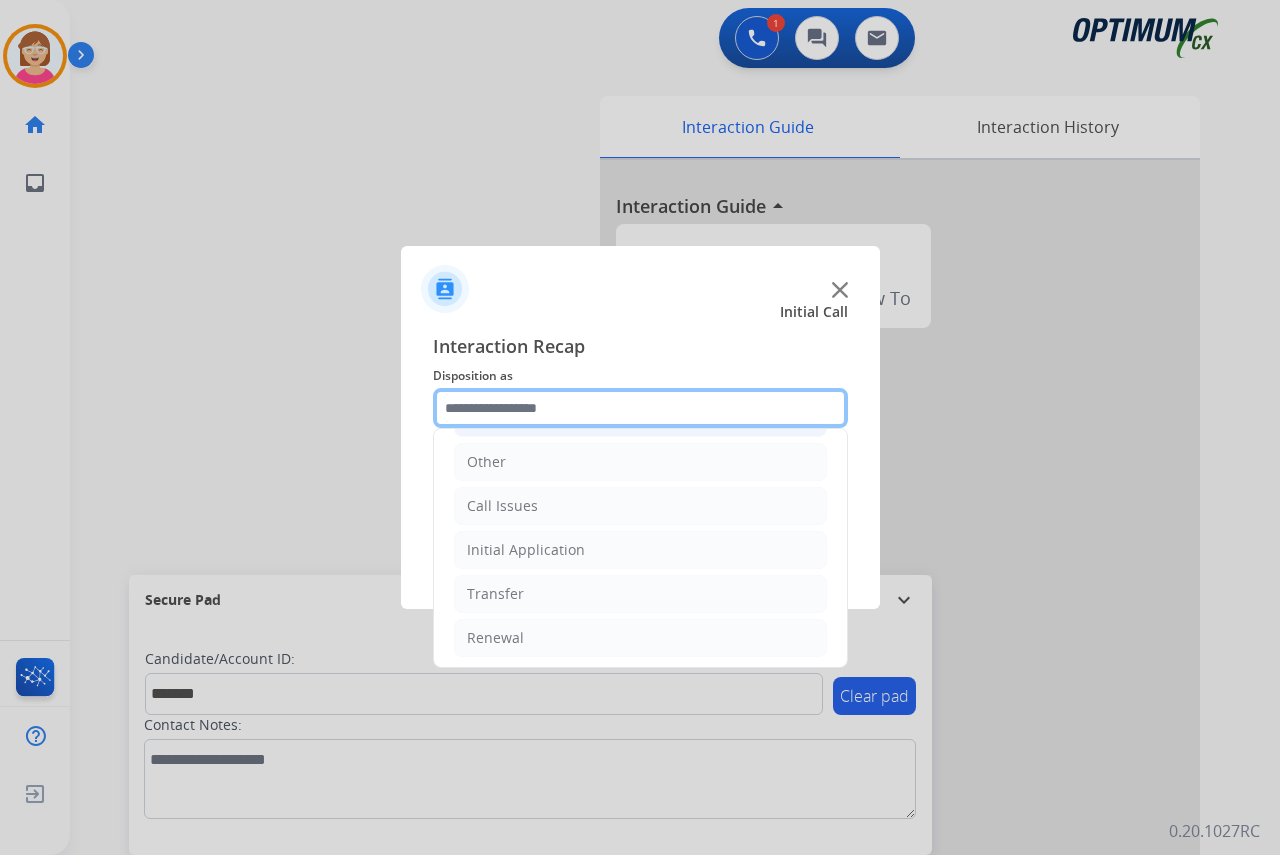scroll, scrollTop: 136, scrollLeft: 0, axis: vertical 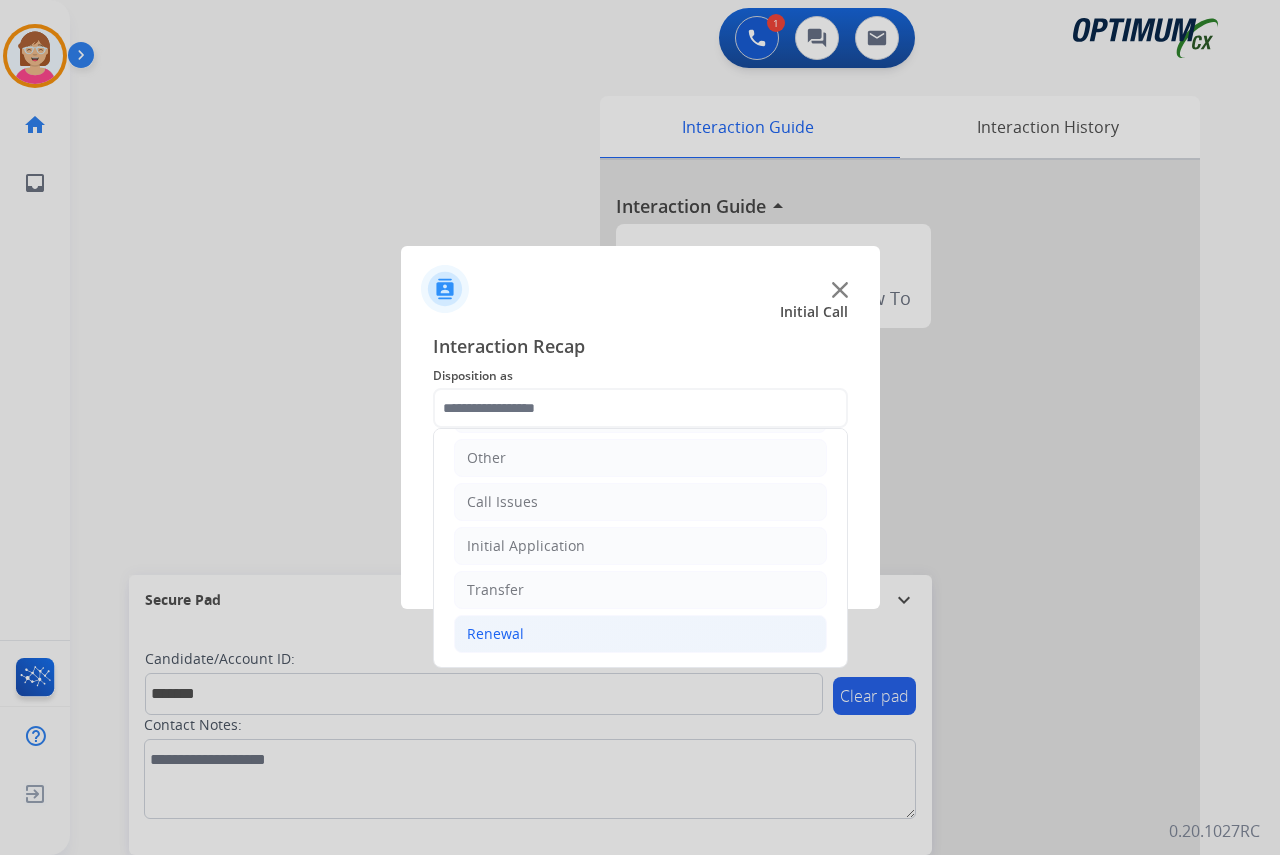 click on "Renewal" 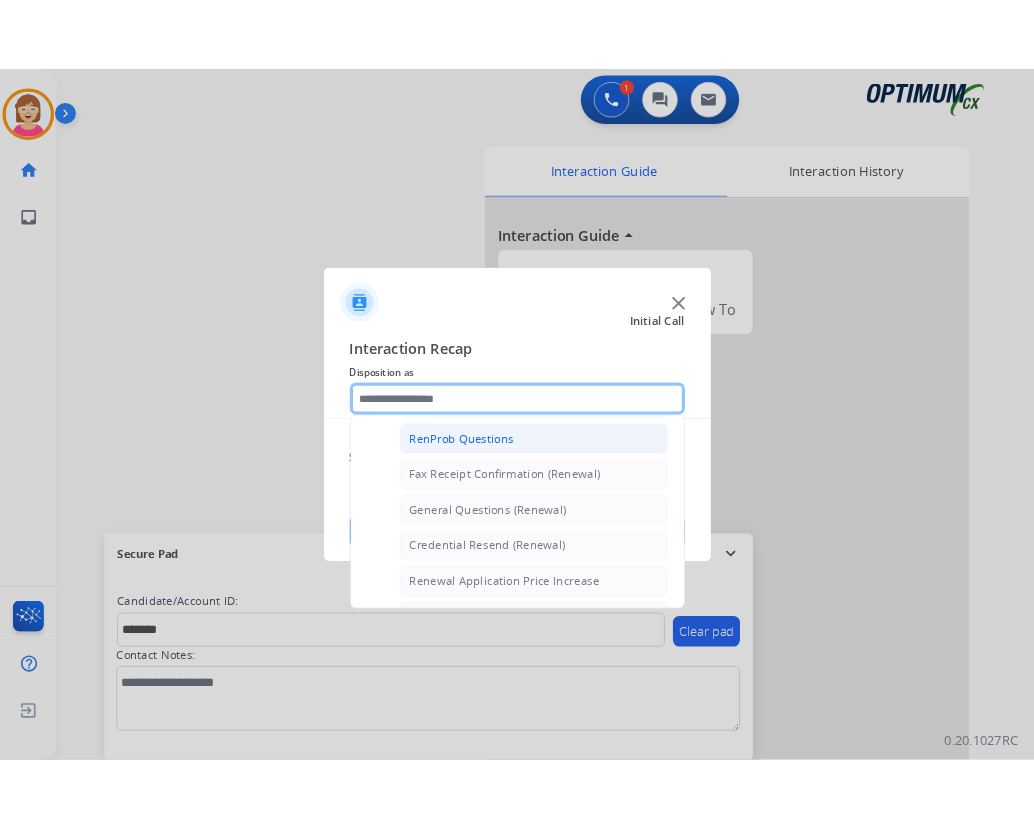 scroll, scrollTop: 636, scrollLeft: 0, axis: vertical 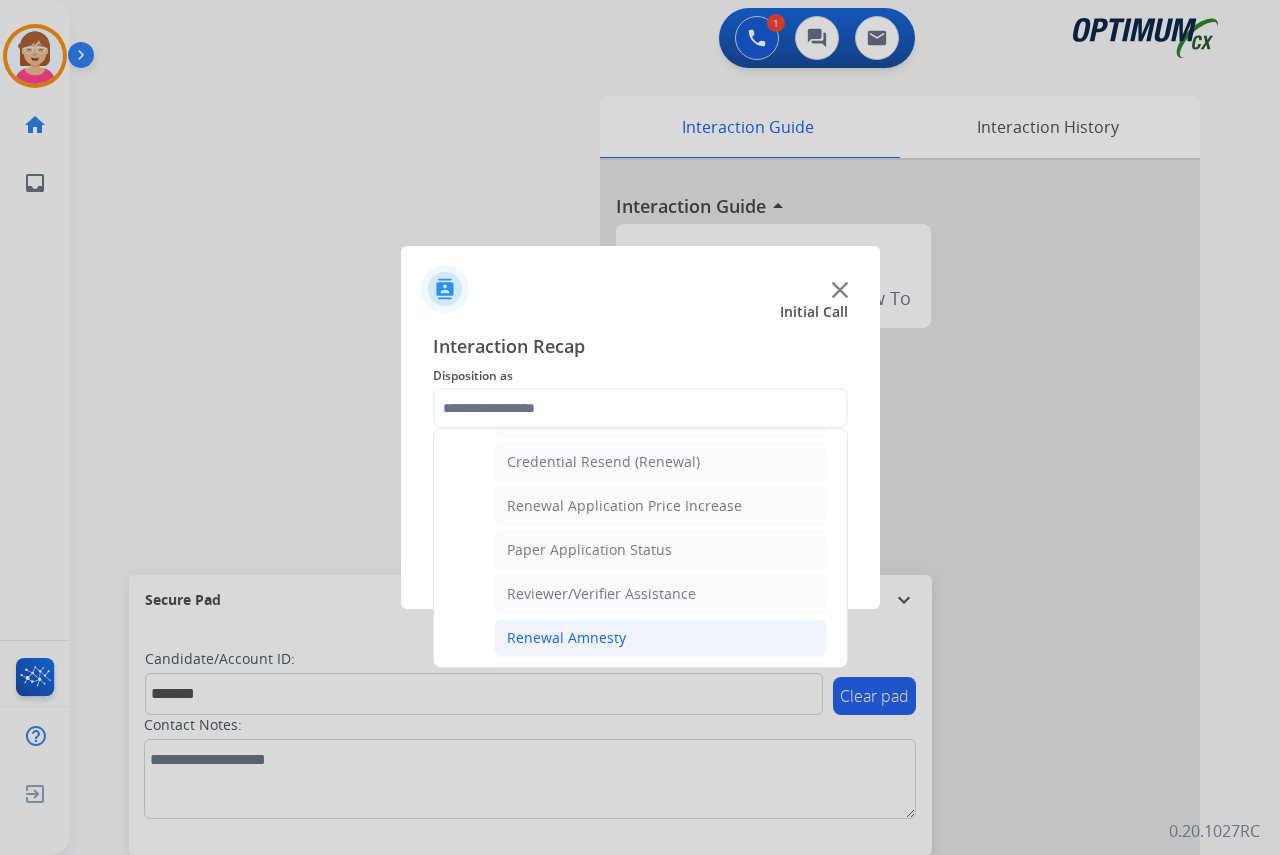 click on "Renewal Amnesty" 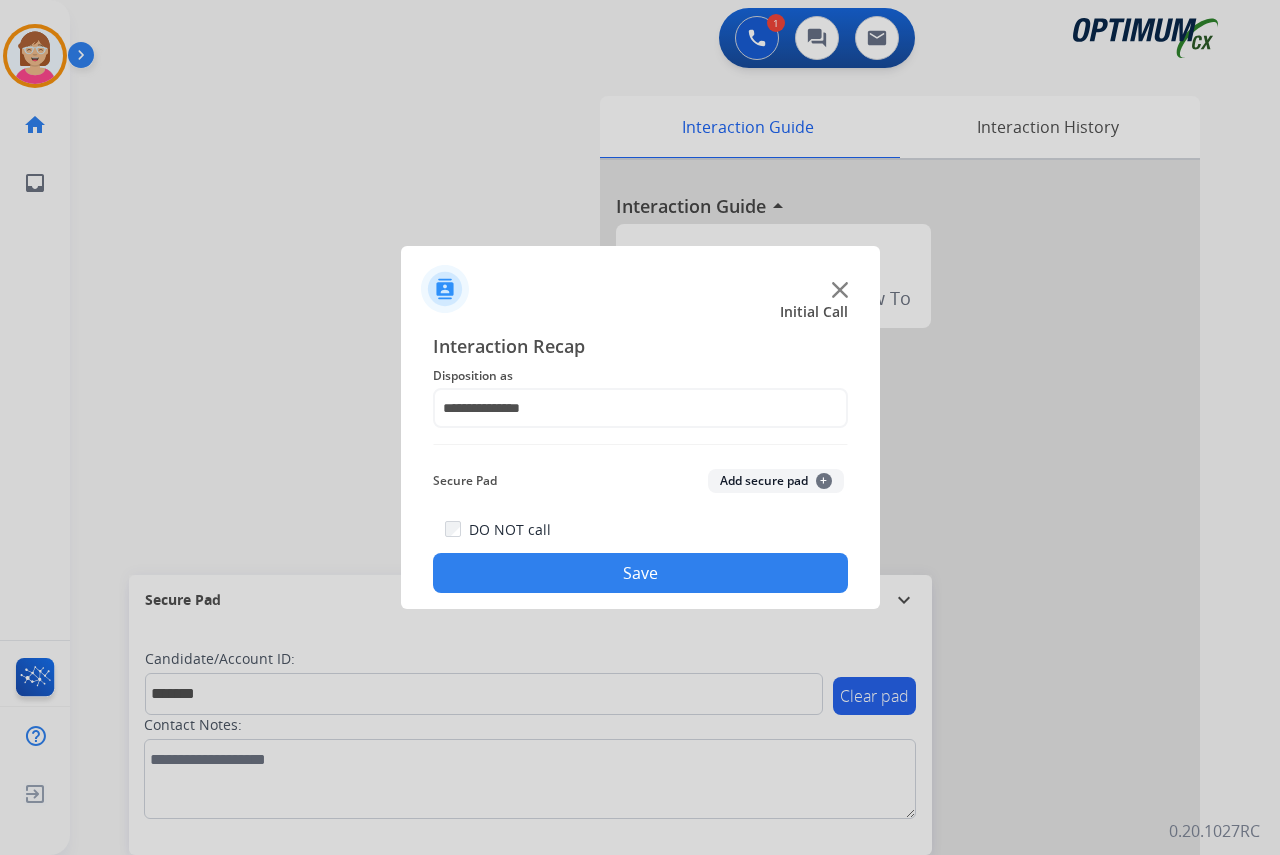 click on "+" 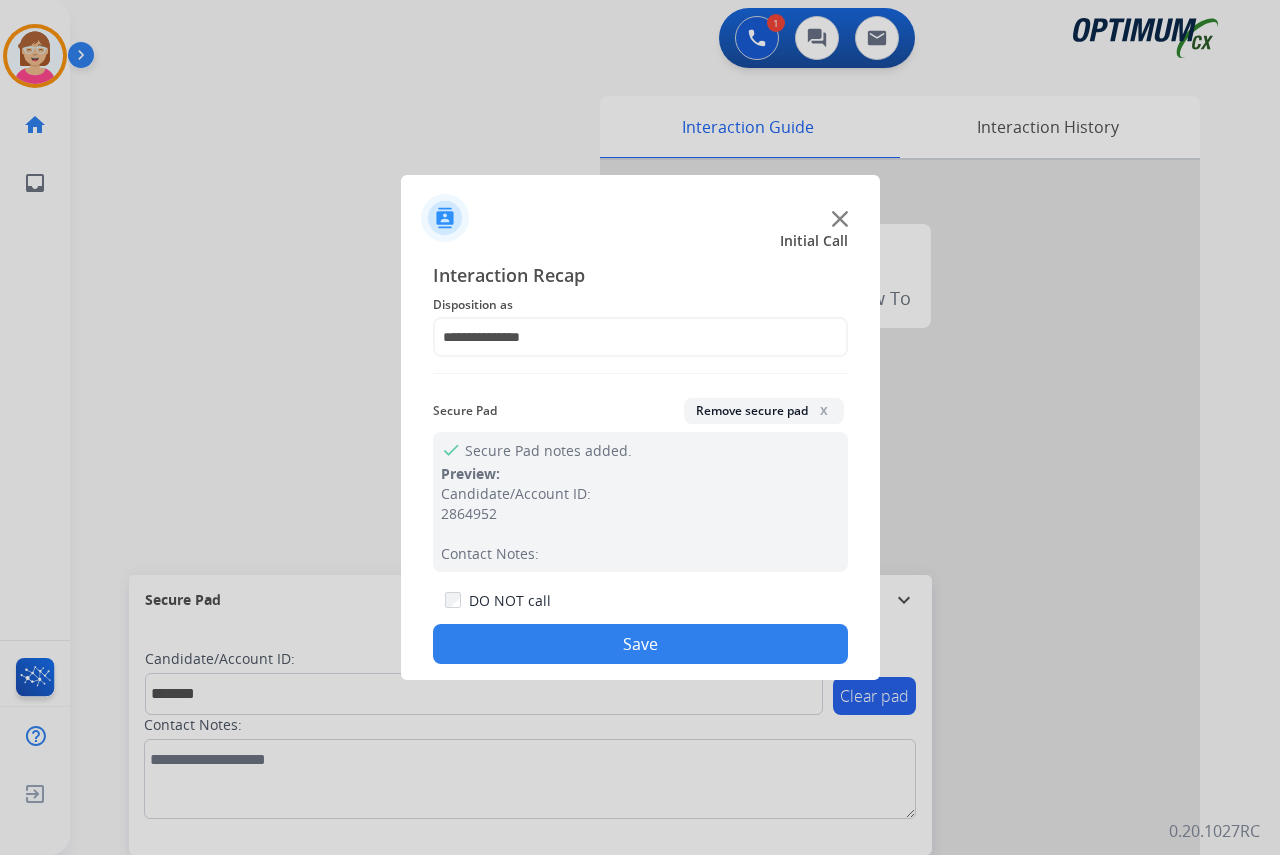 click on "Save" 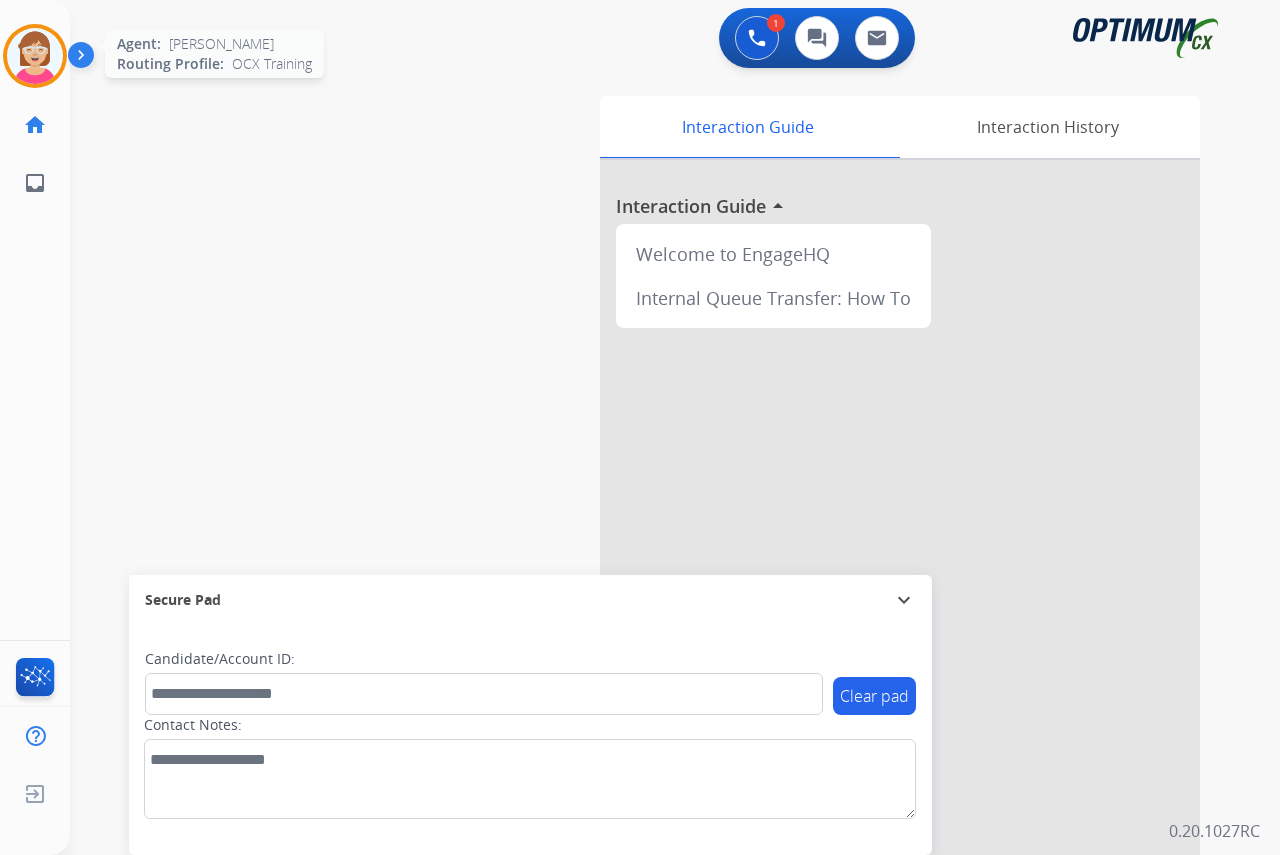 click at bounding box center [35, 56] 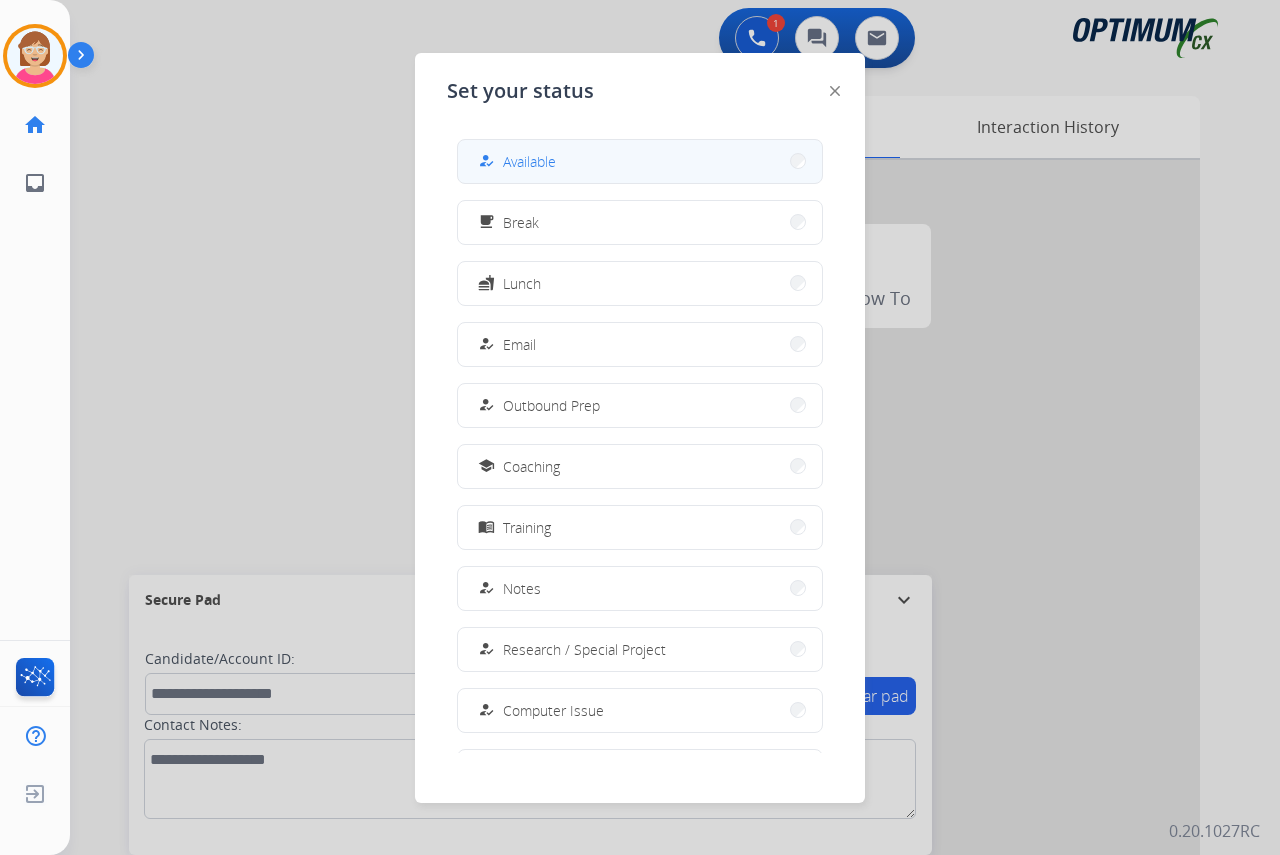click on "Available" at bounding box center [529, 161] 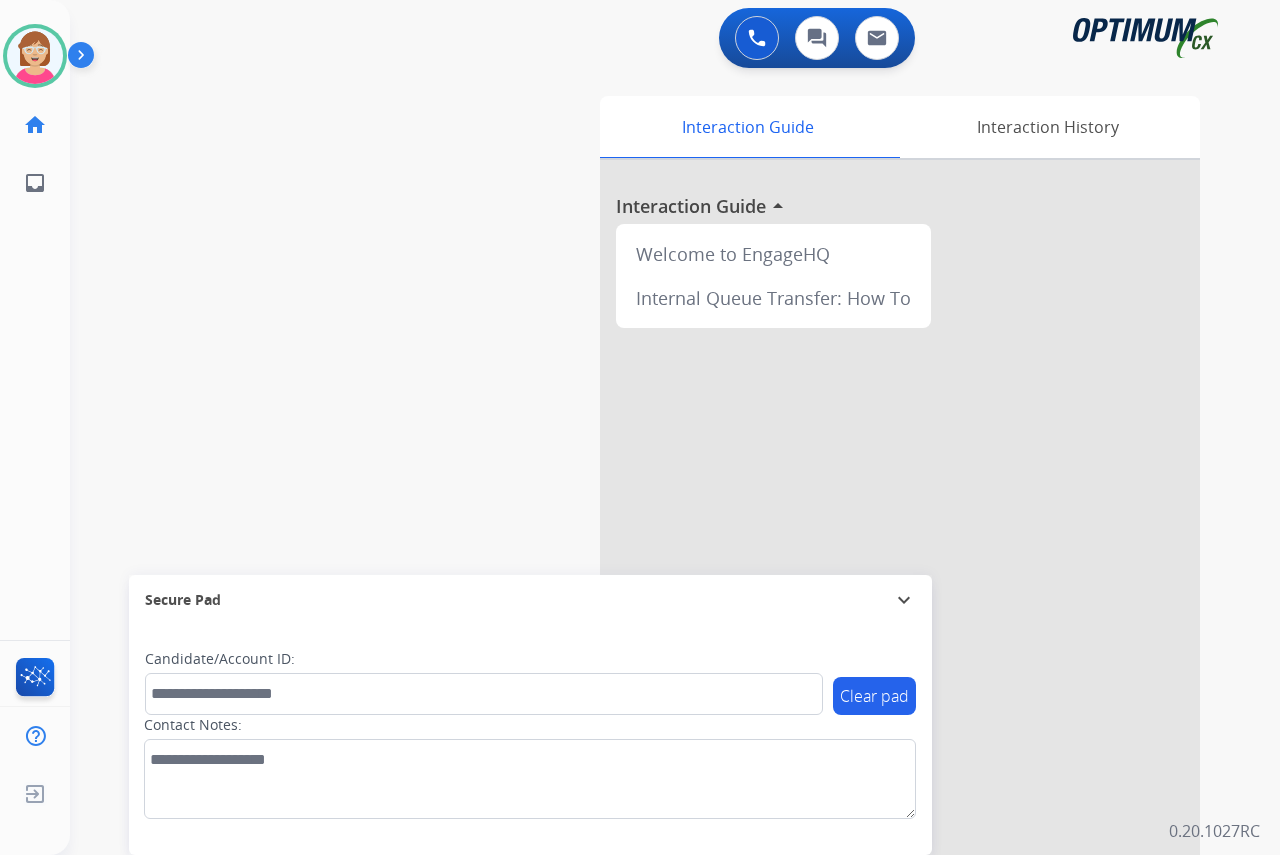 click on "[PERSON_NAME]   Available  Edit Avatar  Agent:   [PERSON_NAME] Profile:  OCX Training home  Home  Home inbox  Emails  Emails  FocalPoints  Help Center  Help Center  Log out  Log out" 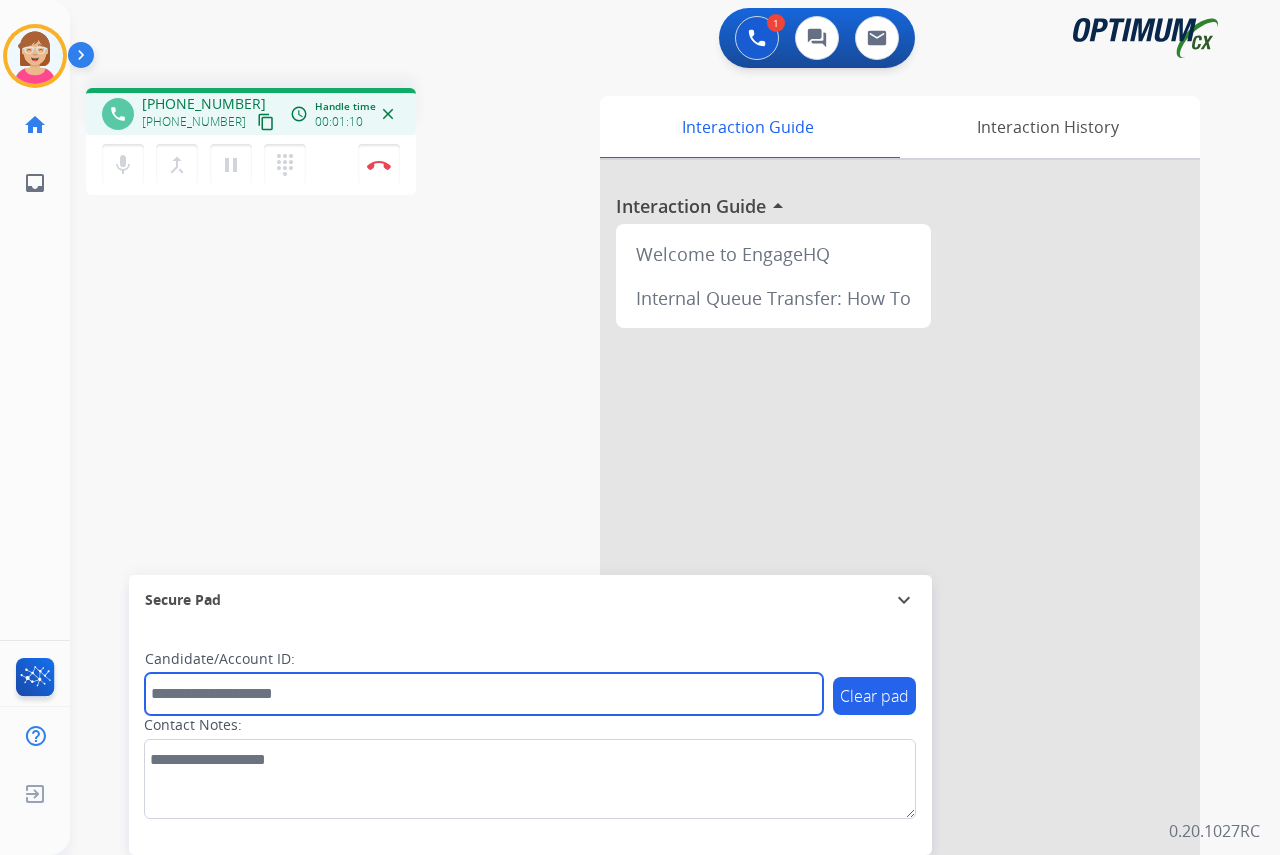 click at bounding box center [484, 694] 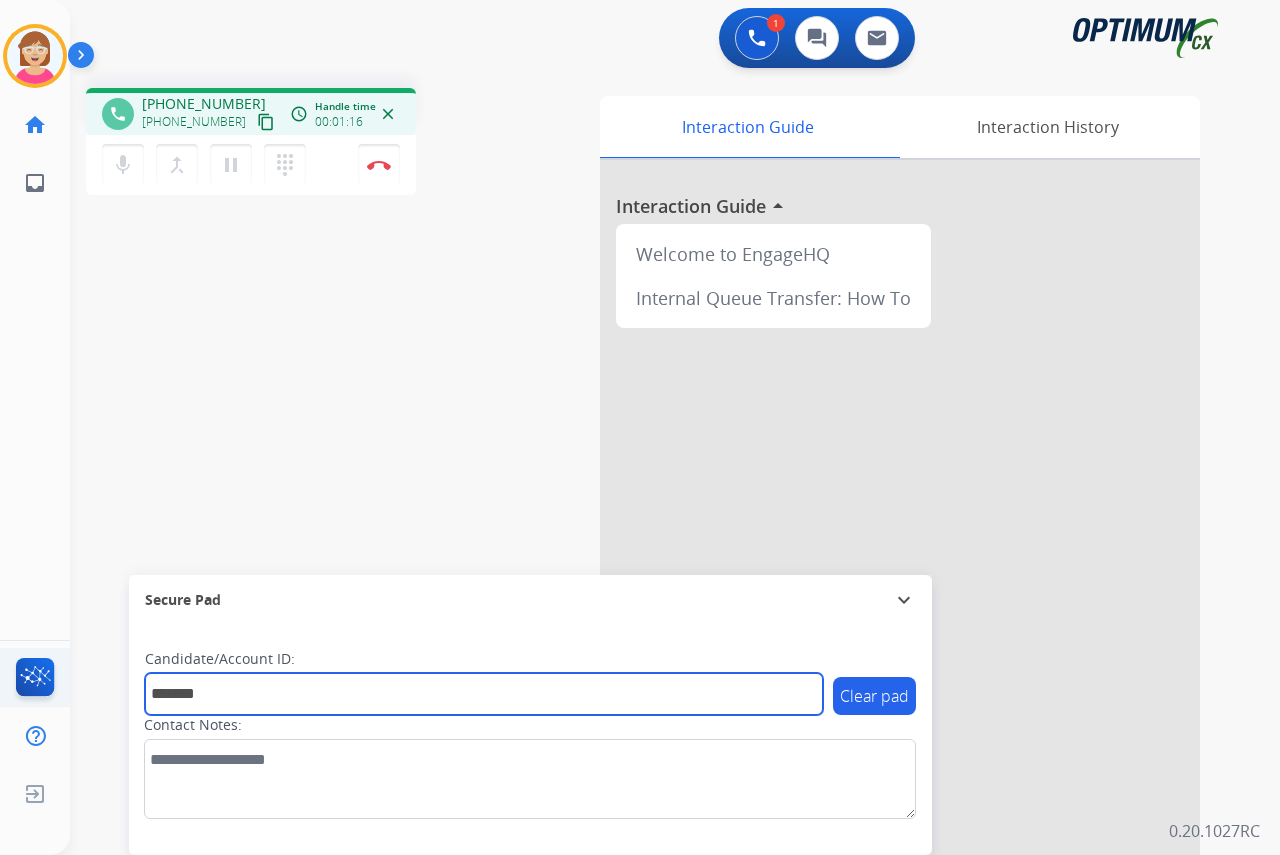 type on "*******" 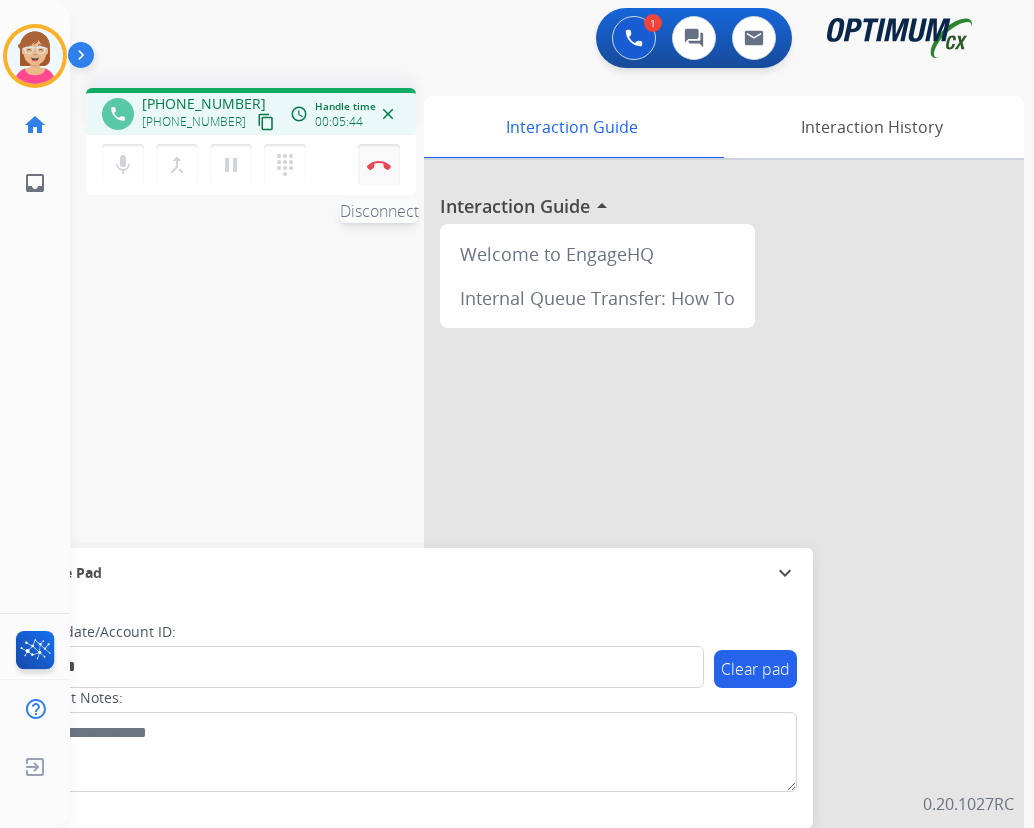 click at bounding box center [379, 165] 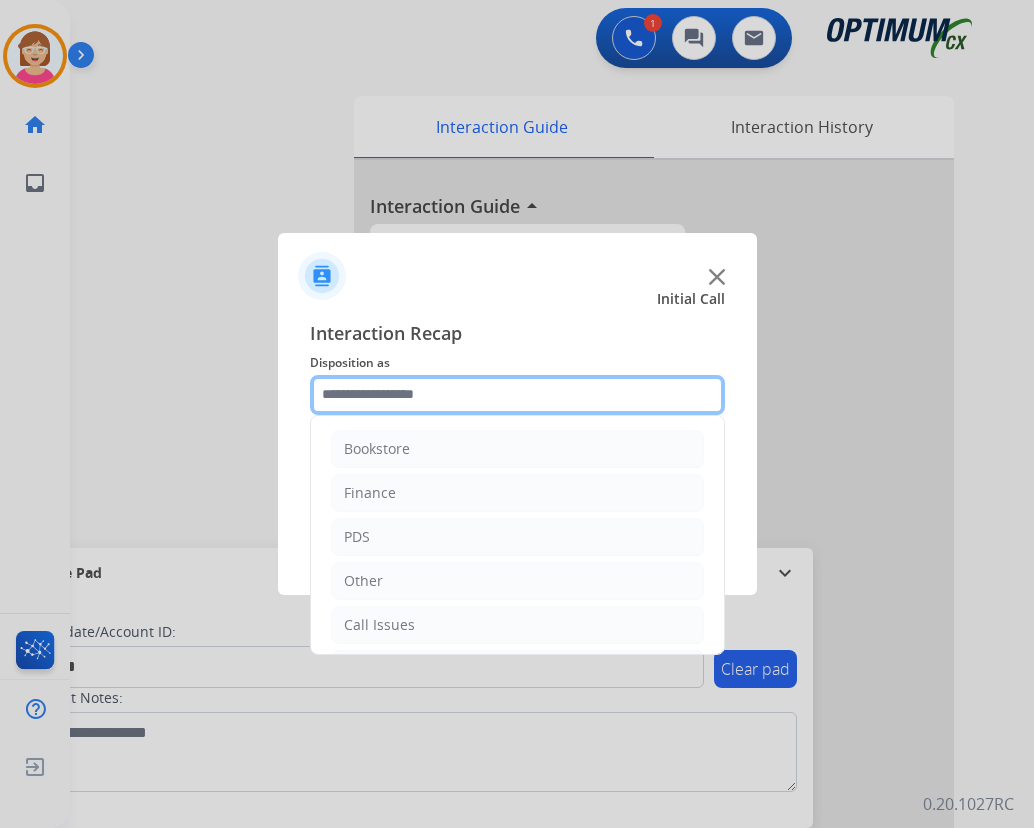 click 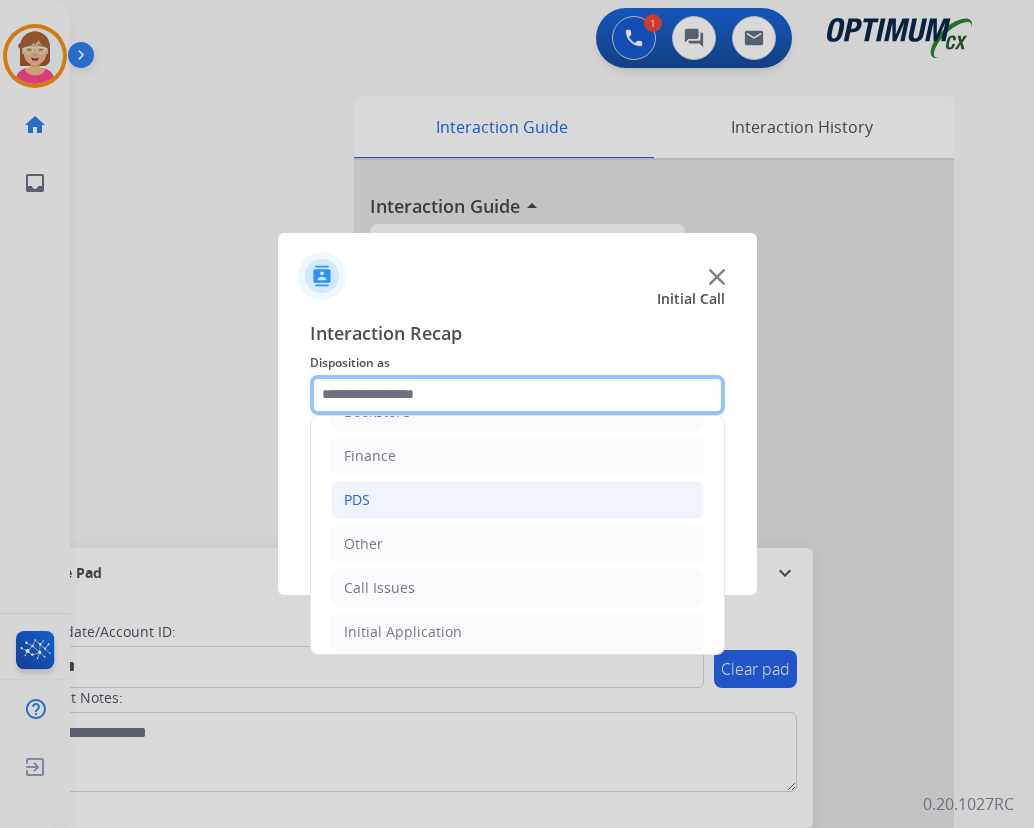 scroll, scrollTop: 36, scrollLeft: 0, axis: vertical 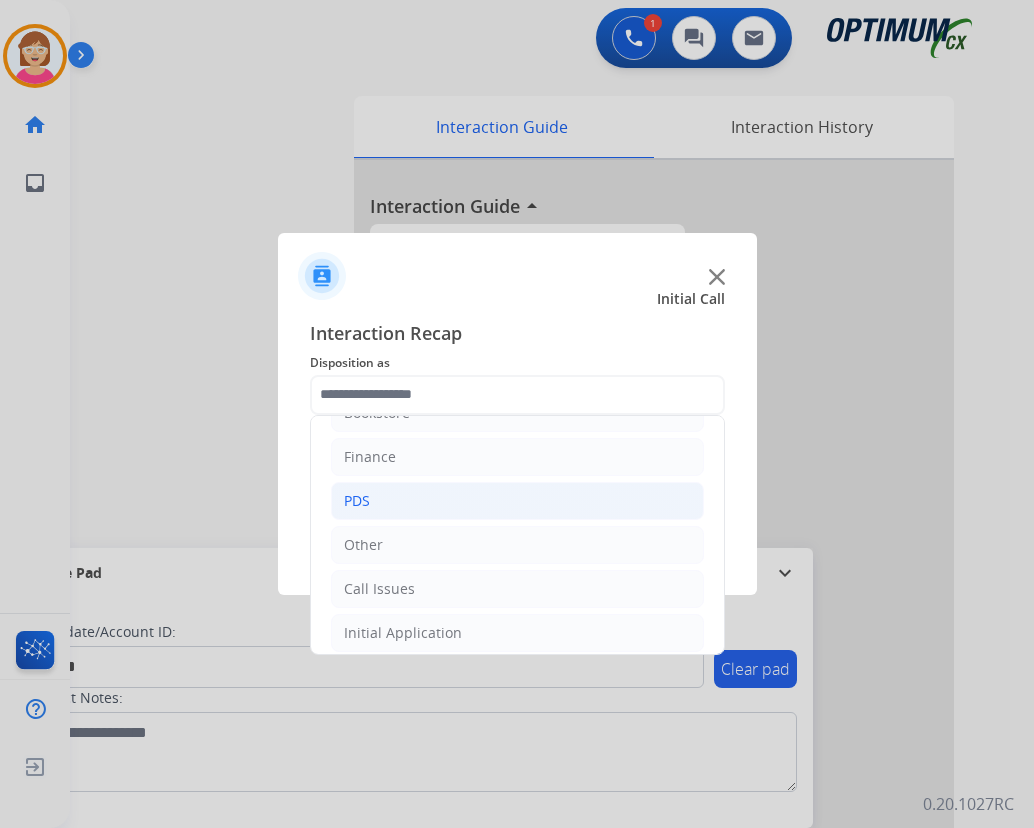 click on "PDS" 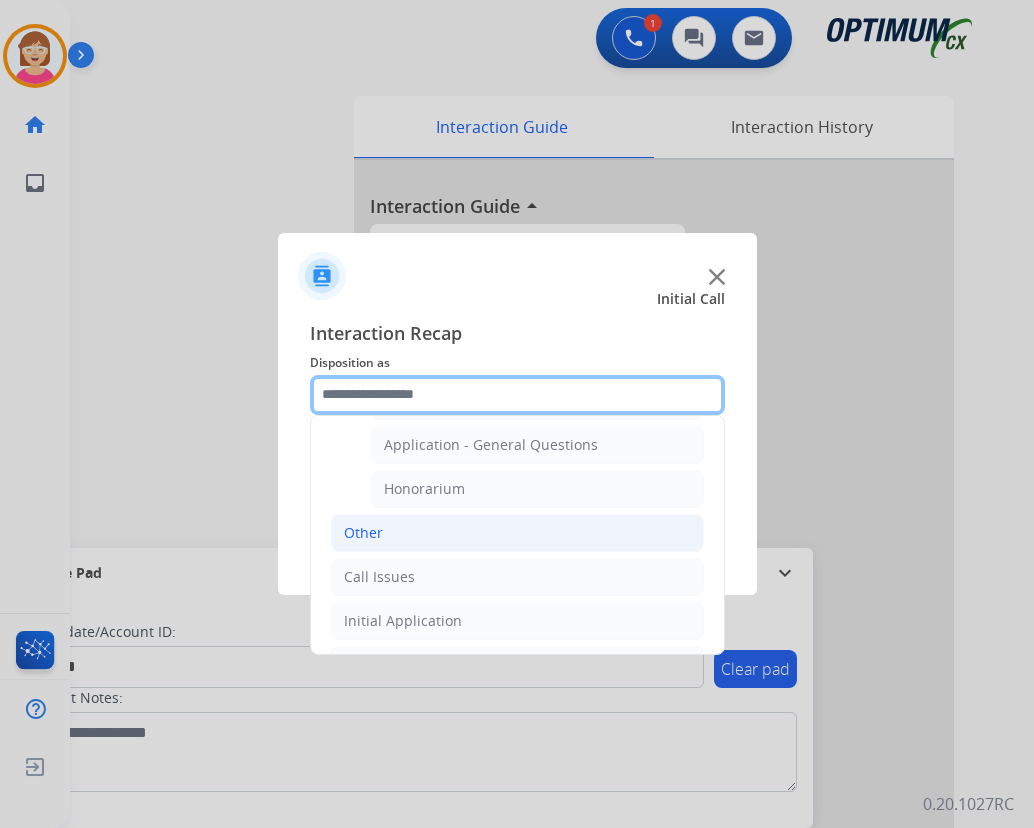 scroll, scrollTop: 636, scrollLeft: 0, axis: vertical 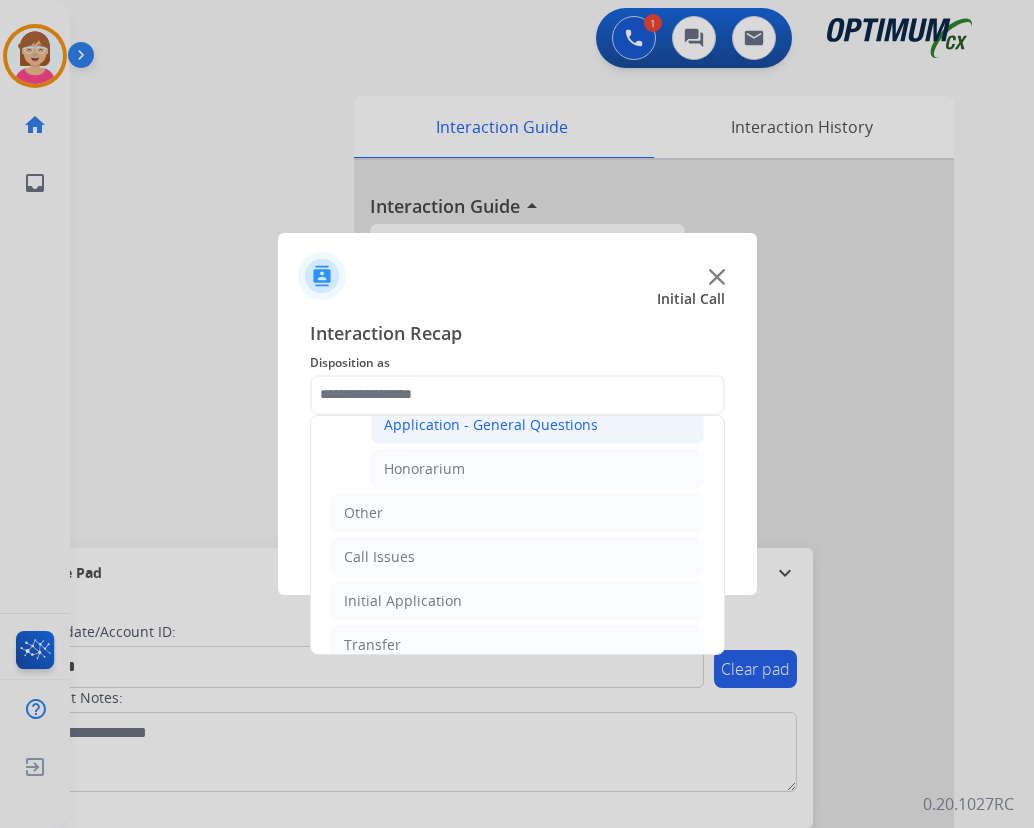 click on "Application - General Questions" 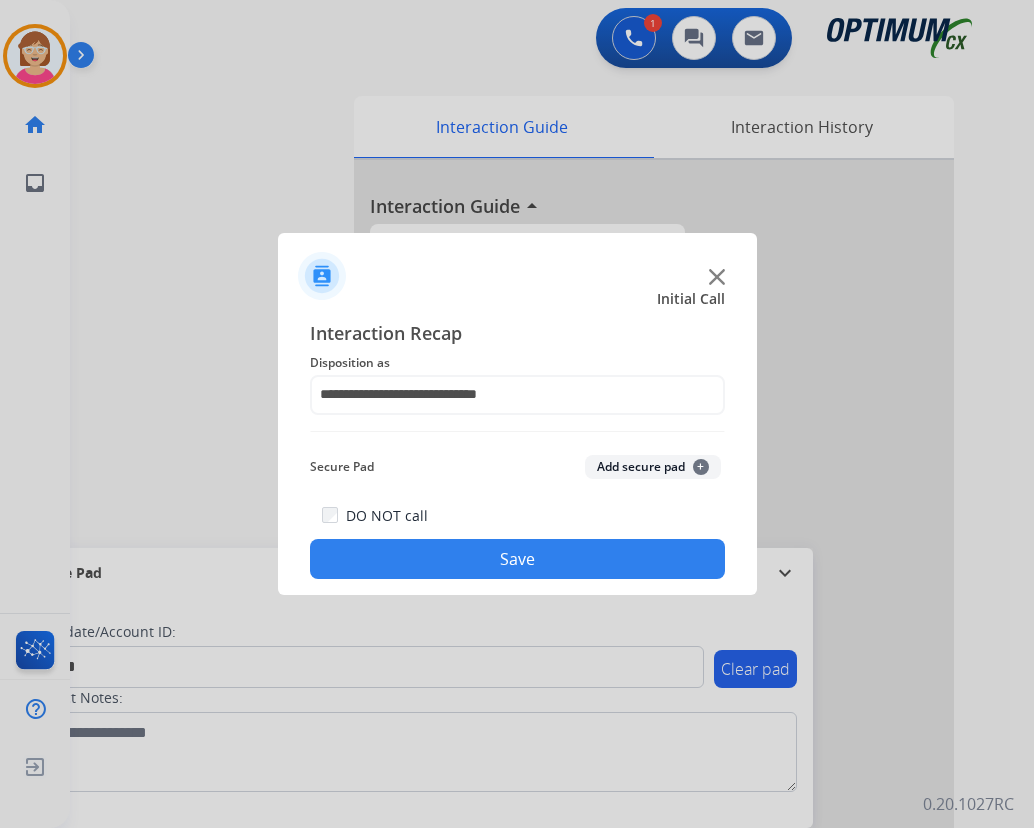 click on "+" 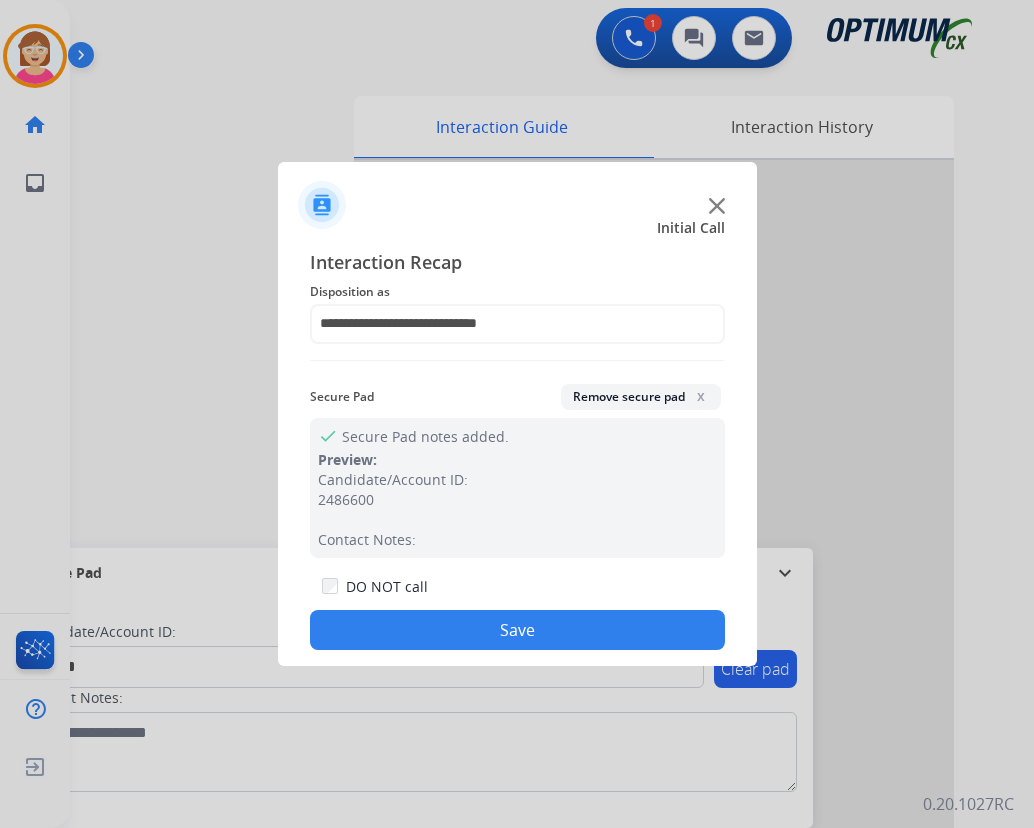 drag, startPoint x: 453, startPoint y: 627, endPoint x: 444, endPoint y: 617, distance: 13.453624 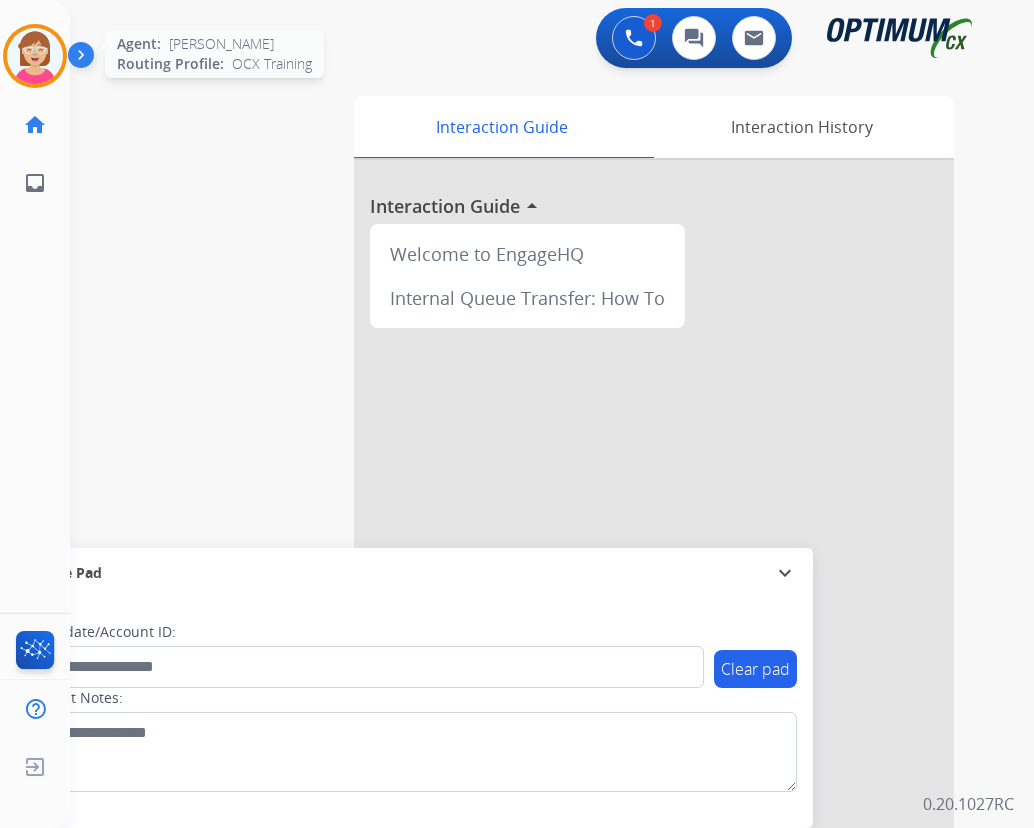 click at bounding box center (35, 56) 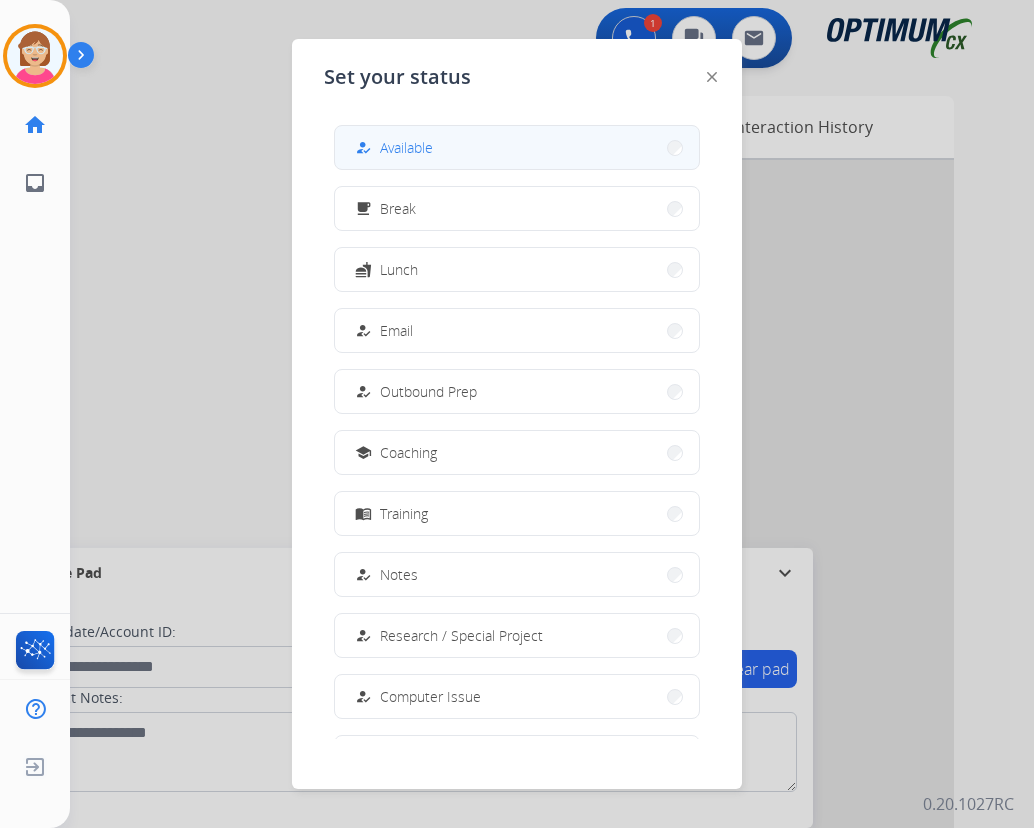 click on "Available" at bounding box center [406, 147] 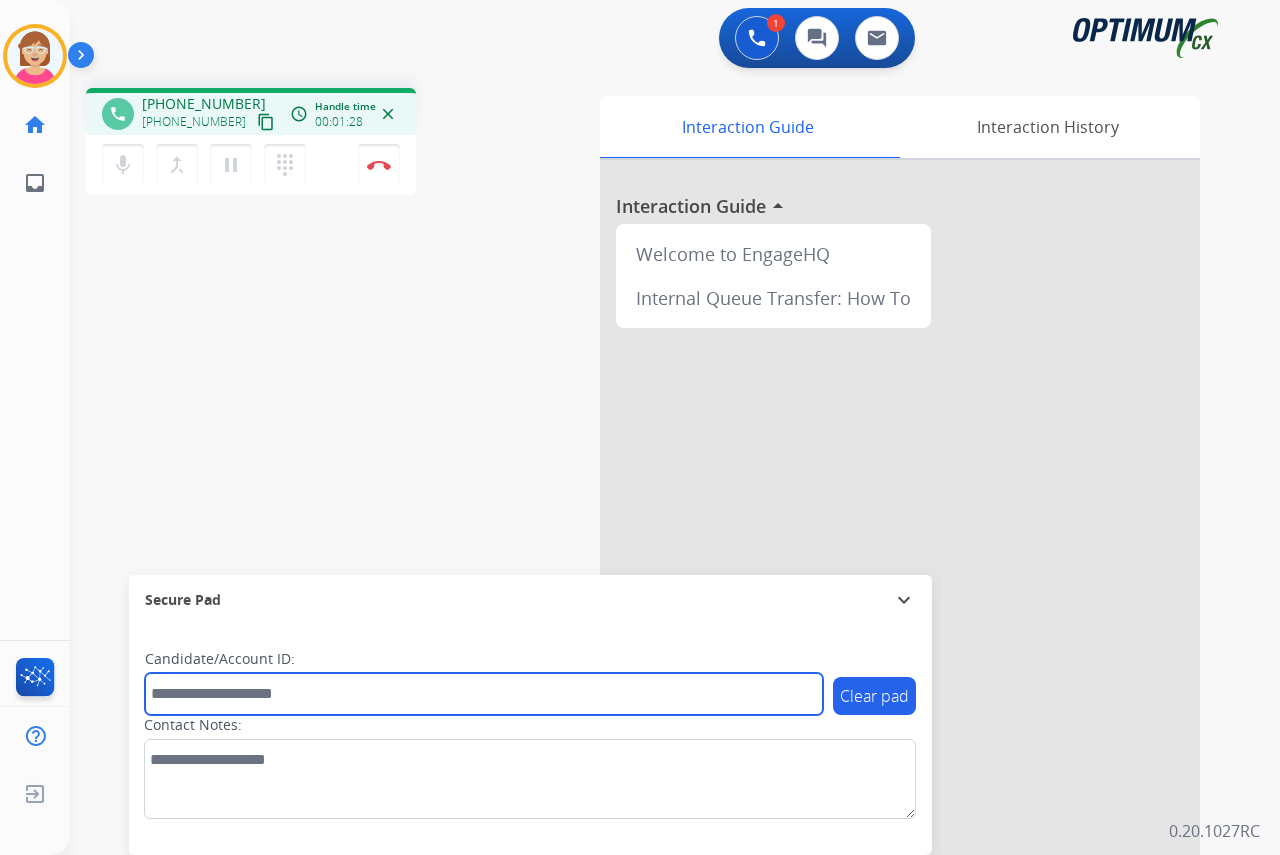 click at bounding box center (484, 694) 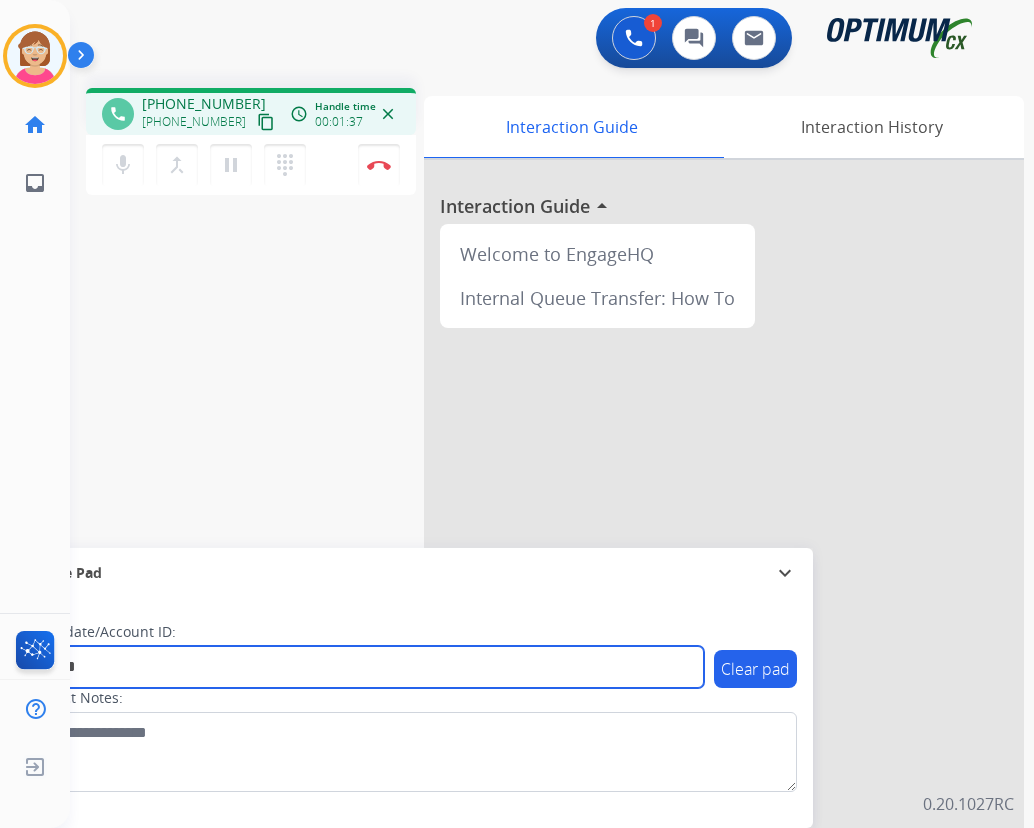 type on "*******" 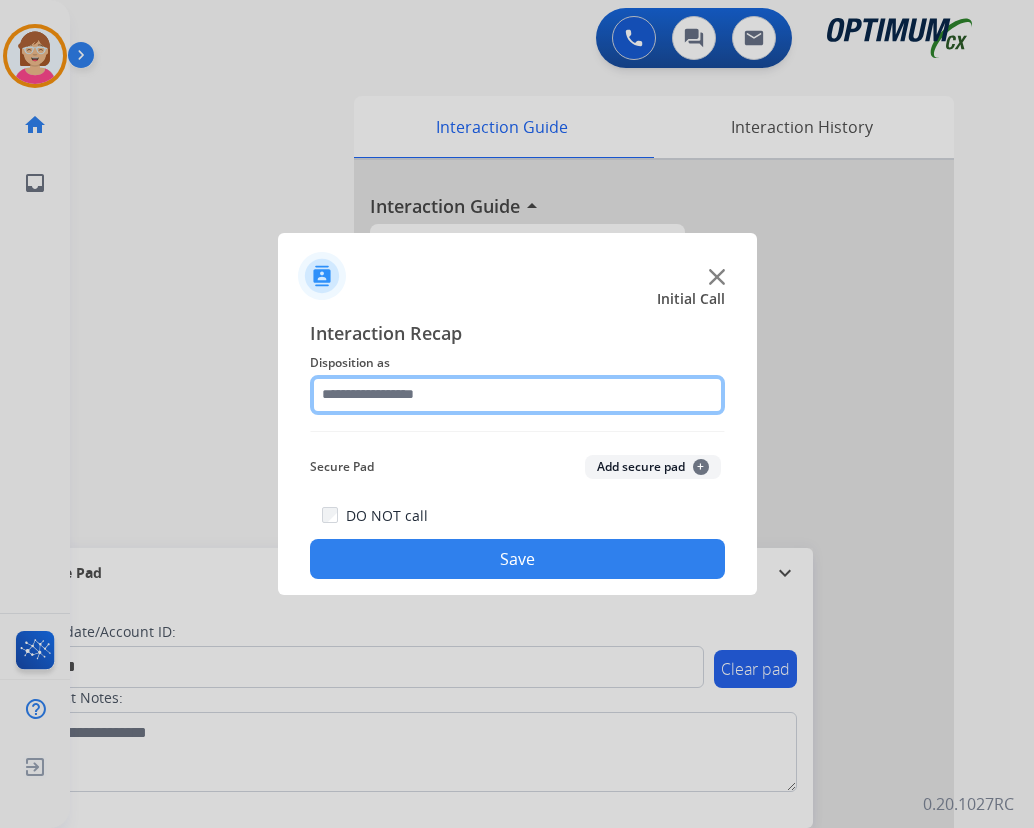 click 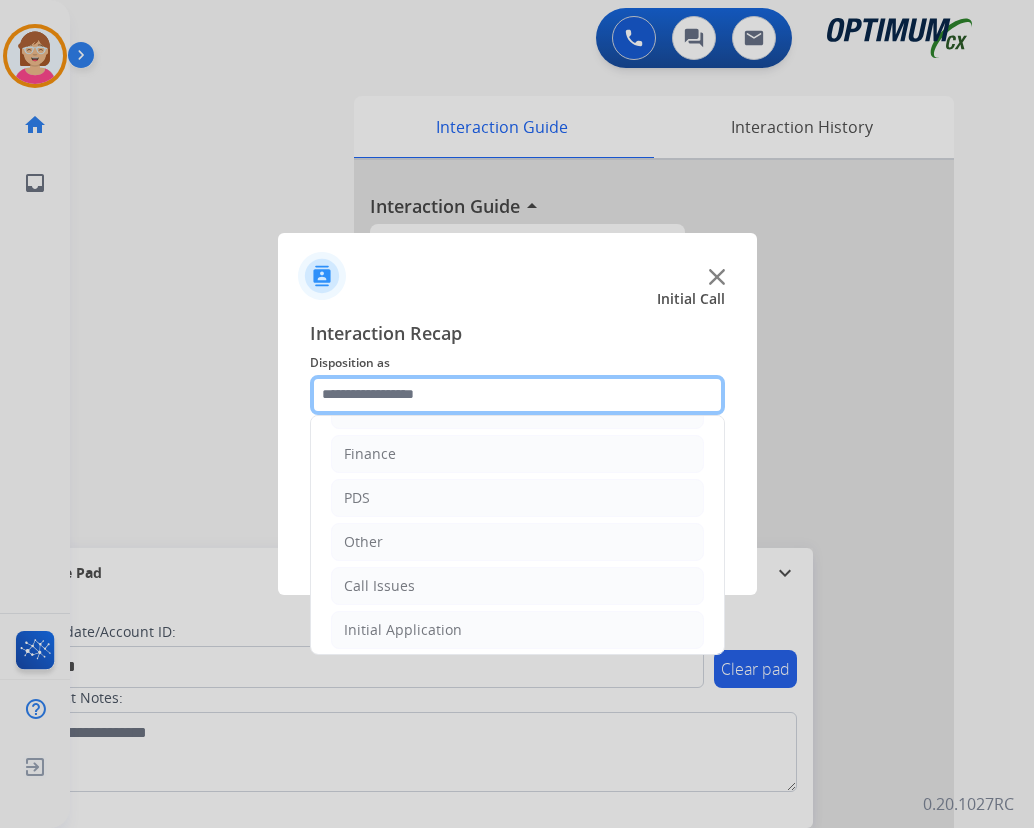 scroll, scrollTop: 100, scrollLeft: 0, axis: vertical 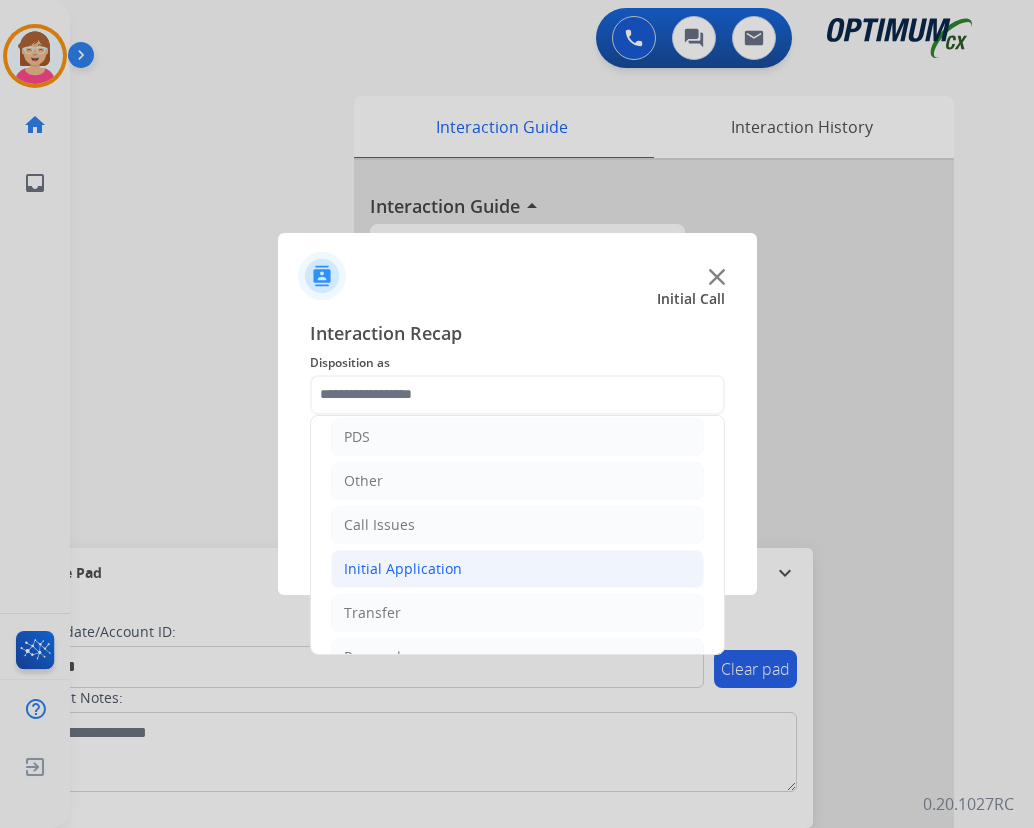 click on "Initial Application" 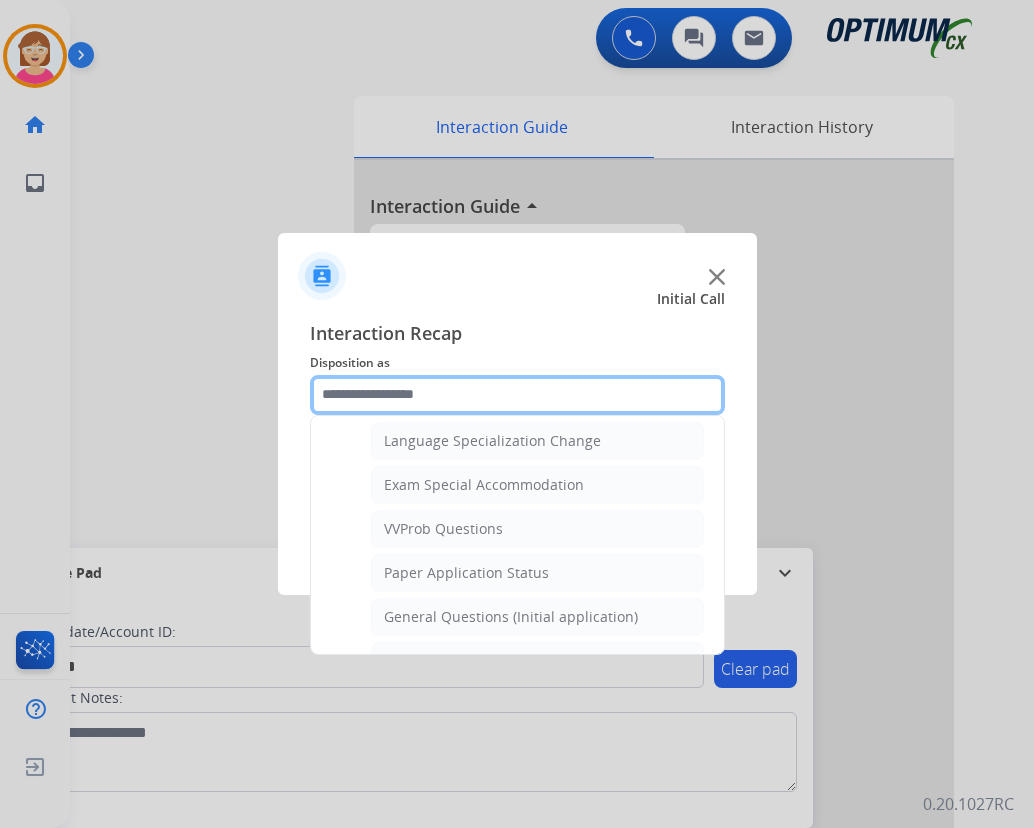 scroll, scrollTop: 1212, scrollLeft: 0, axis: vertical 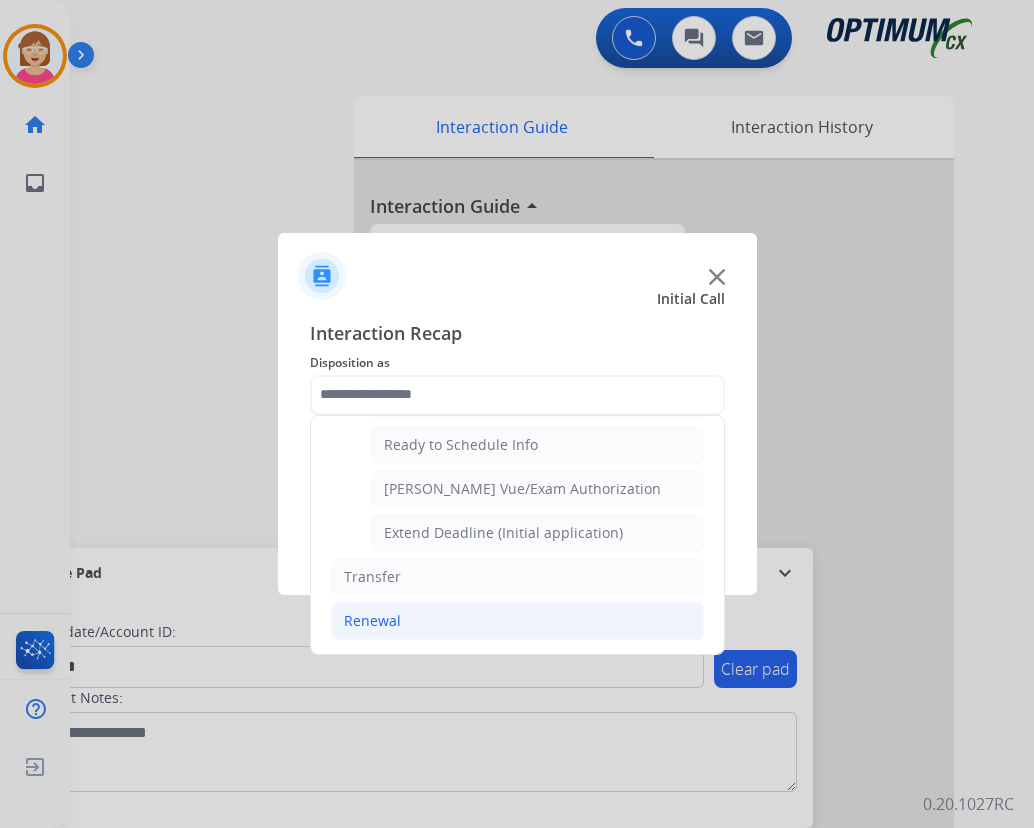 click on "Renewal" 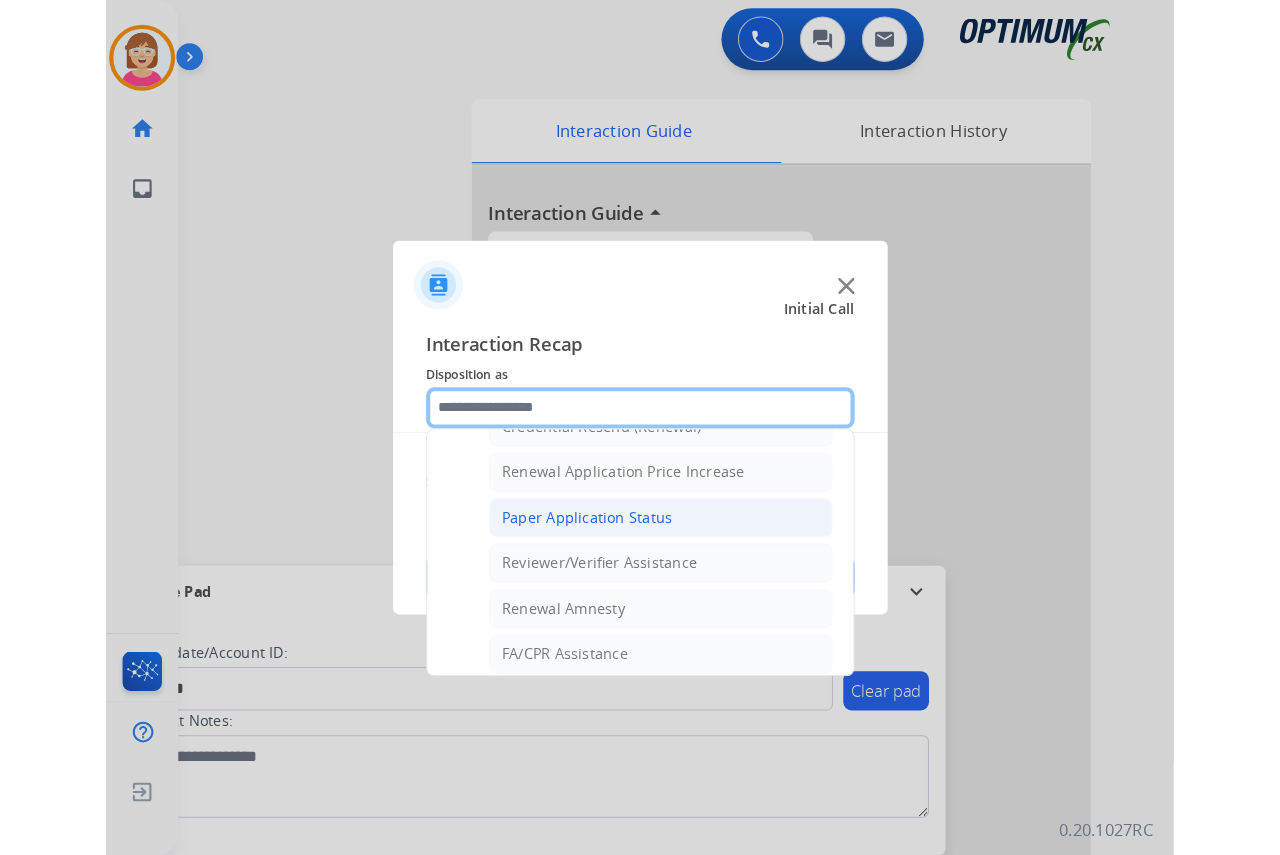 scroll, scrollTop: 572, scrollLeft: 0, axis: vertical 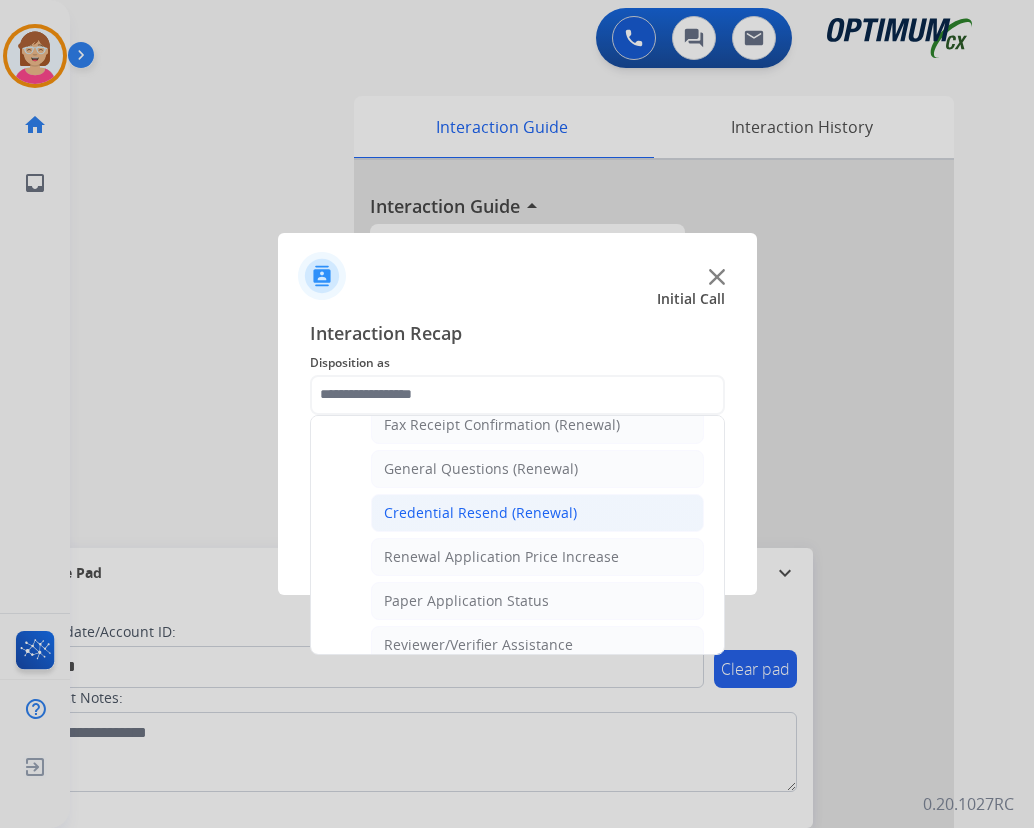click on "Credential Resend (Renewal)" 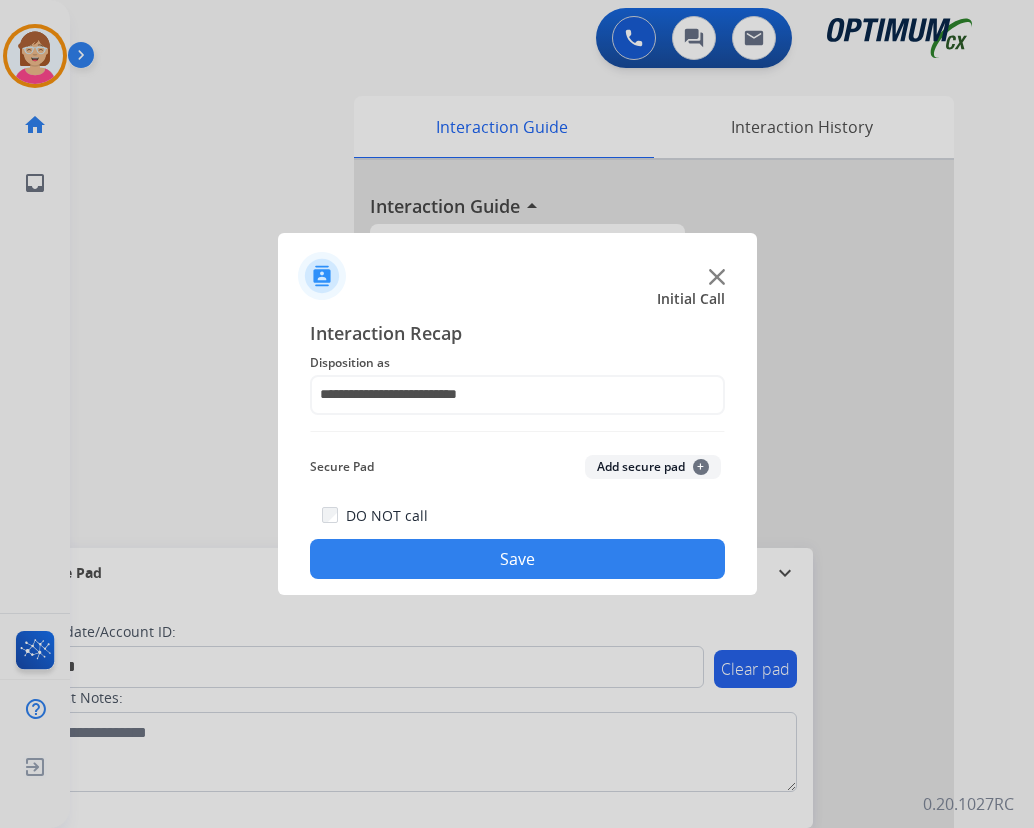 click on "+" 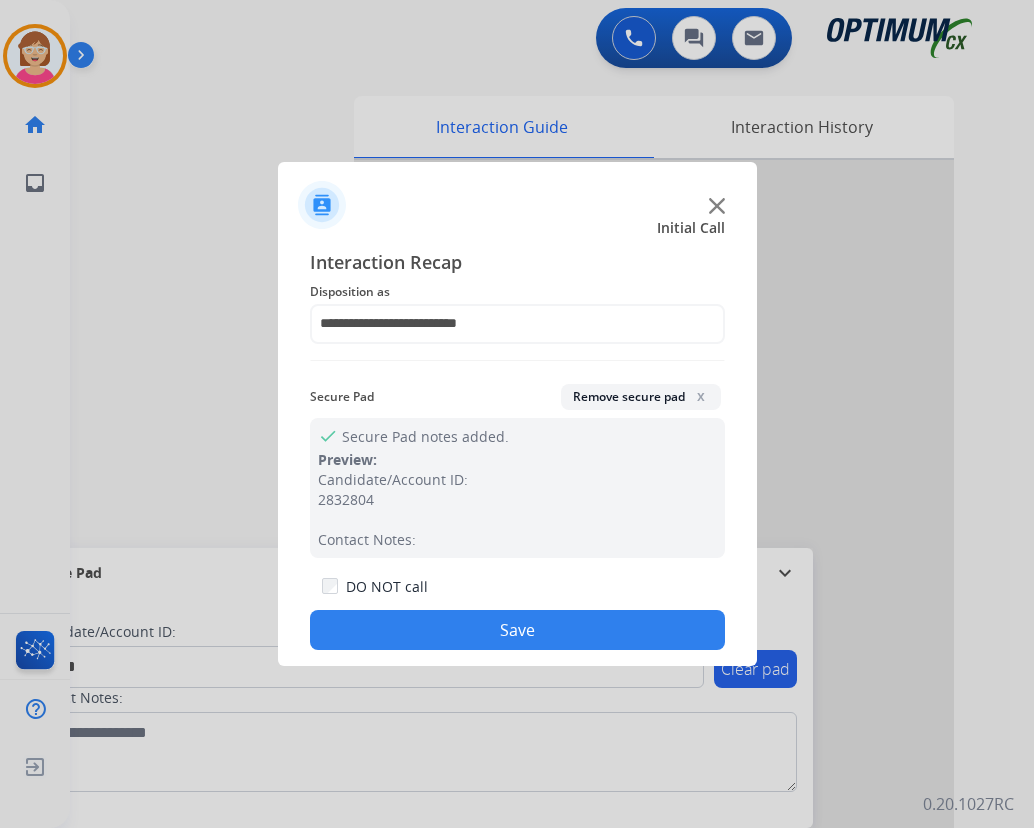 click on "Save" 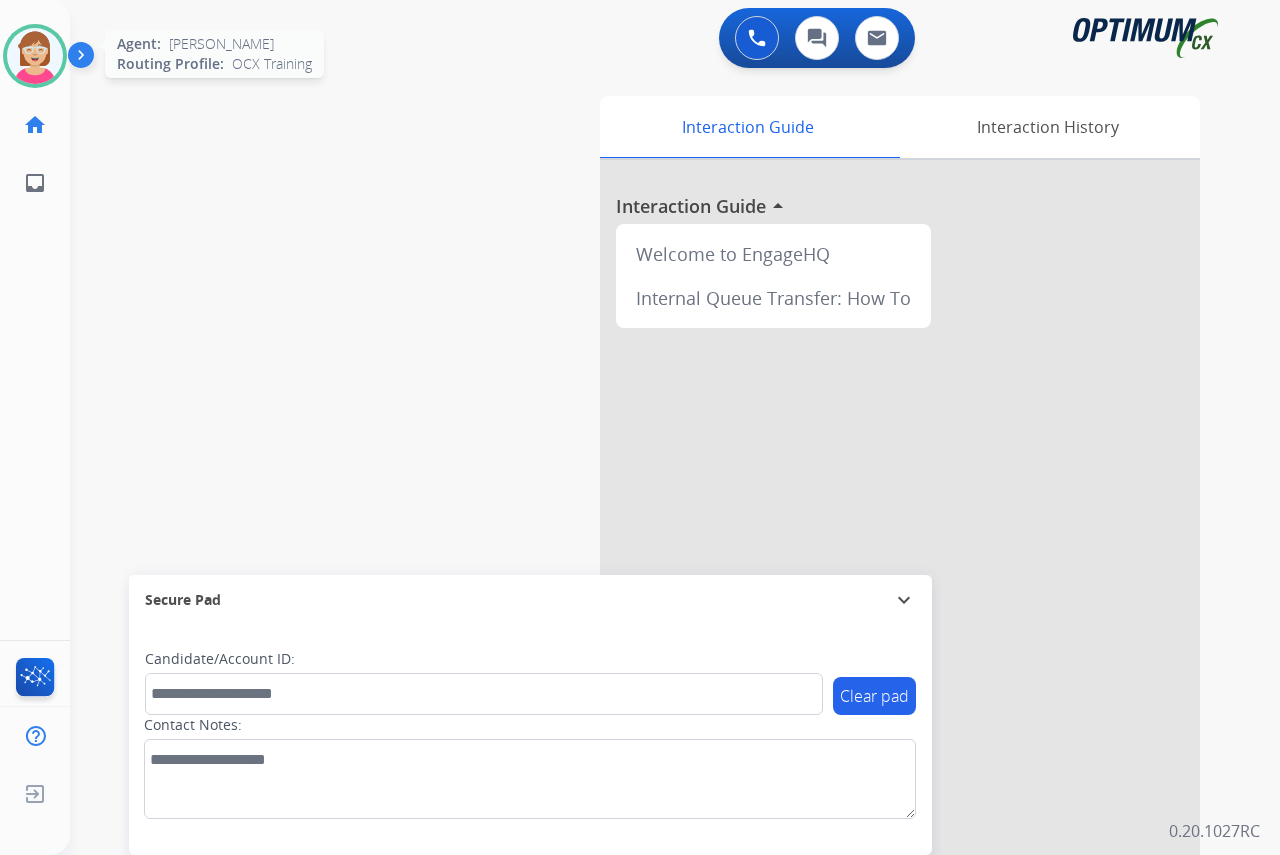 click at bounding box center (35, 56) 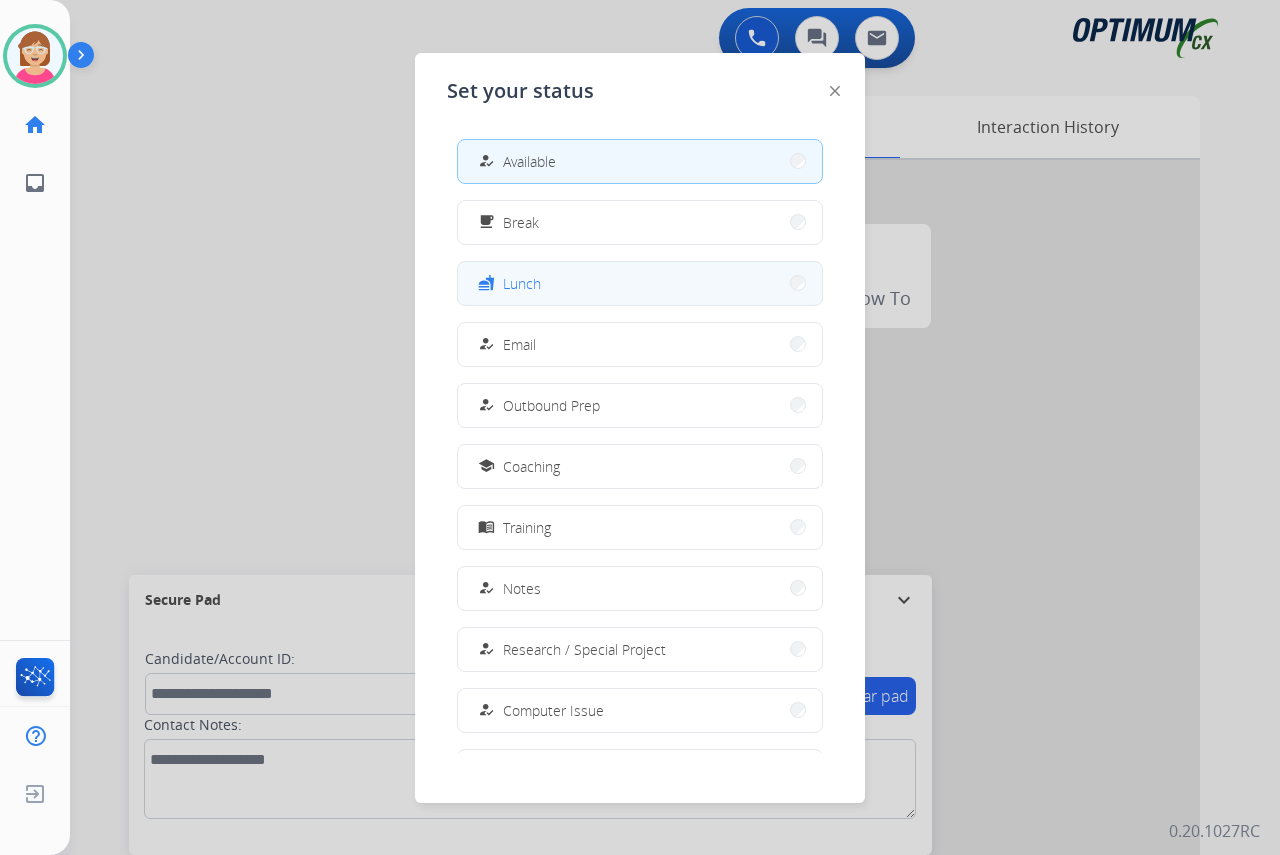 click on "fastfood Lunch" at bounding box center [640, 283] 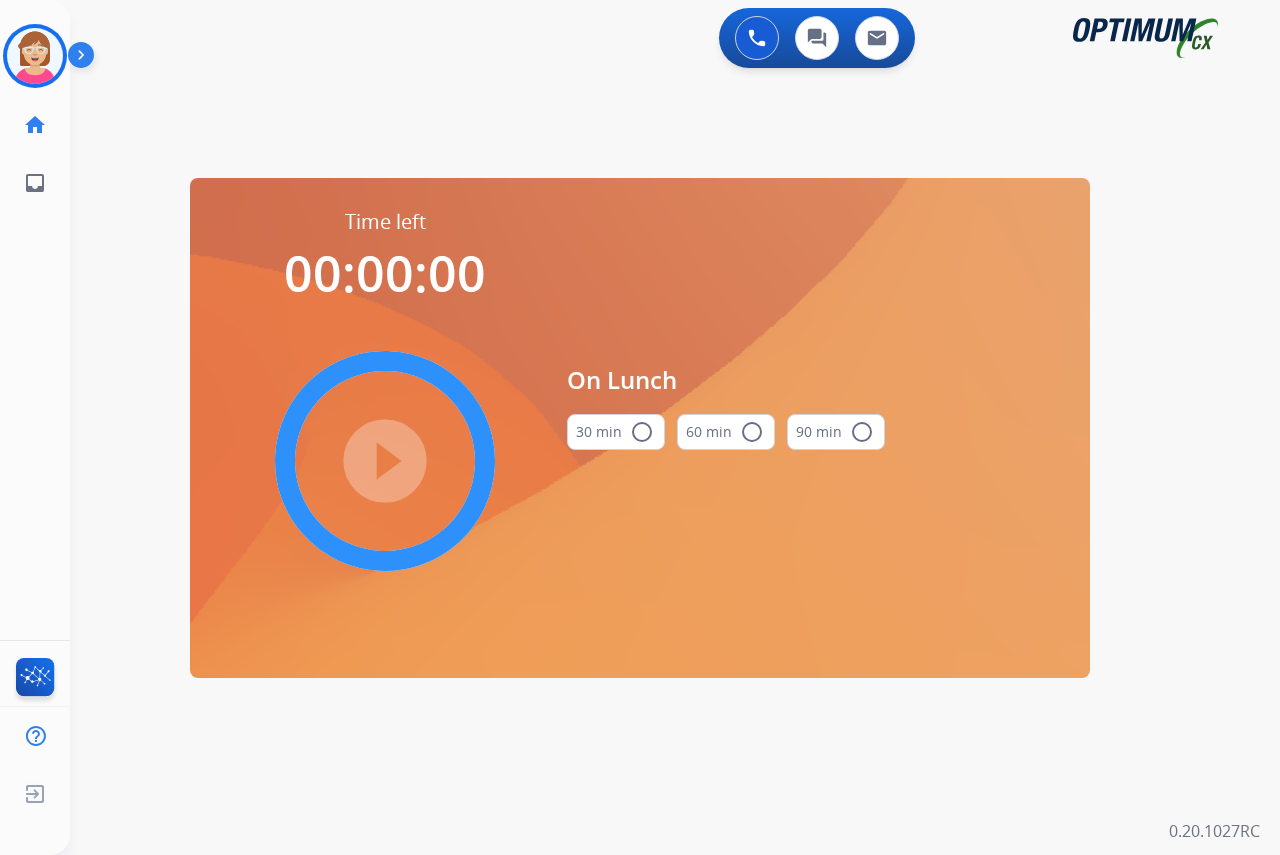 click on "radio_button_unchecked" at bounding box center (642, 432) 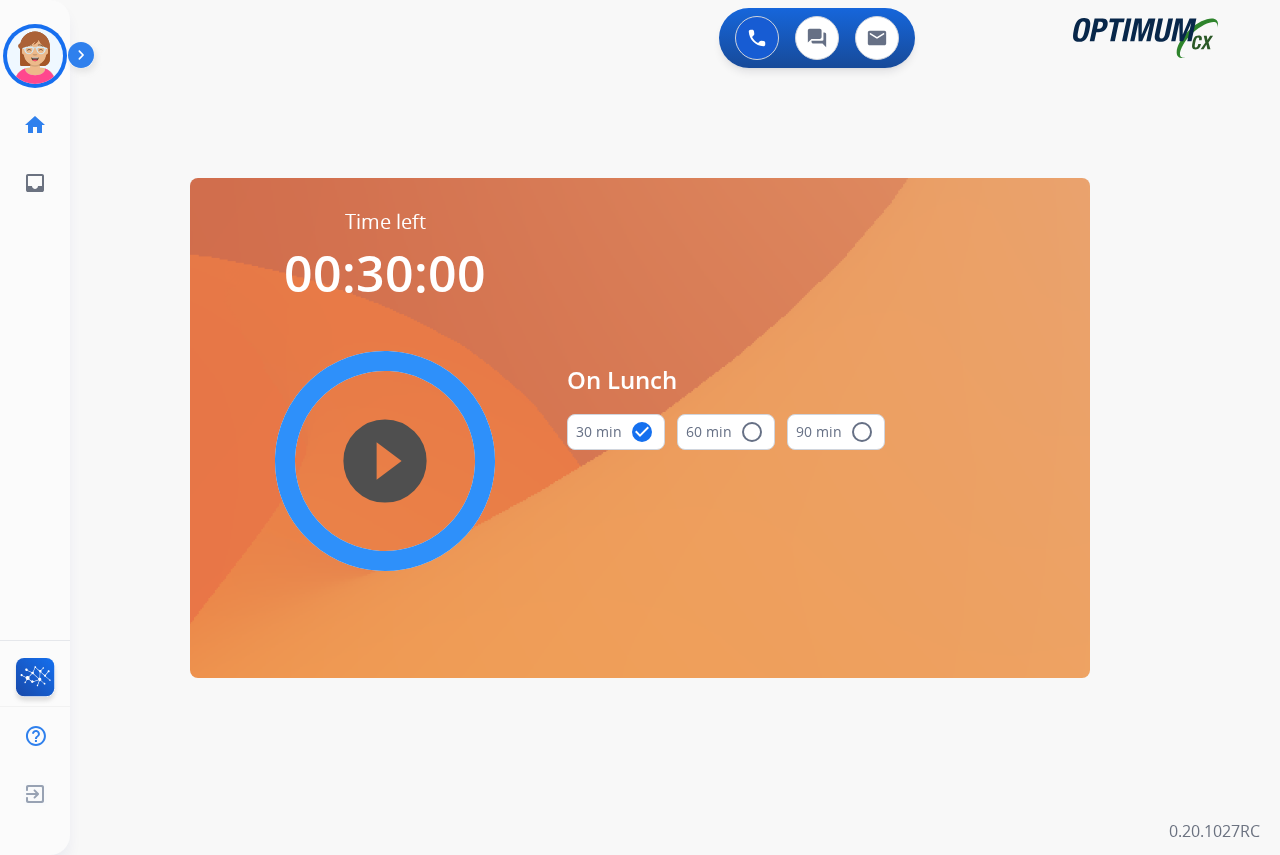 click on "play_circle_filled" at bounding box center (385, 461) 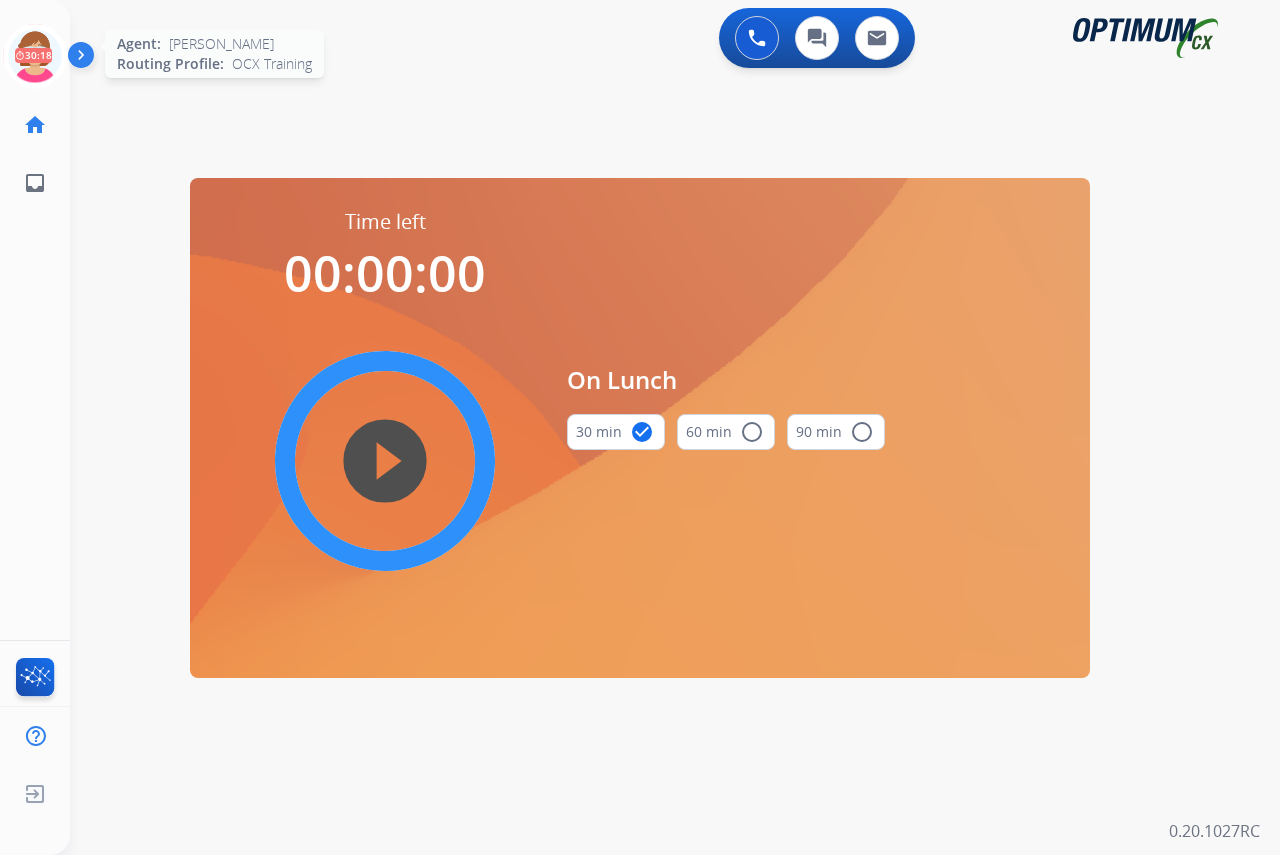 click 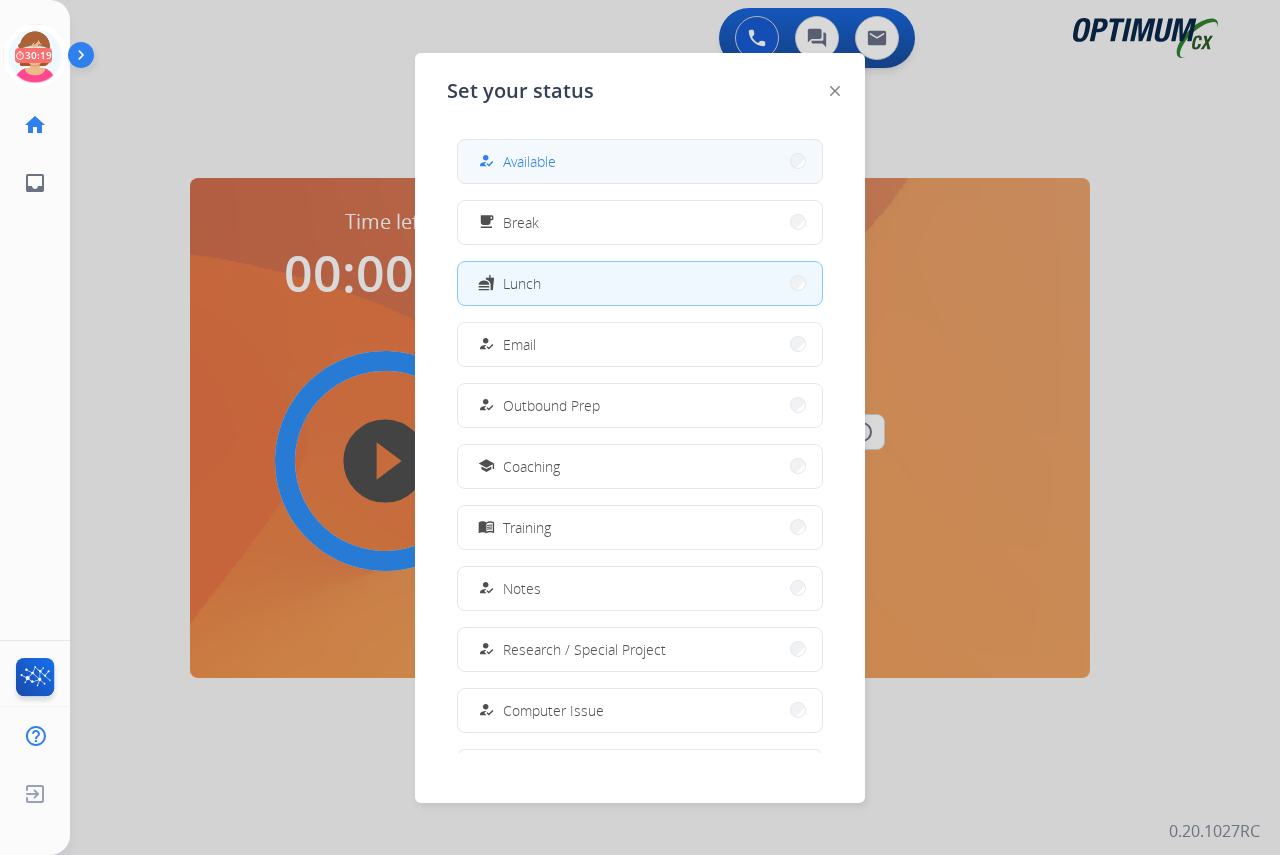 click on "Available" at bounding box center [529, 161] 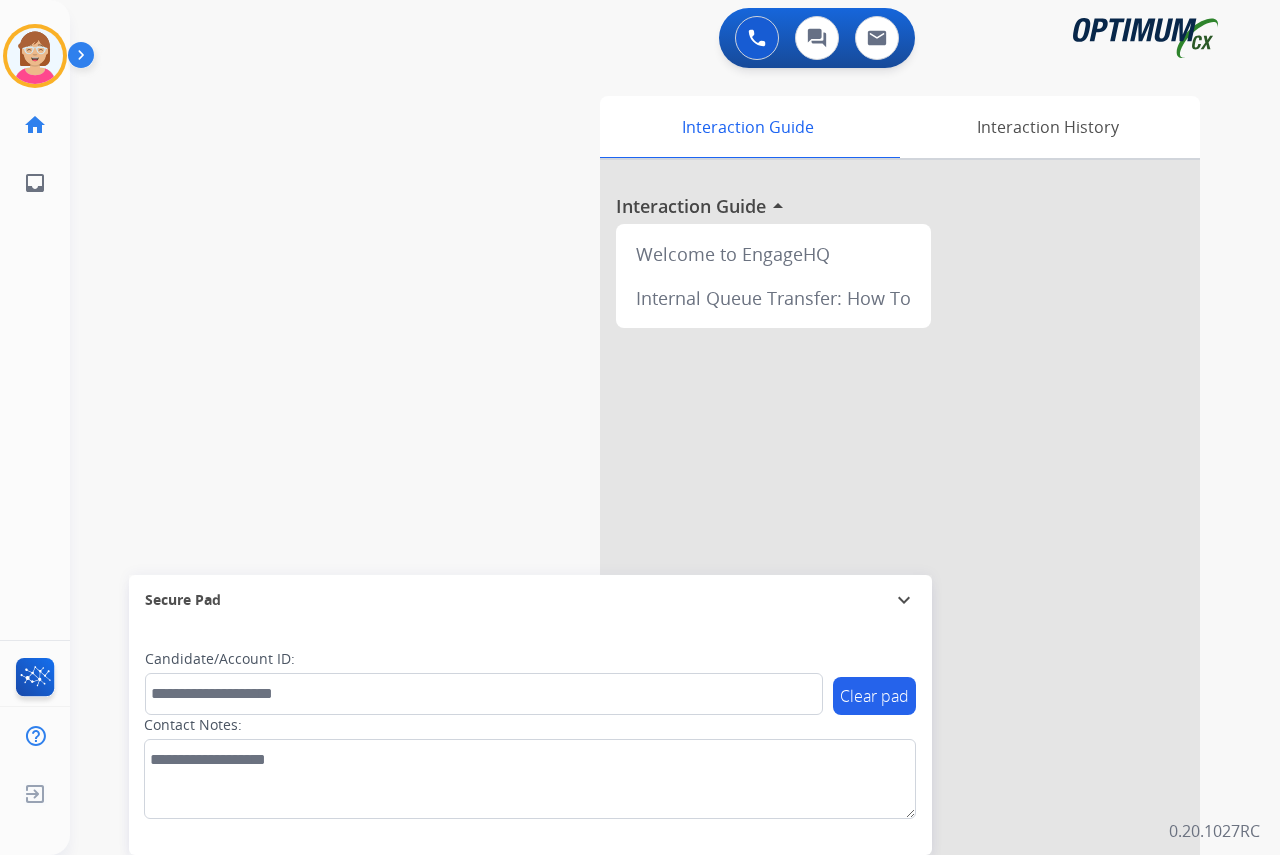 click on "[PERSON_NAME]   Available  Edit Avatar  Agent:   [PERSON_NAME] Profile:  OCX Training home  Home  Home inbox  Emails  Emails  FocalPoints  Help Center  Help Center  Log out  Log out" 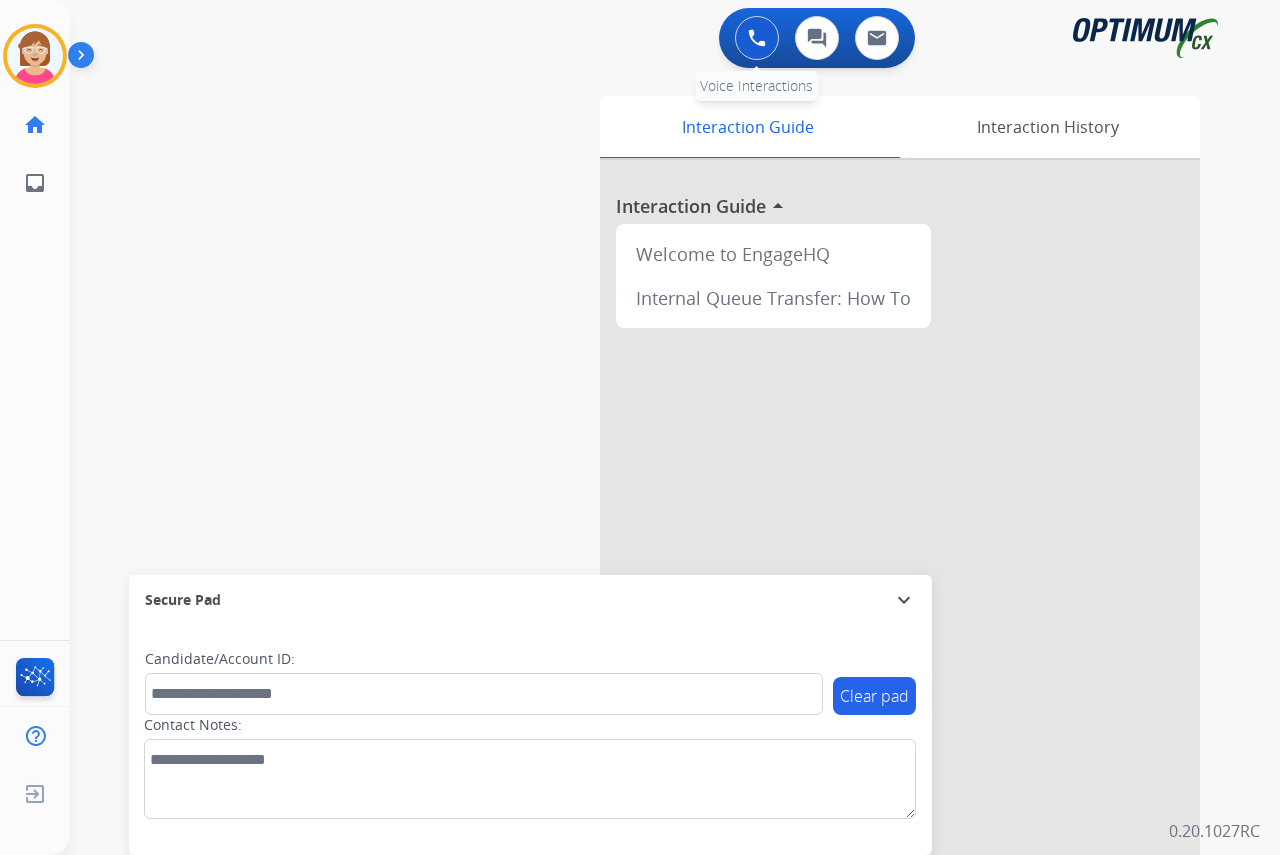 click at bounding box center (757, 38) 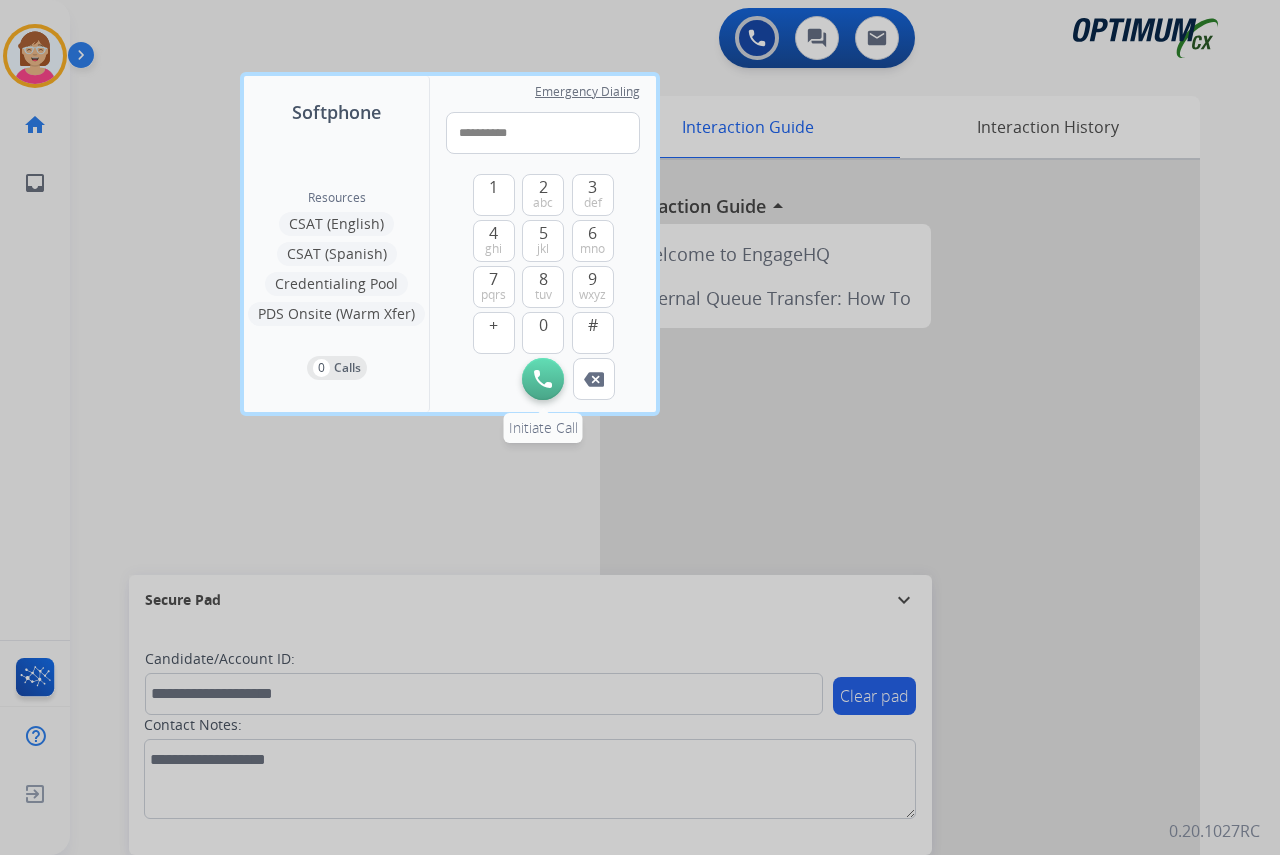 type on "**********" 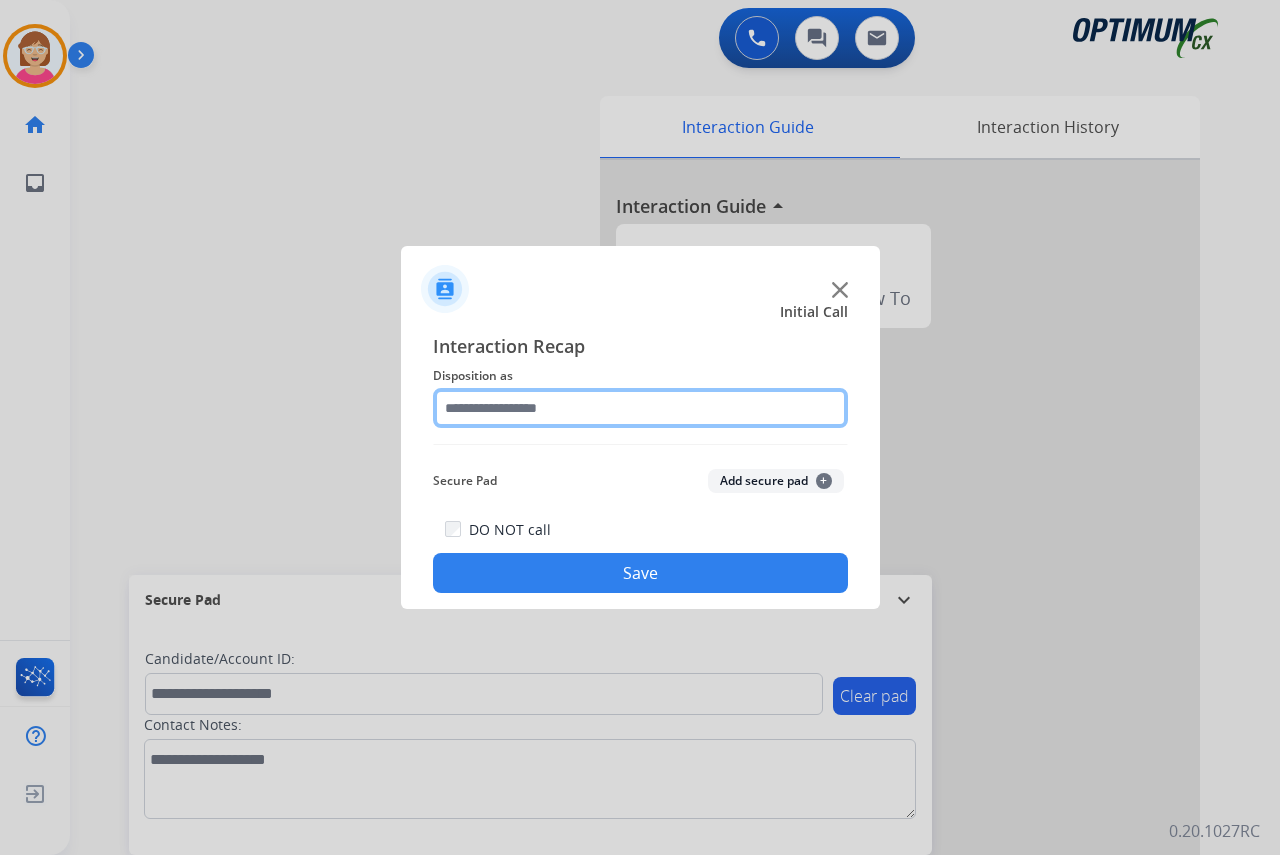 click 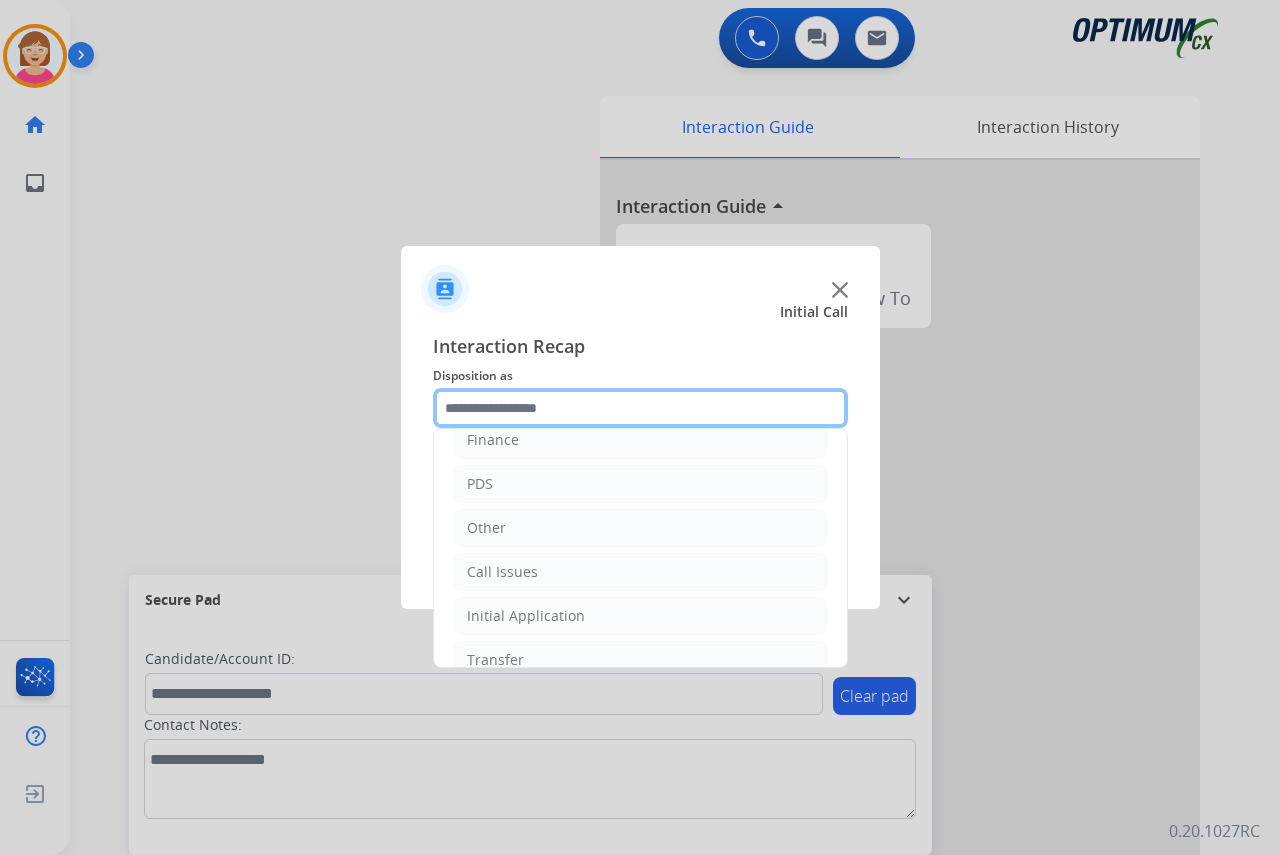 scroll, scrollTop: 136, scrollLeft: 0, axis: vertical 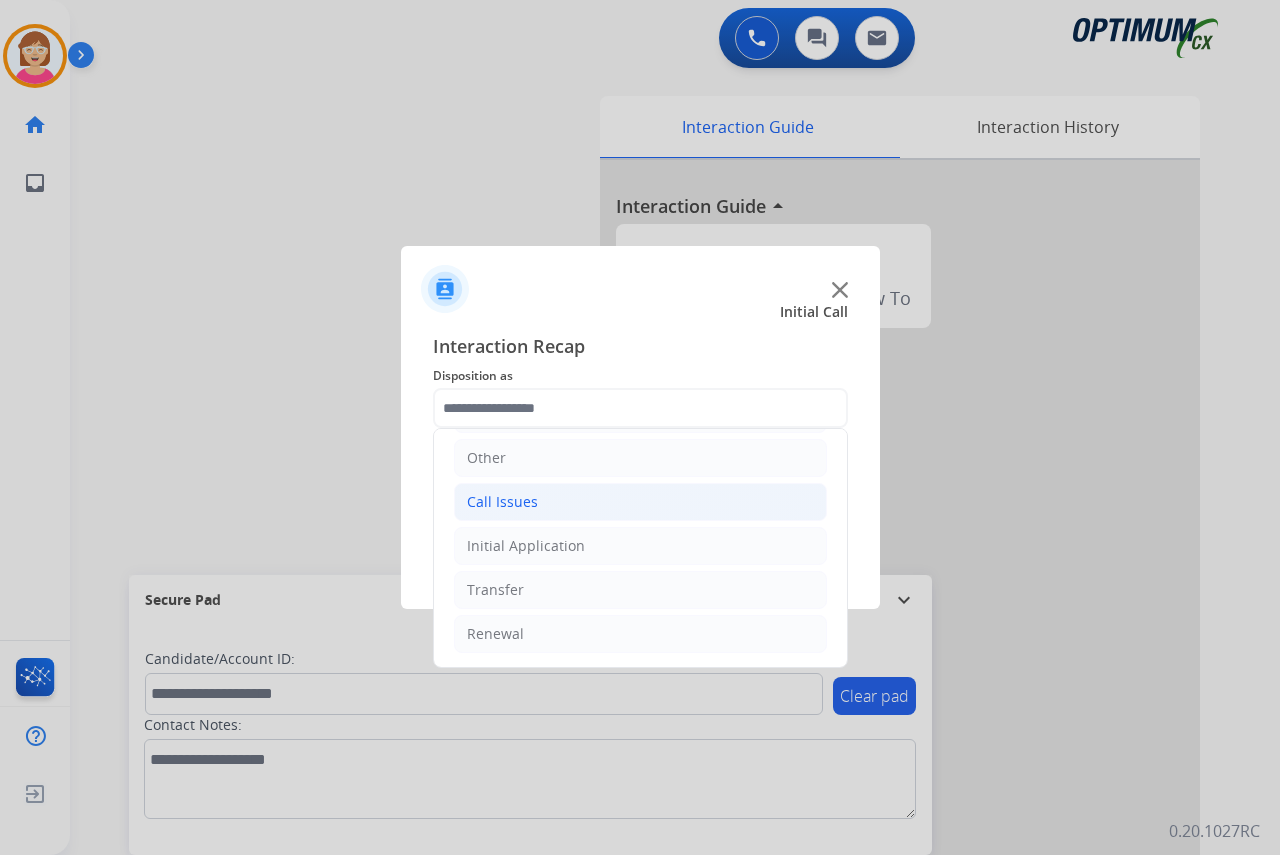 click on "Call Issues" 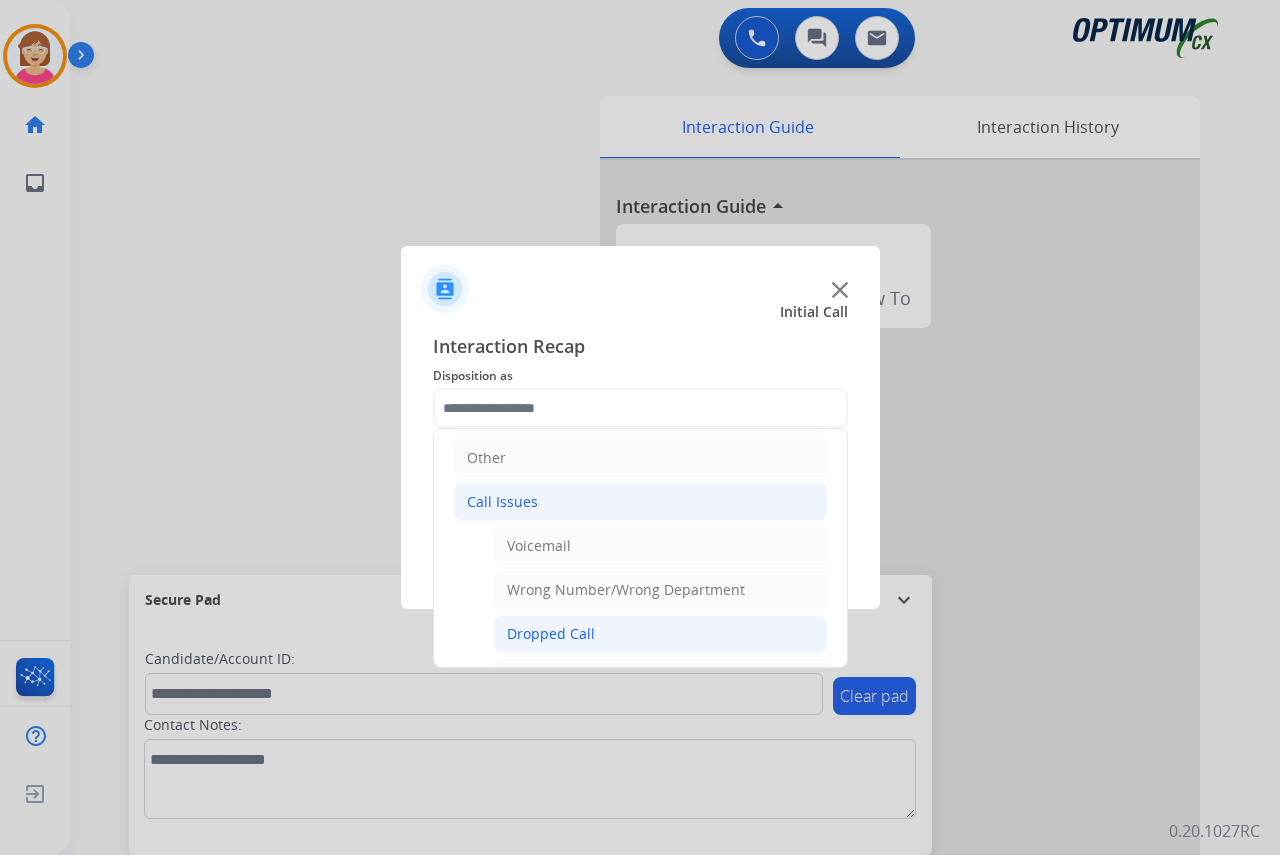 click on "Dropped Call" 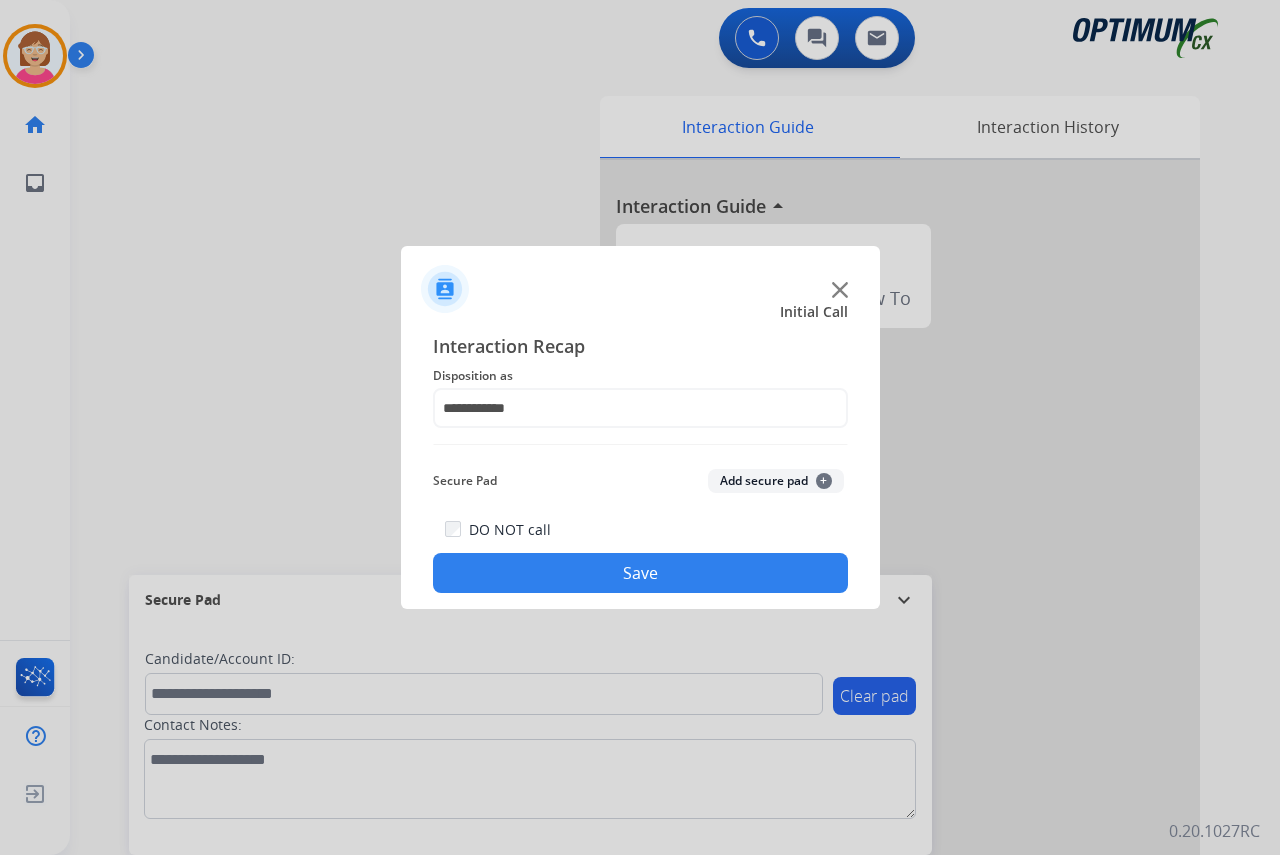 drag, startPoint x: 680, startPoint y: 578, endPoint x: 659, endPoint y: 565, distance: 24.698177 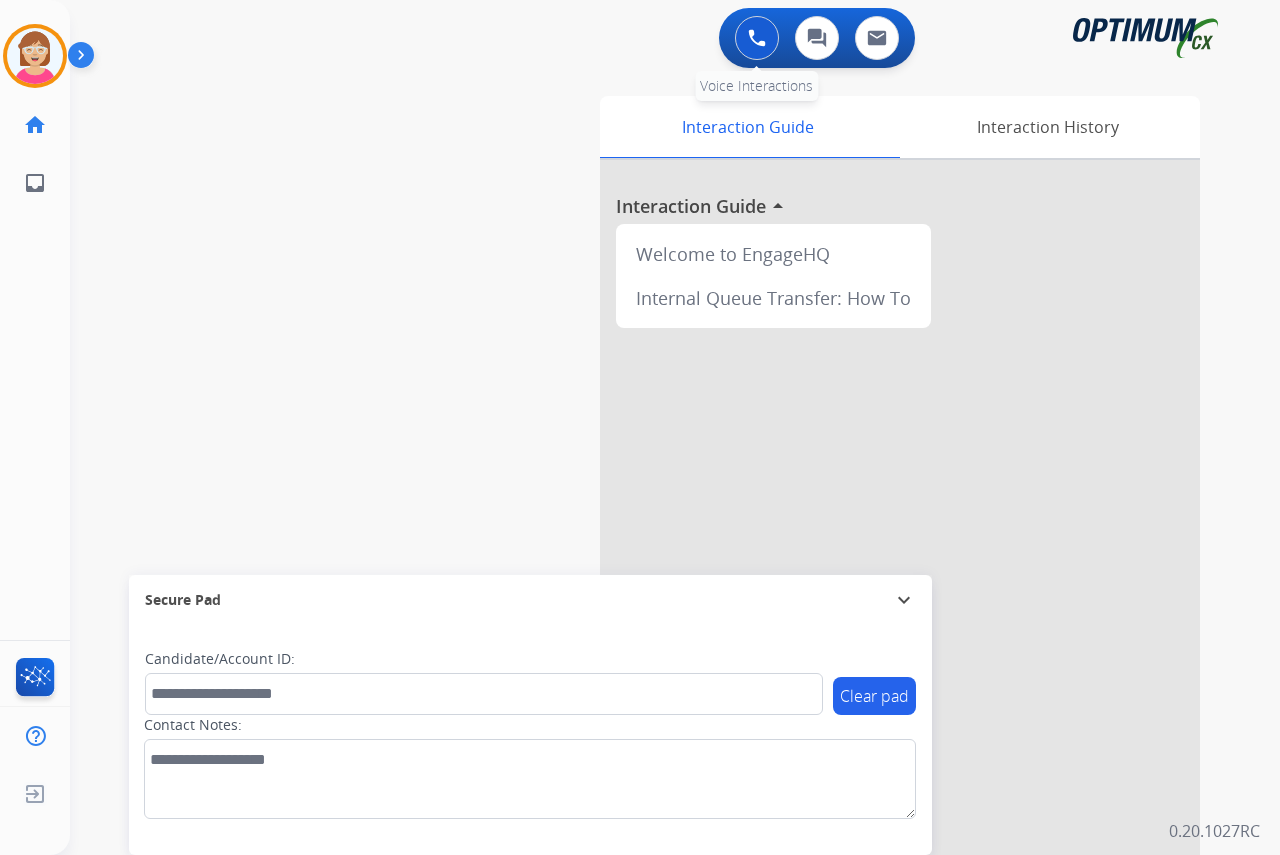 click at bounding box center [757, 38] 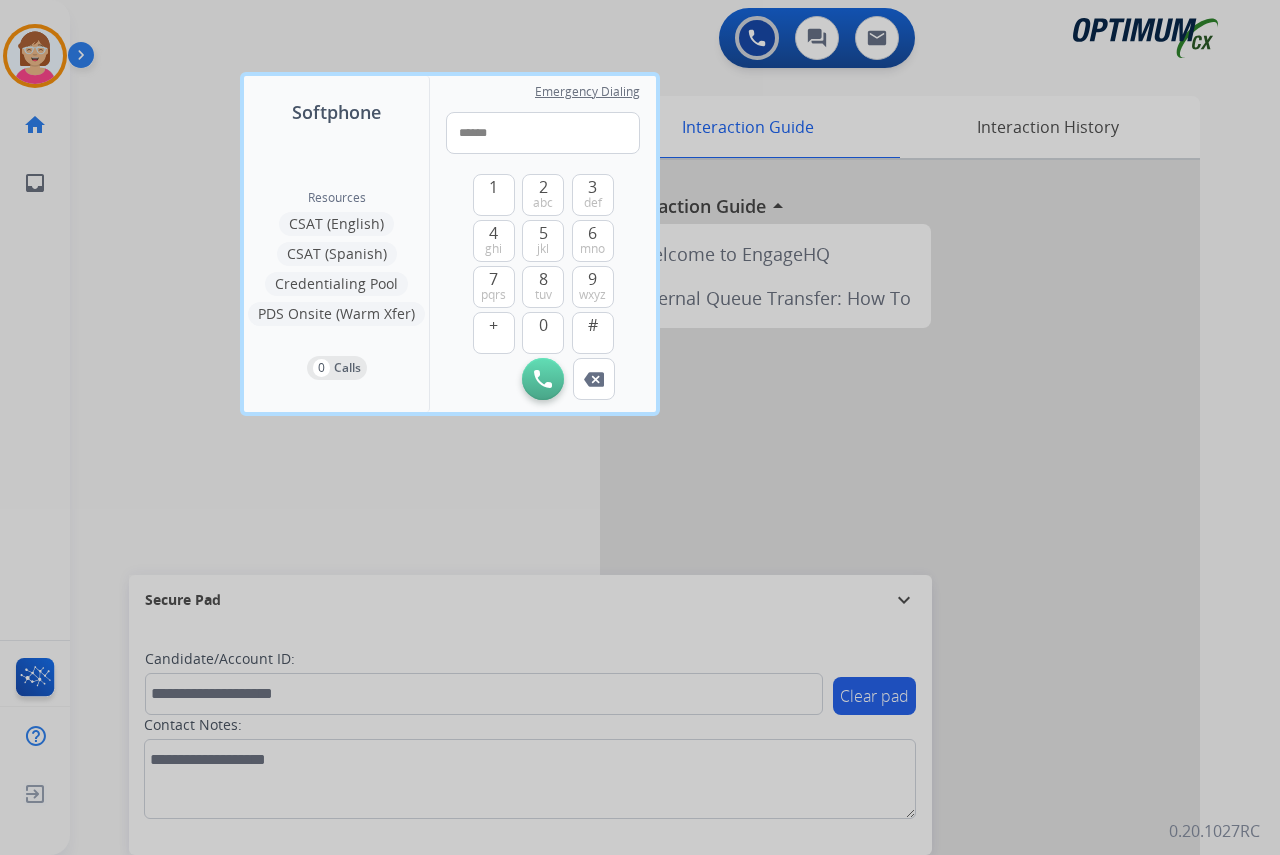 type on "*******" 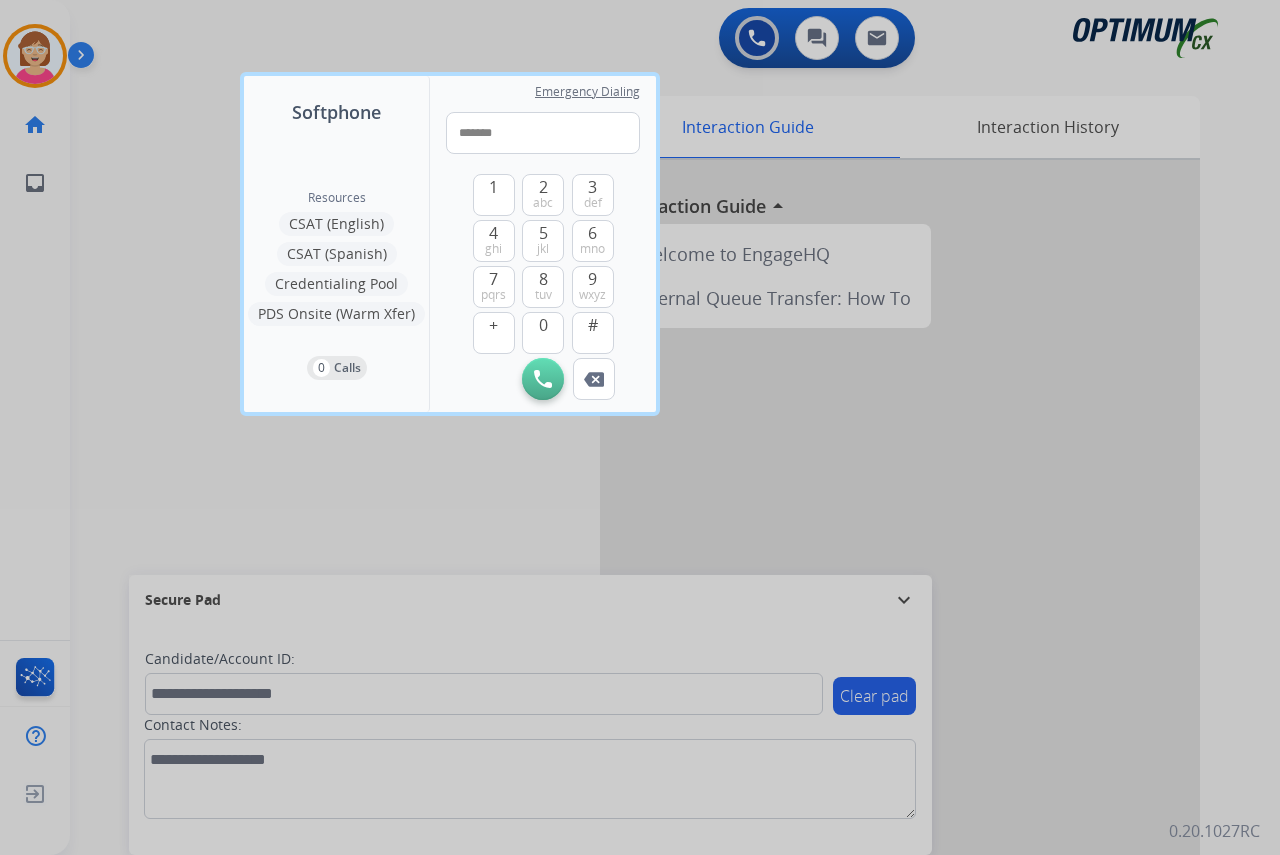 drag, startPoint x: 530, startPoint y: 130, endPoint x: 425, endPoint y: 141, distance: 105.574615 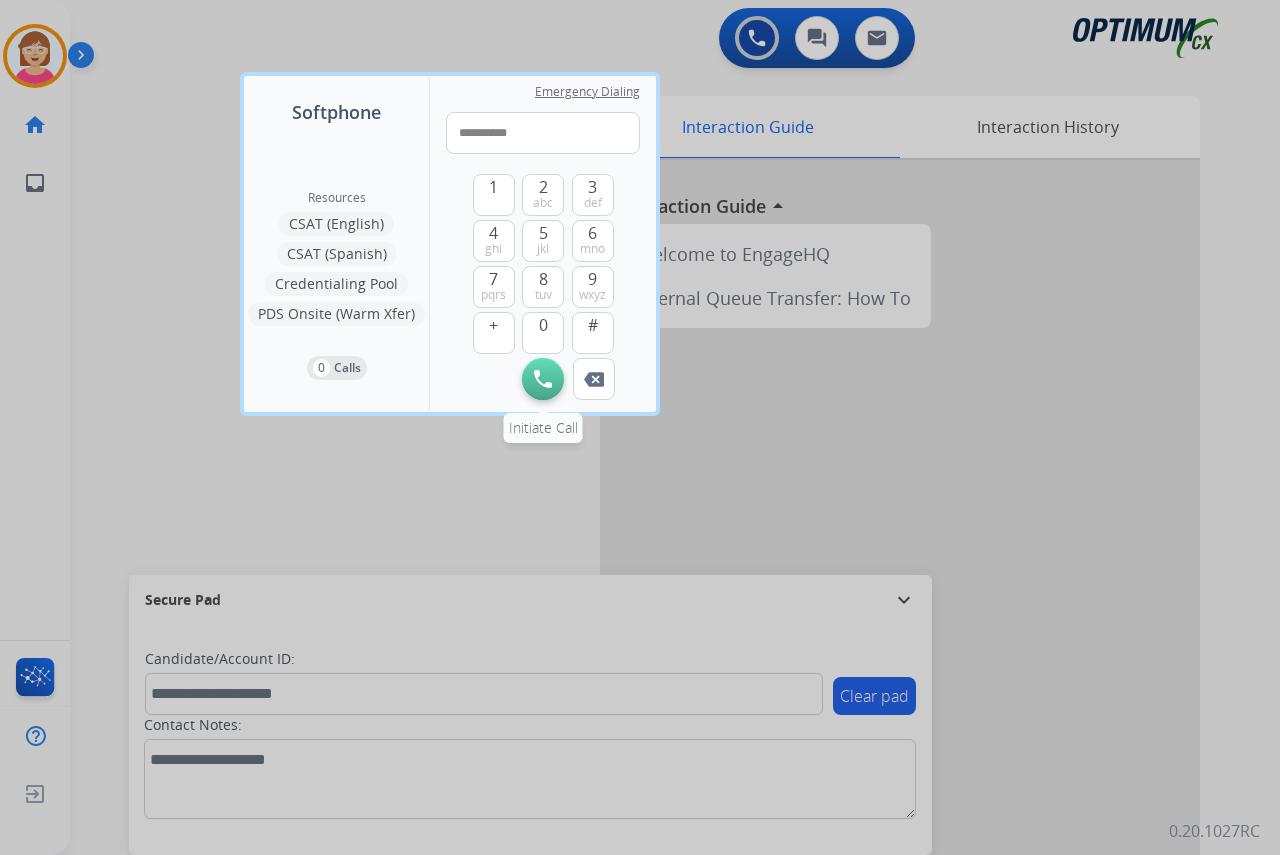 type on "**********" 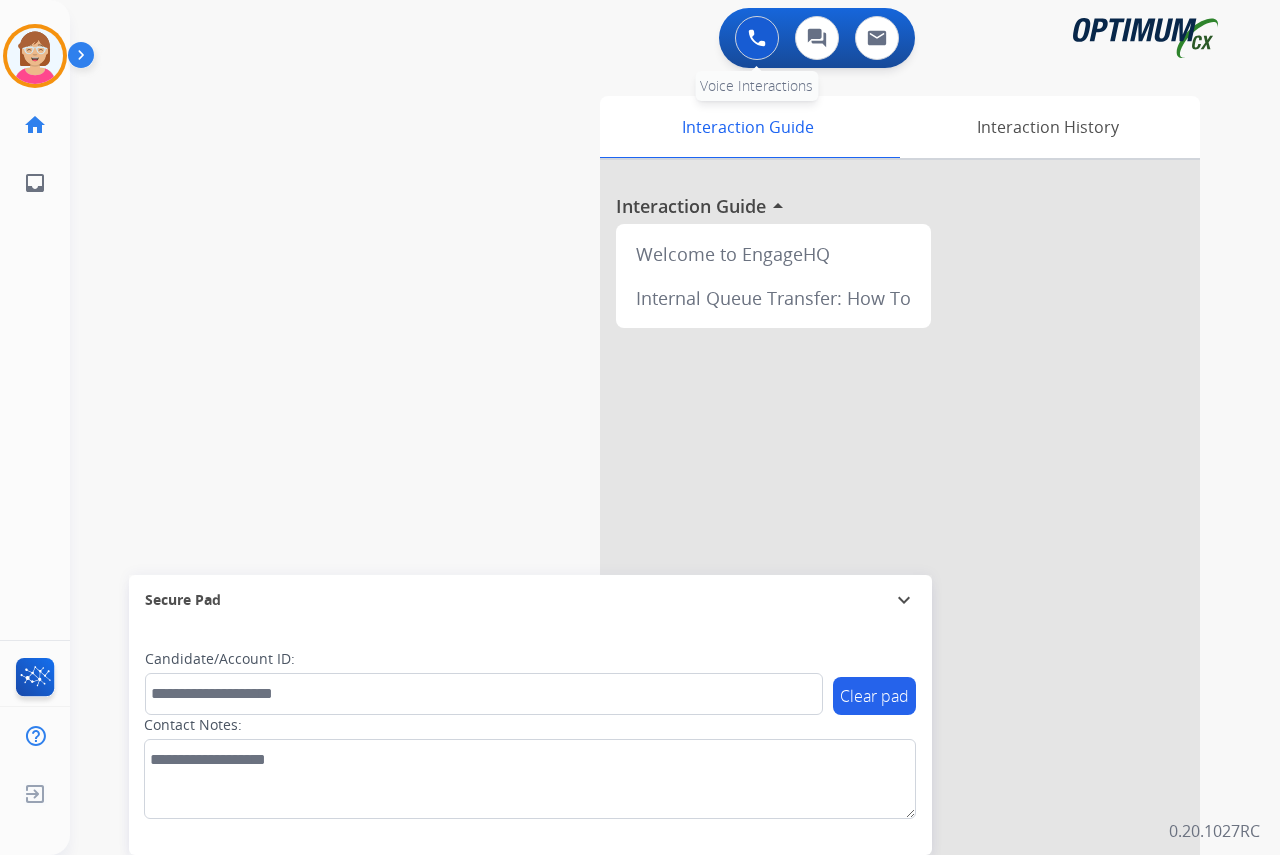 click at bounding box center [757, 38] 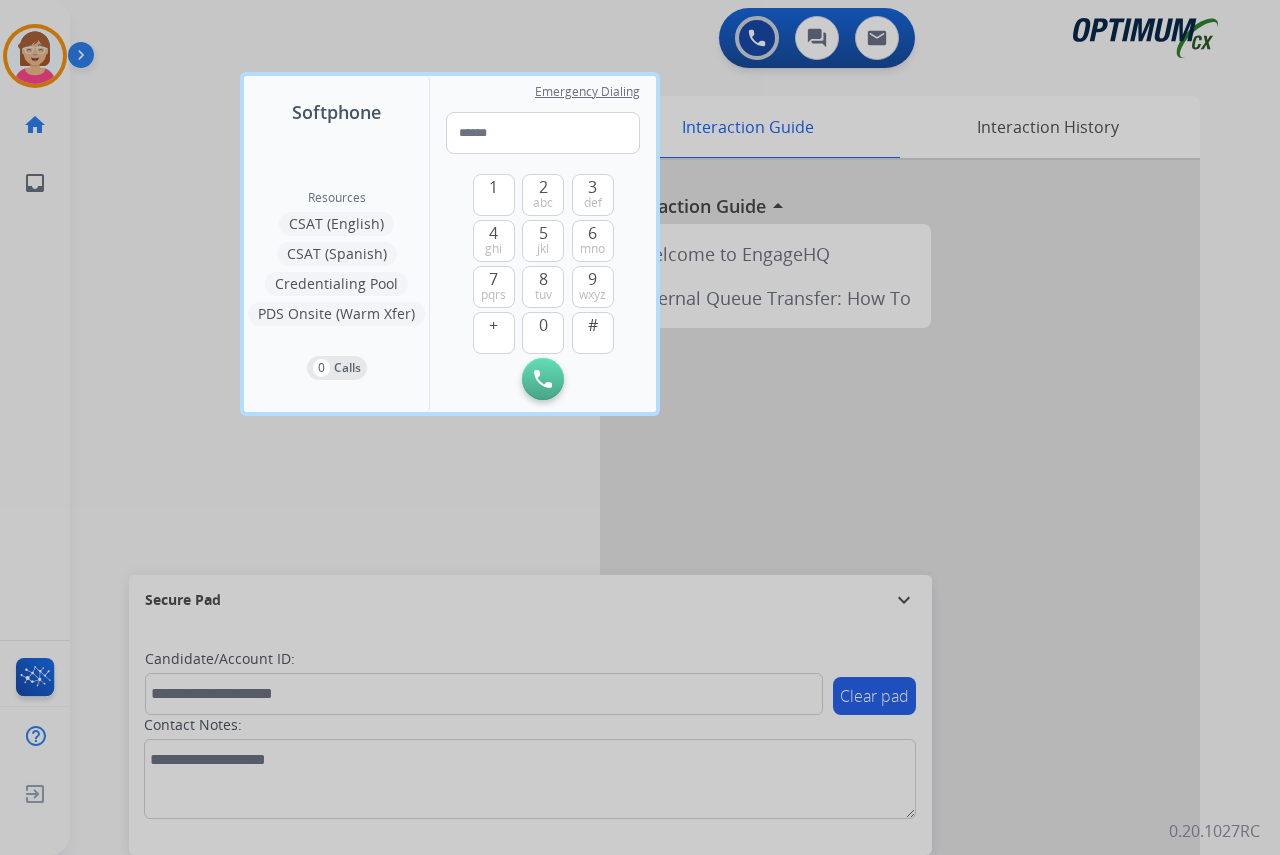 click at bounding box center [640, 427] 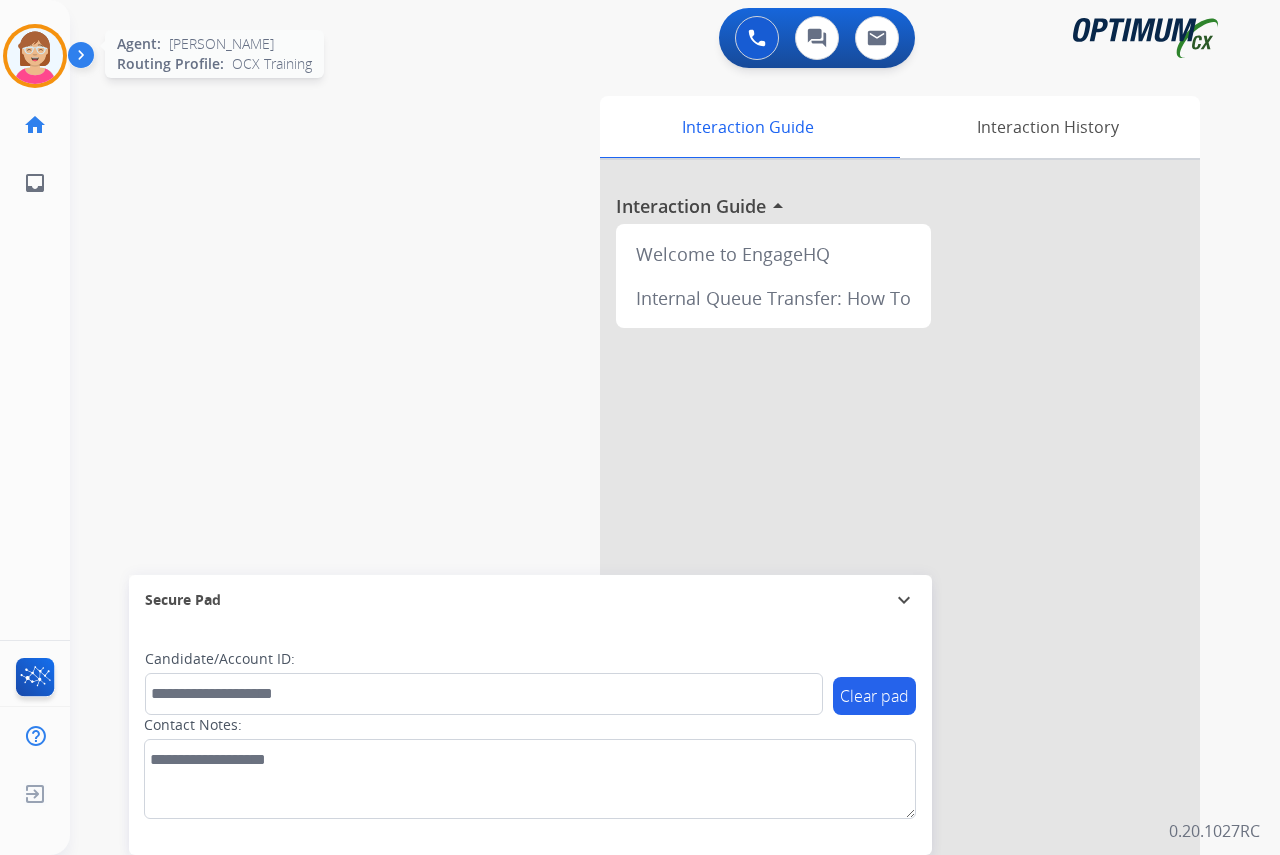 click at bounding box center (35, 56) 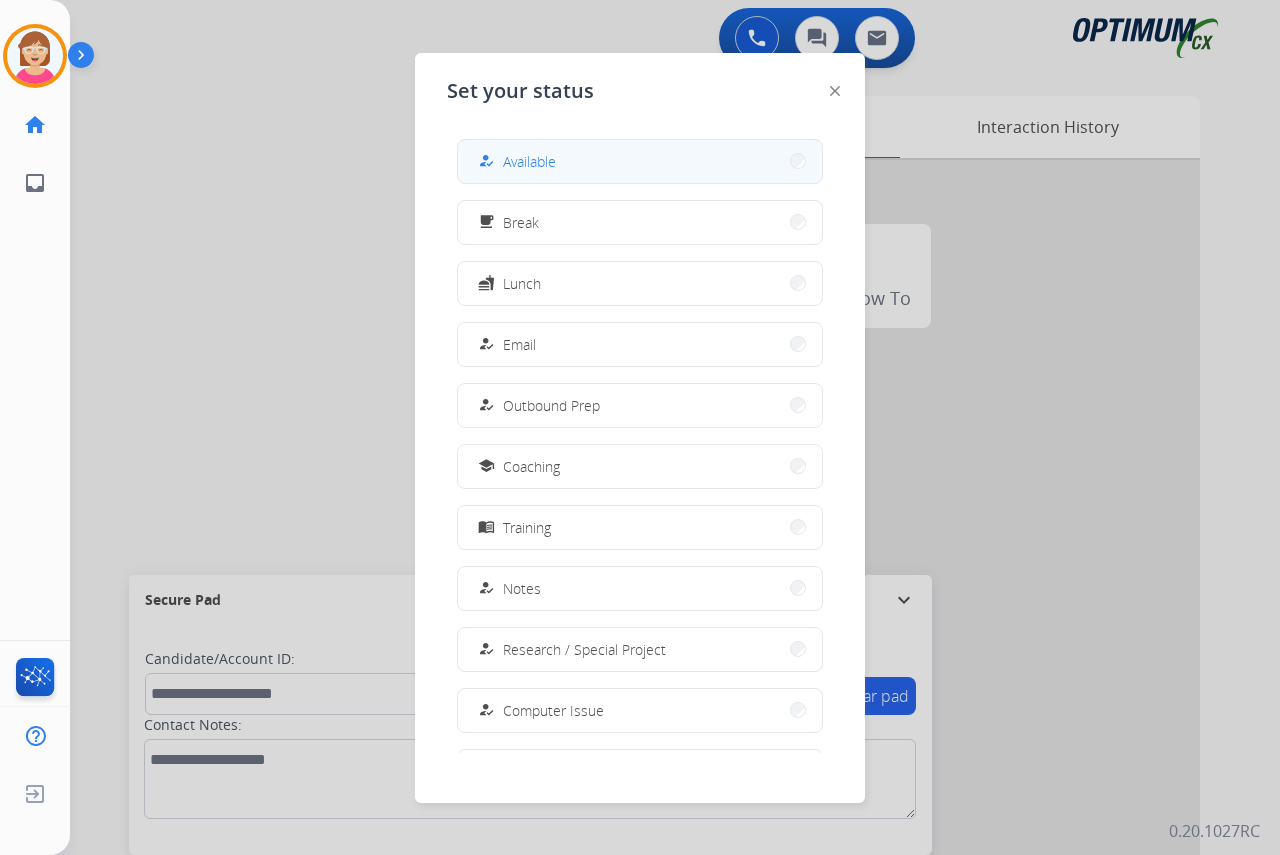 click on "how_to_reg Available" at bounding box center [640, 161] 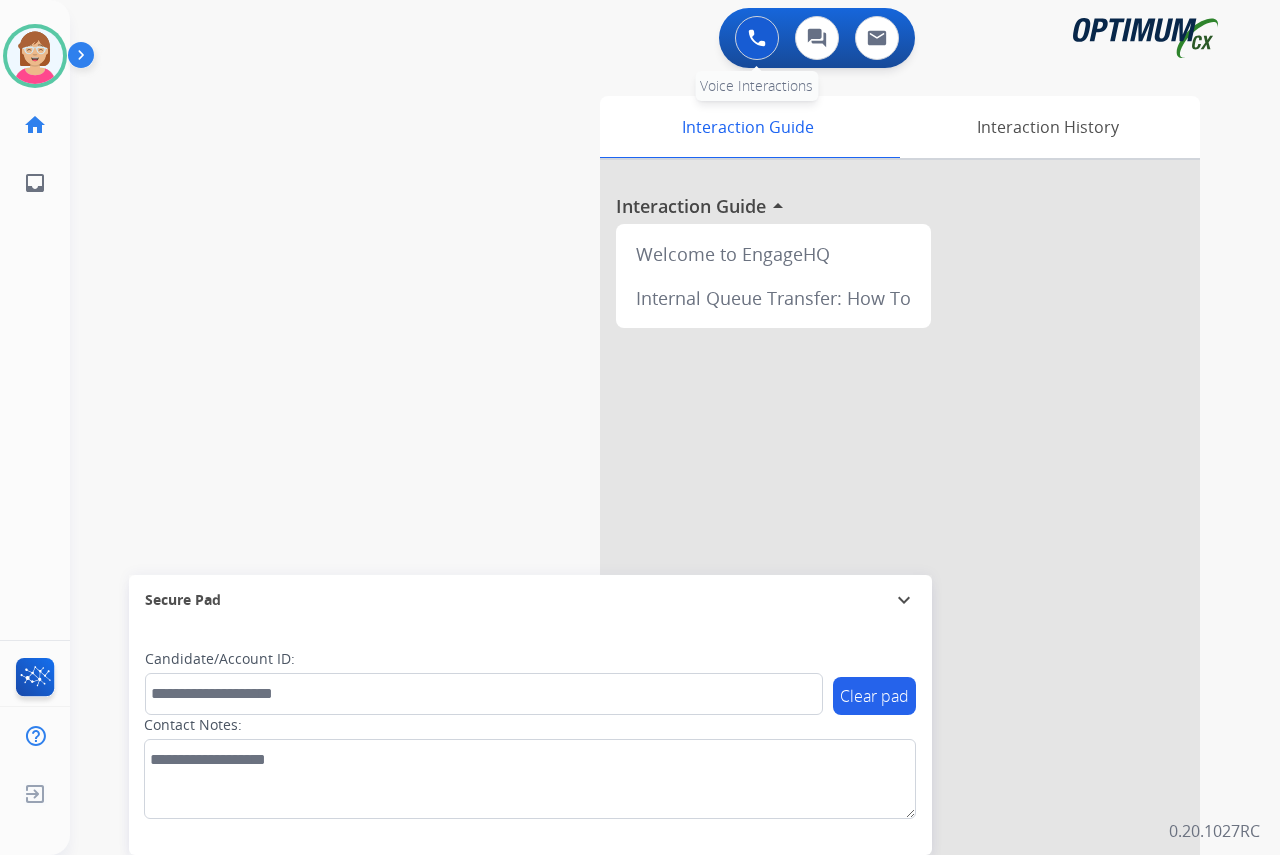click at bounding box center (757, 38) 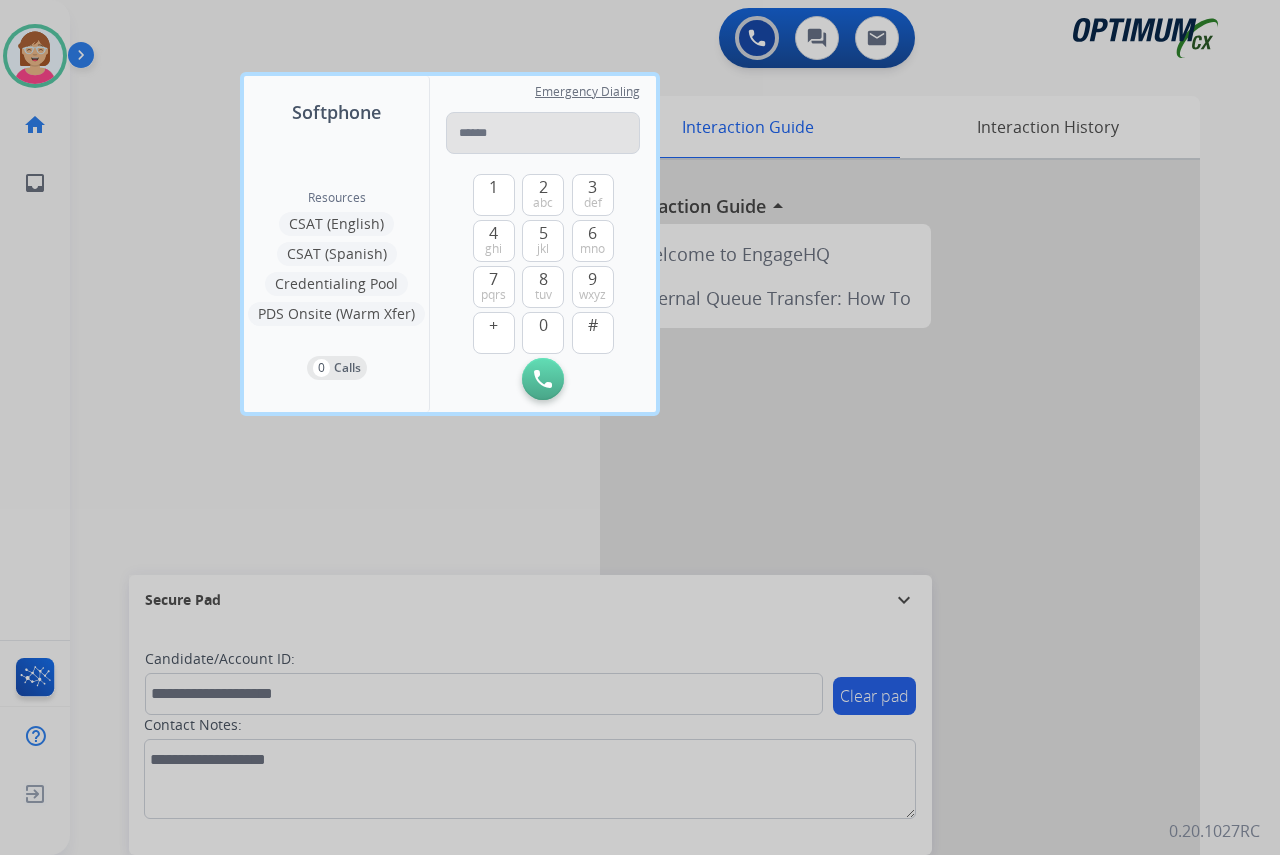 click at bounding box center (543, 133) 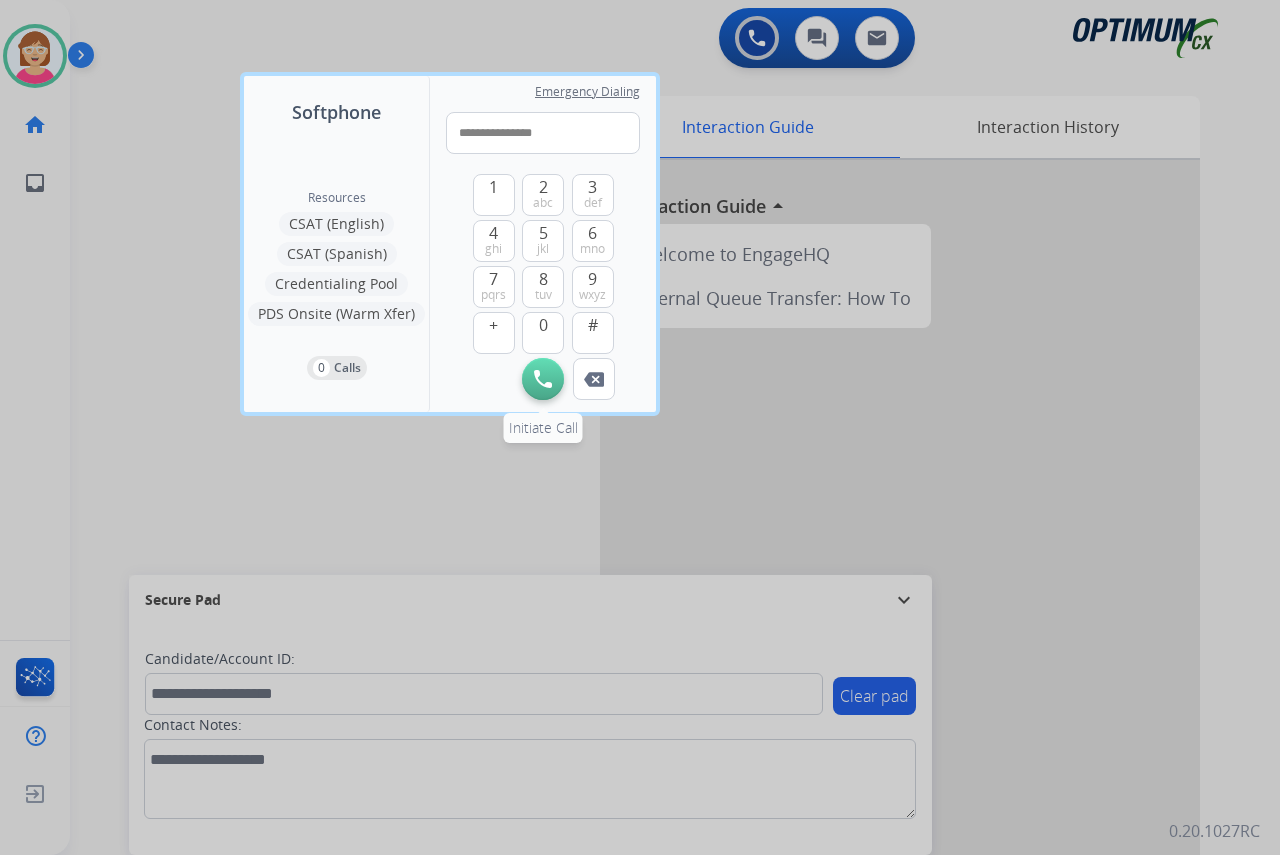 type on "**********" 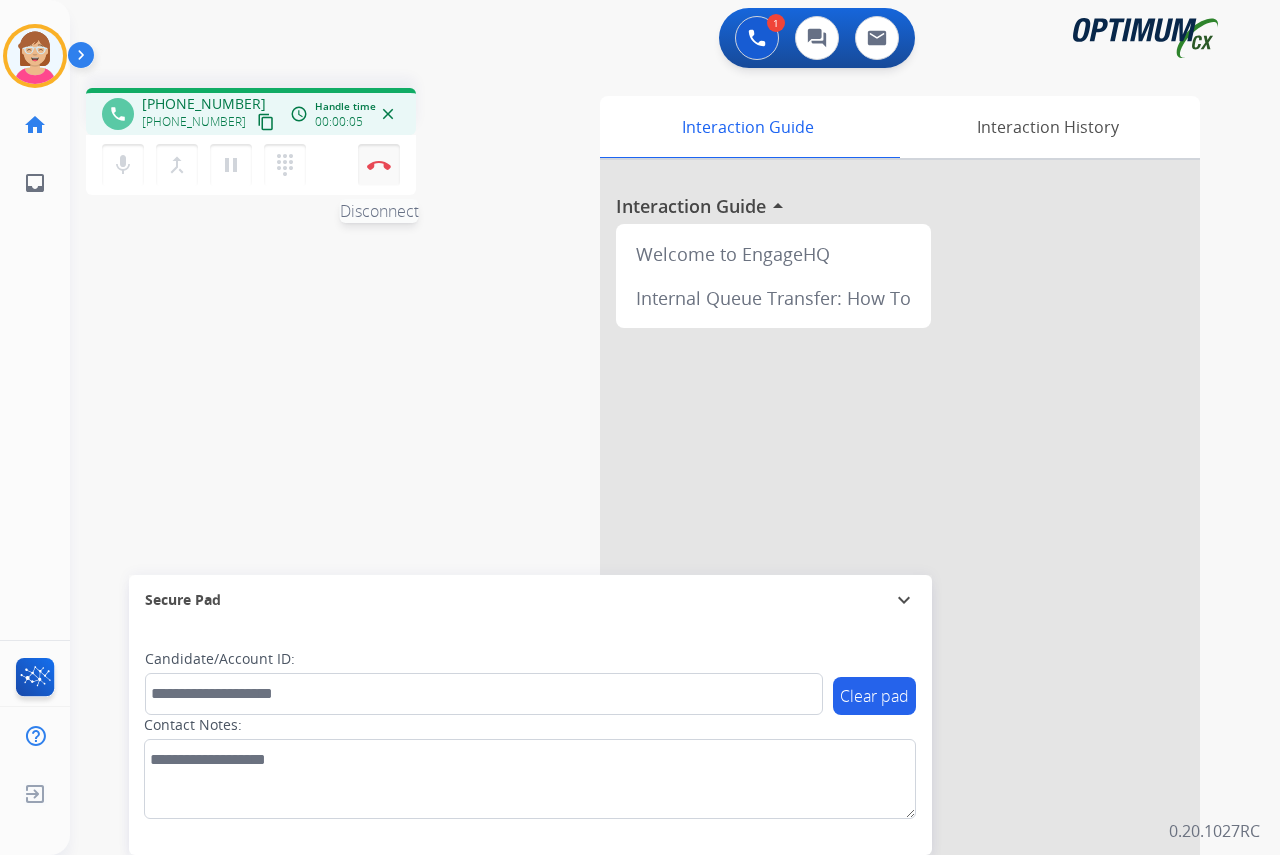click at bounding box center [379, 165] 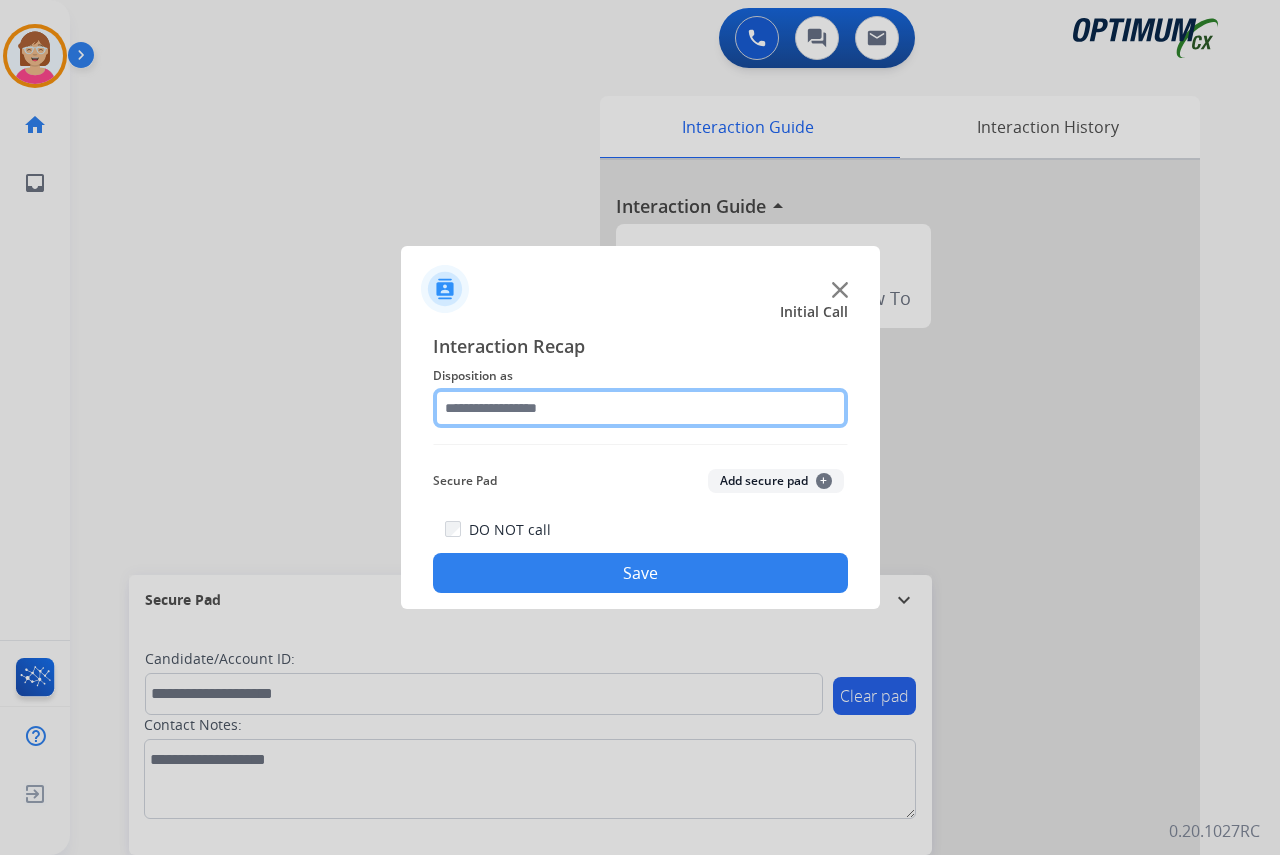 click 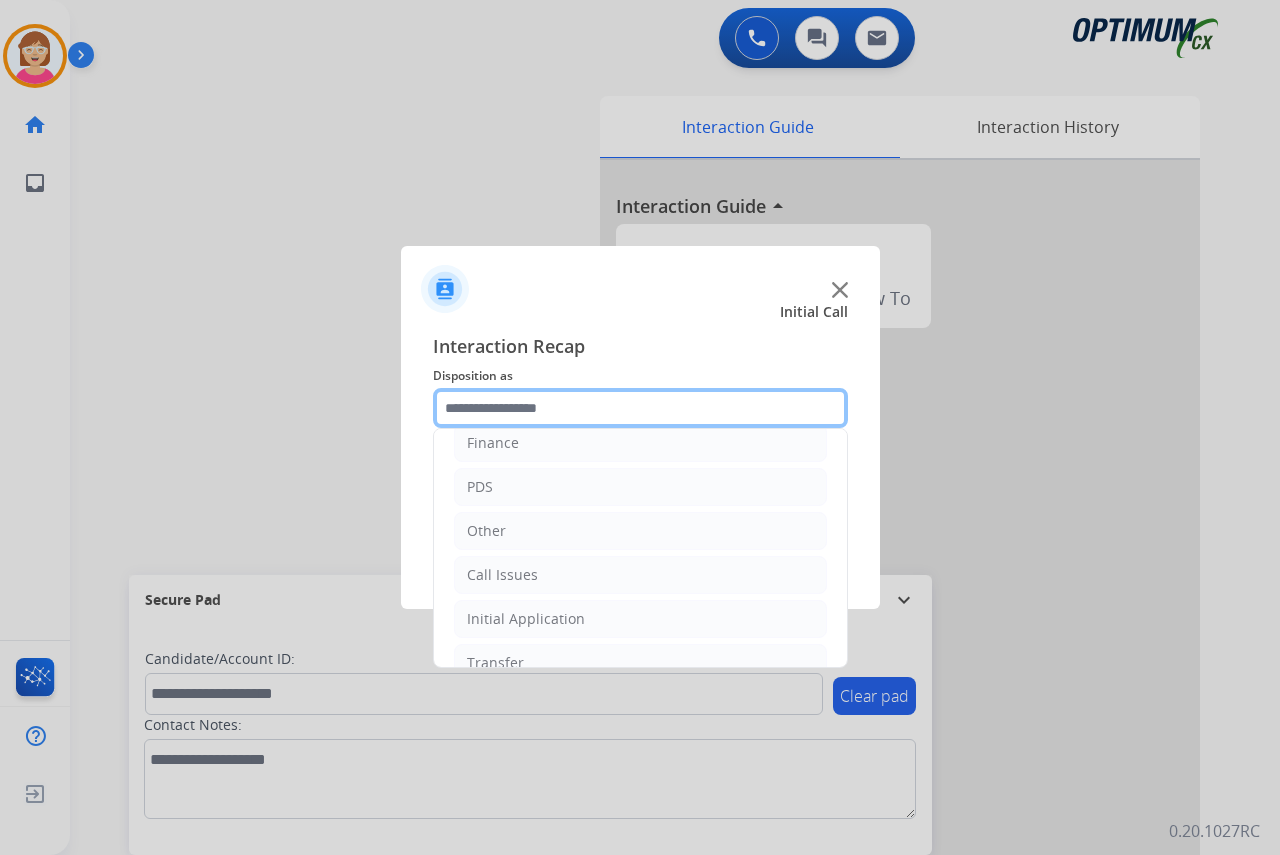 scroll, scrollTop: 136, scrollLeft: 0, axis: vertical 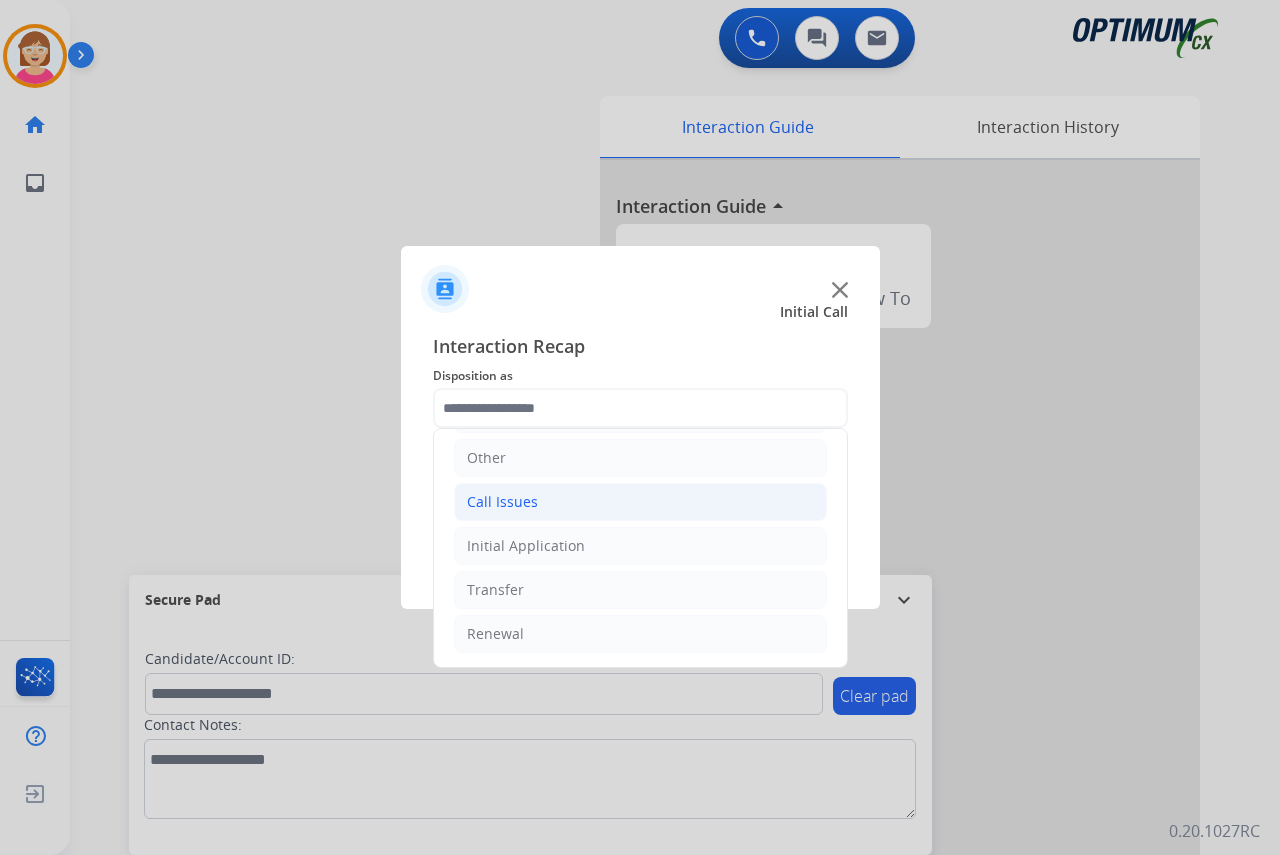 click on "Call Issues" 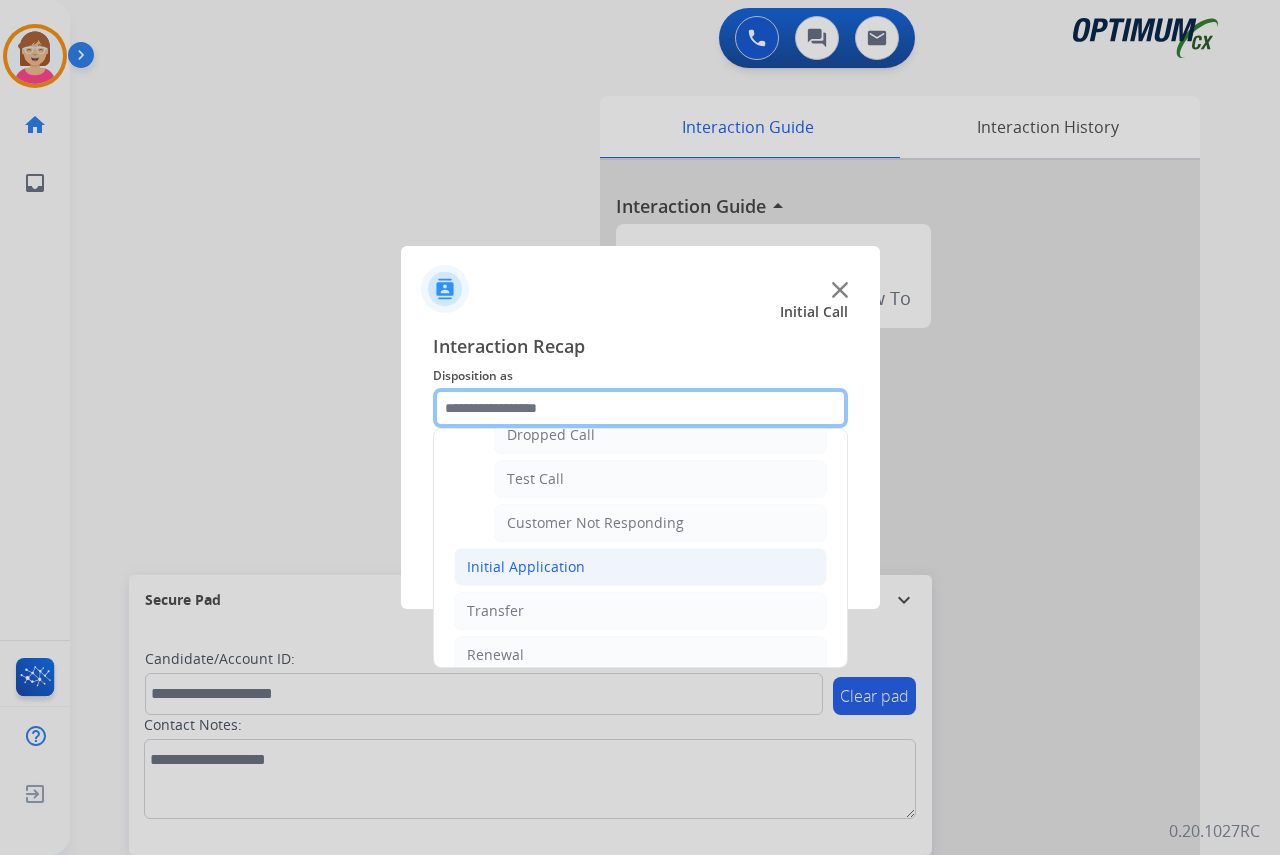 scroll, scrollTop: 336, scrollLeft: 0, axis: vertical 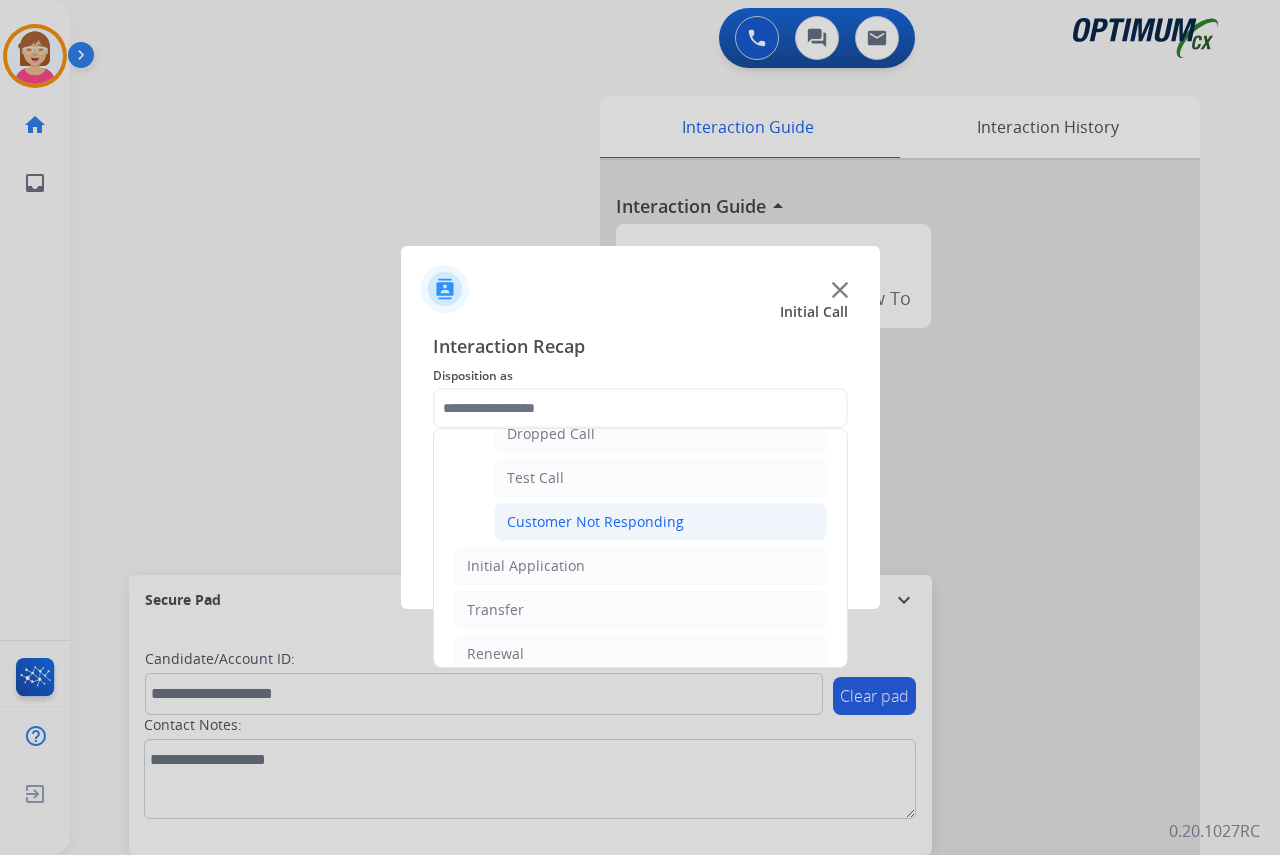 click on "Customer Not Responding" 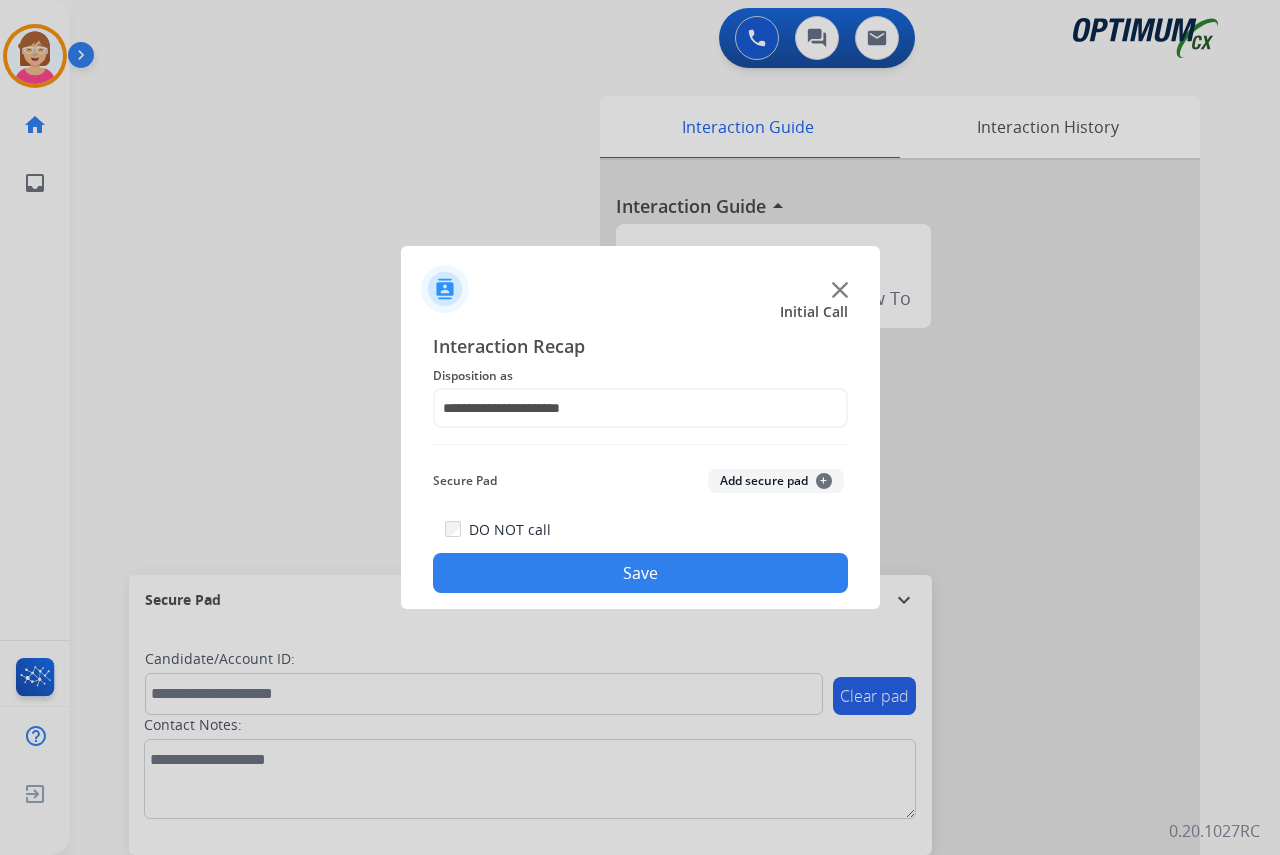 drag, startPoint x: 574, startPoint y: 573, endPoint x: 542, endPoint y: 559, distance: 34.928497 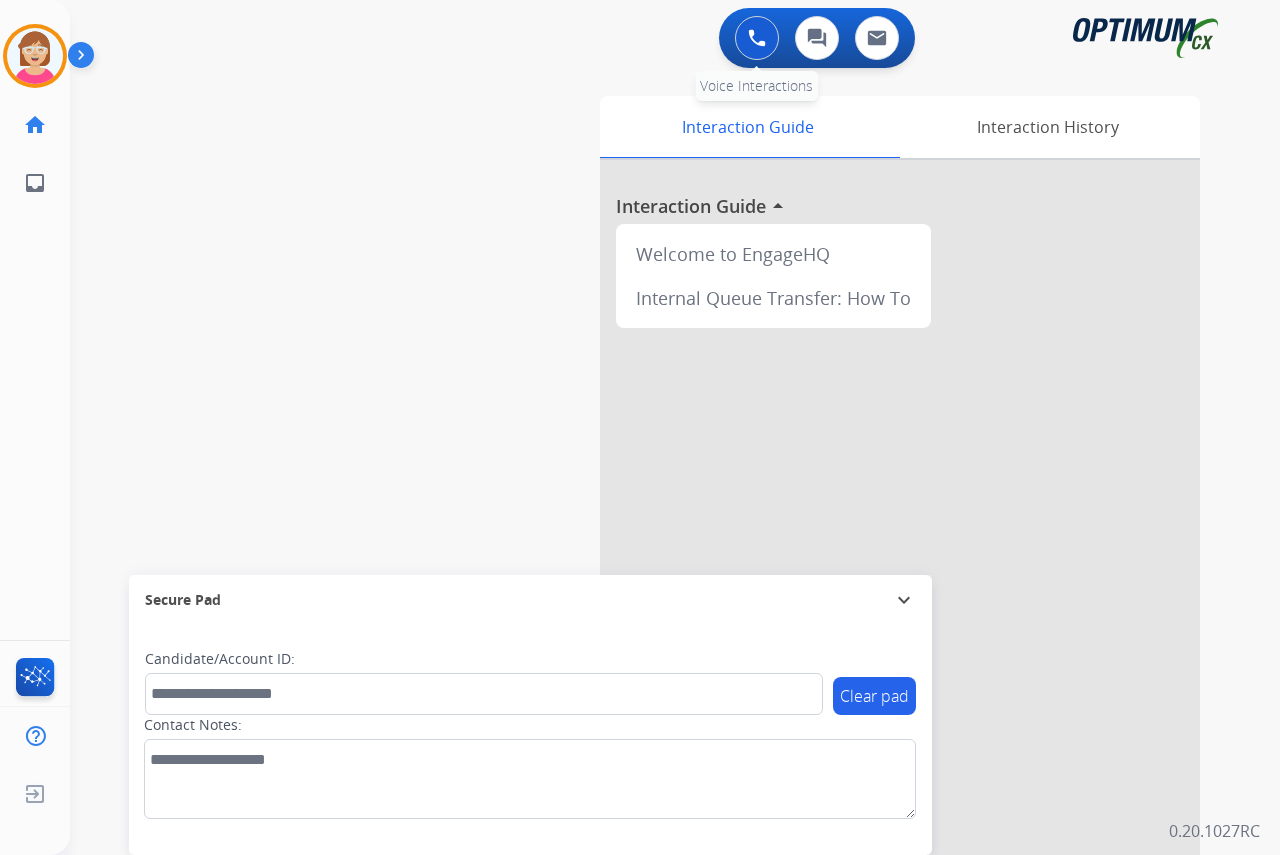 click at bounding box center (757, 38) 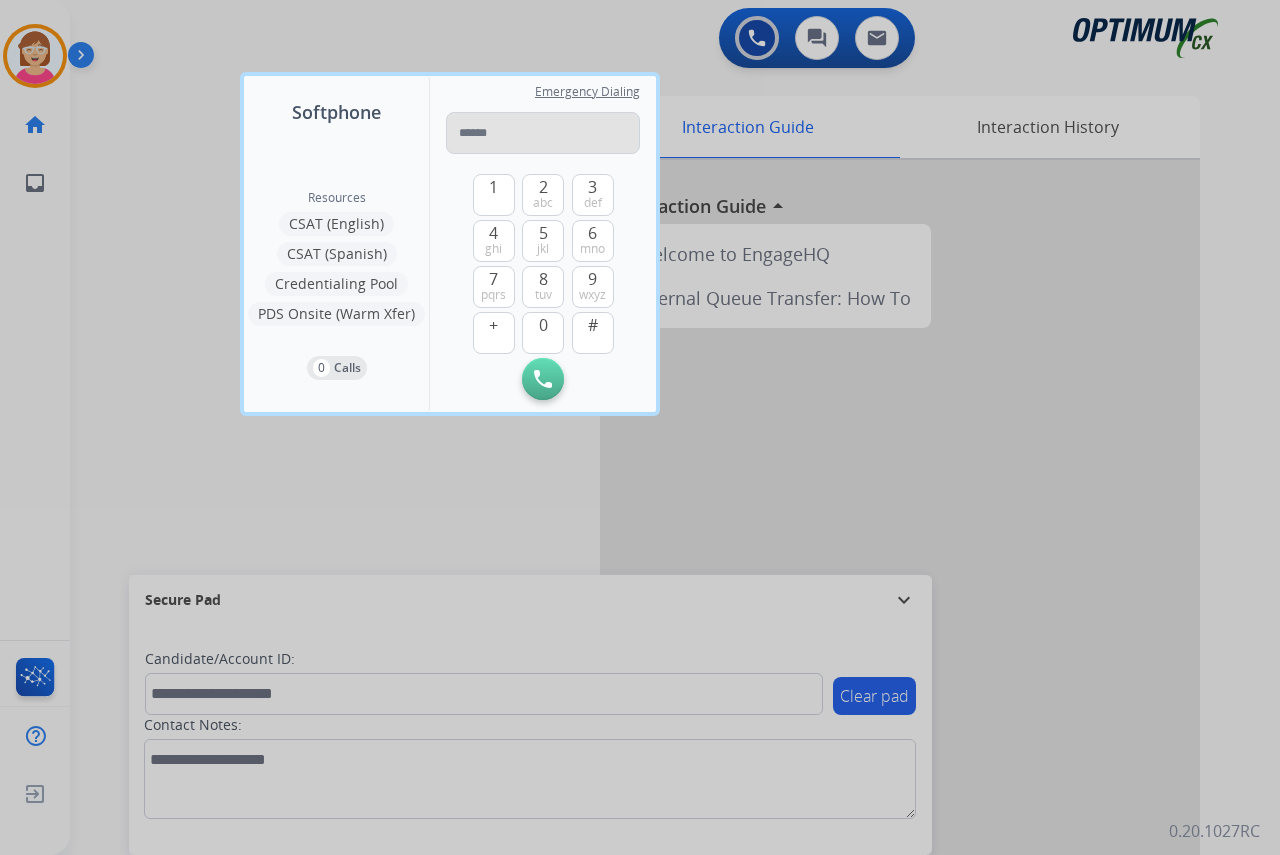 click at bounding box center [543, 133] 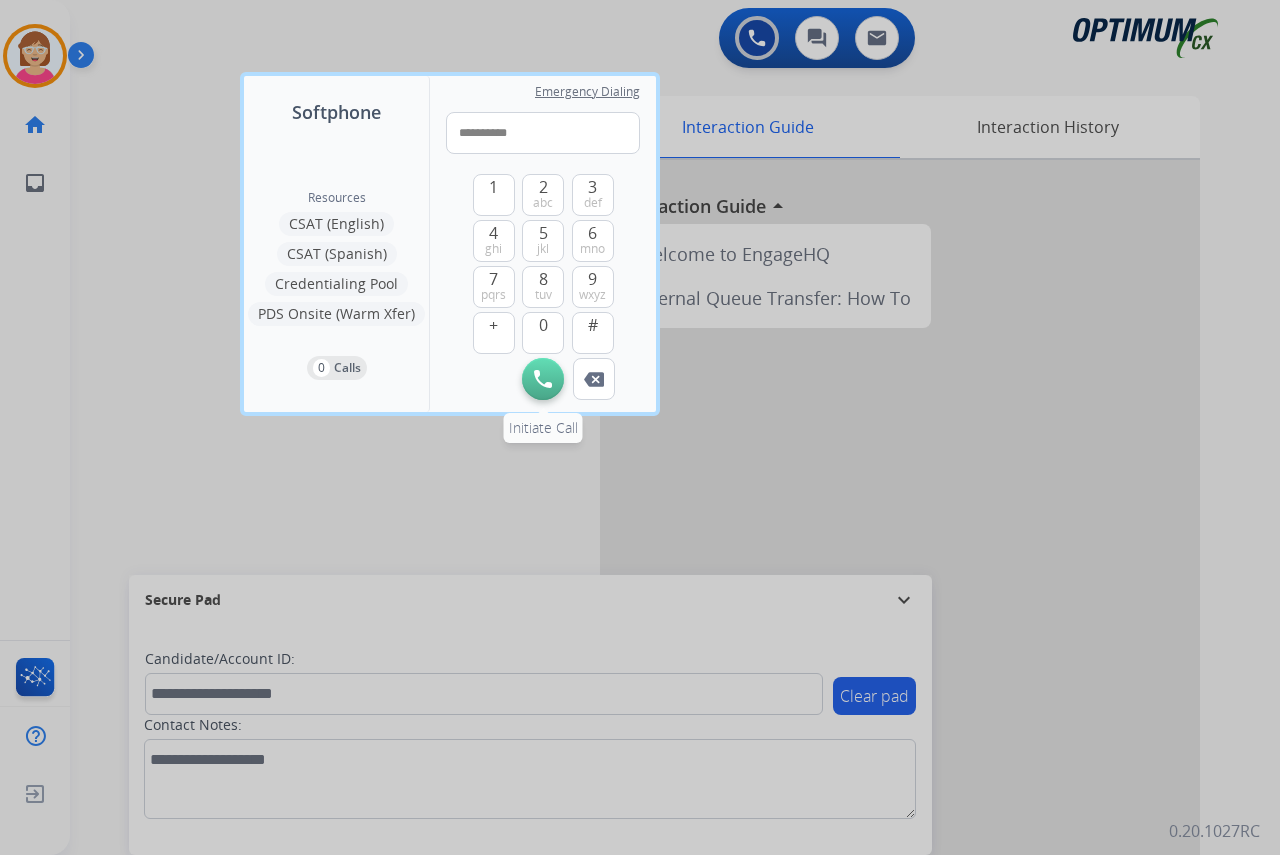 type on "**********" 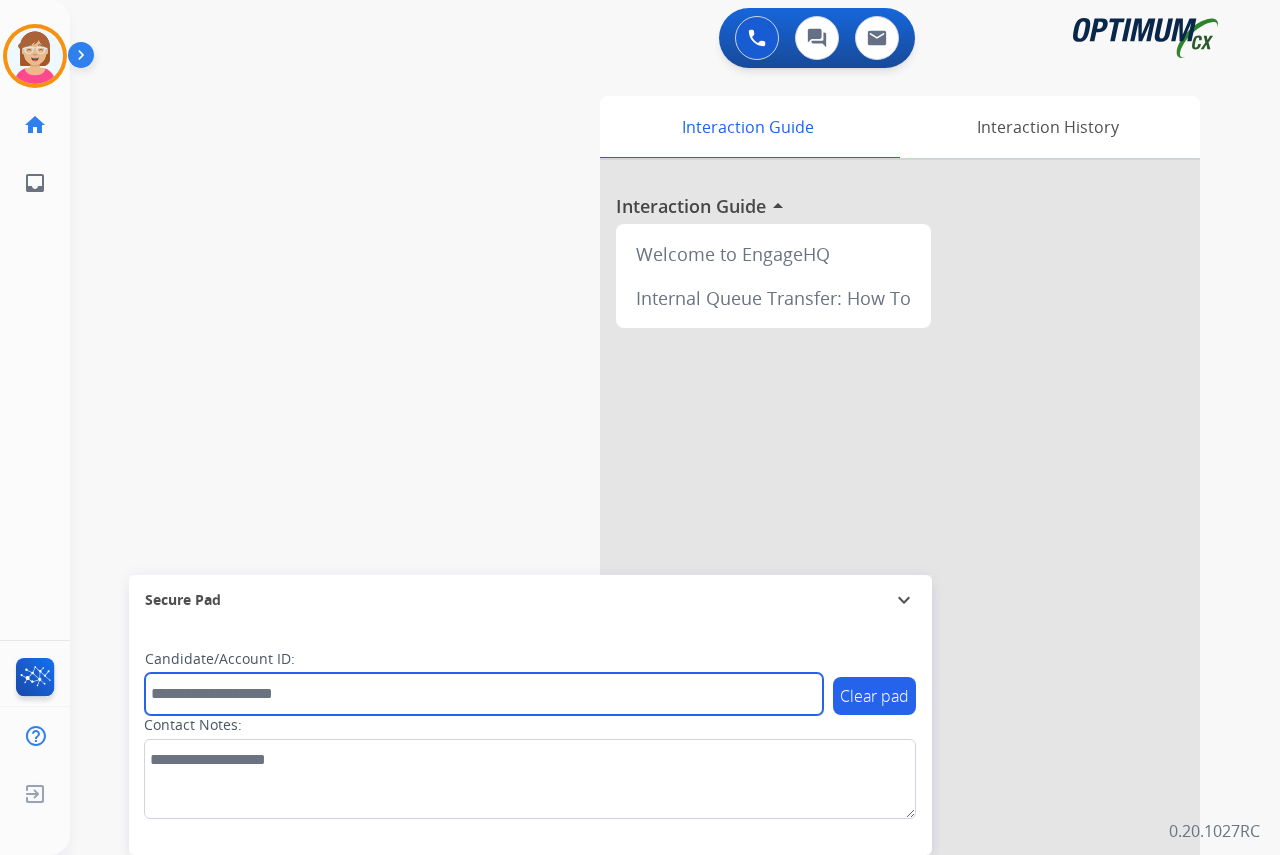 click at bounding box center (484, 694) 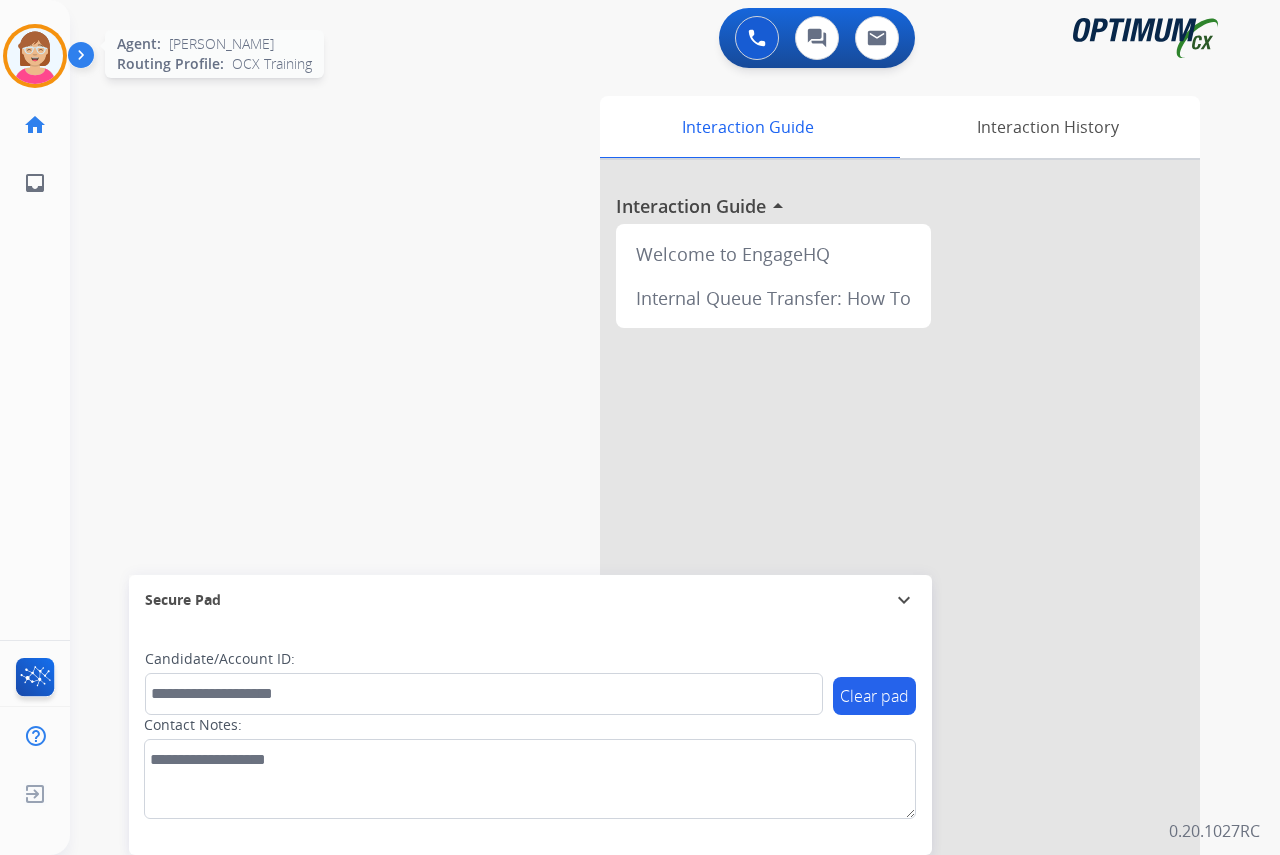 click at bounding box center (35, 56) 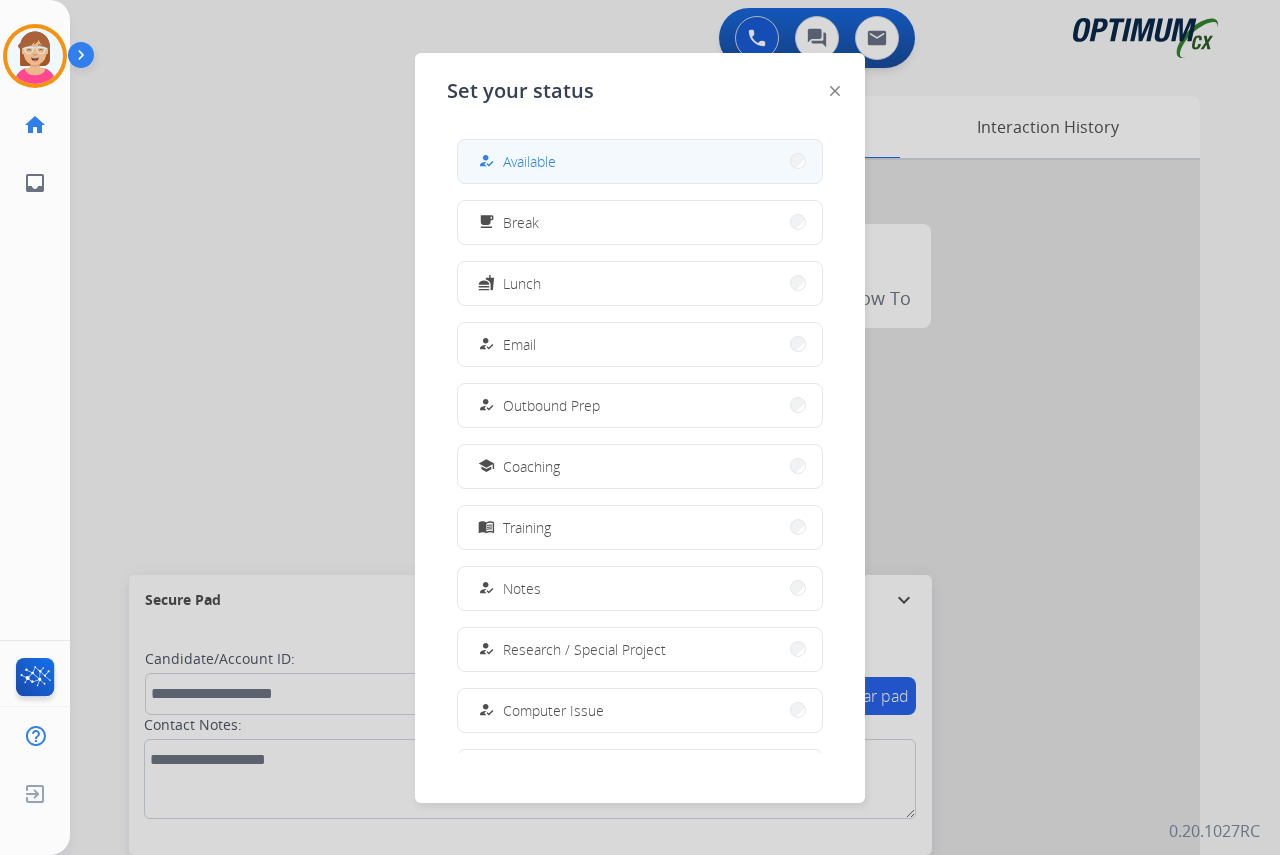 click on "Available" at bounding box center (529, 161) 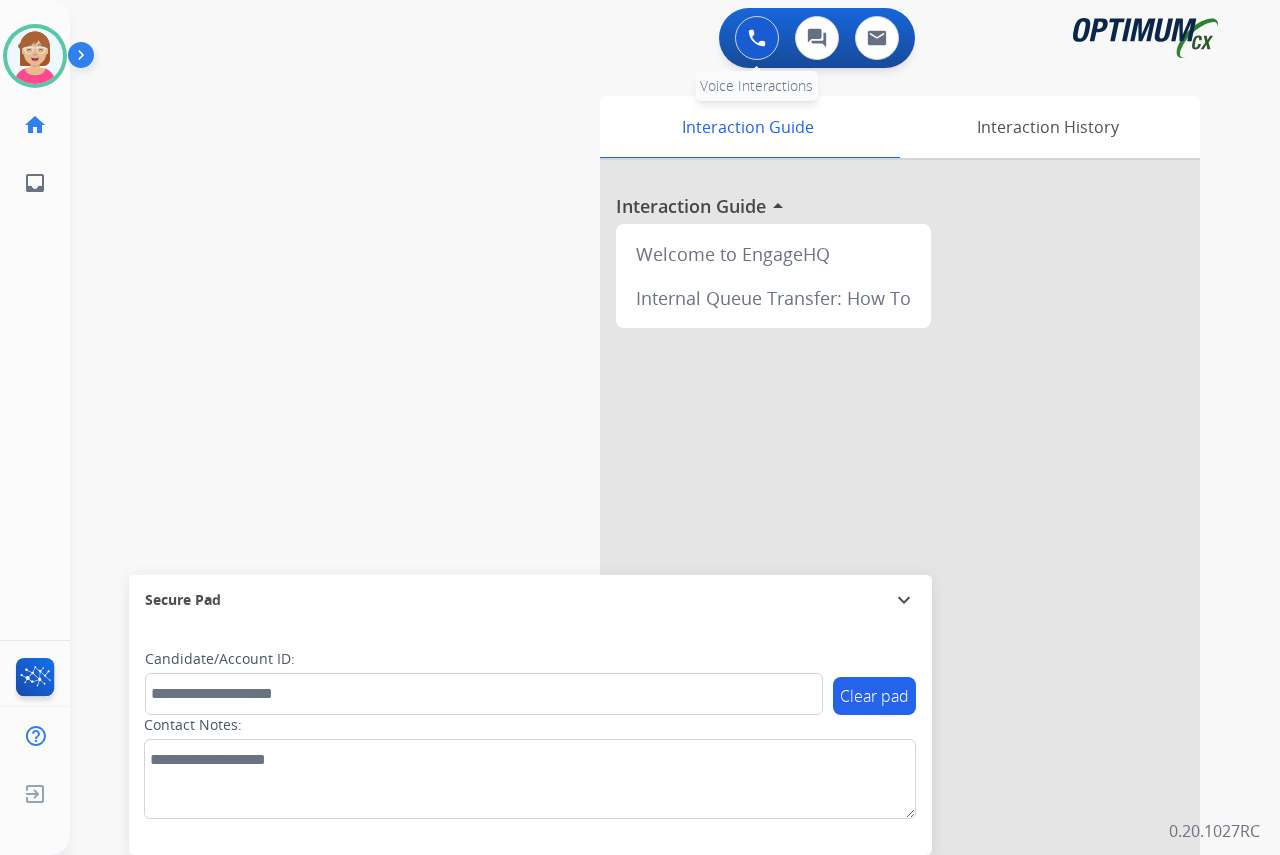 click at bounding box center [757, 38] 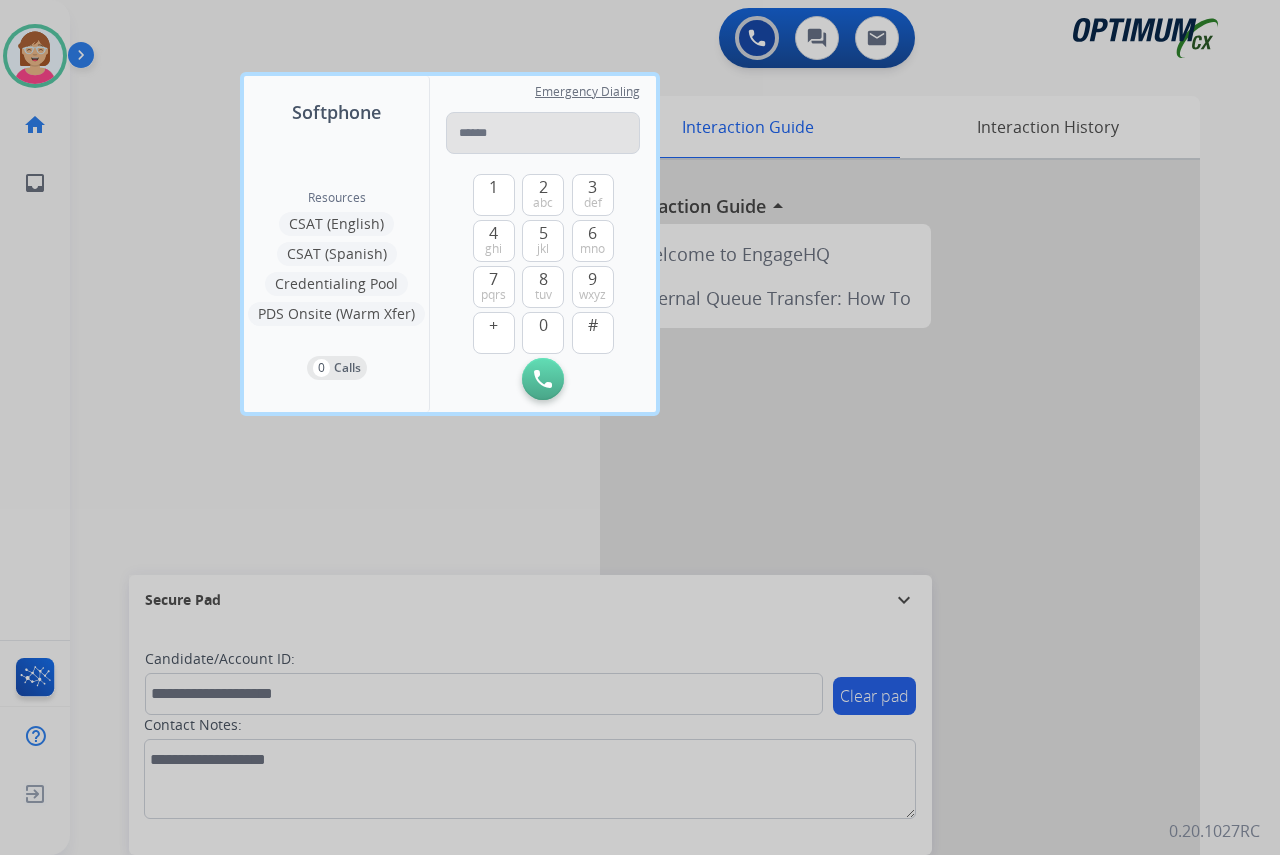 drag, startPoint x: 464, startPoint y: 129, endPoint x: 456, endPoint y: 137, distance: 11.313708 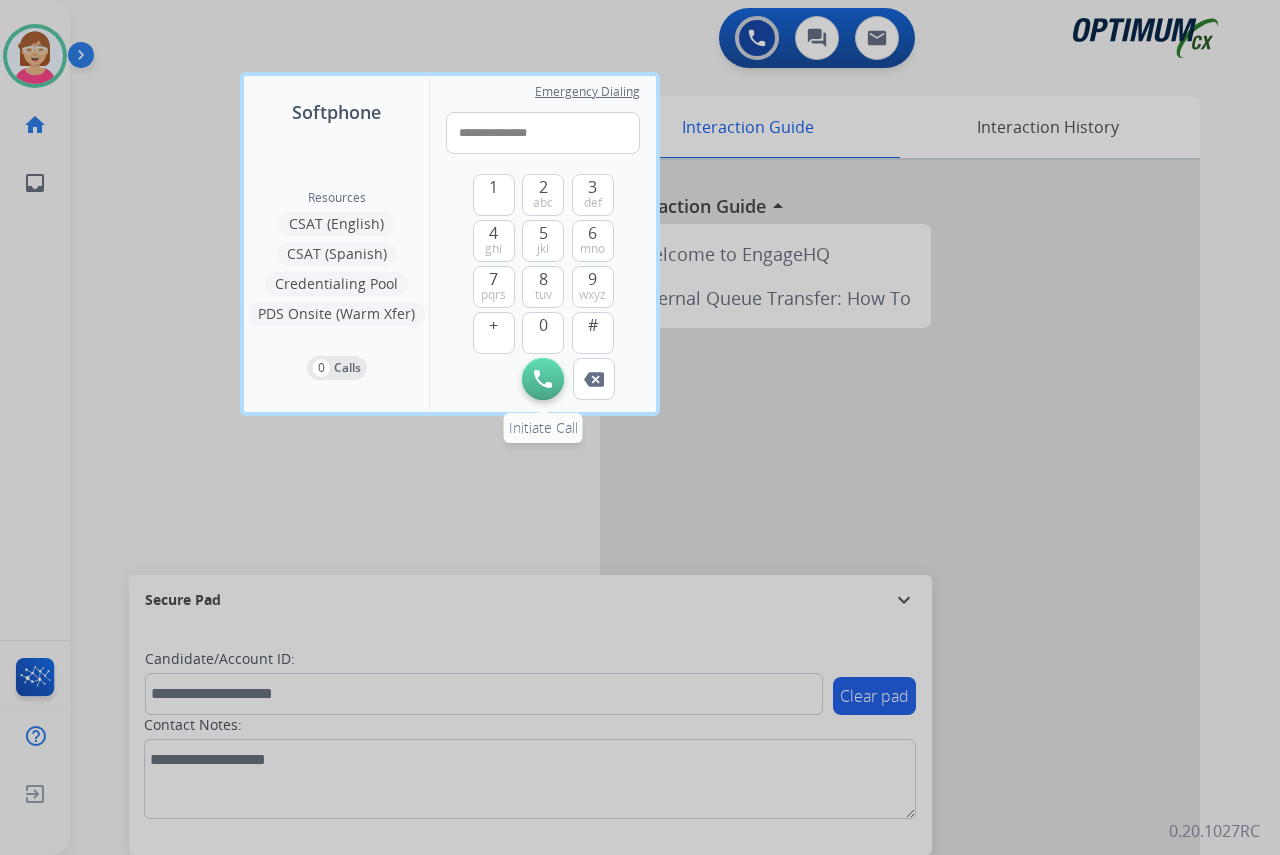 type on "**********" 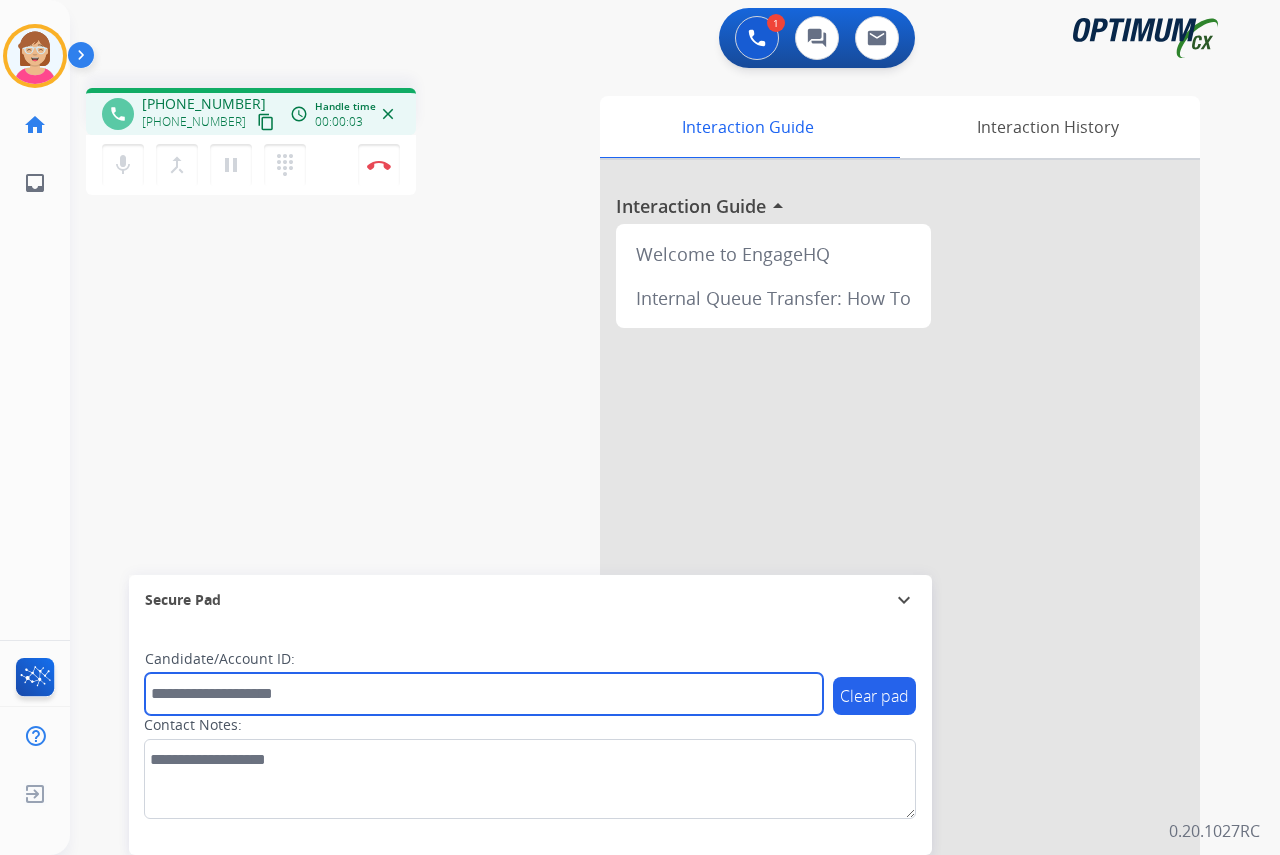 click at bounding box center [484, 694] 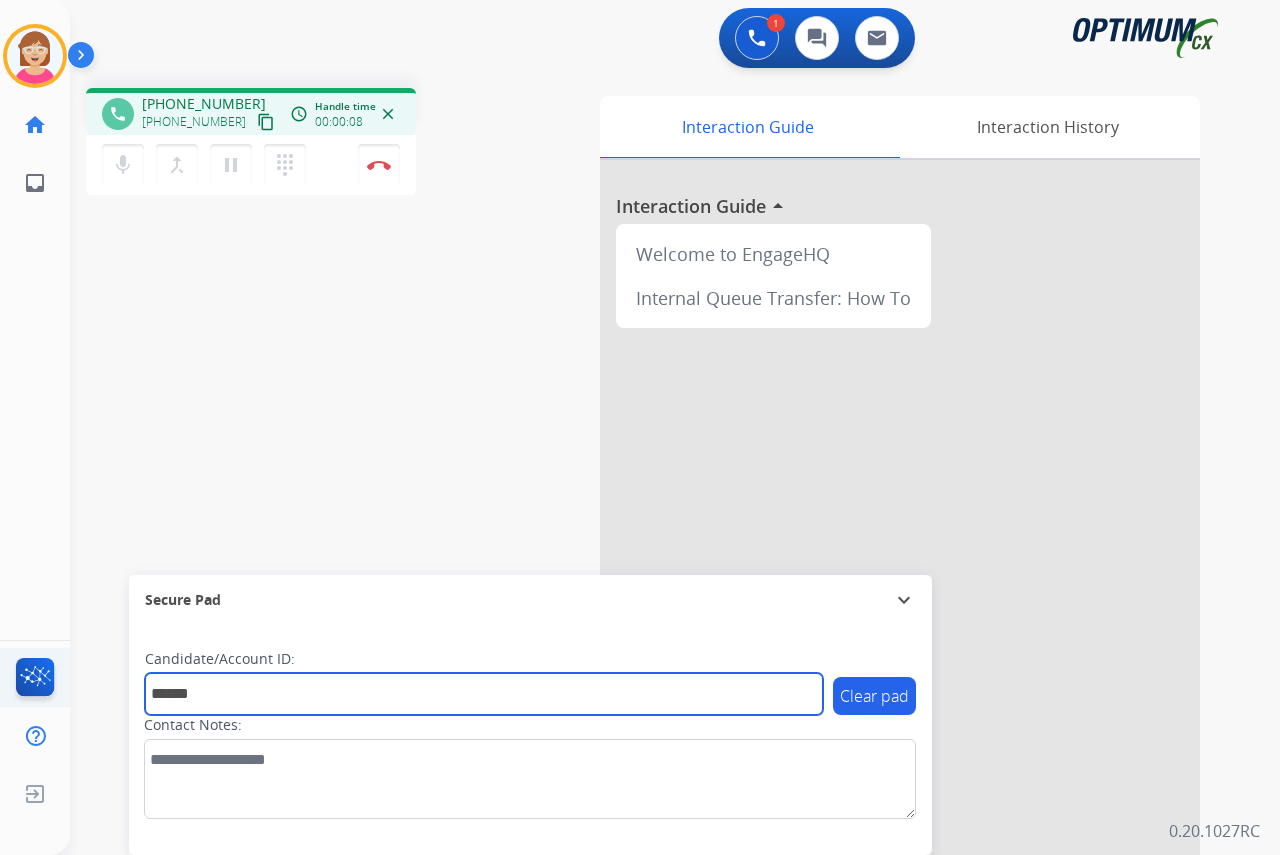 type on "*******" 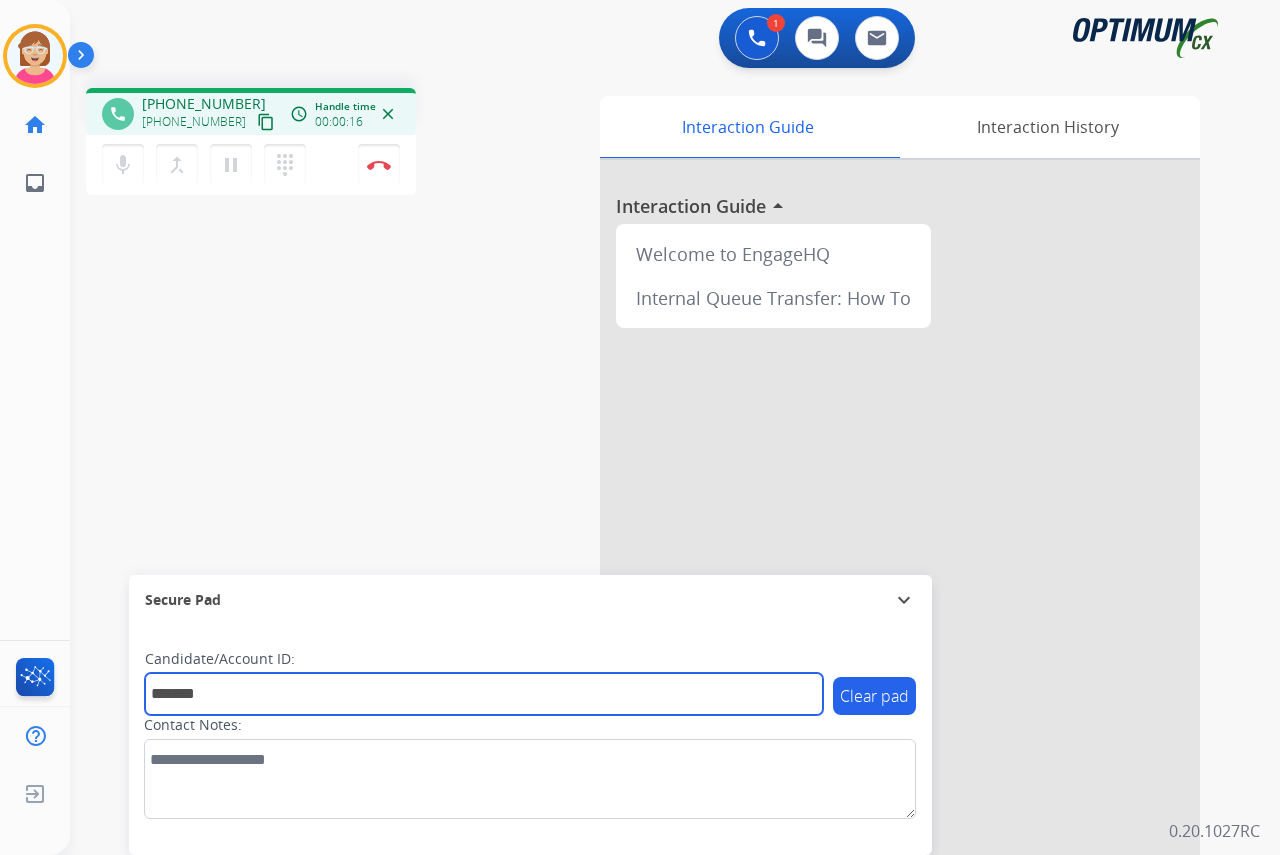 drag, startPoint x: 259, startPoint y: 700, endPoint x: 149, endPoint y: 695, distance: 110.11358 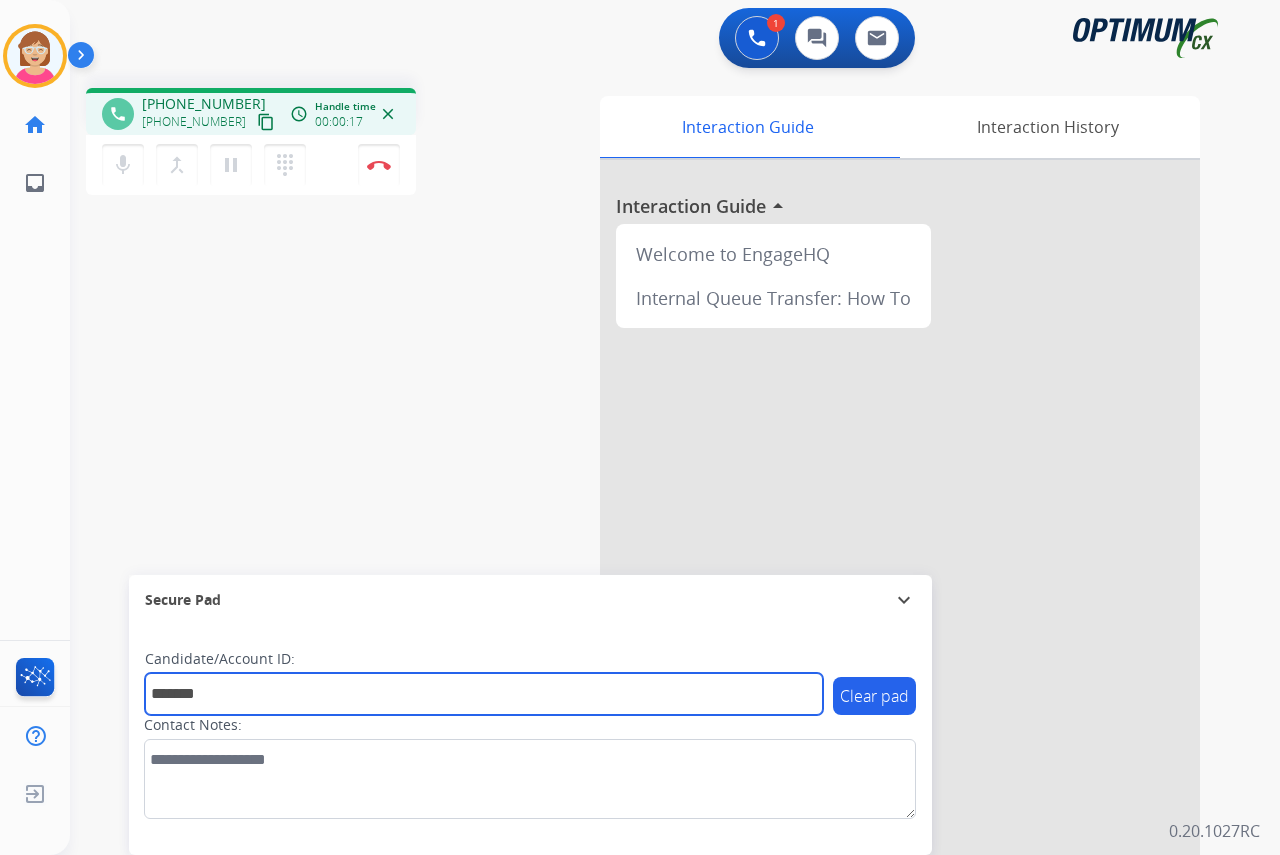 type 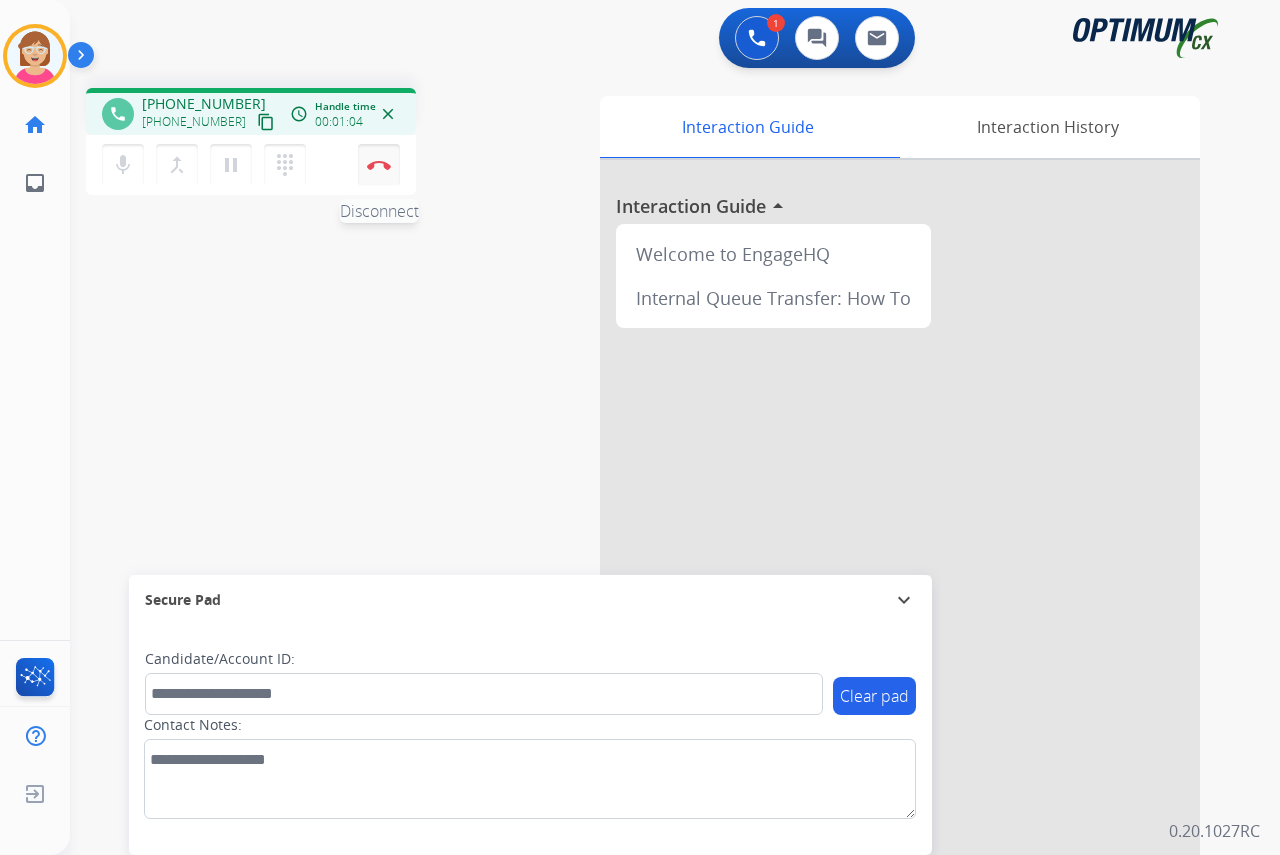 click at bounding box center (379, 165) 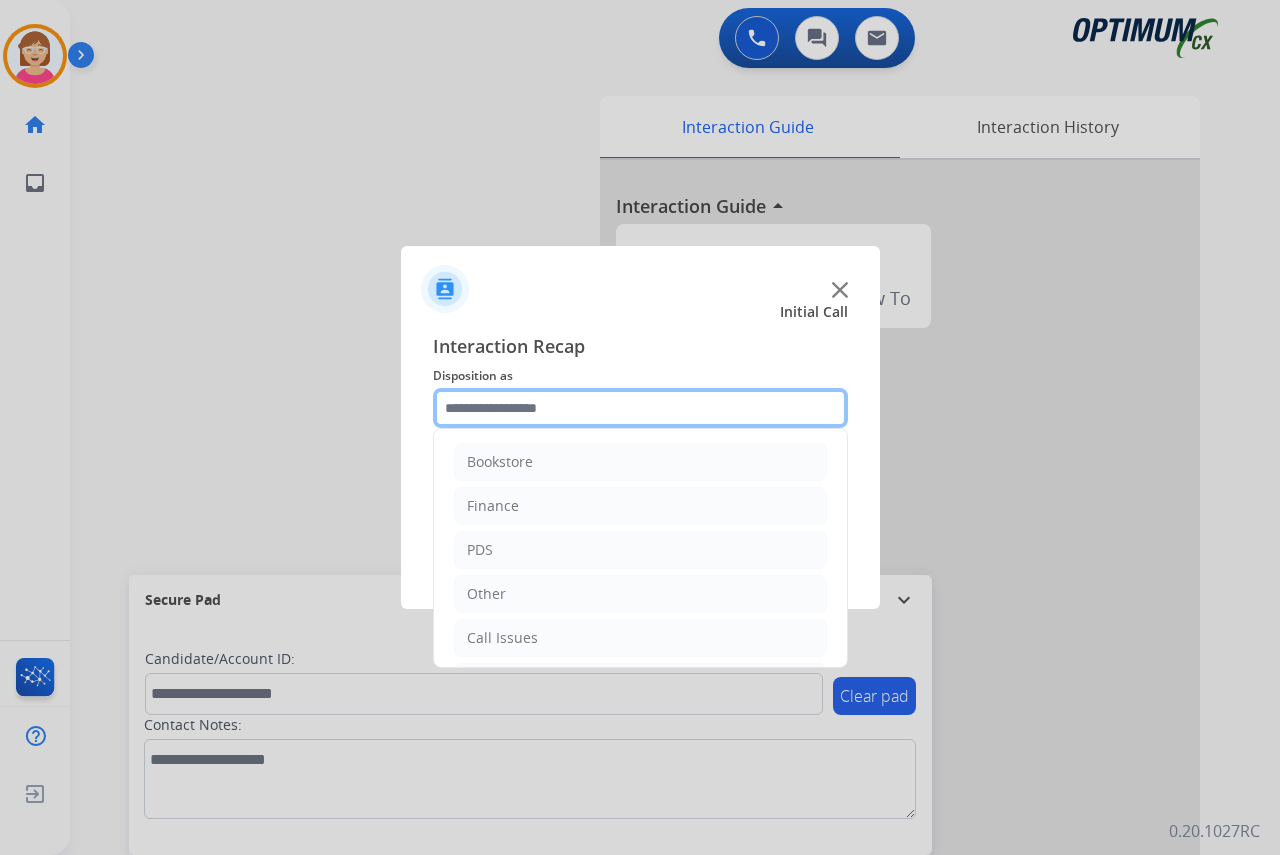 click 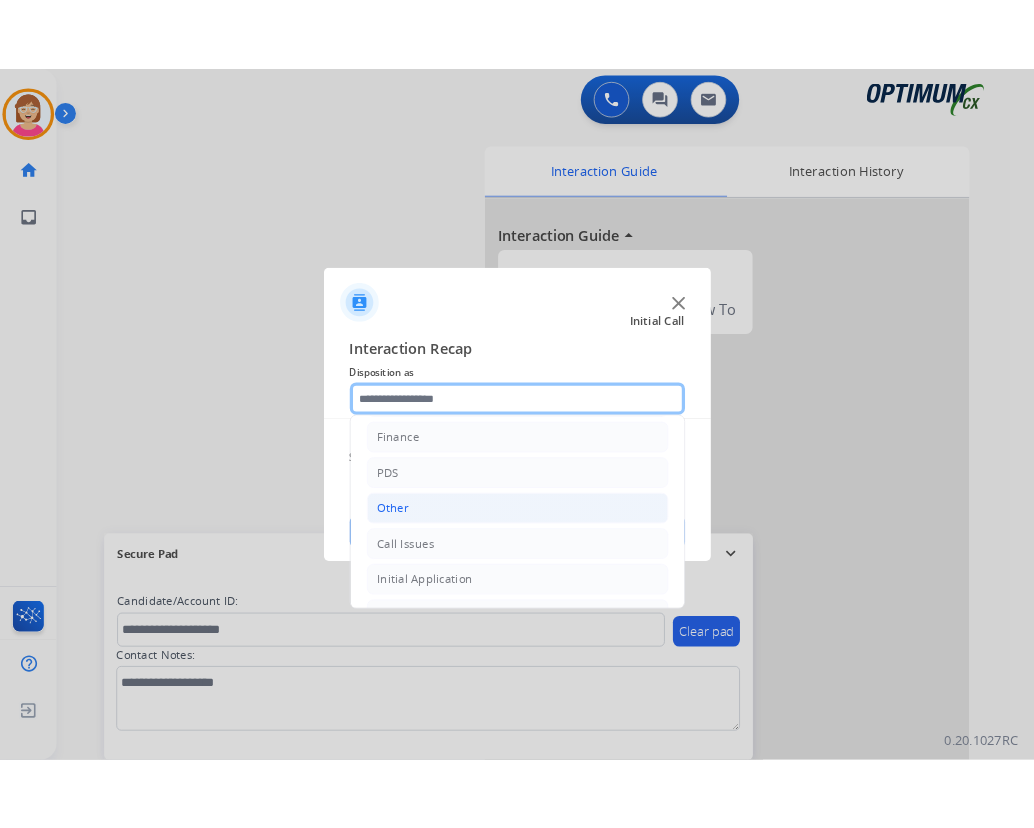 scroll, scrollTop: 100, scrollLeft: 0, axis: vertical 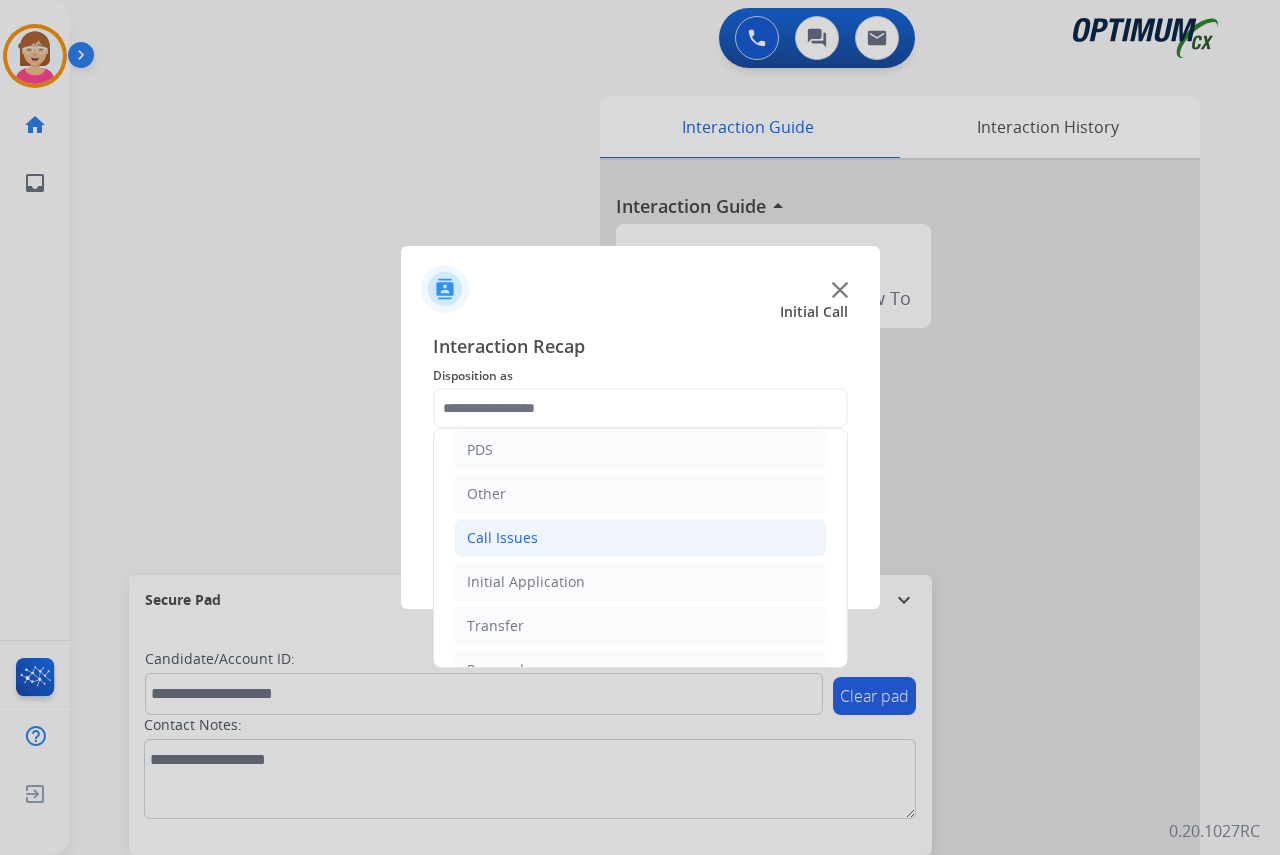 click on "Call Issues" 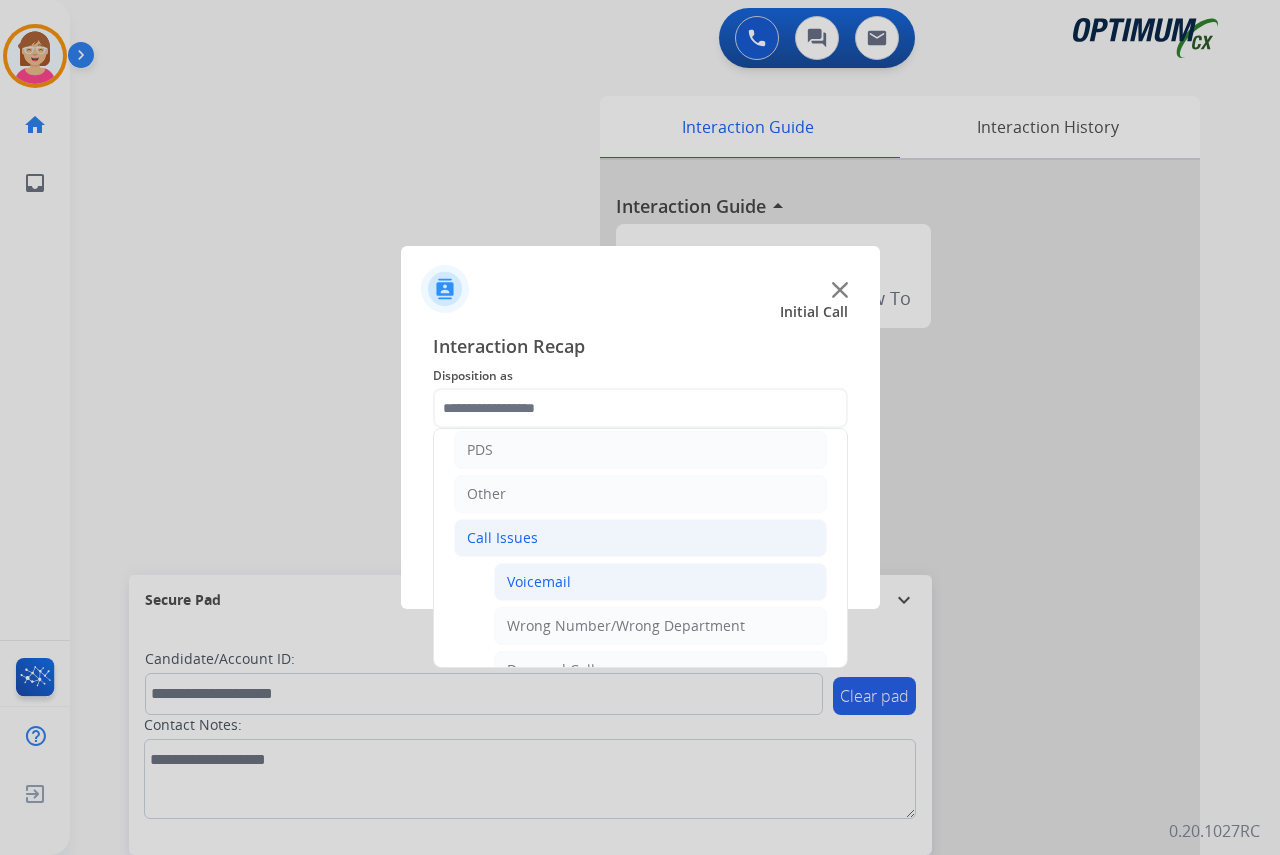 click on "Voicemail" 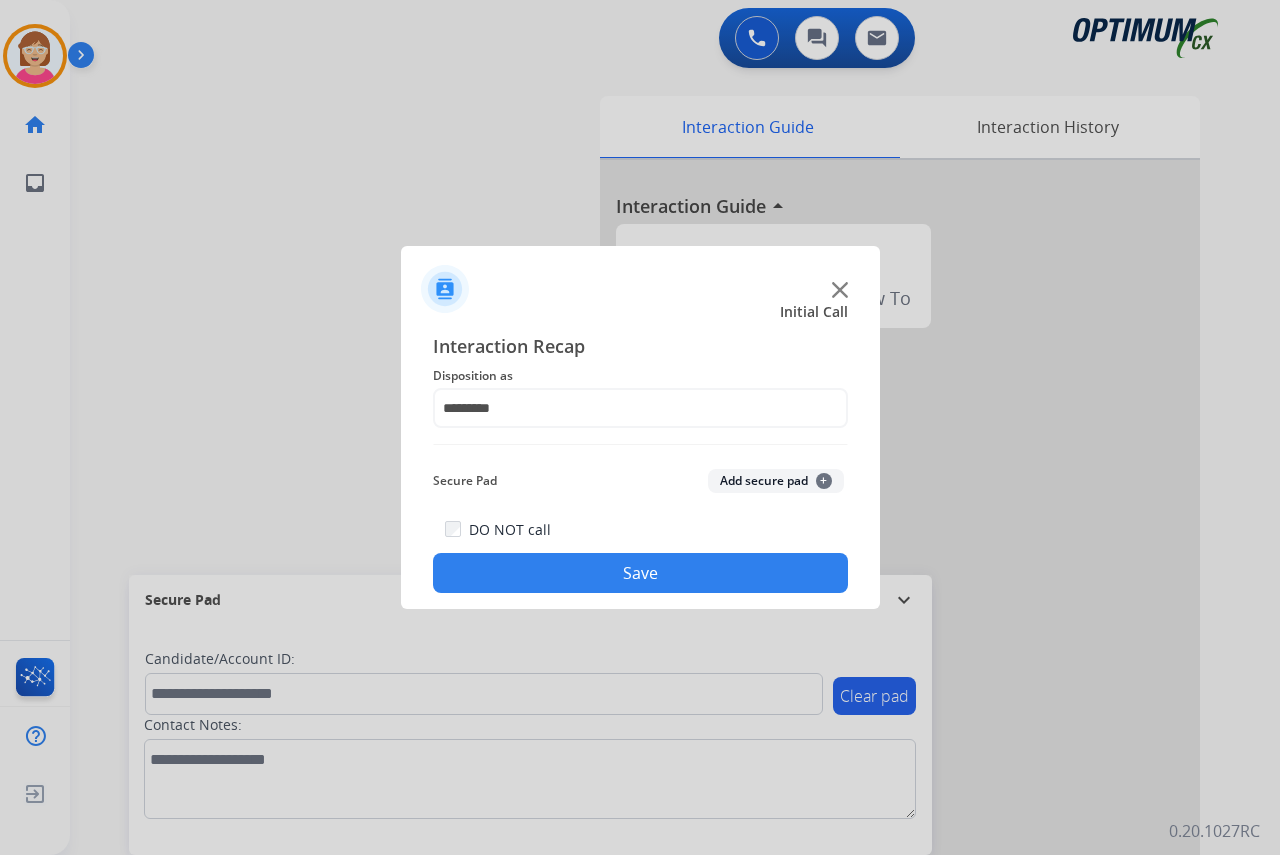 drag, startPoint x: 597, startPoint y: 576, endPoint x: 537, endPoint y: 561, distance: 61.846584 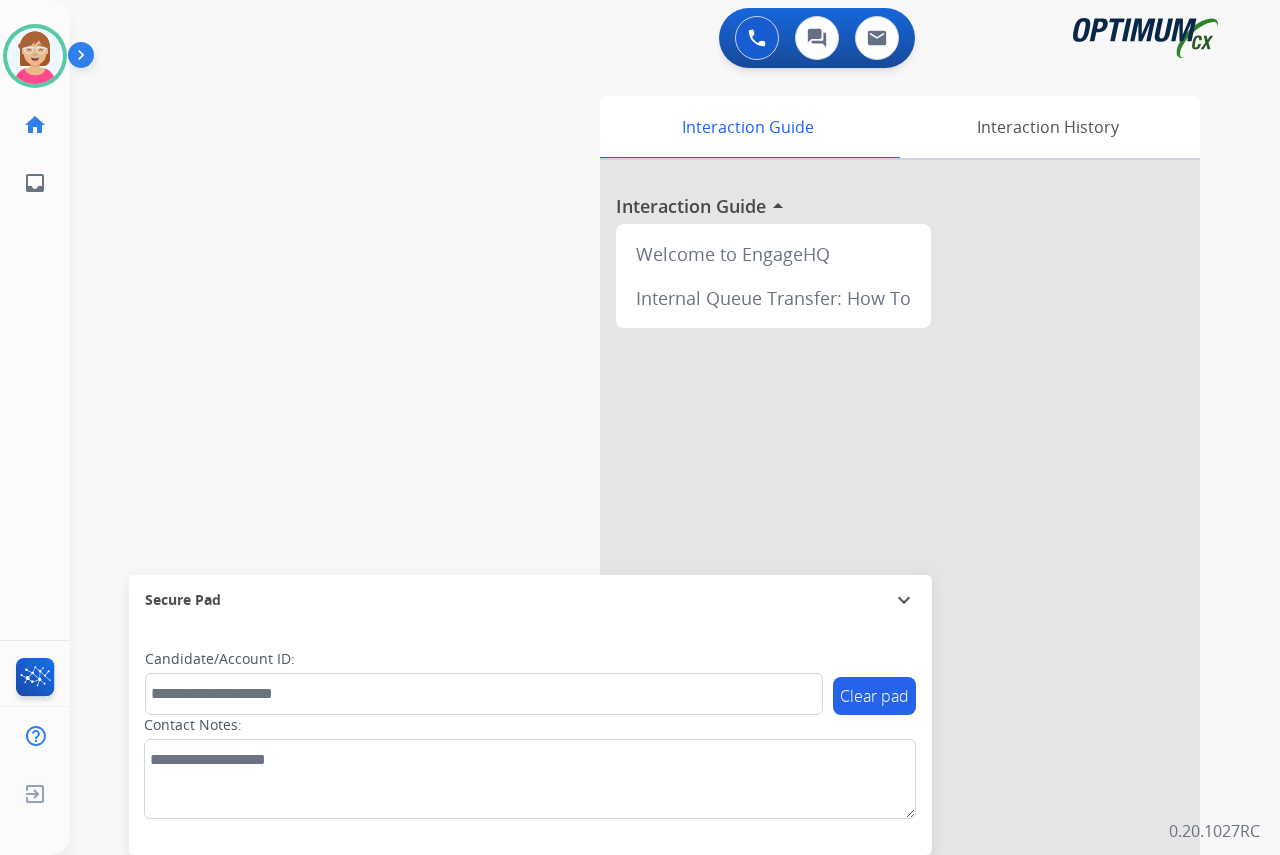 click on "[PERSON_NAME]   Available  Edit Avatar  Agent:   [PERSON_NAME] Profile:  OCX Training home  Home  Home inbox  Emails  Emails  FocalPoints  Help Center  Help Center  Log out  Log out" 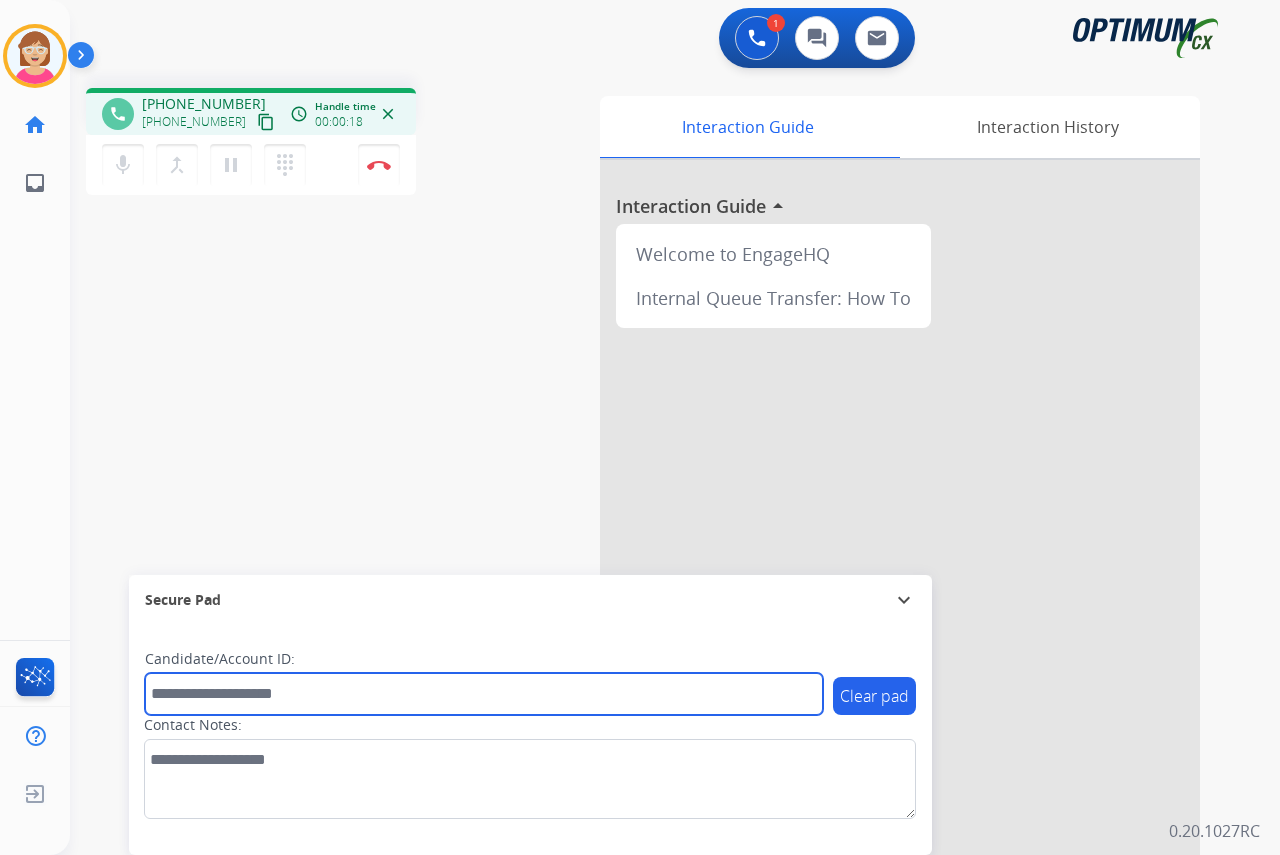 click at bounding box center [484, 694] 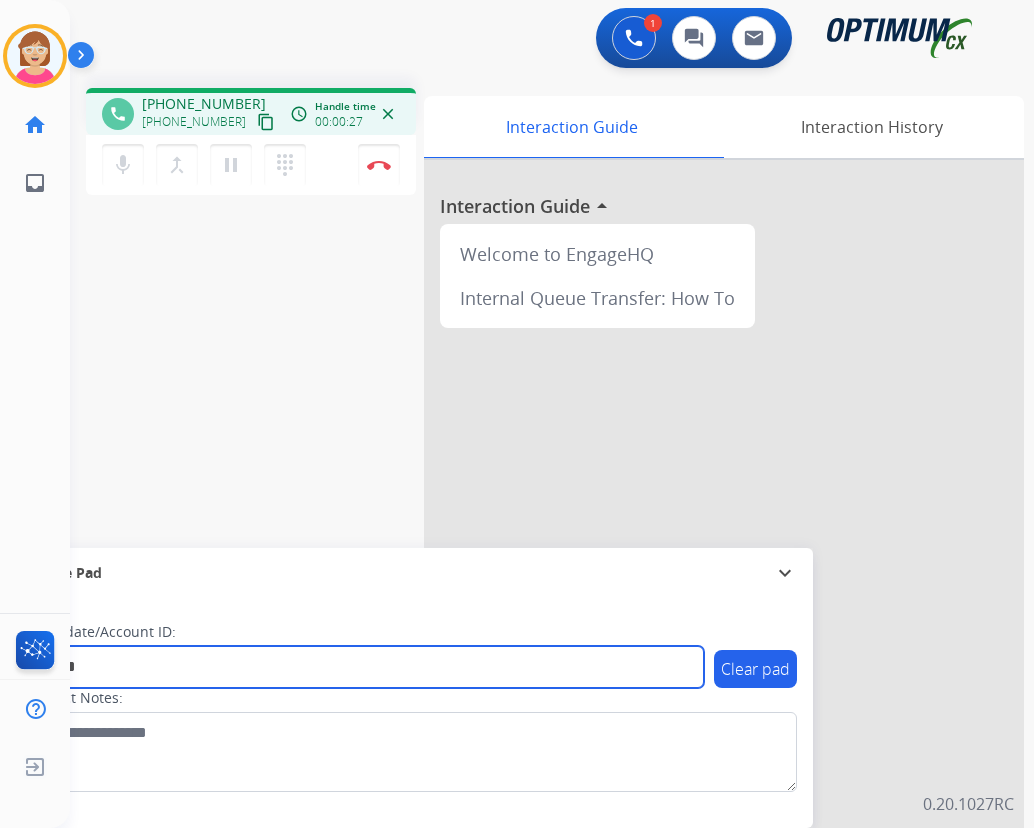 type on "*******" 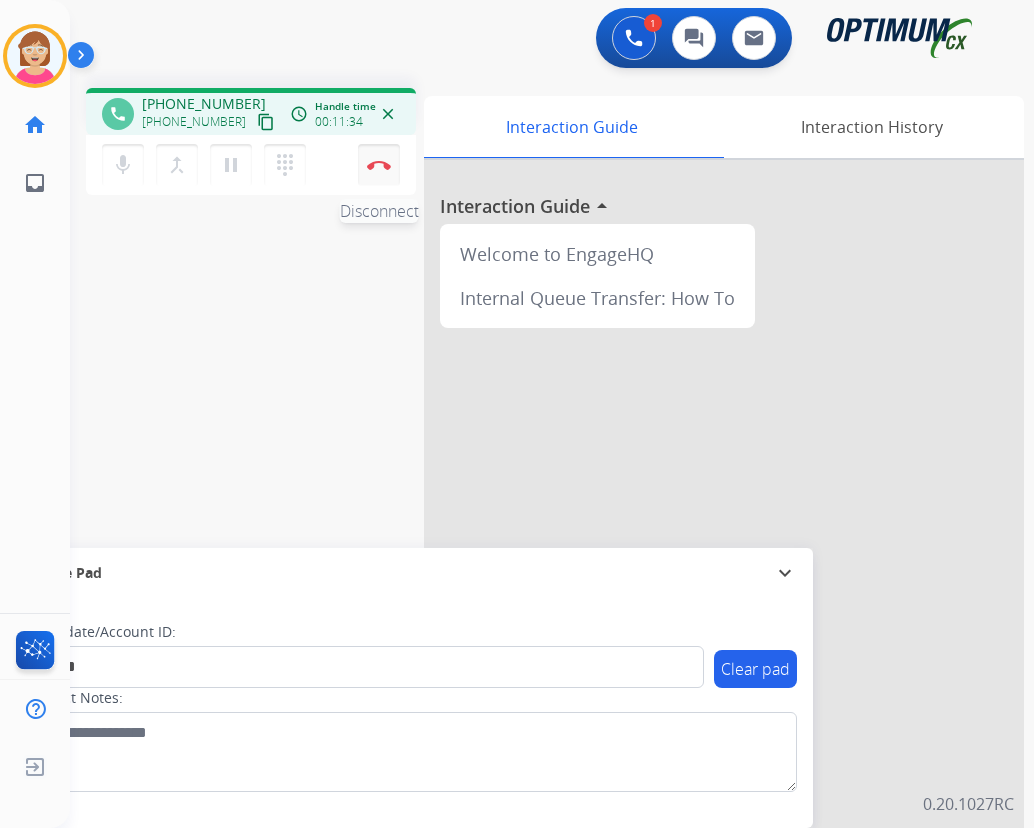 click on "Disconnect" at bounding box center [379, 165] 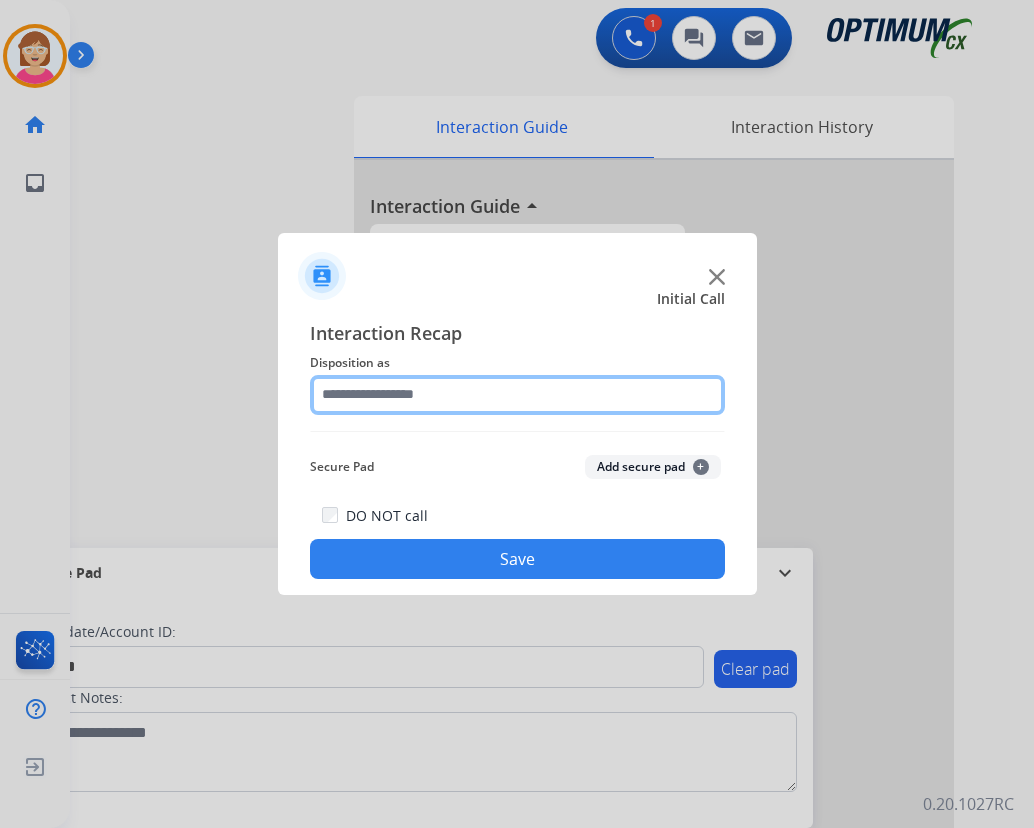 click 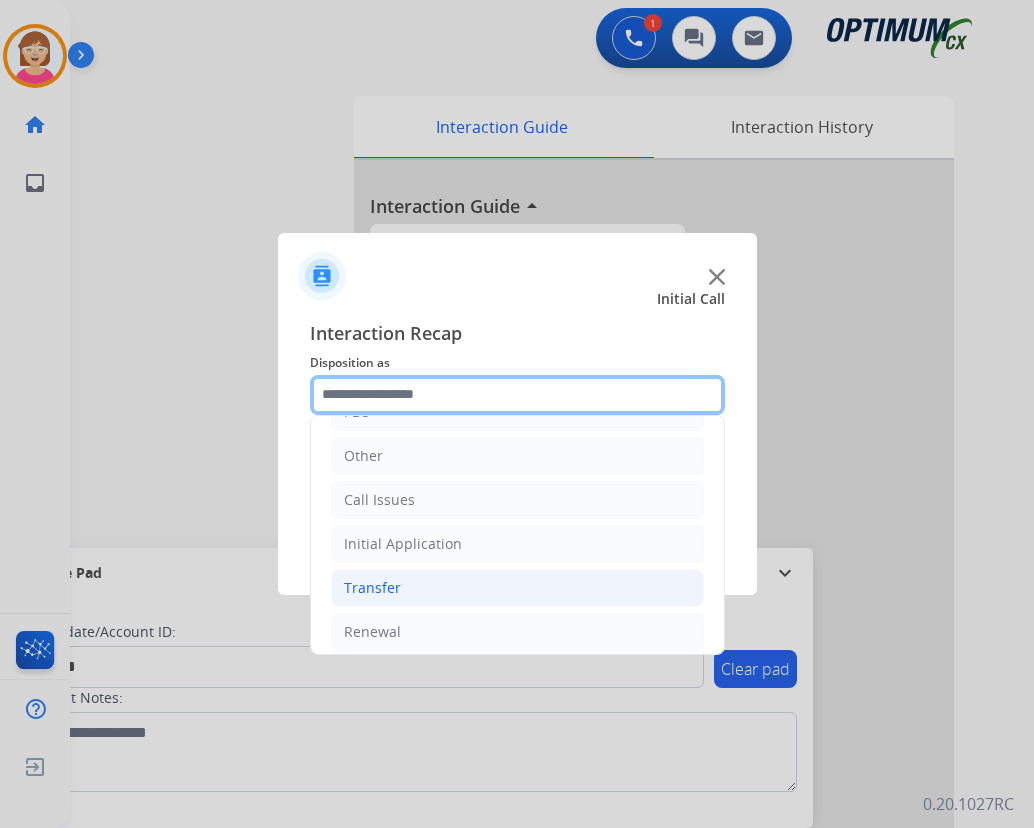 scroll, scrollTop: 136, scrollLeft: 0, axis: vertical 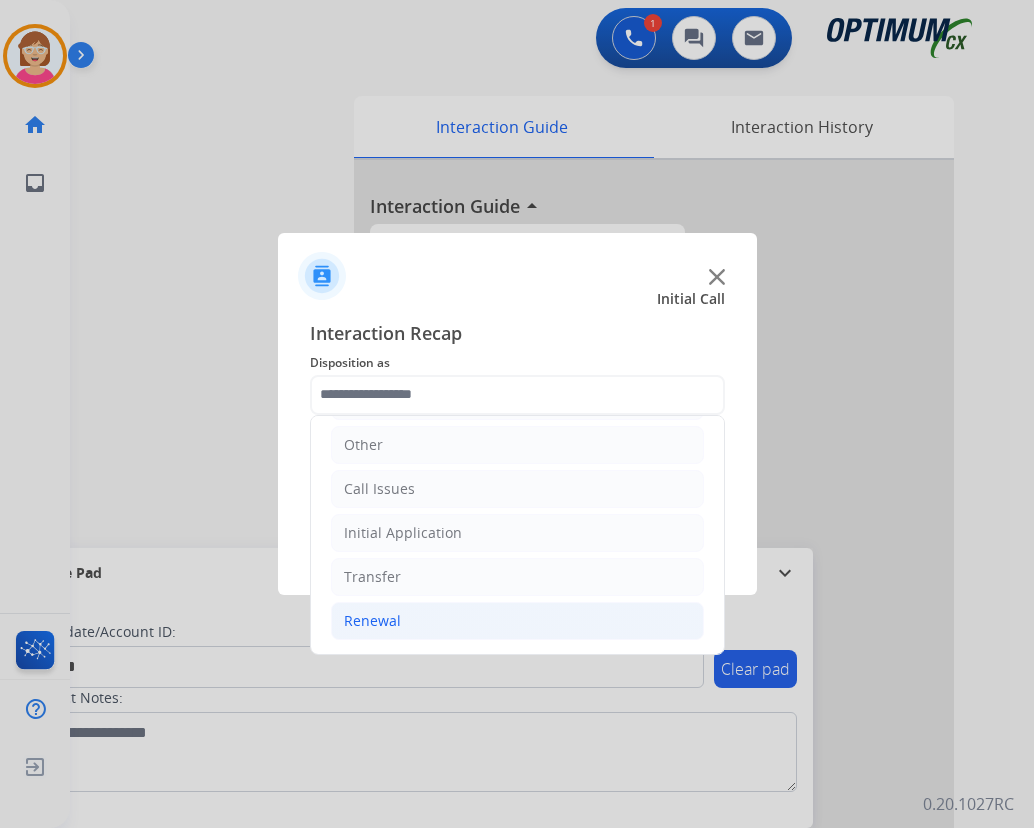 click on "Renewal" 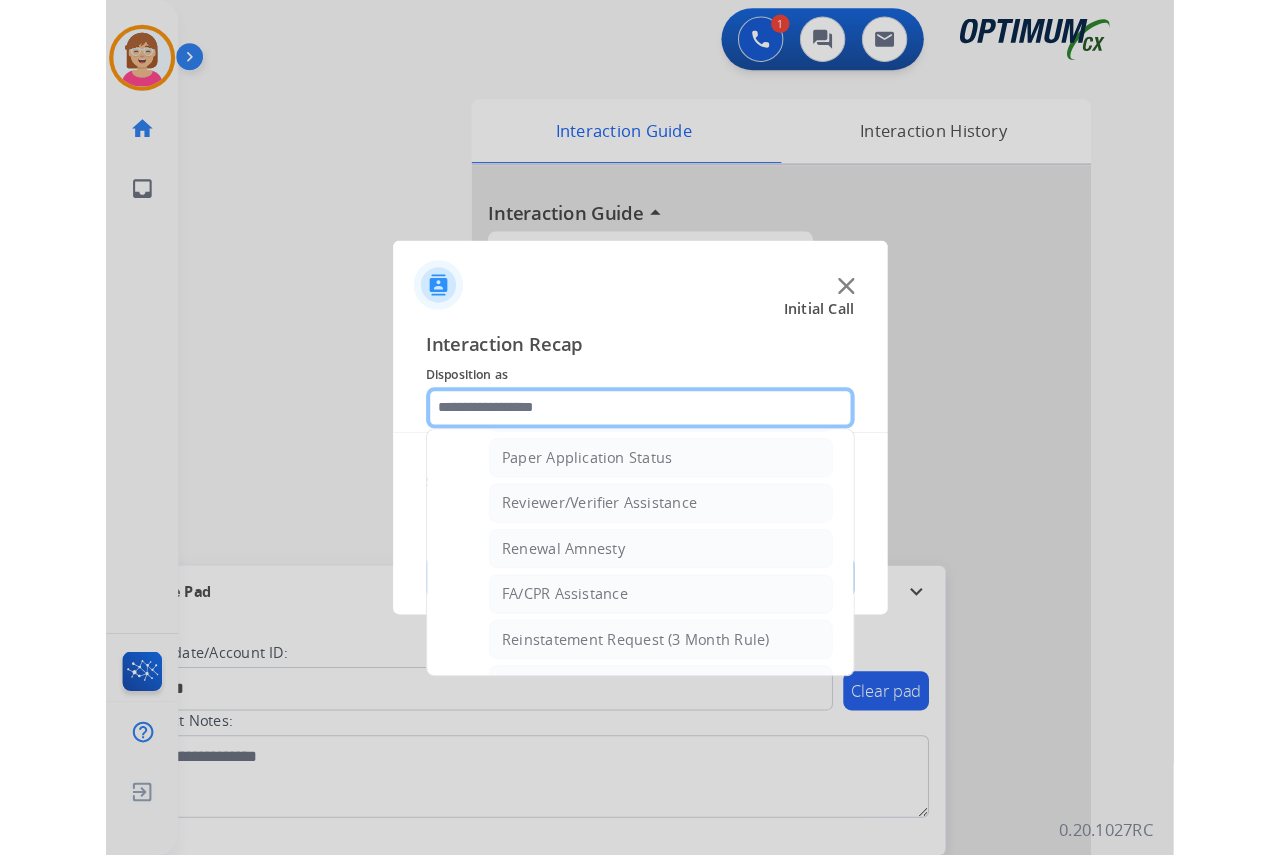 scroll, scrollTop: 736, scrollLeft: 0, axis: vertical 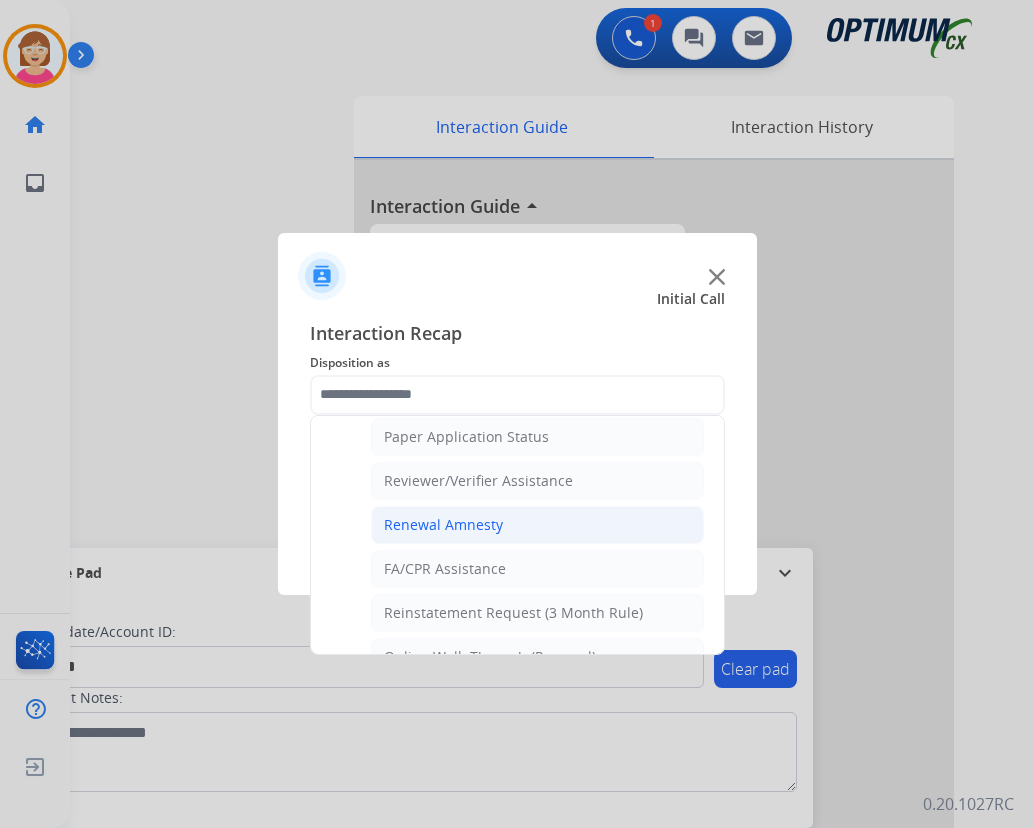 click on "Renewal Amnesty" 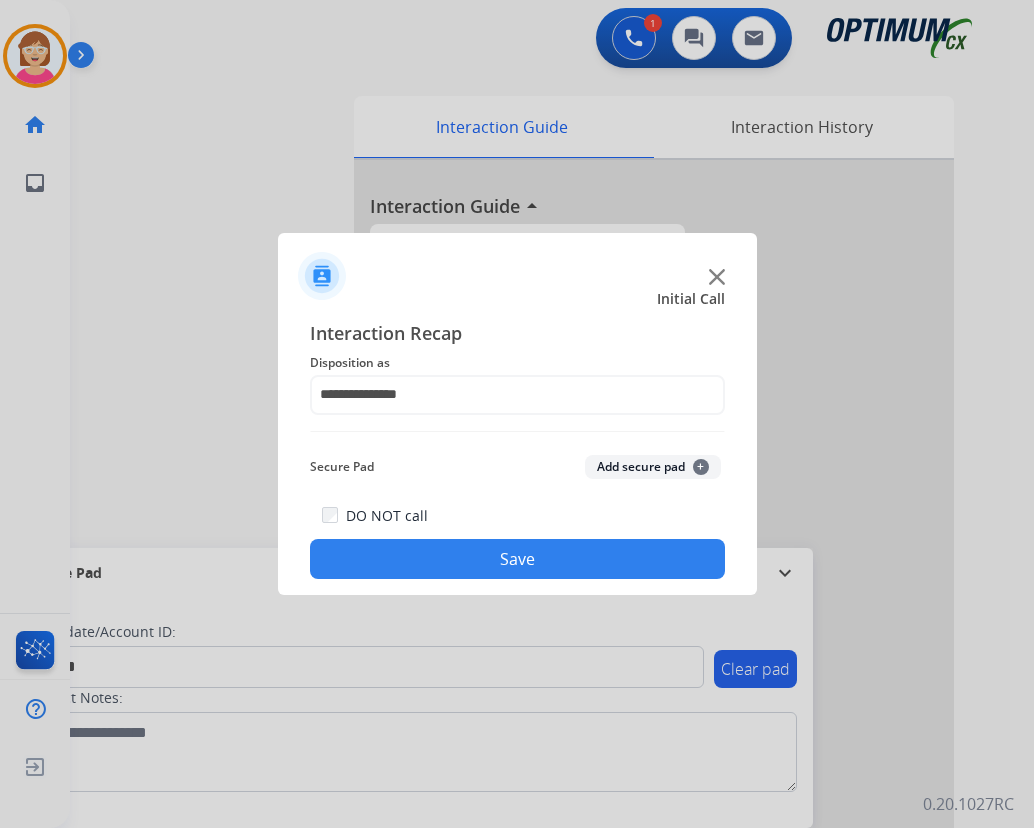 click on "+" 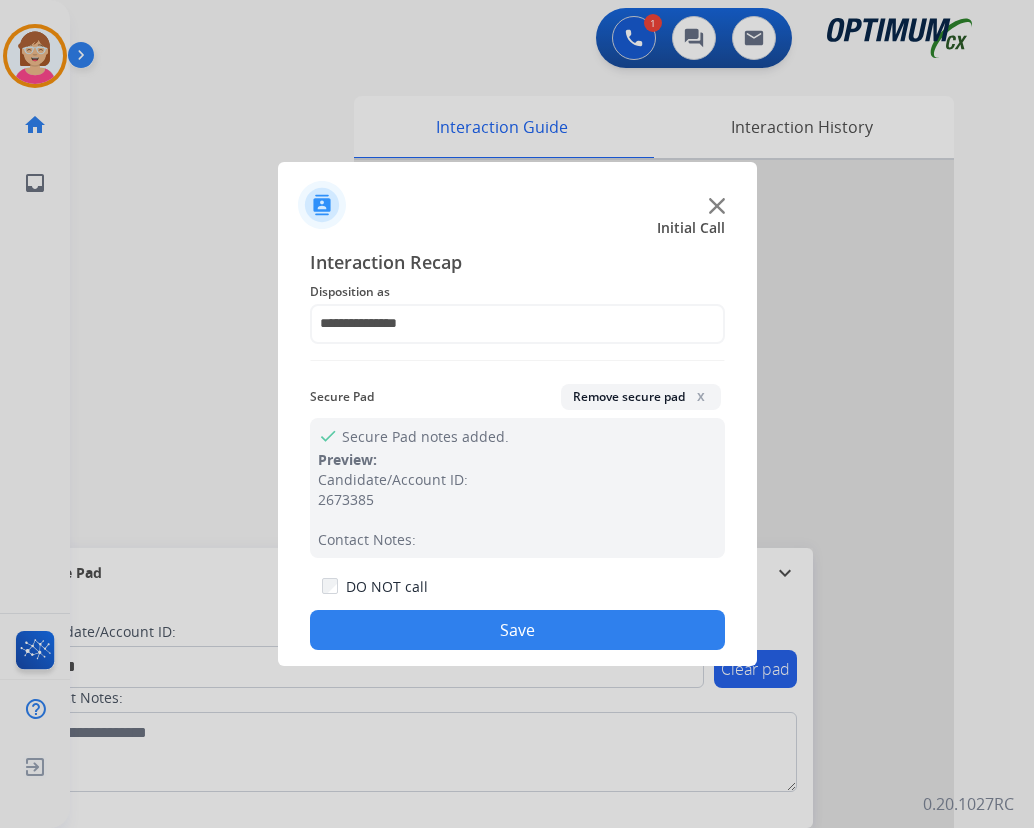 click on "Save" 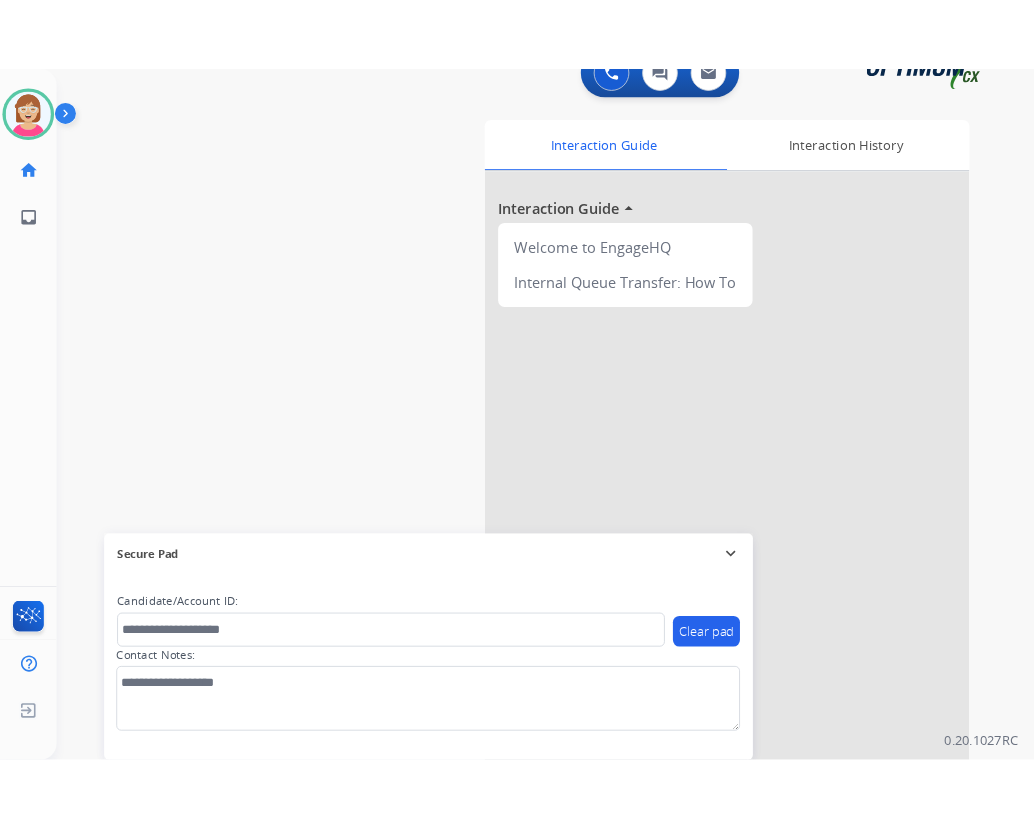 scroll, scrollTop: 51, scrollLeft: 0, axis: vertical 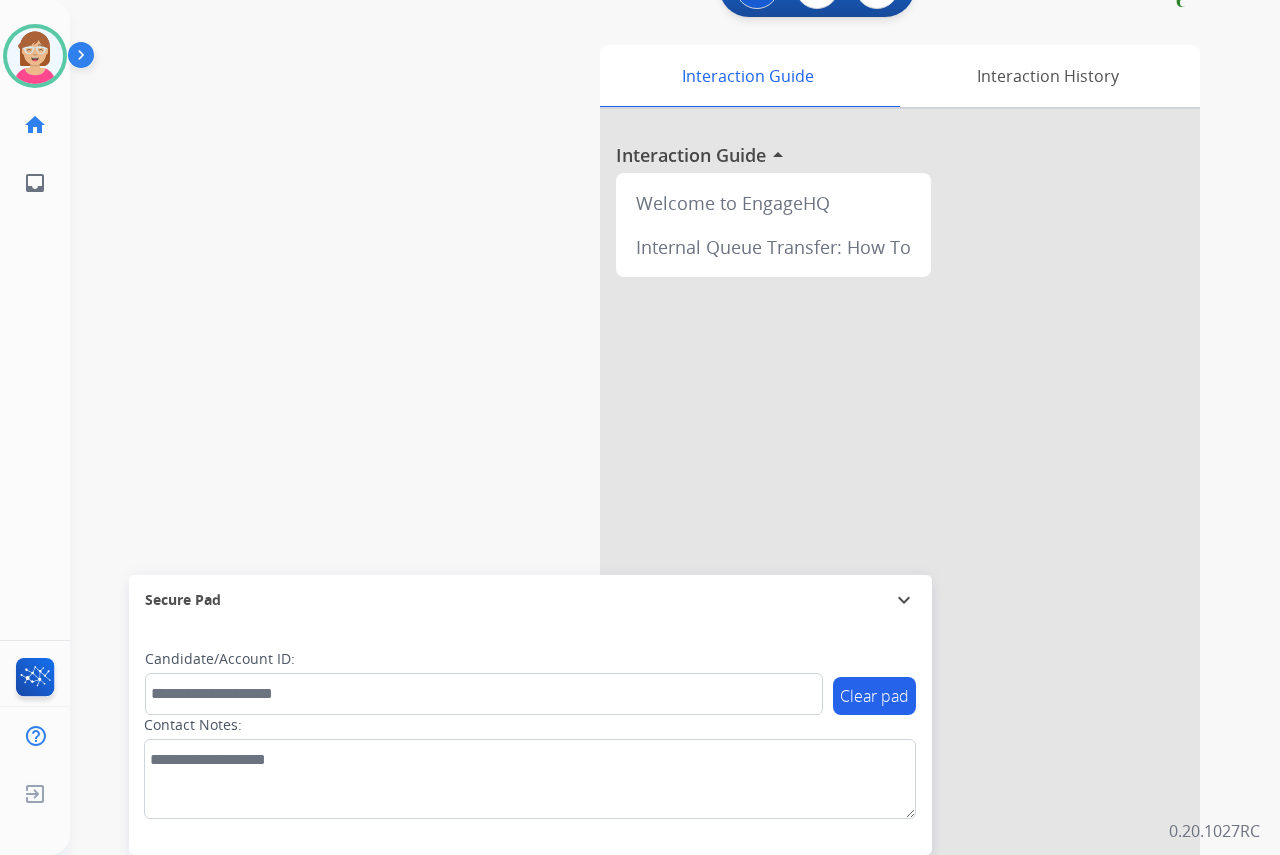 click on "swap_horiz Break voice bridge close_fullscreen Connect 3-Way Call merge_type Separate 3-Way Call  Interaction Guide   Interaction History  Interaction Guide arrow_drop_up  Welcome to EngageHQ   Internal Queue Transfer: How To  Secure Pad expand_more Clear pad Candidate/Account ID: Contact Notes:" at bounding box center [651, 438] 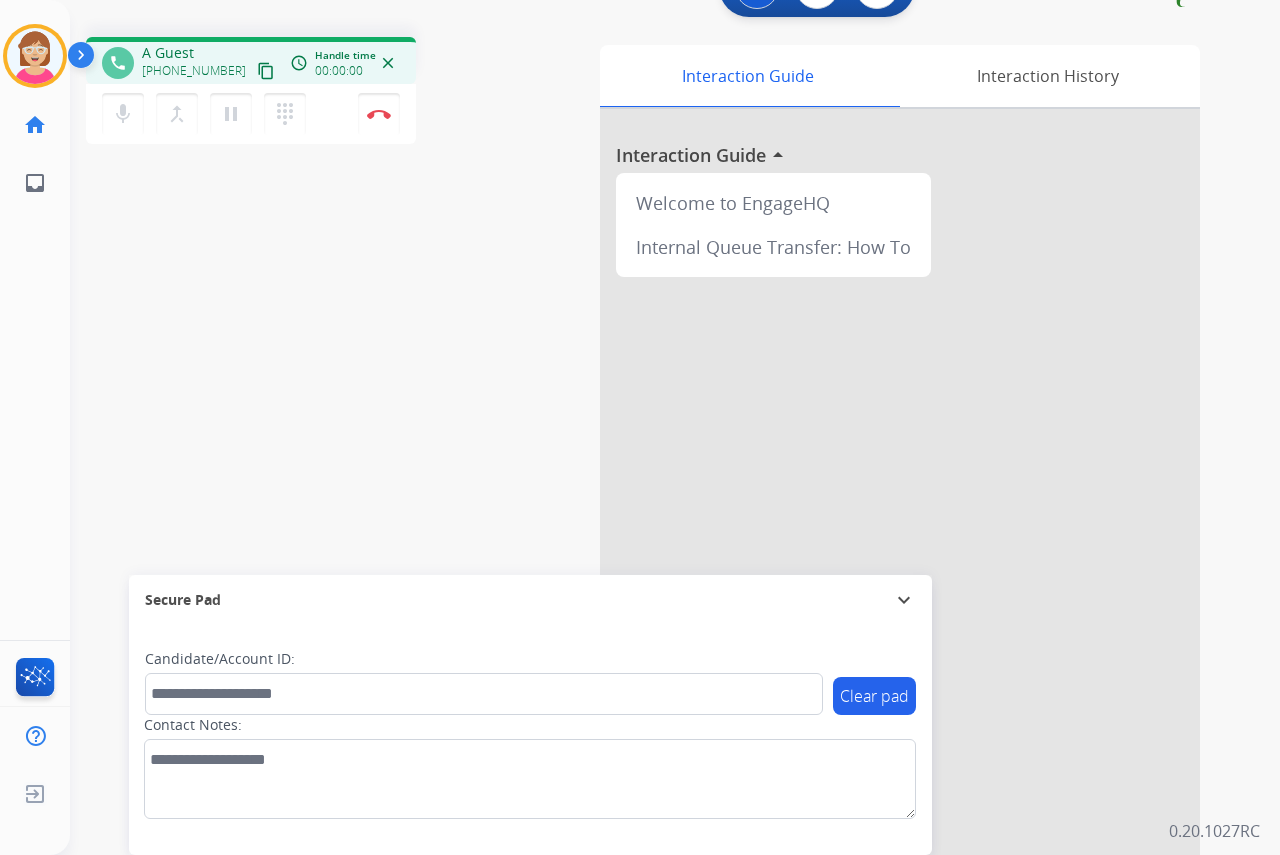 click on "[PERSON_NAME]  Edit Avatar  Agent:   [PERSON_NAME] Profile:  OCX Training home  Home  Home inbox  Emails  Emails  FocalPoints  Help Center  Help Center  Log out  Log out" 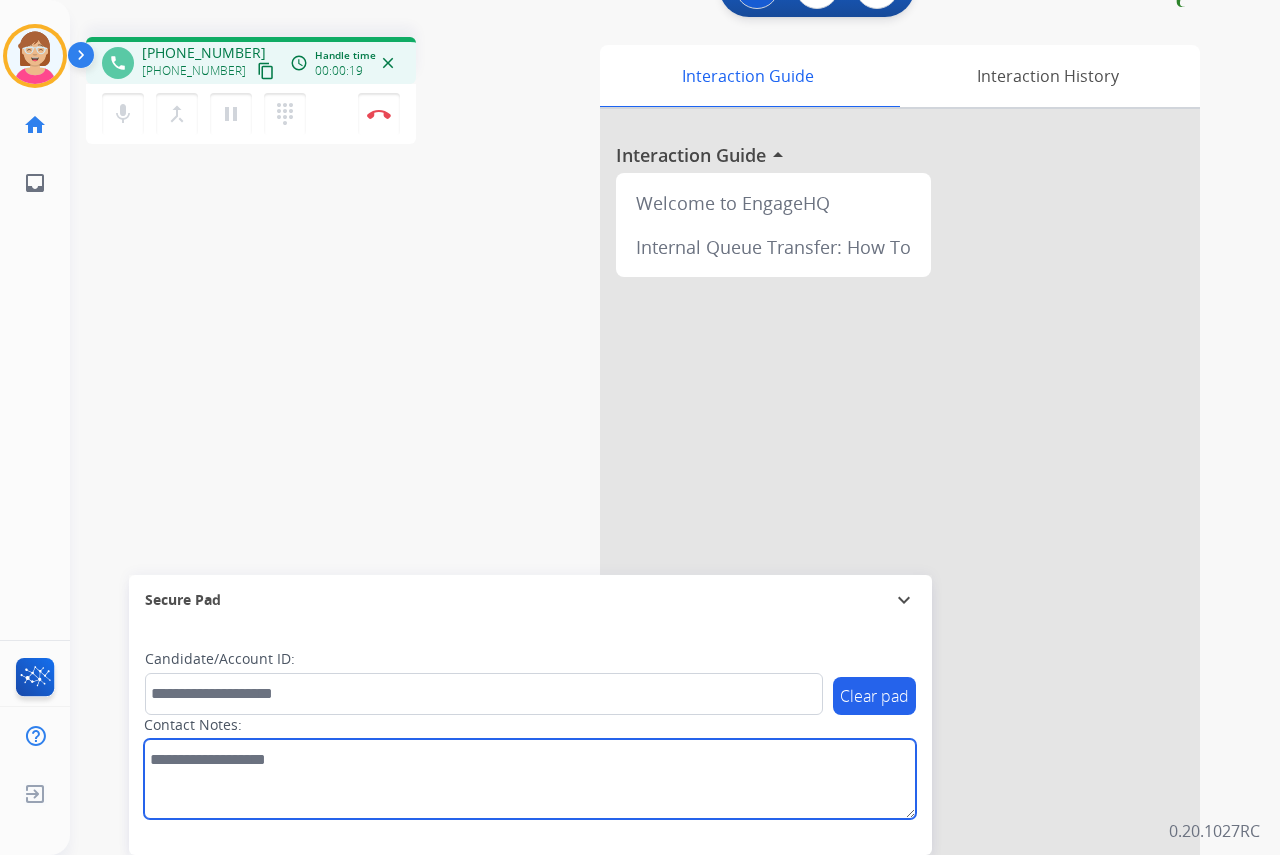 click at bounding box center [530, 779] 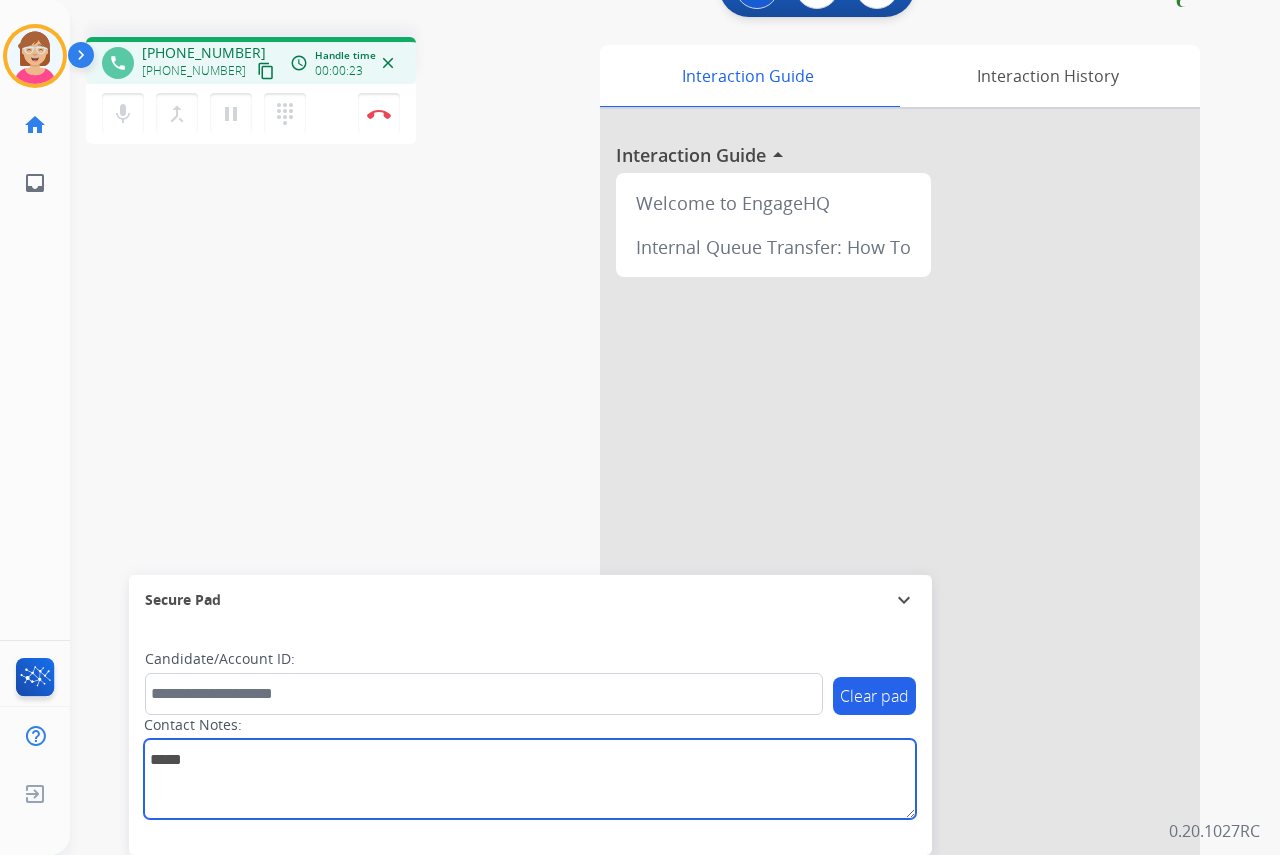 click at bounding box center (530, 779) 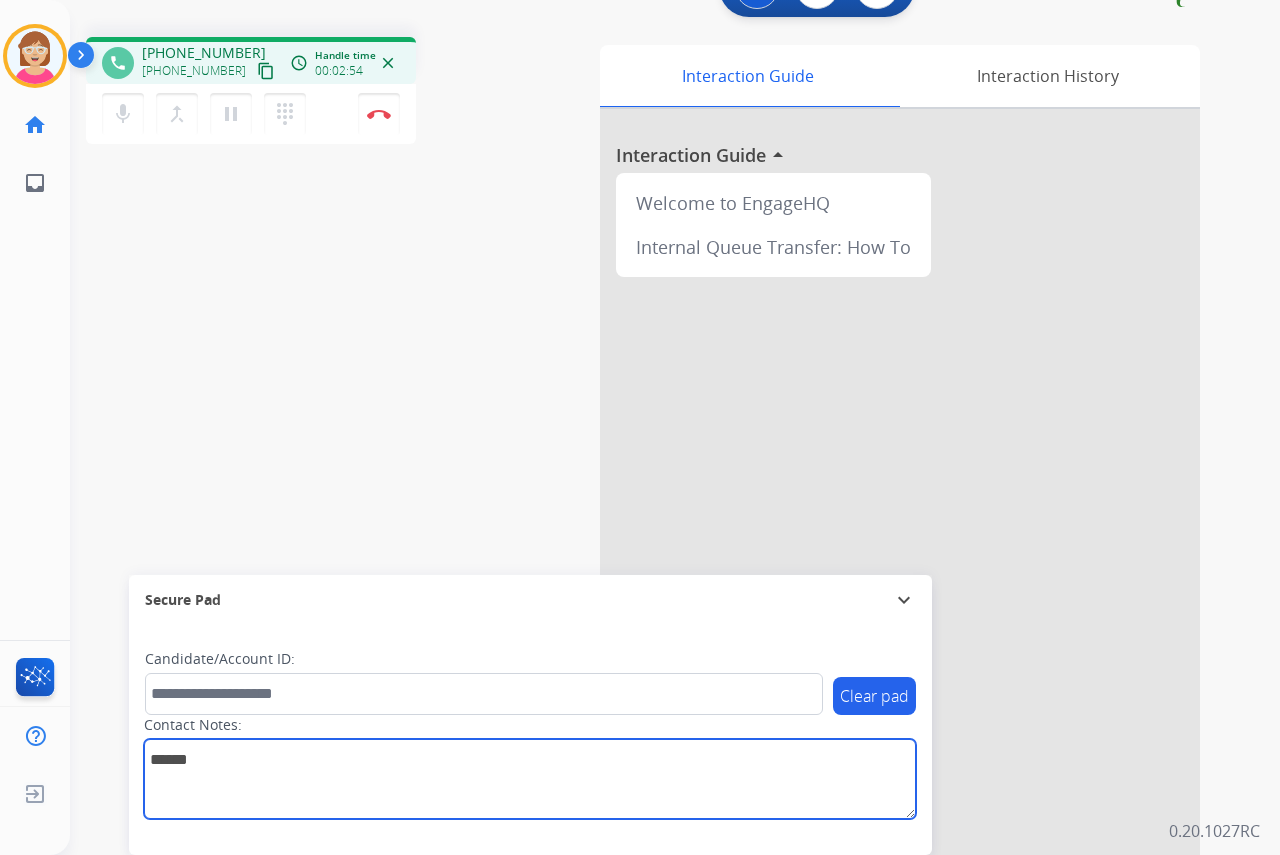 type on "******" 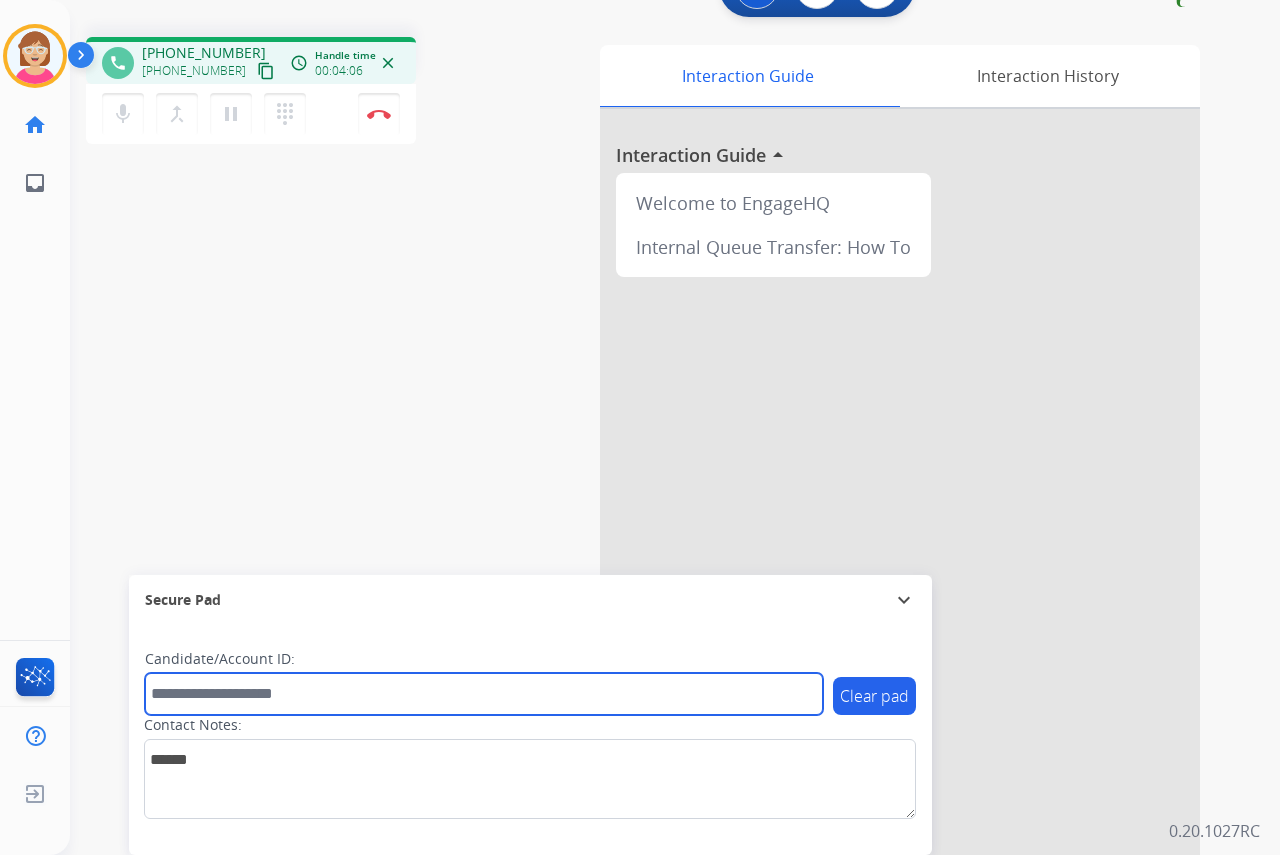 drag, startPoint x: 185, startPoint y: 695, endPoint x: 160, endPoint y: 684, distance: 27.313 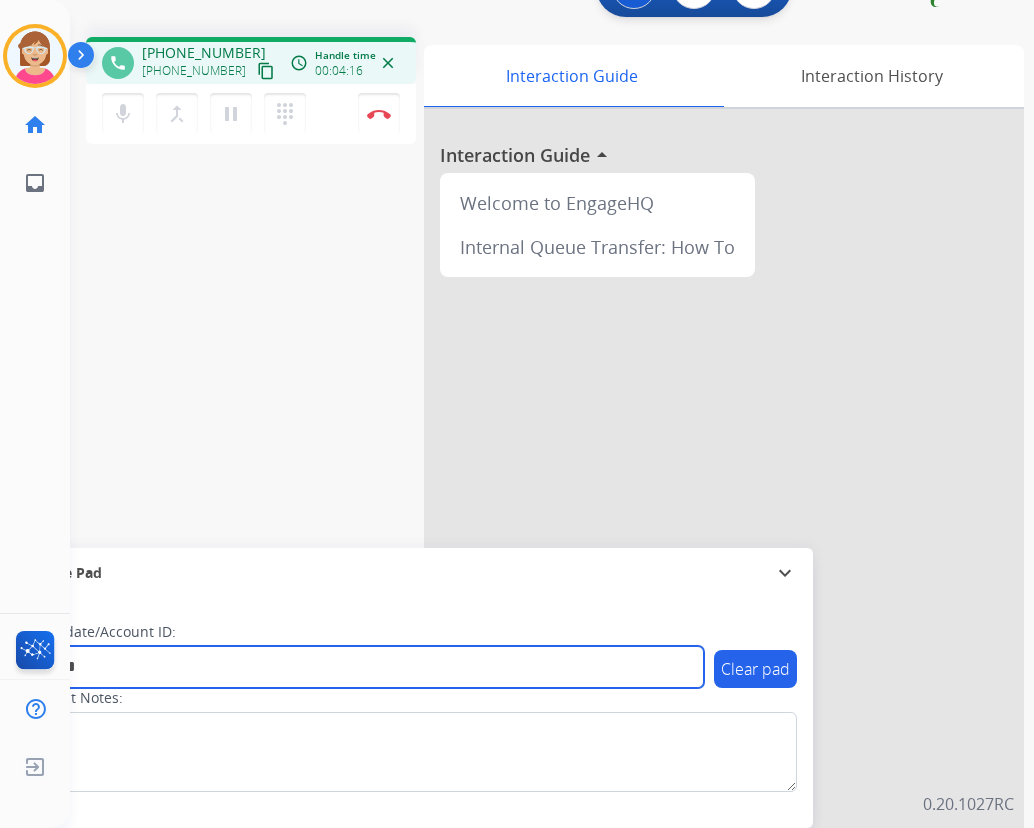 type on "*******" 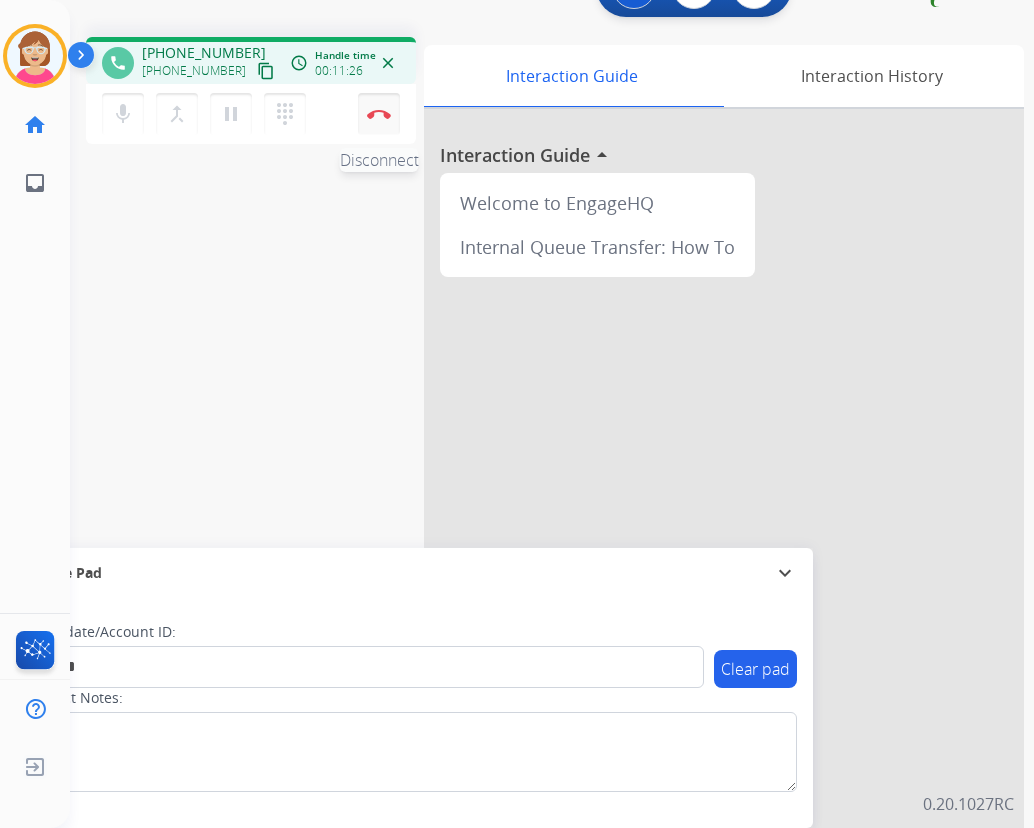 click at bounding box center [379, 114] 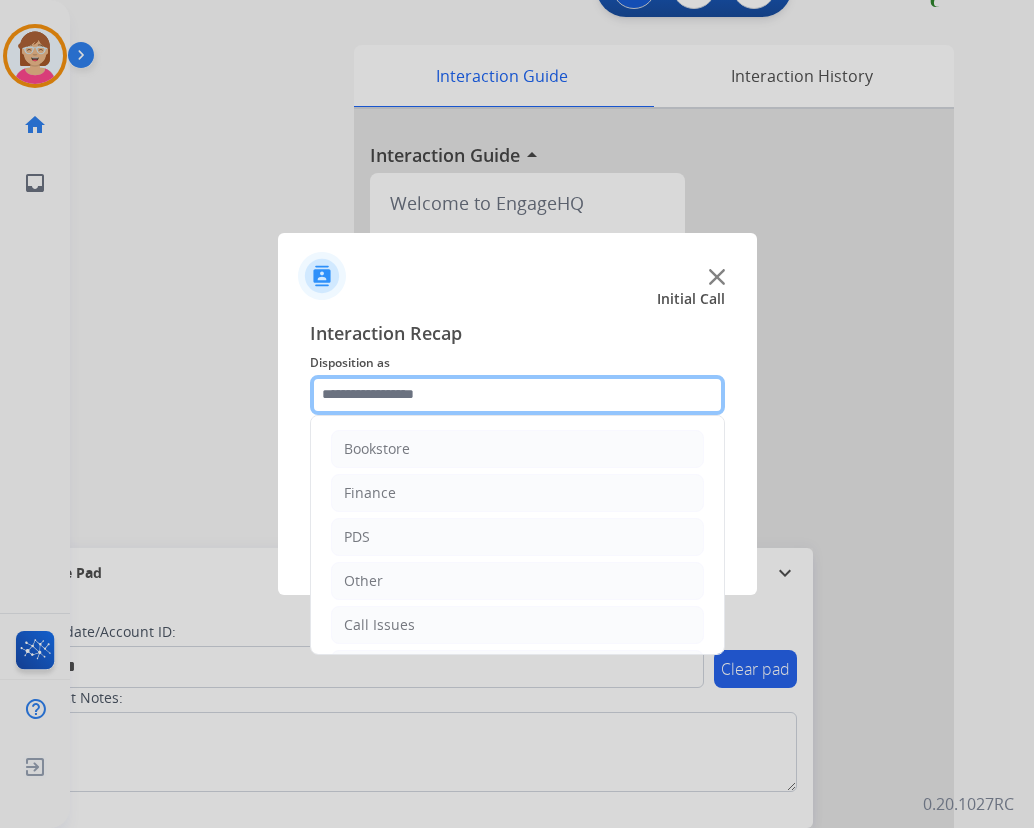 click 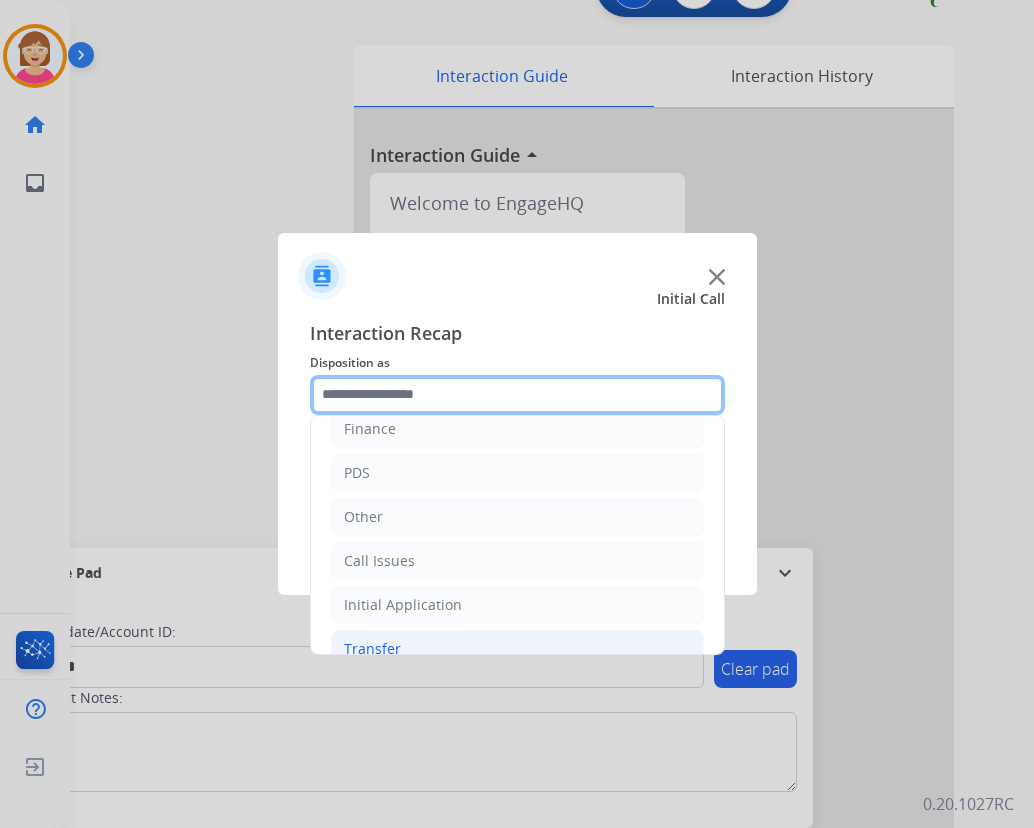 scroll, scrollTop: 136, scrollLeft: 0, axis: vertical 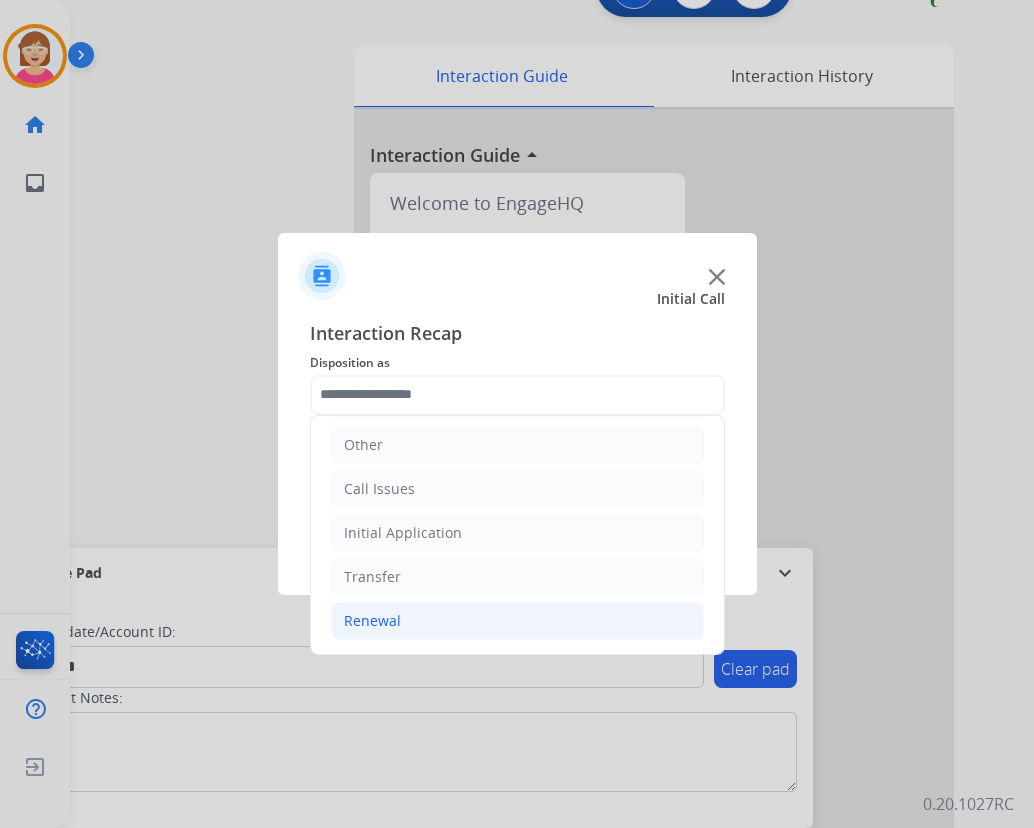 click on "Renewal" 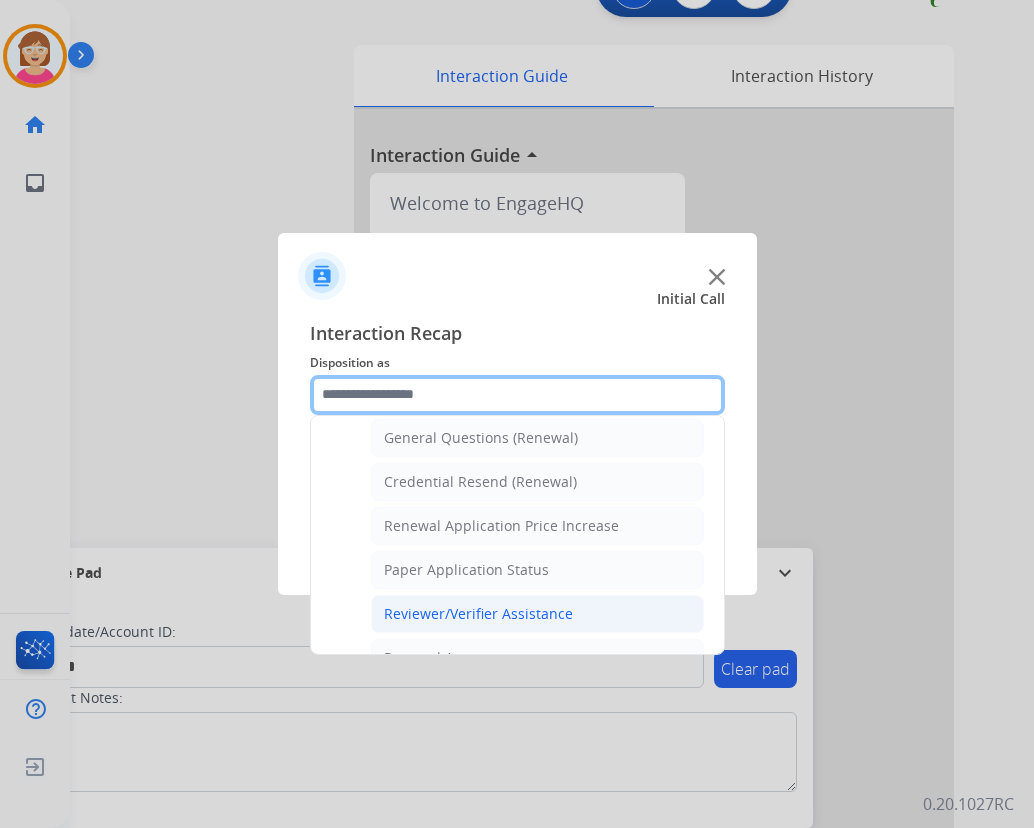 scroll, scrollTop: 572, scrollLeft: 0, axis: vertical 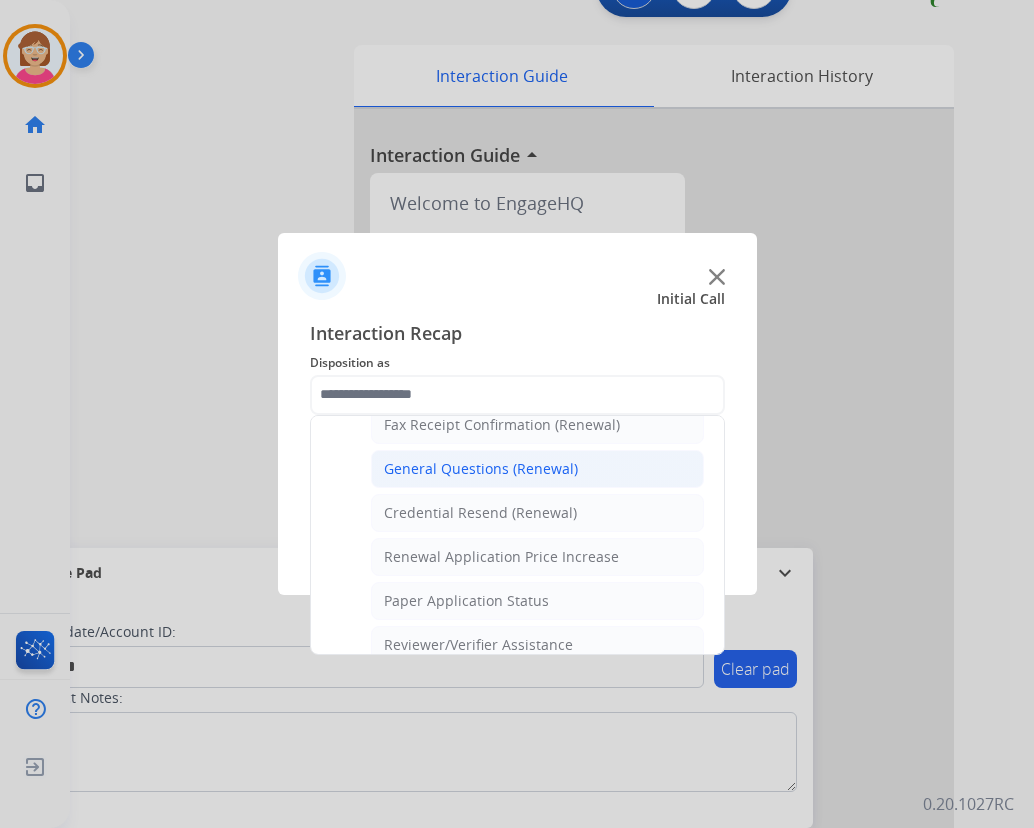 click on "General Questions (Renewal)" 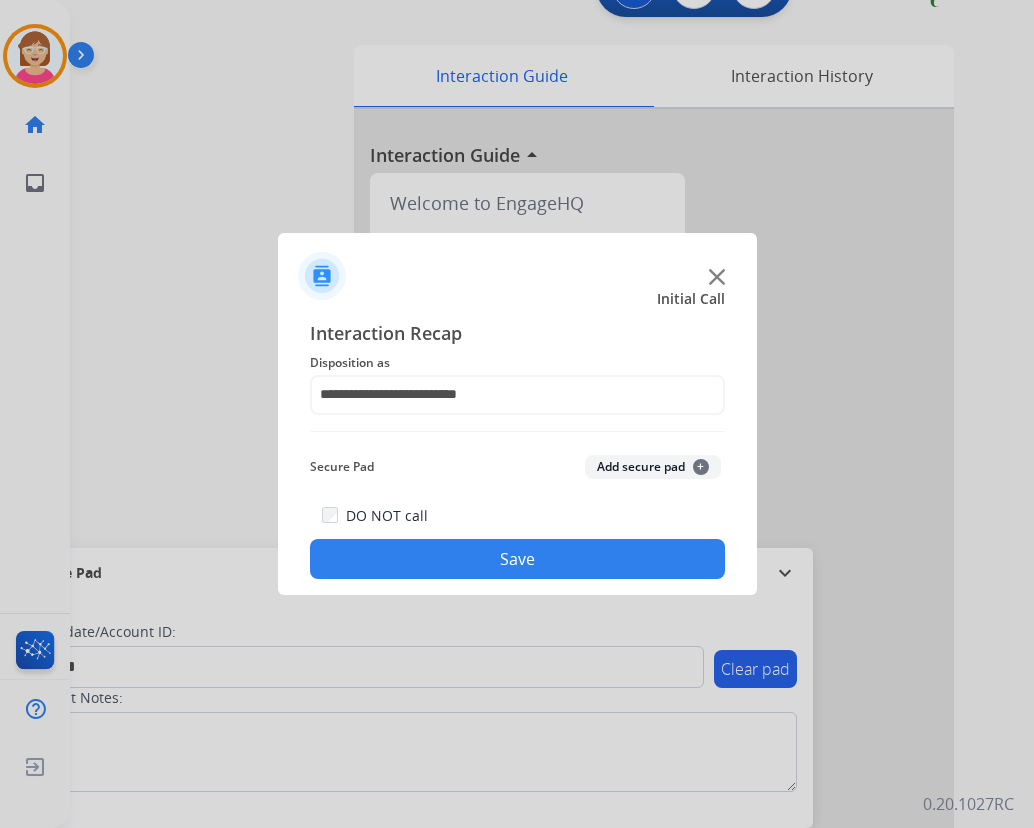 click on "+" 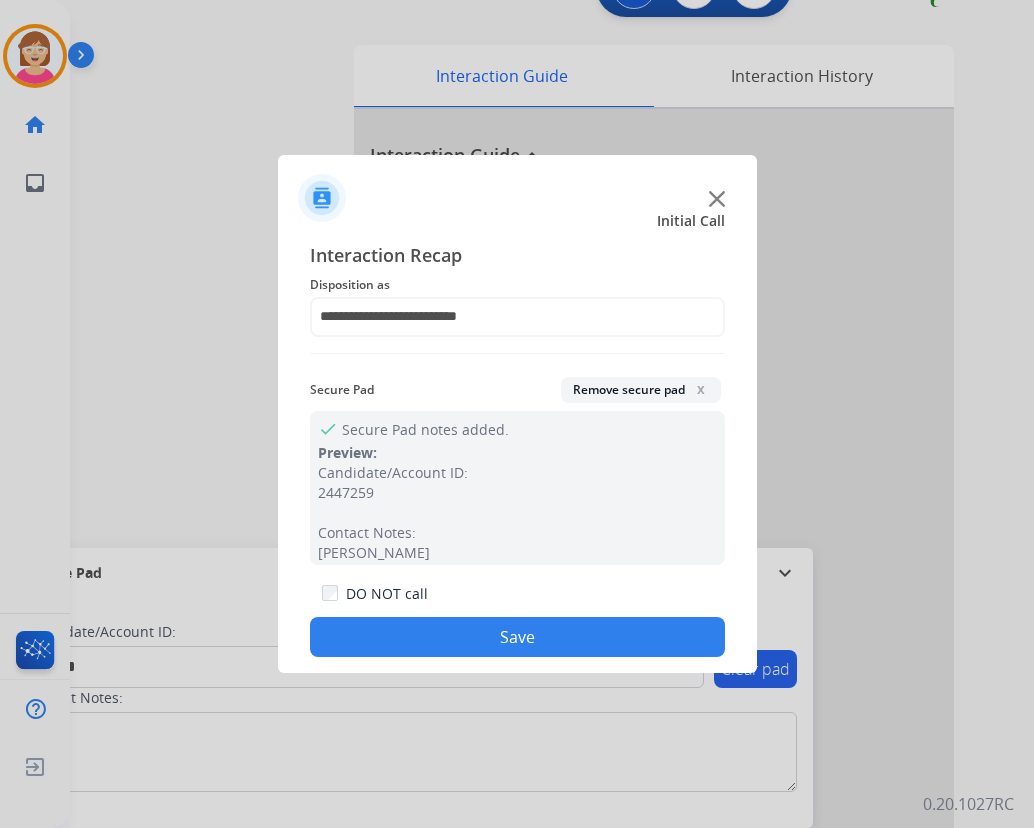 drag, startPoint x: 444, startPoint y: 627, endPoint x: 438, endPoint y: 587, distance: 40.4475 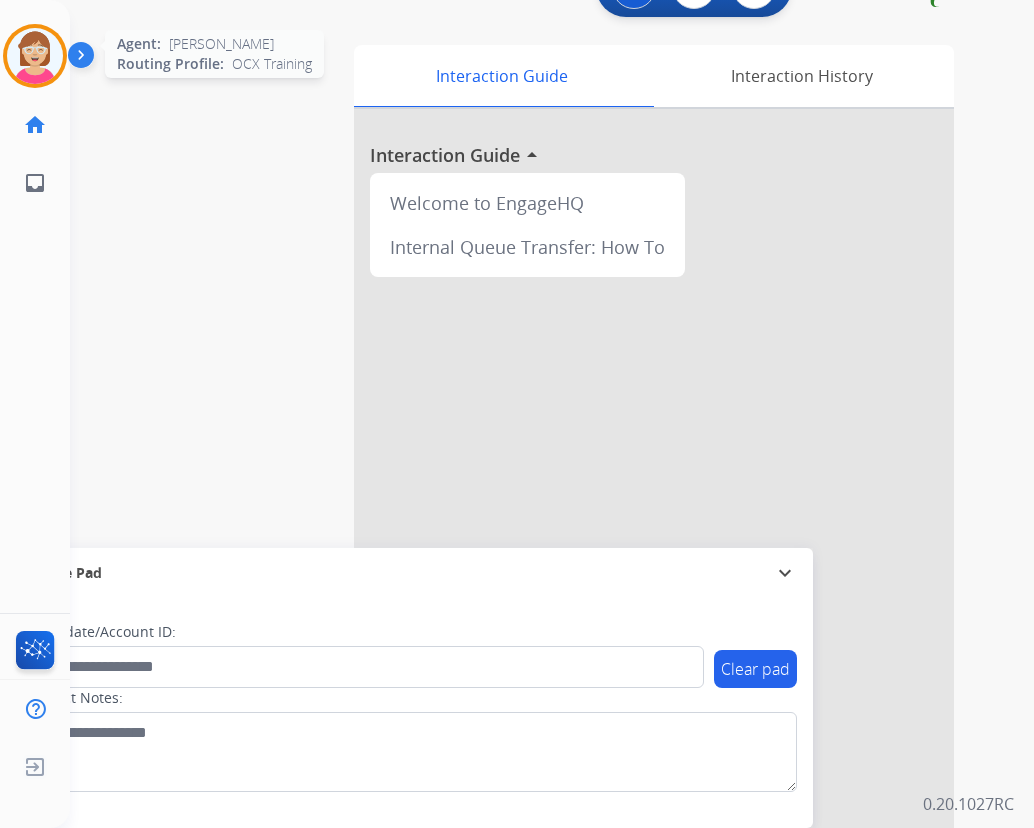 click at bounding box center (35, 56) 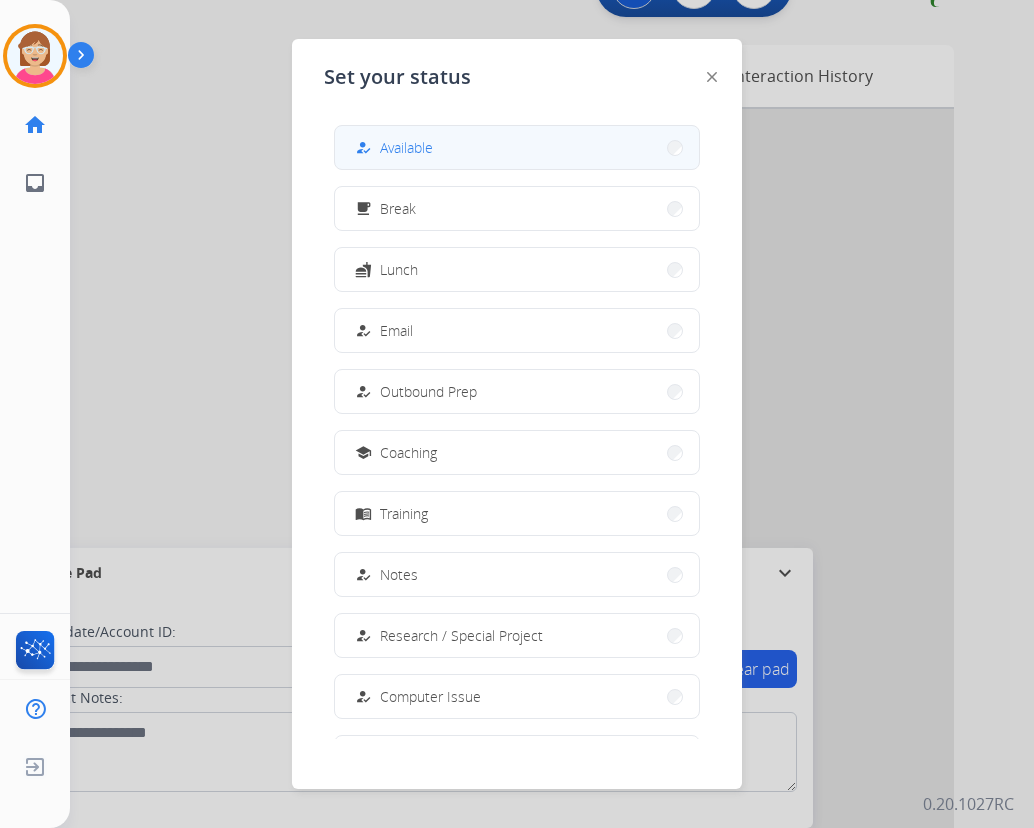 click on "Available" at bounding box center (406, 147) 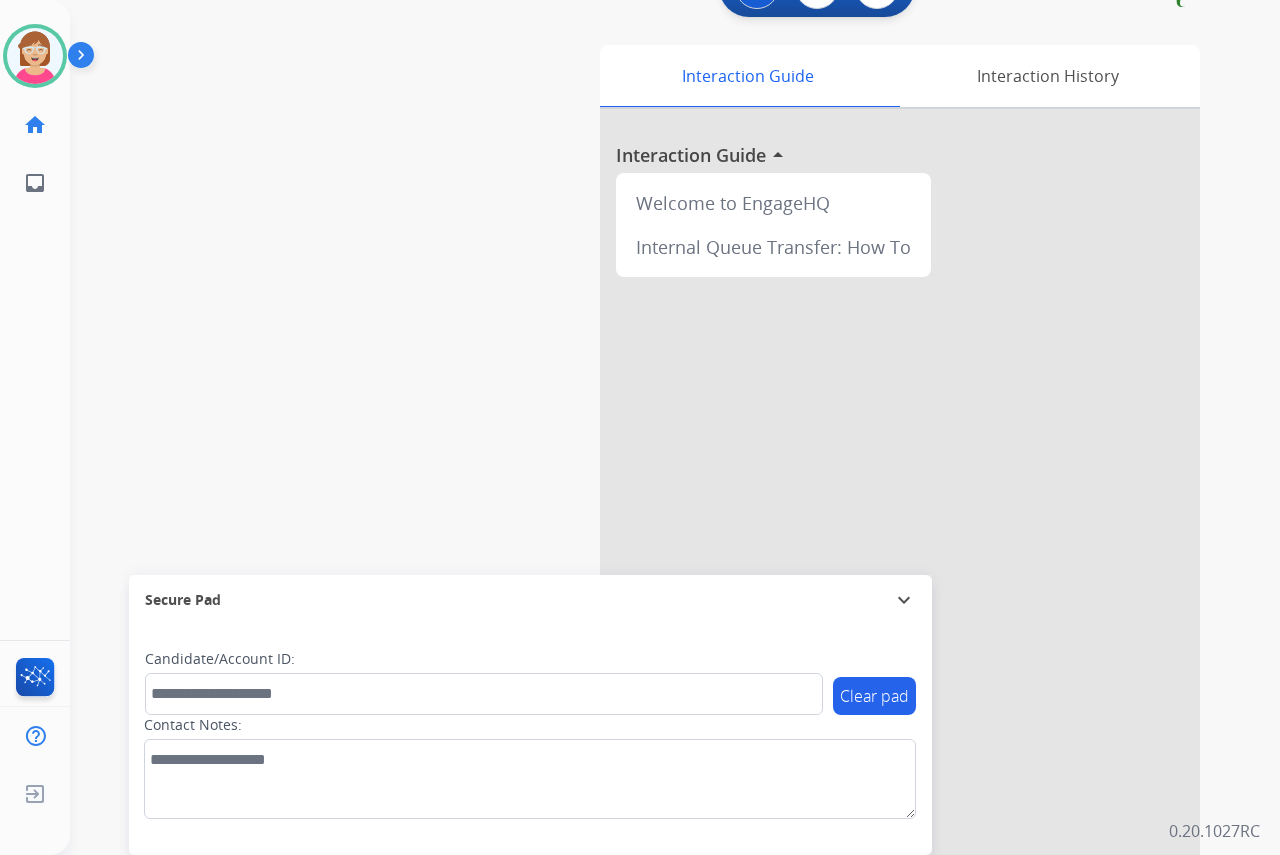 click on "[PERSON_NAME]   Available  Edit Avatar  Agent:   [PERSON_NAME] Profile:  OCX Training home  Home  Home inbox  Emails  Emails  FocalPoints  Help Center  Help Center  Log out  Log out" 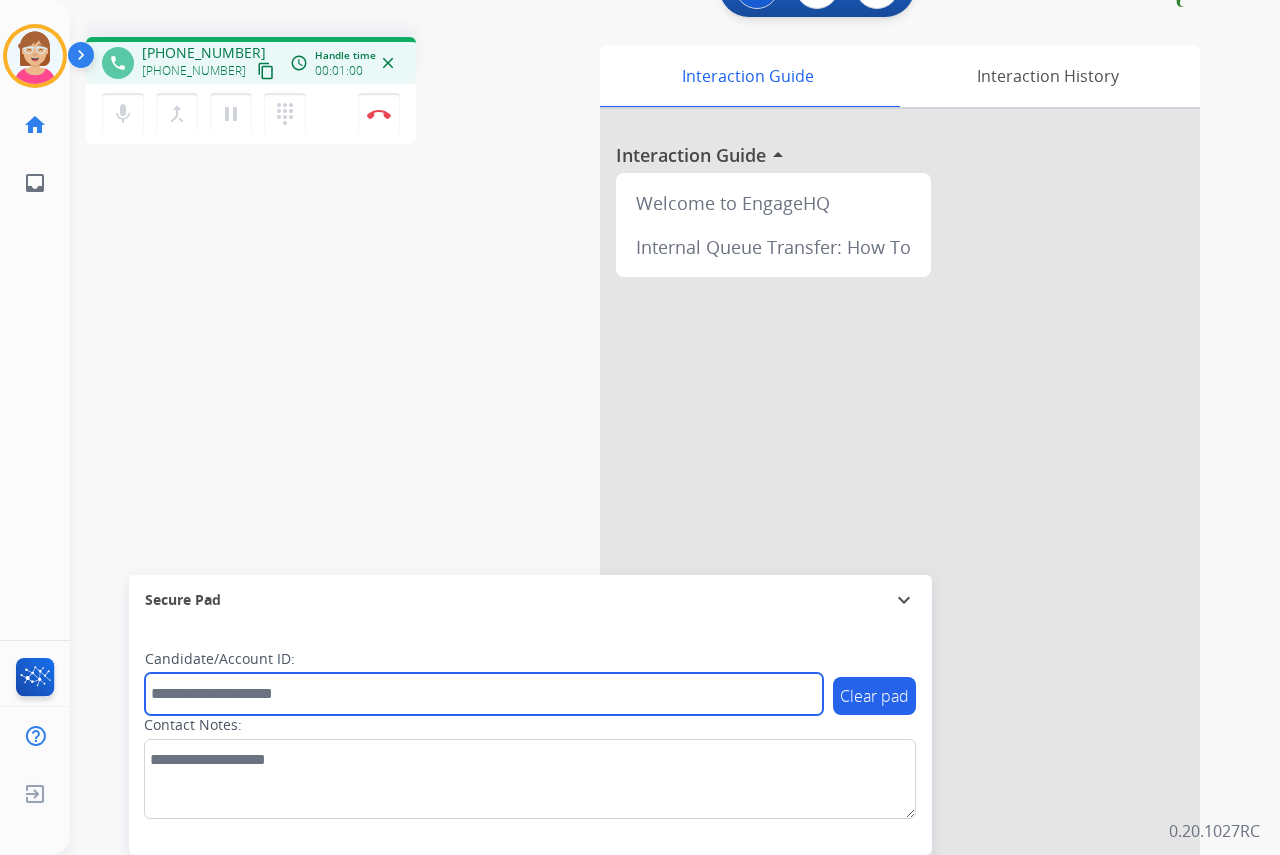 click at bounding box center (484, 694) 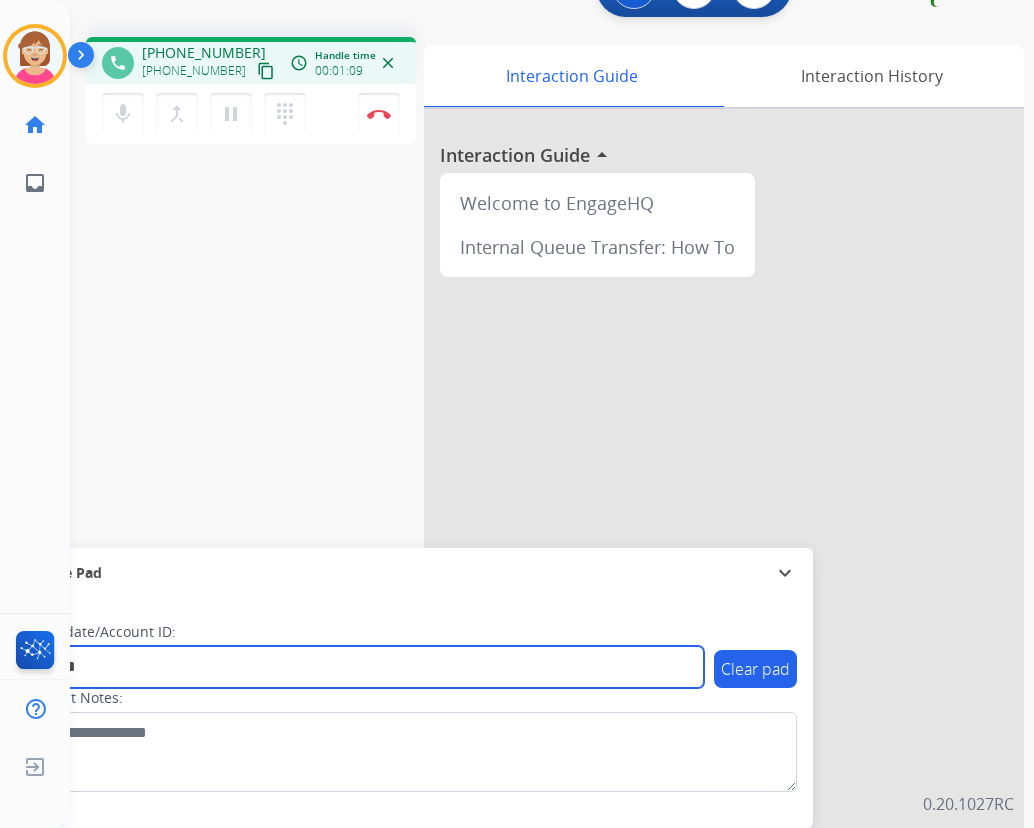 type on "*******" 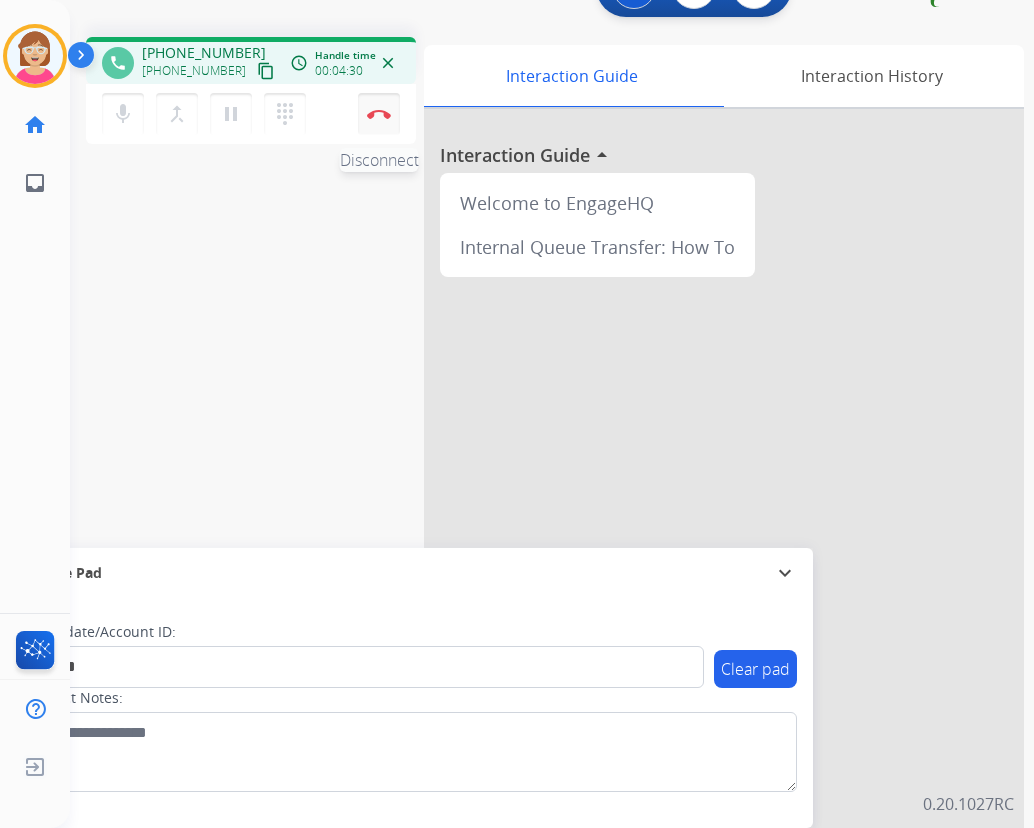 click at bounding box center [379, 114] 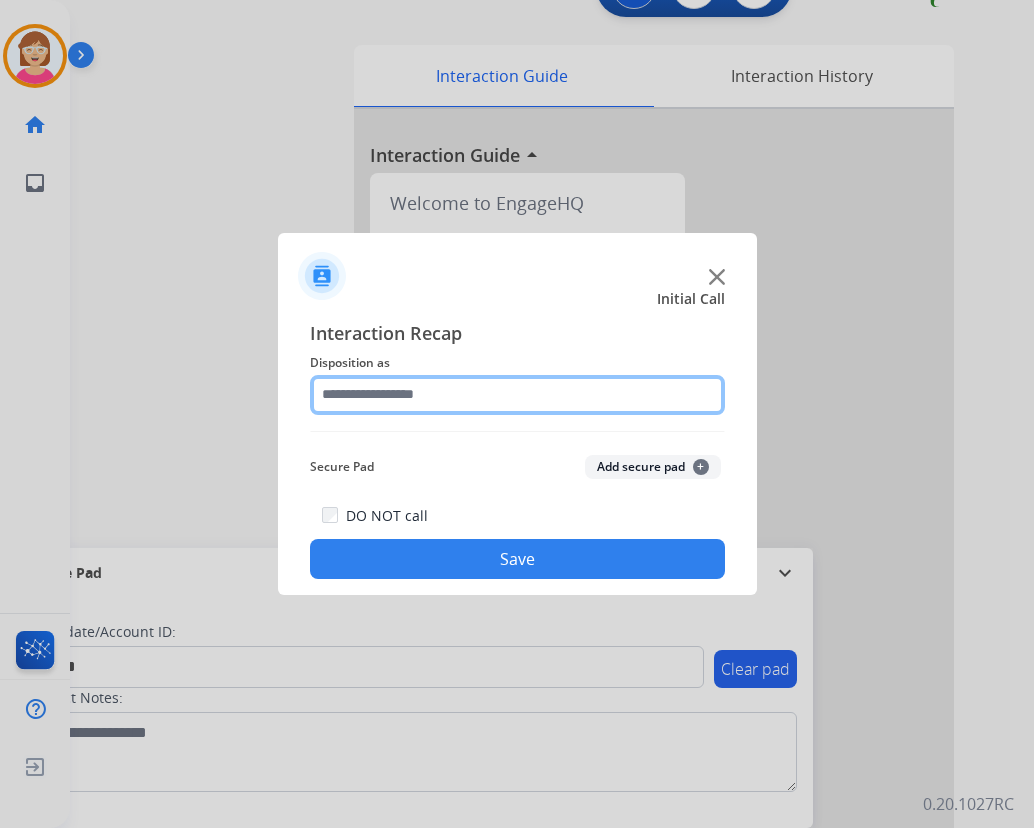 click 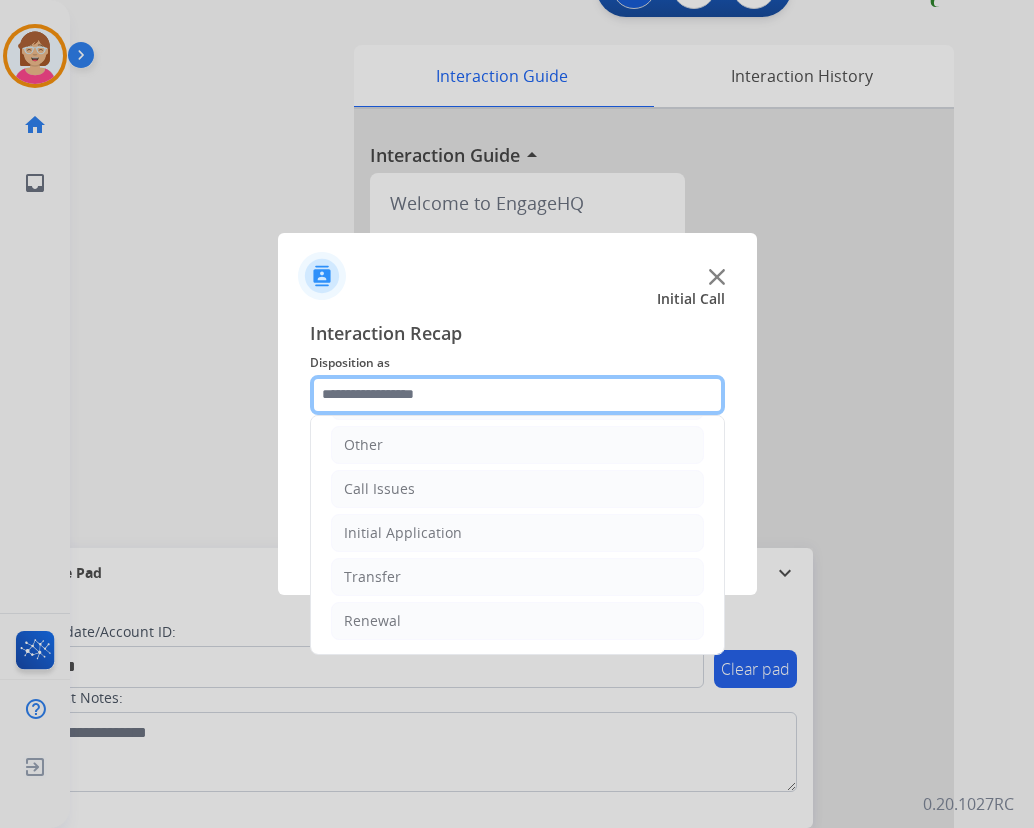 scroll, scrollTop: 36, scrollLeft: 0, axis: vertical 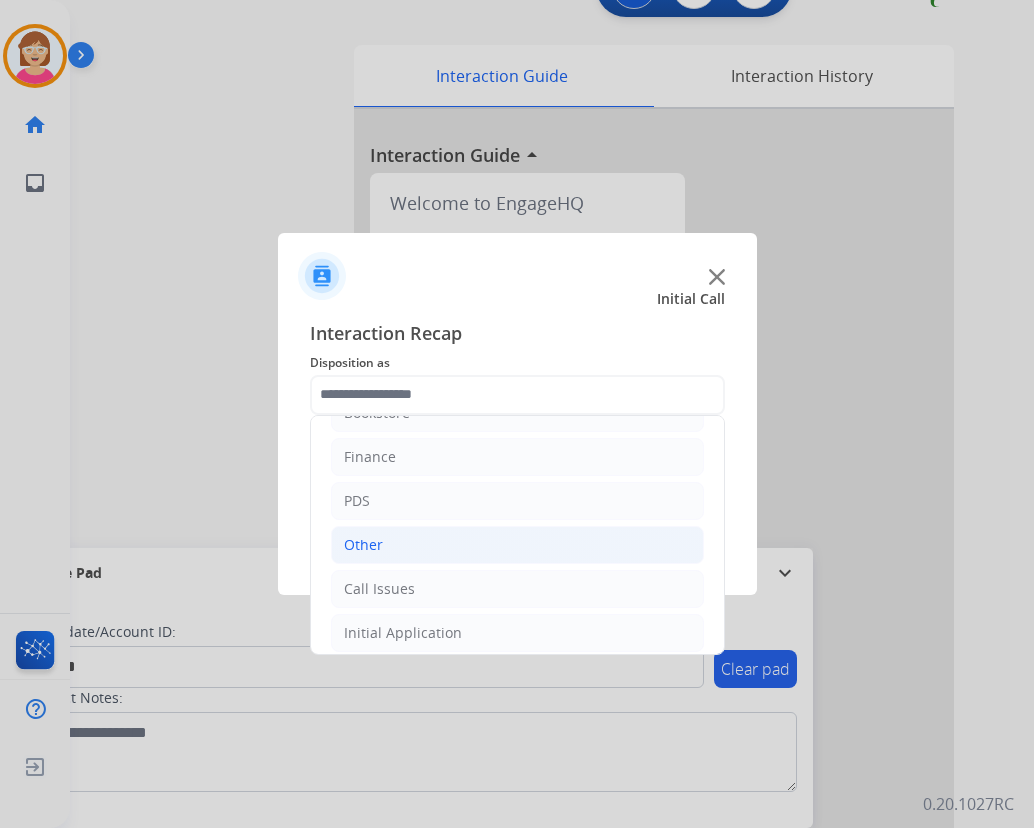 click on "Other" 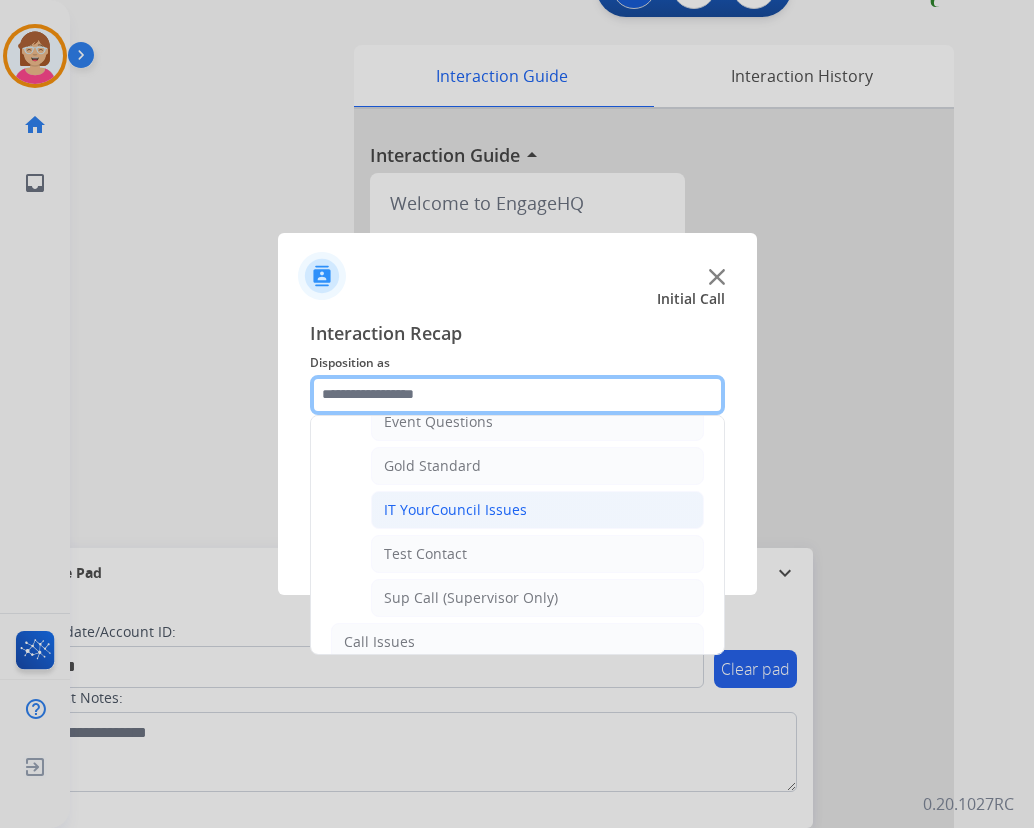 scroll, scrollTop: 336, scrollLeft: 0, axis: vertical 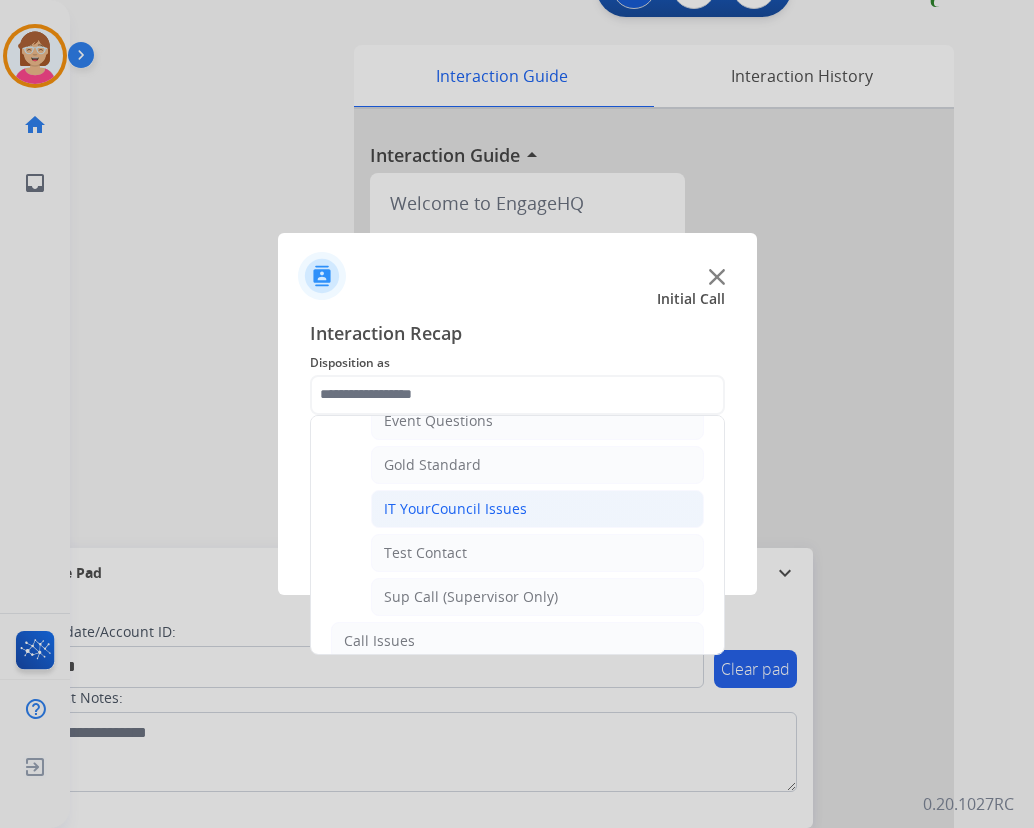 click on "IT YourCouncil Issues" 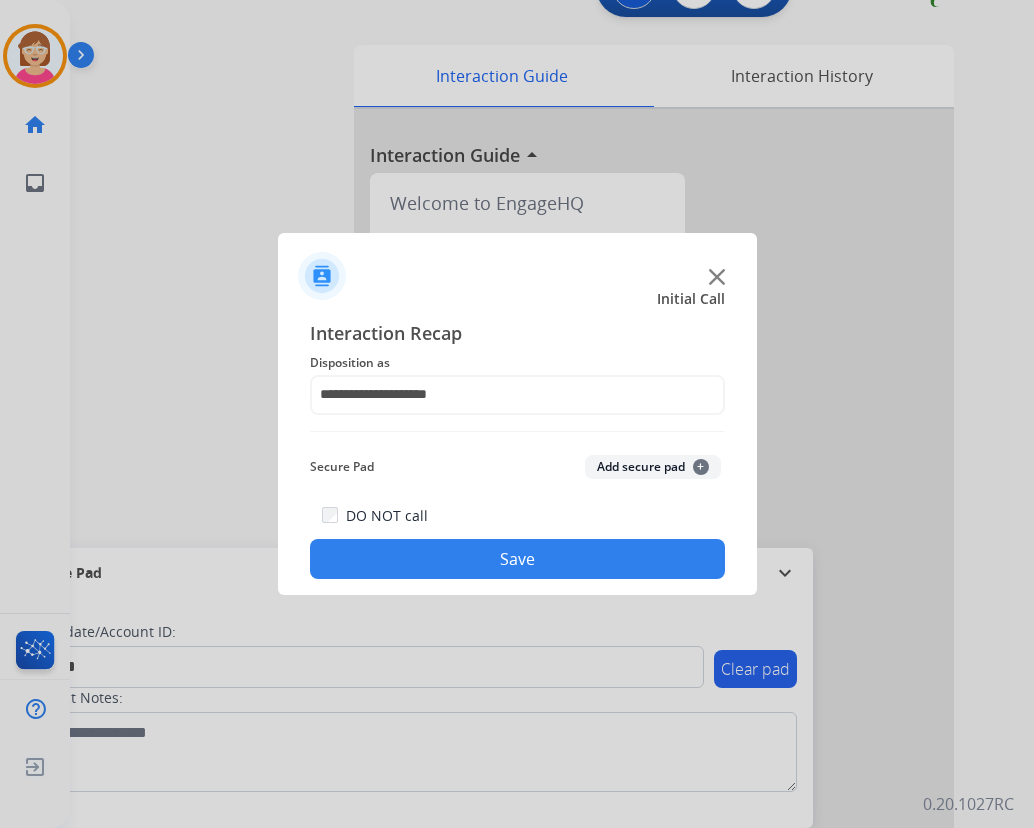 click on "+" 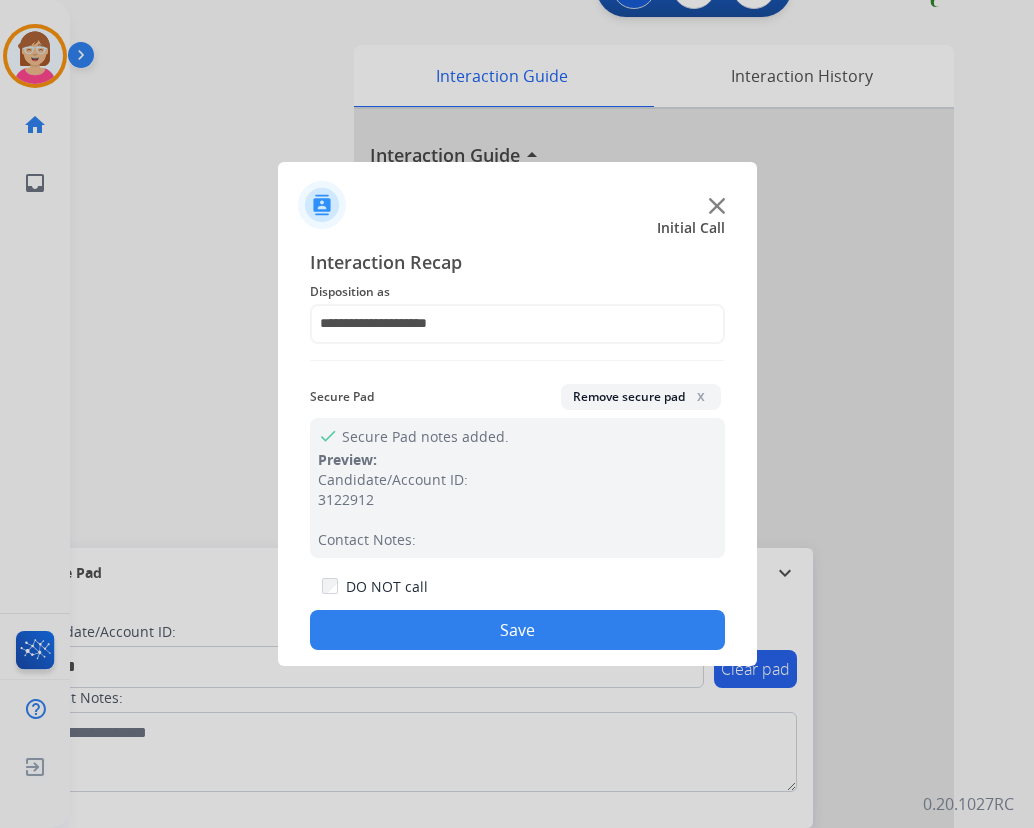 drag, startPoint x: 432, startPoint y: 624, endPoint x: 410, endPoint y: 591, distance: 39.661064 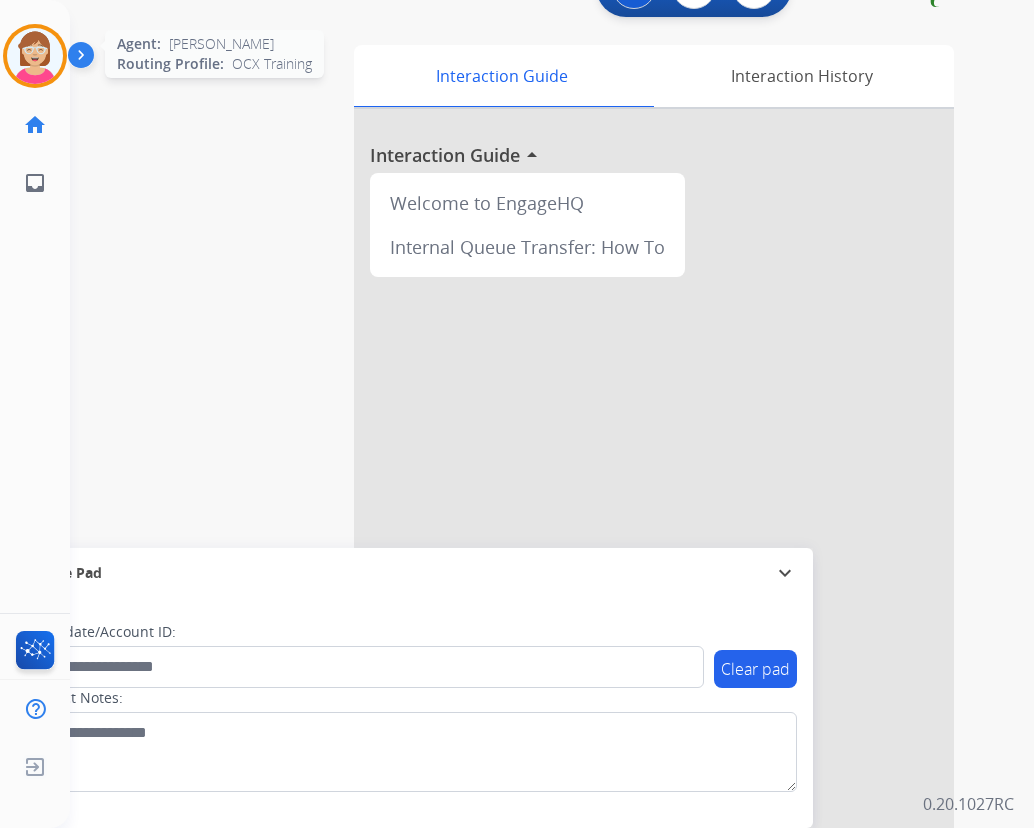 click at bounding box center [35, 56] 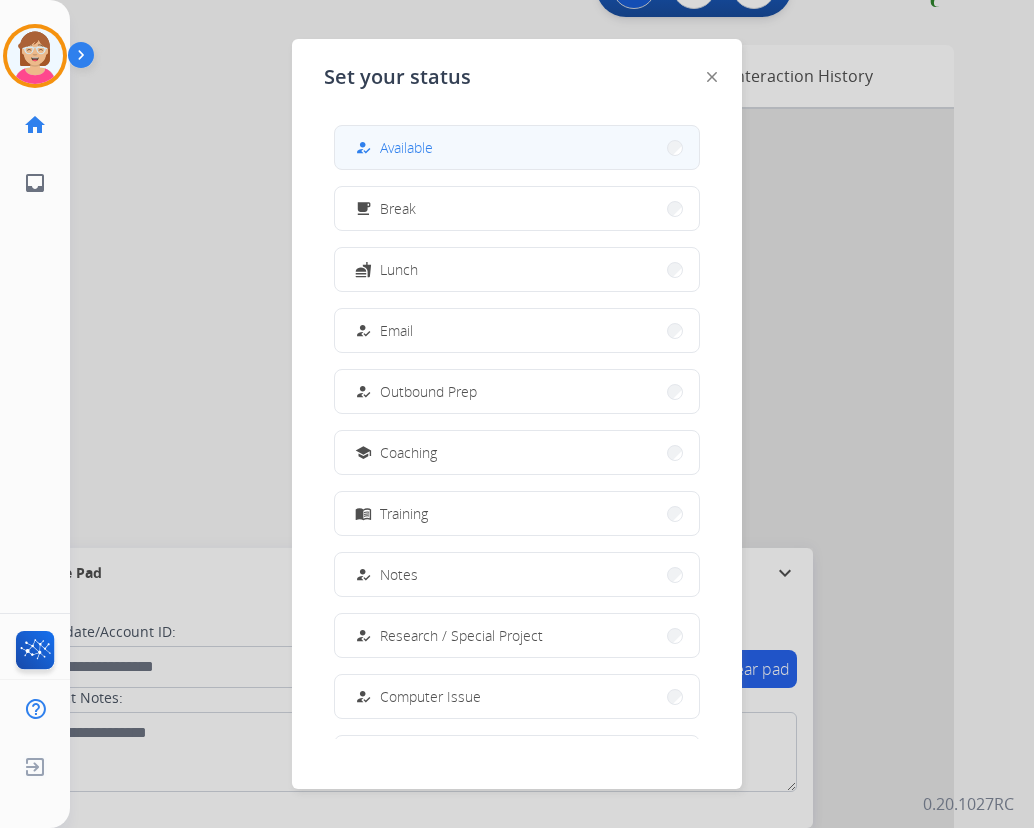 click on "Available" at bounding box center (406, 147) 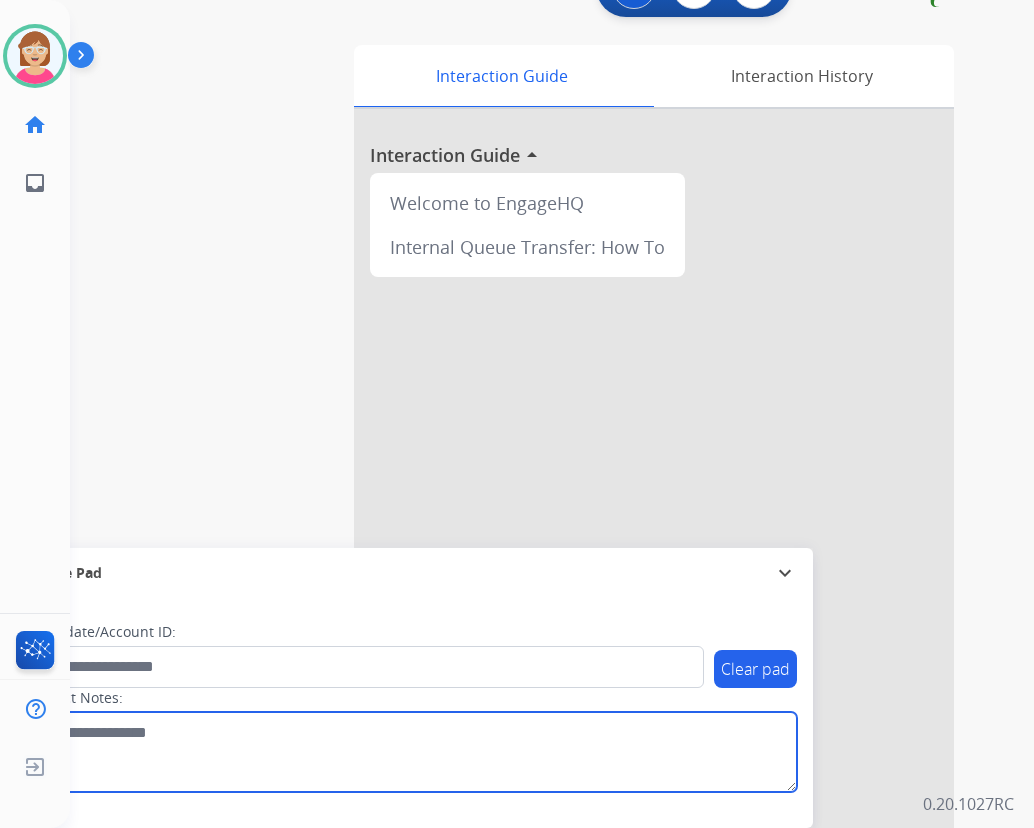 click at bounding box center (411, 752) 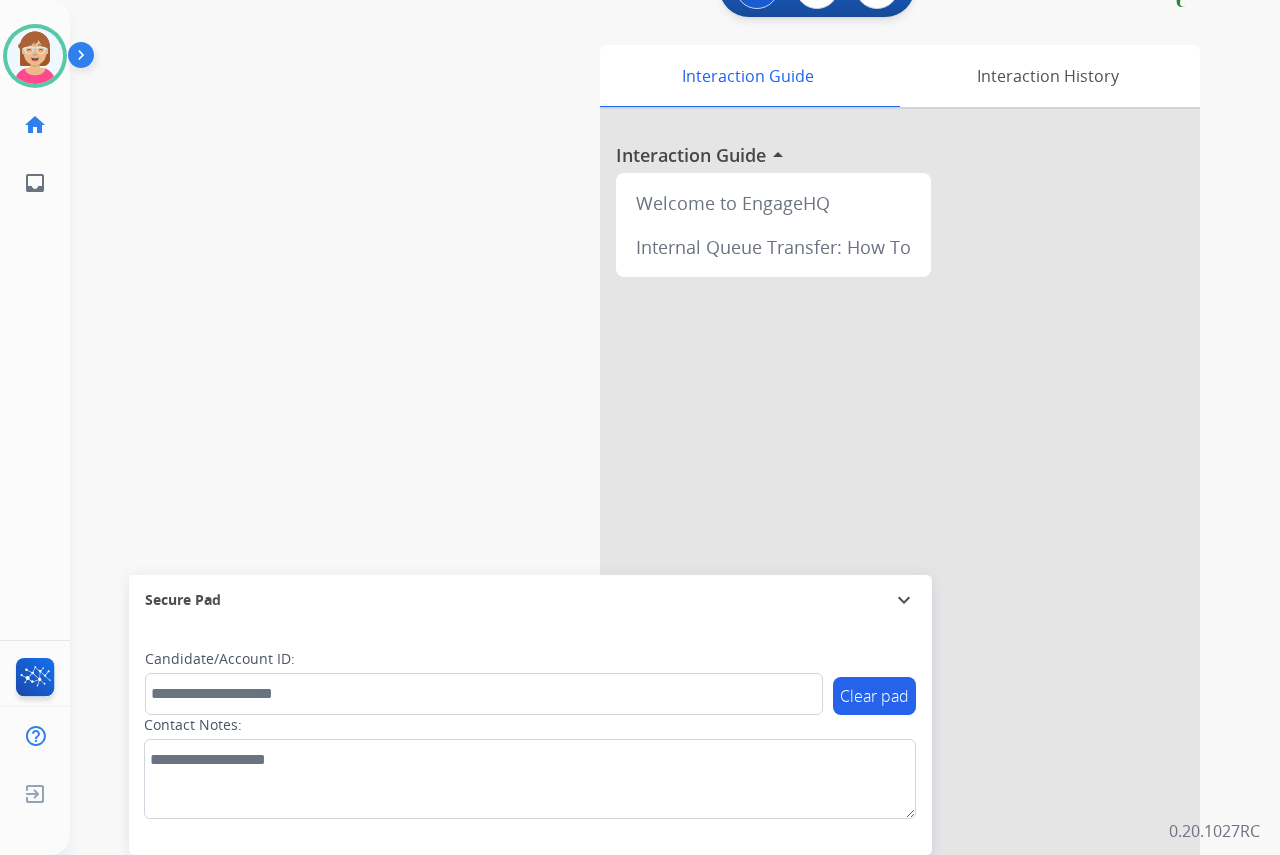 click on "[PERSON_NAME]   Available  Edit Avatar  Agent:   [PERSON_NAME] Profile:  OCX Training home  Home  Home inbox  Emails  Emails  FocalPoints  Help Center  Help Center  Log out  Log out" 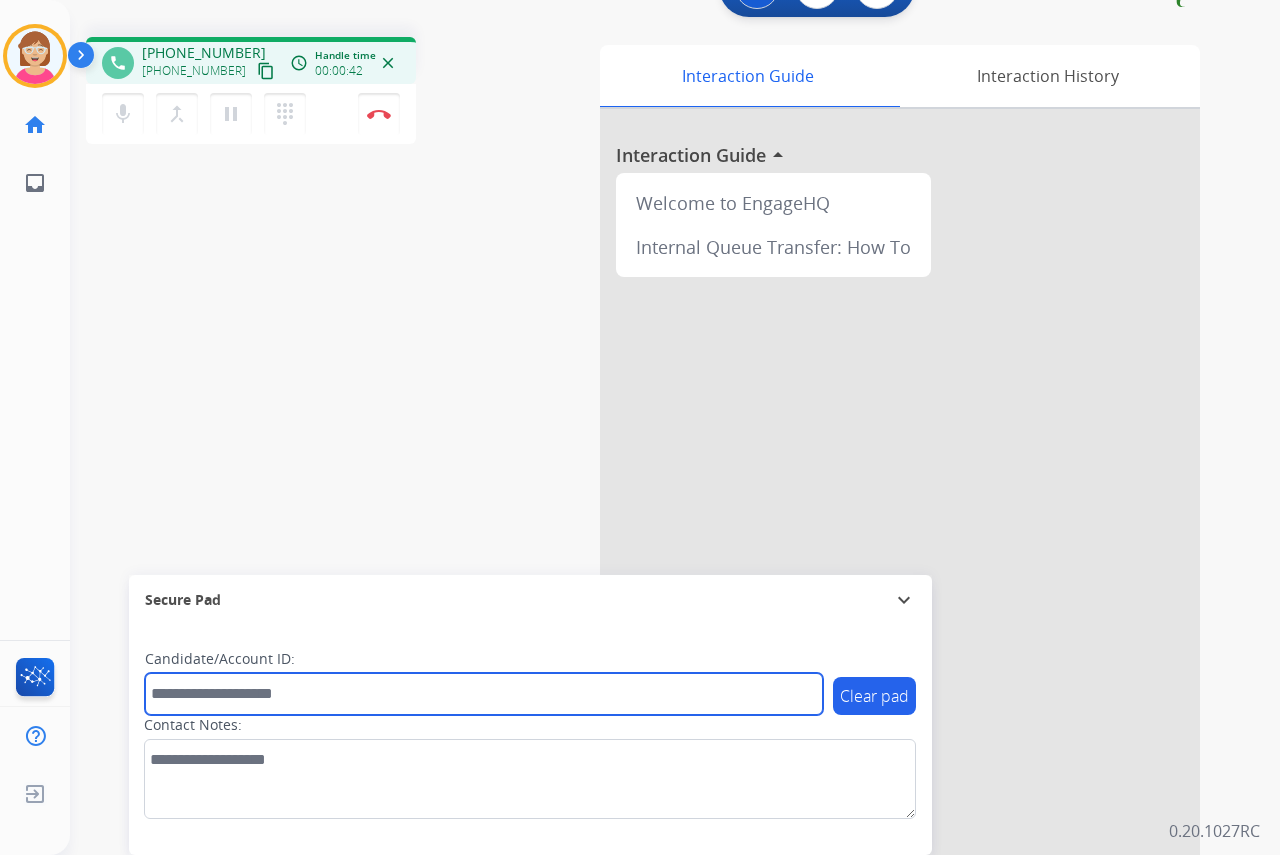 click at bounding box center [484, 694] 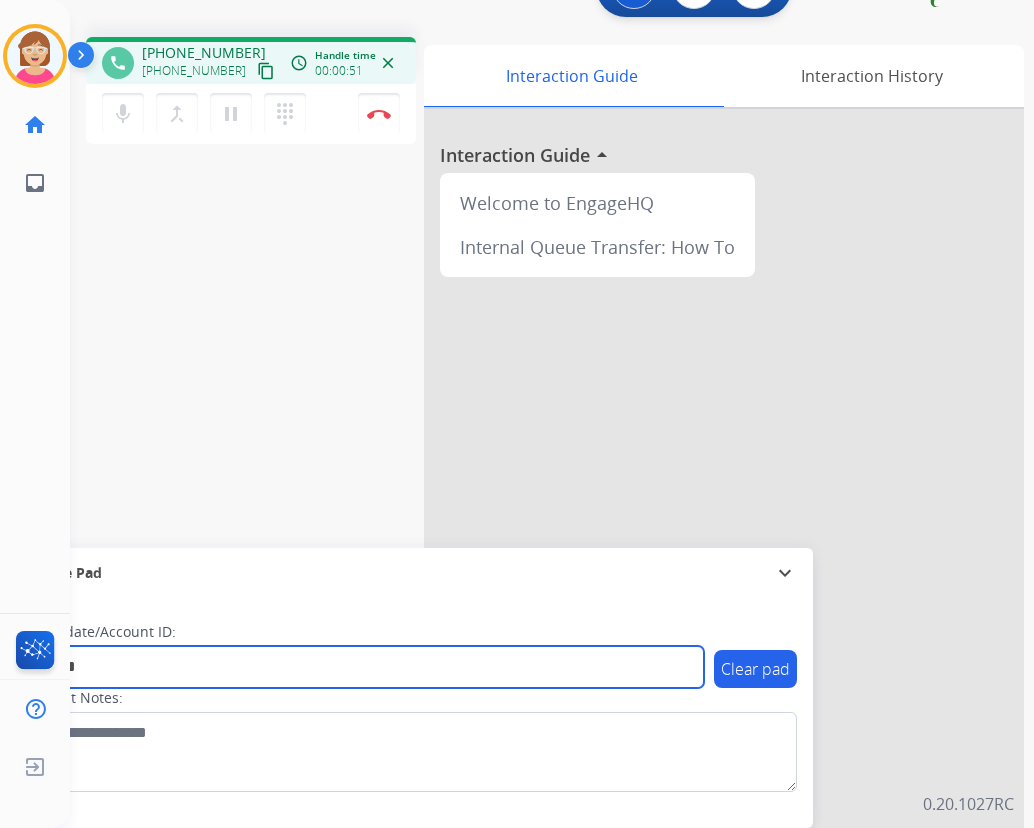 type on "*******" 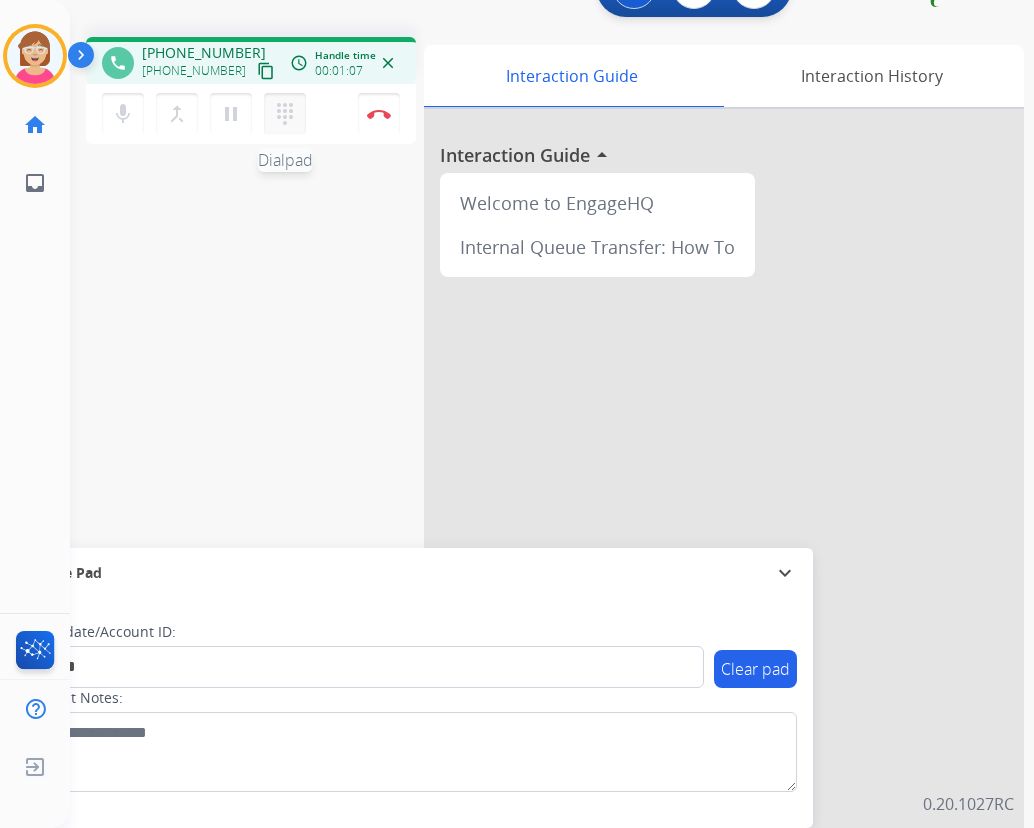 click on "dialpad" at bounding box center (285, 114) 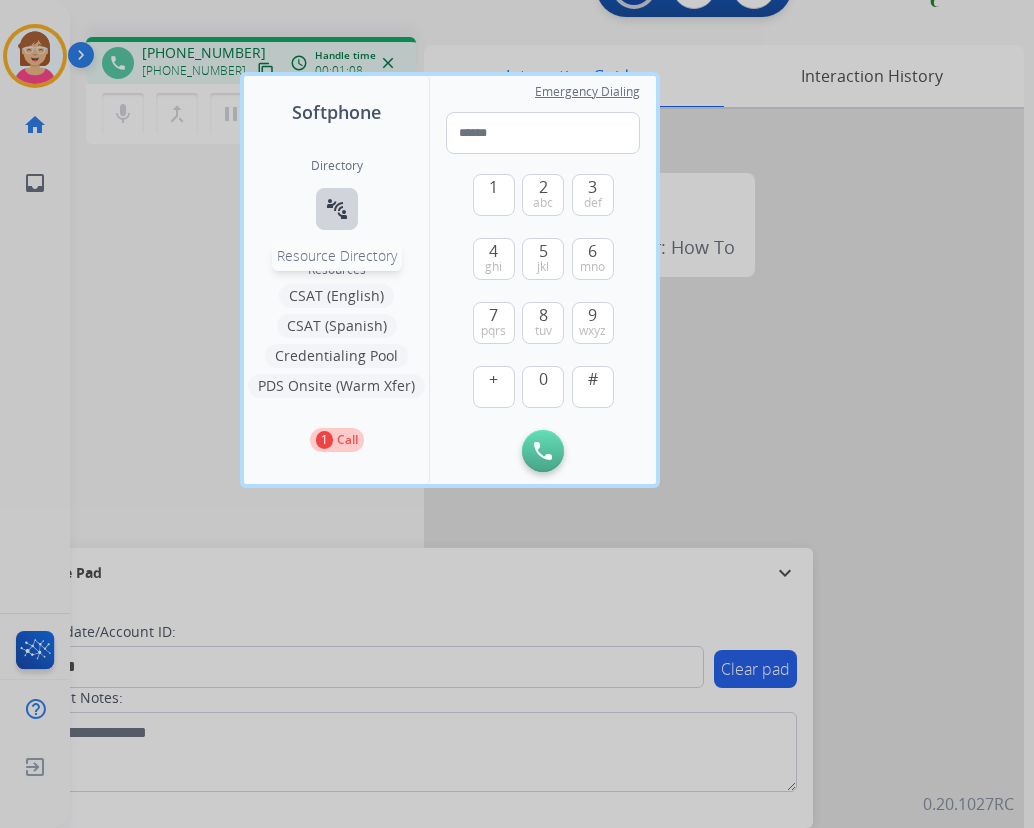 click on "connect_without_contact" at bounding box center (337, 209) 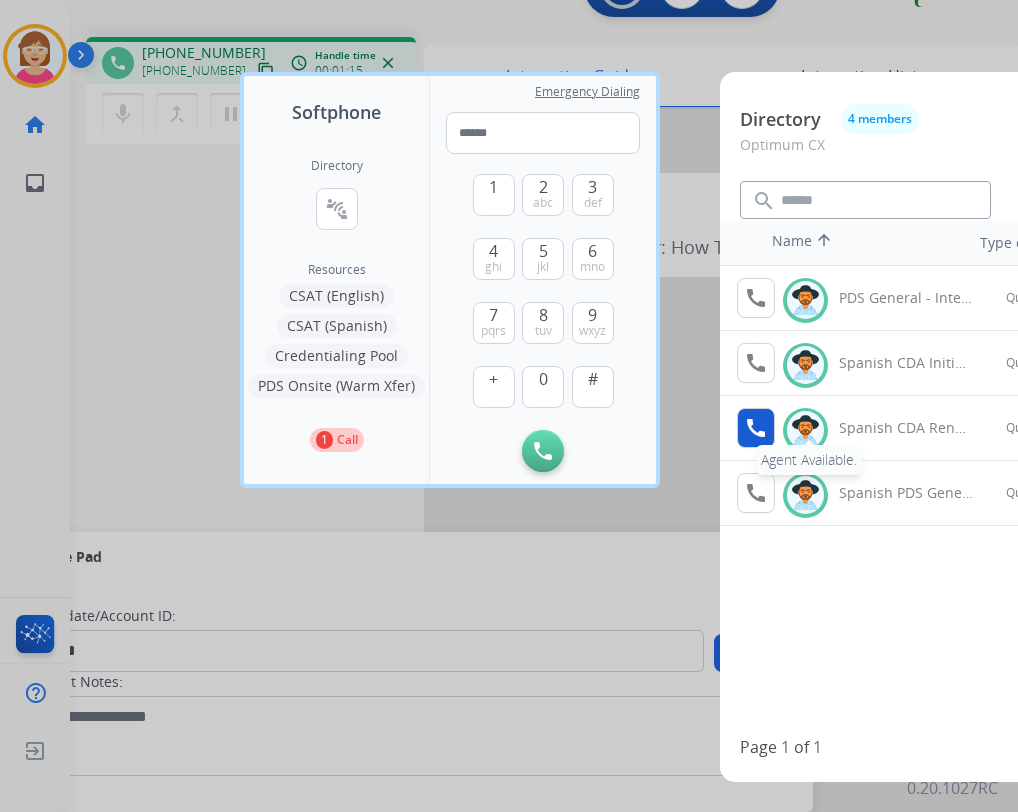 click on "call" at bounding box center (756, 428) 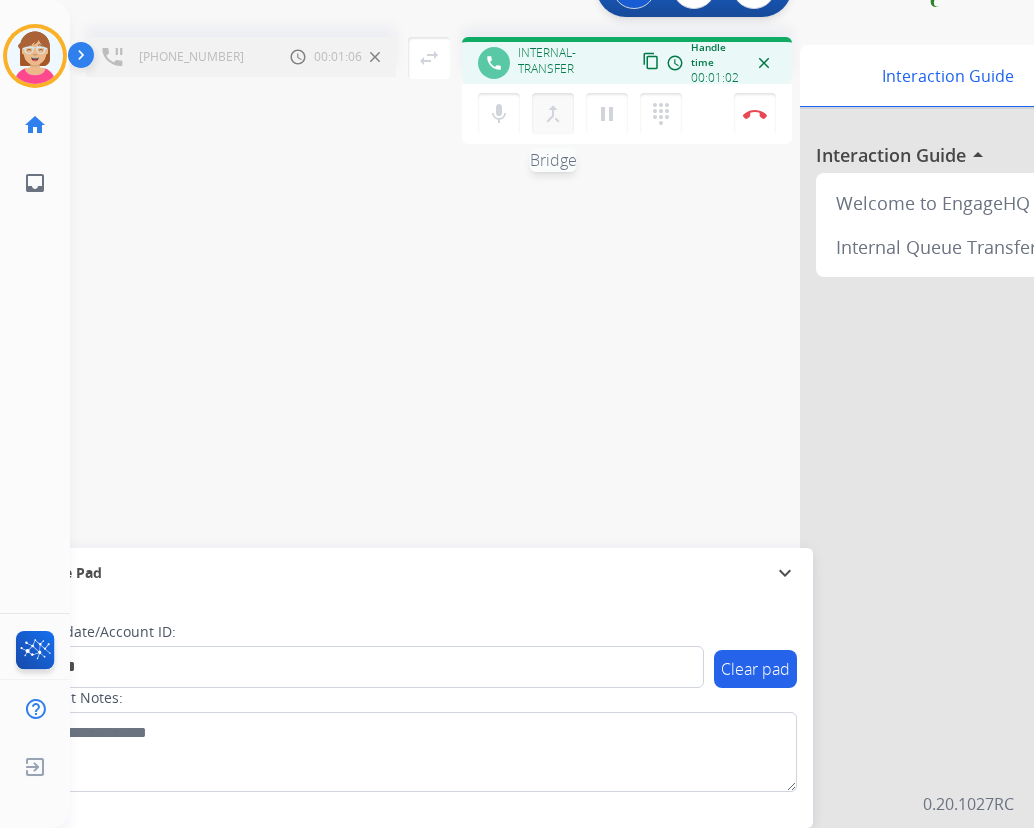 click on "merge_type" at bounding box center (553, 114) 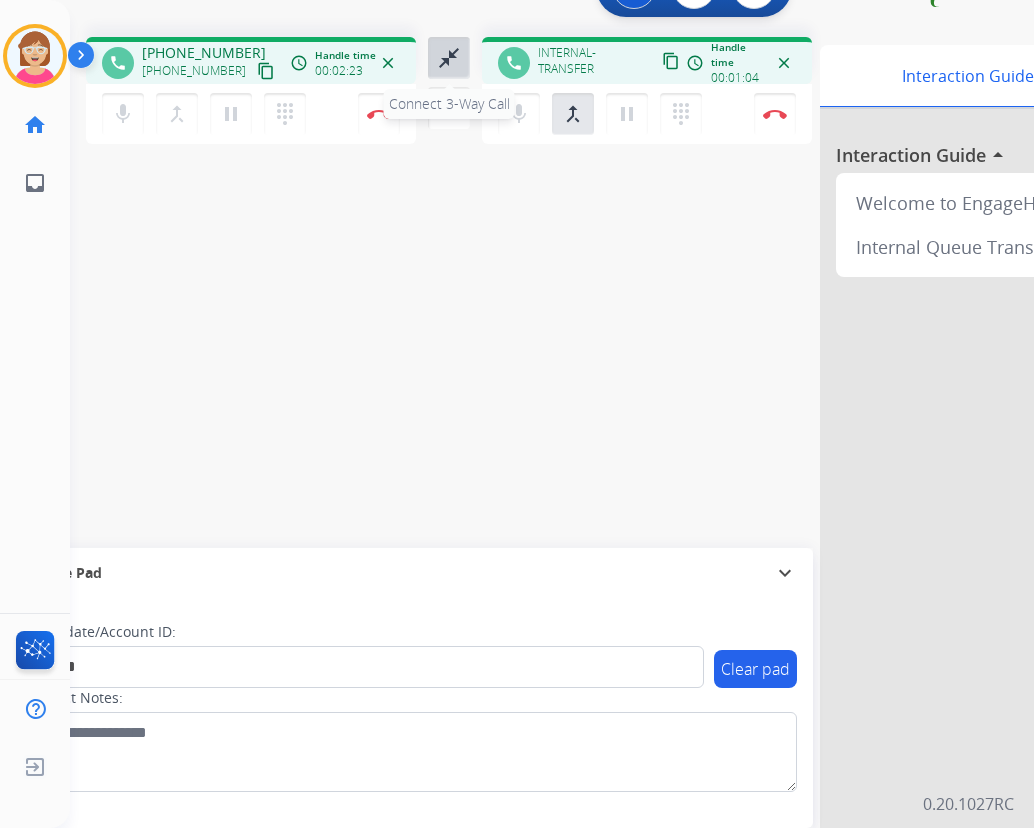 click on "close_fullscreen" at bounding box center (449, 58) 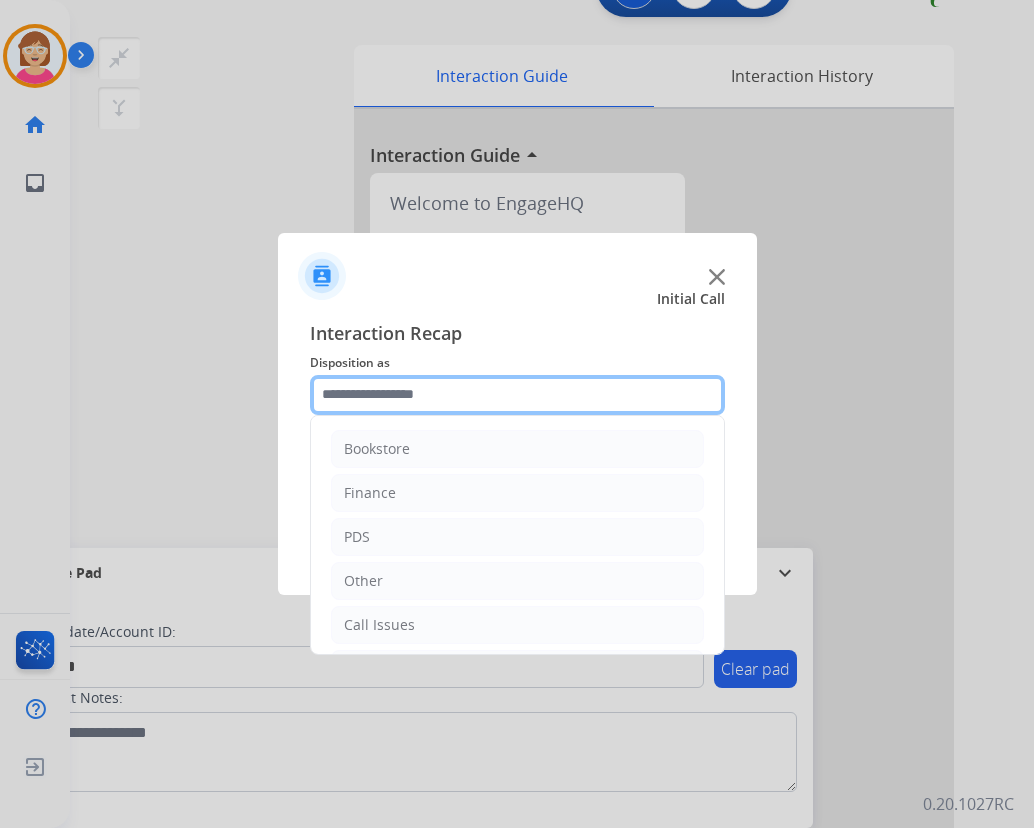 click 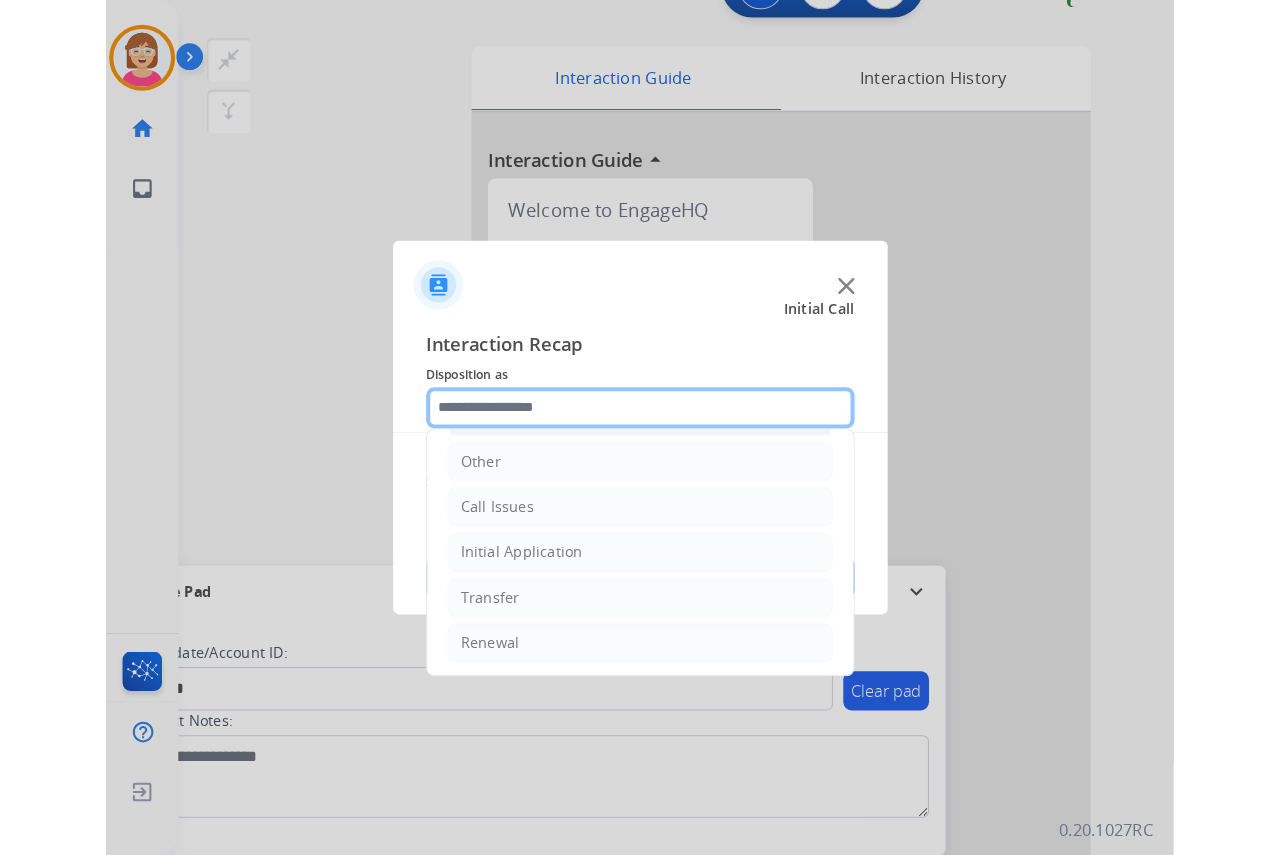 scroll, scrollTop: 136, scrollLeft: 0, axis: vertical 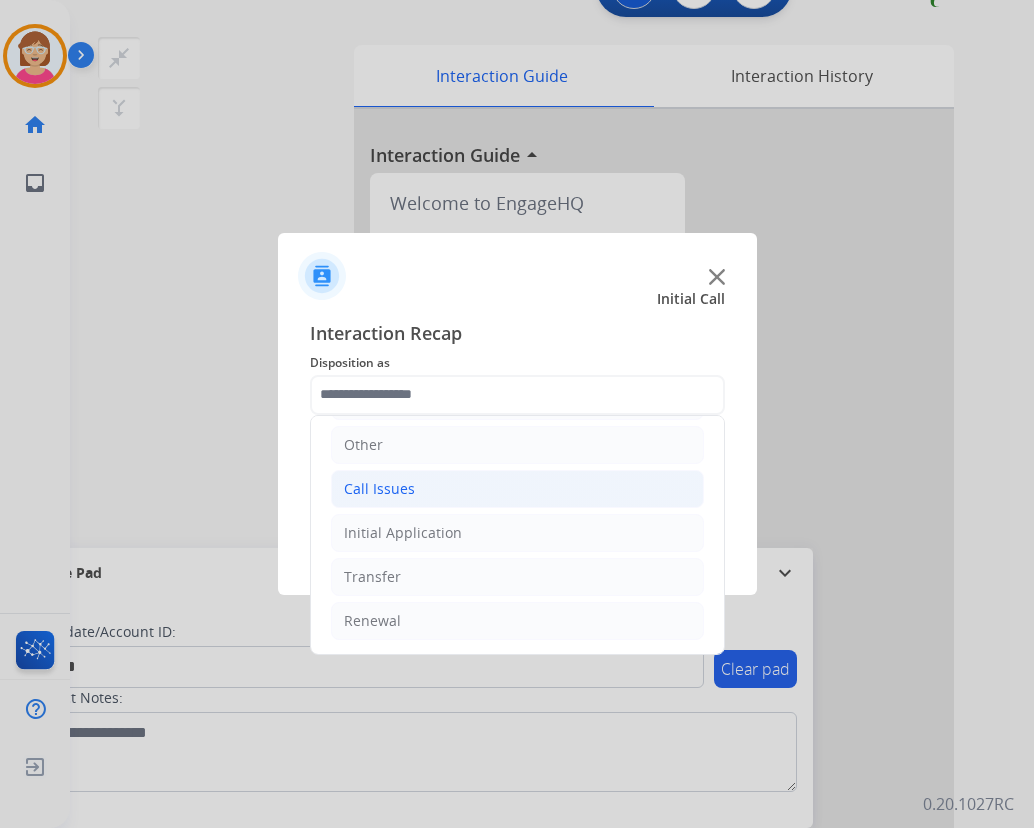click on "Call Issues" 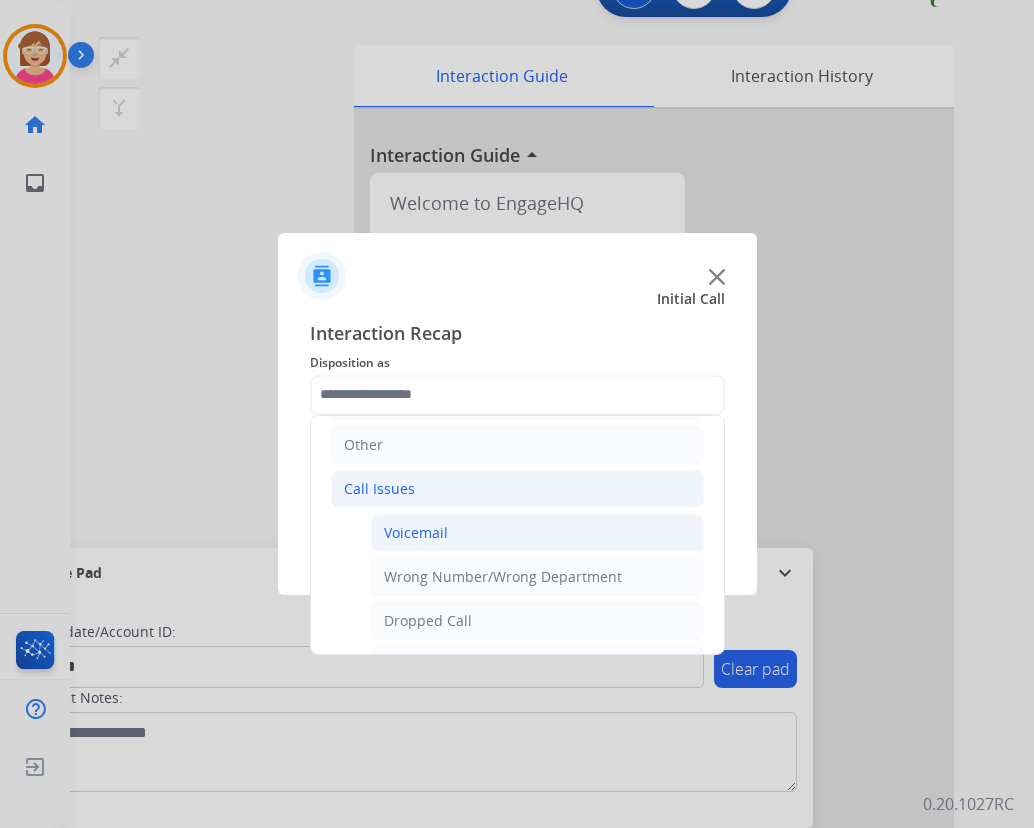 click on "Voicemail" 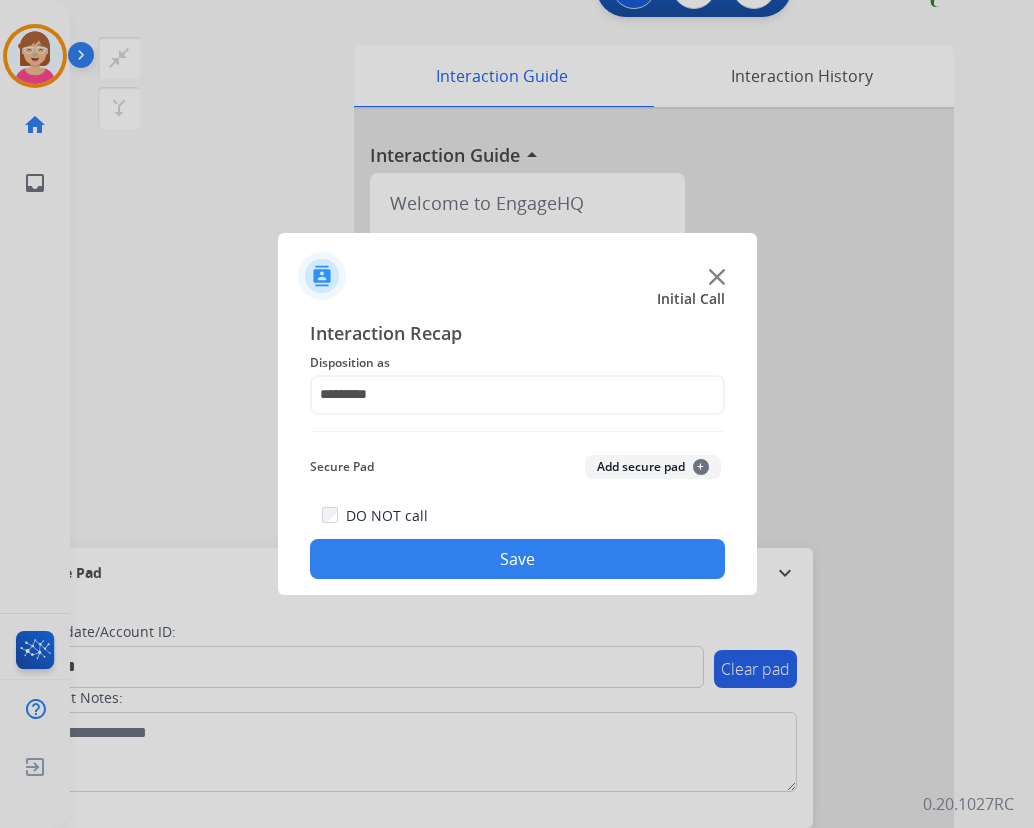click on "+" 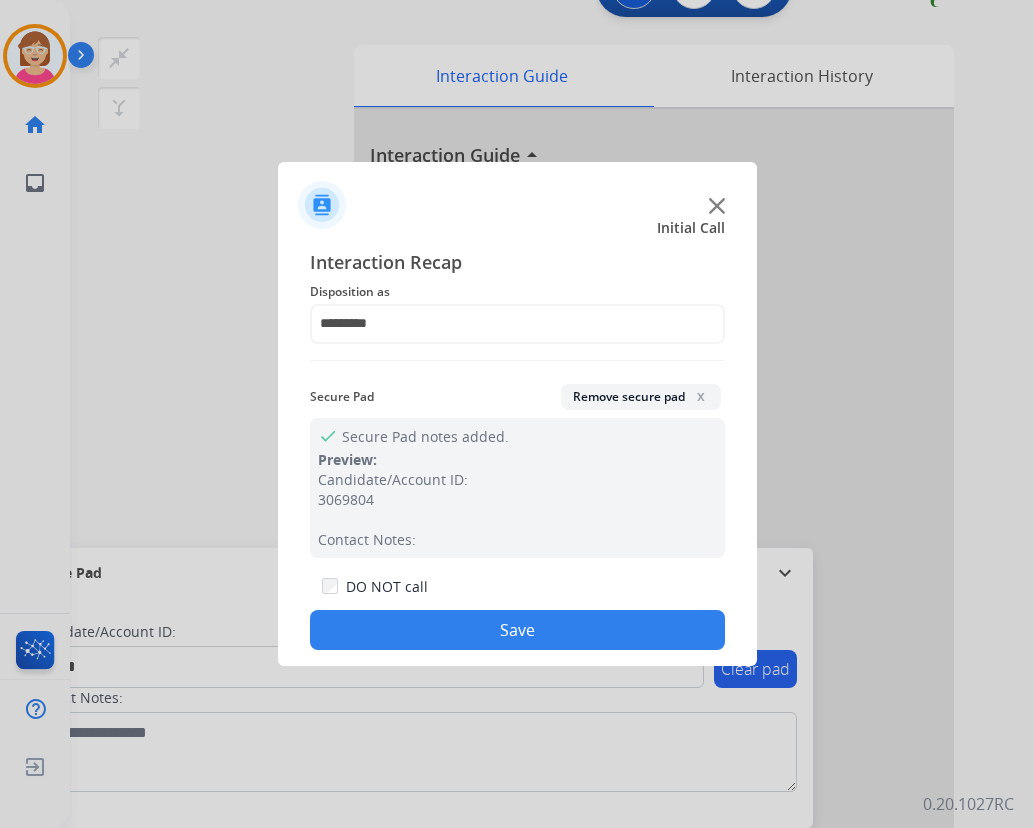 click on "Save" 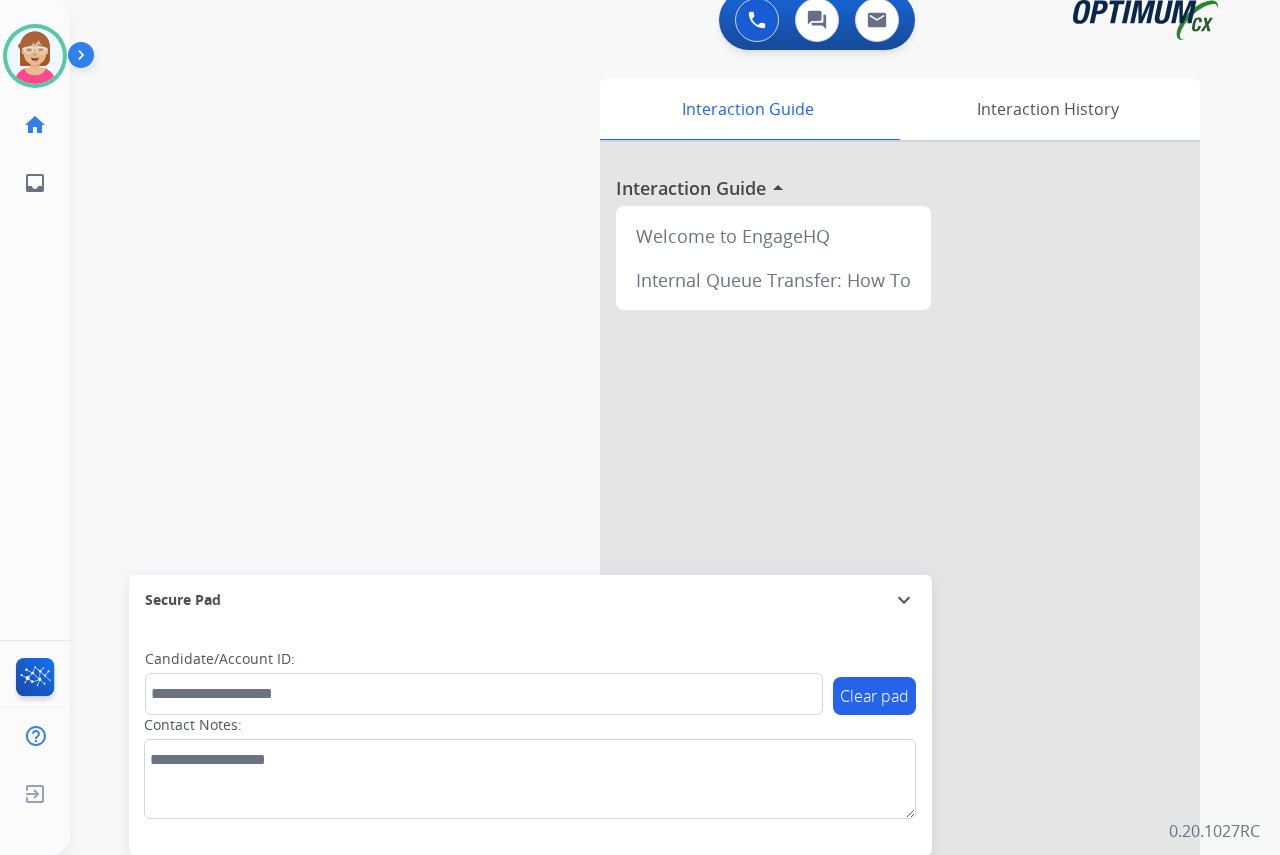 scroll, scrollTop: 0, scrollLeft: 0, axis: both 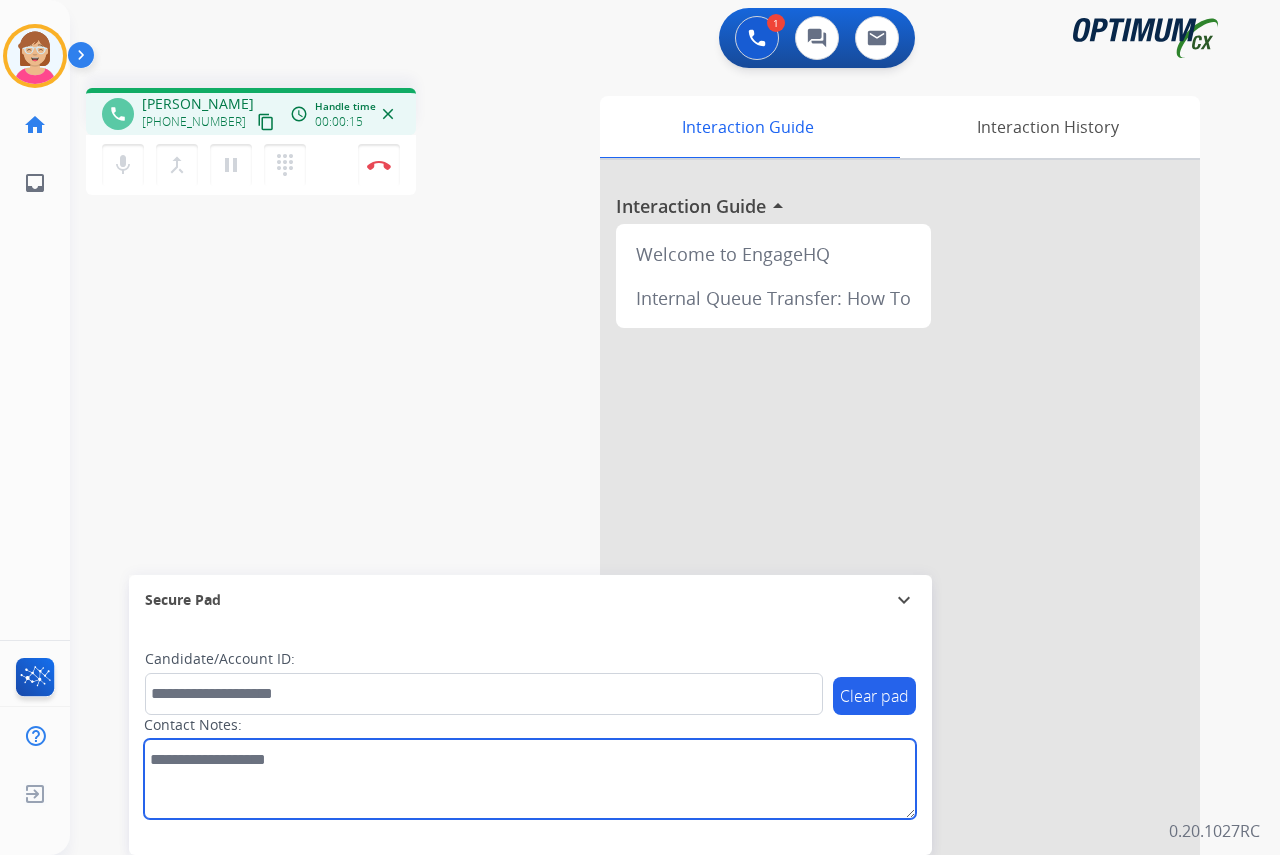 click at bounding box center (530, 779) 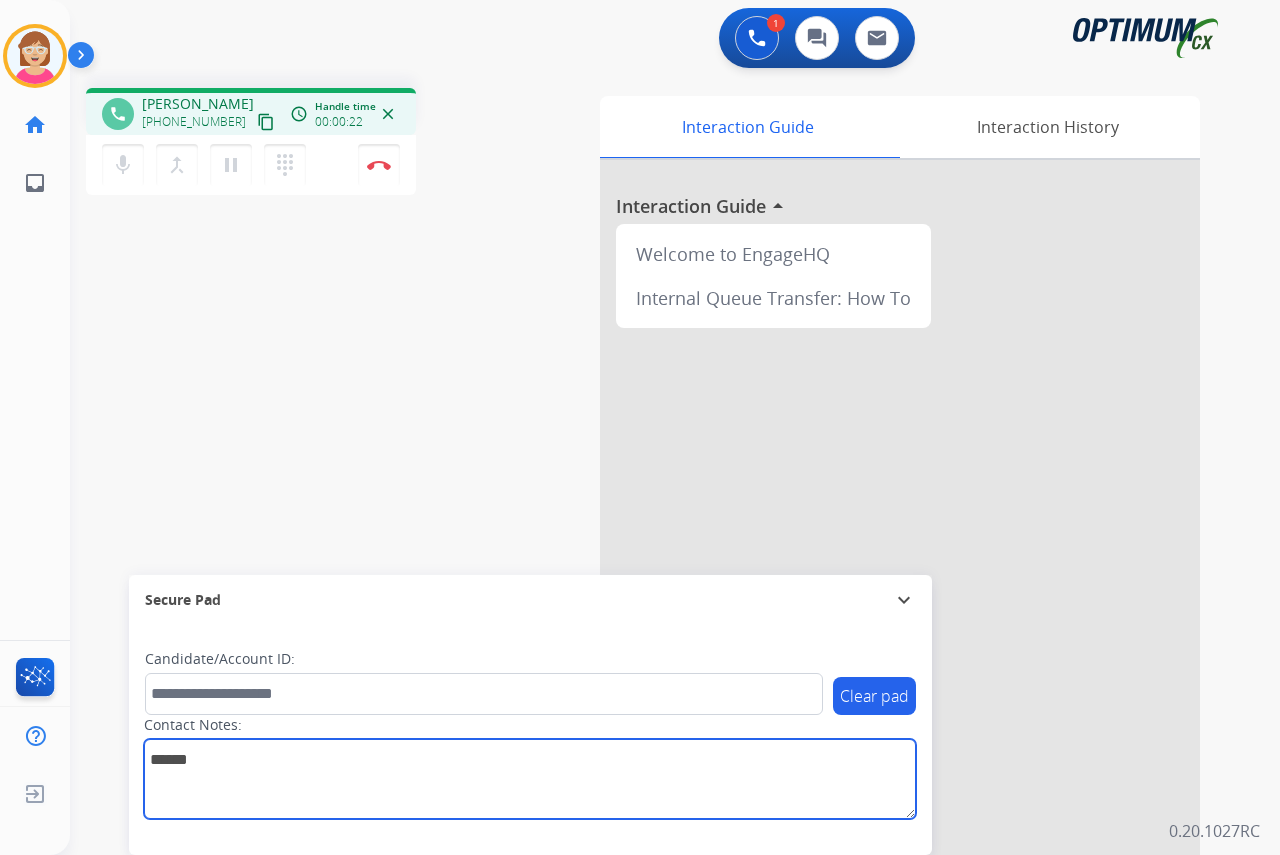 type on "******" 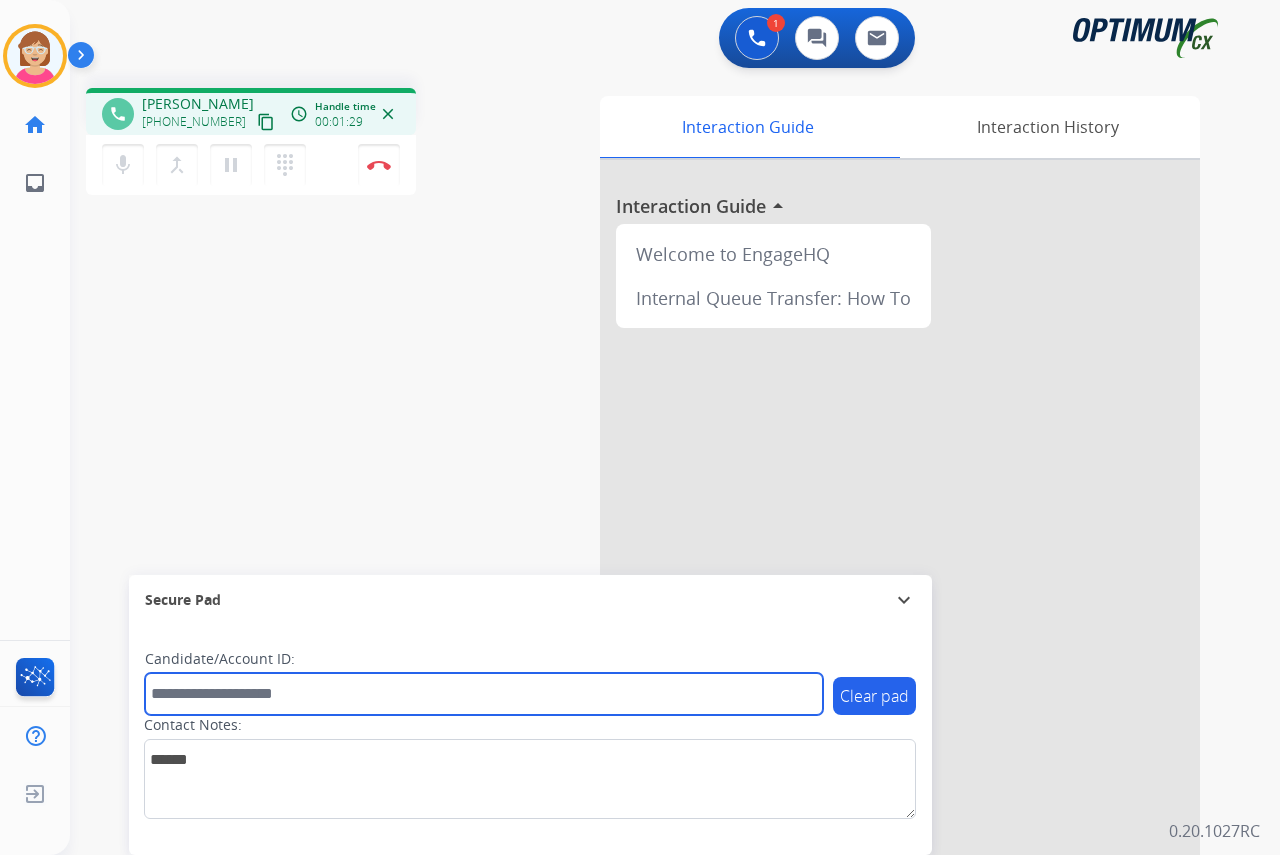 click at bounding box center (484, 694) 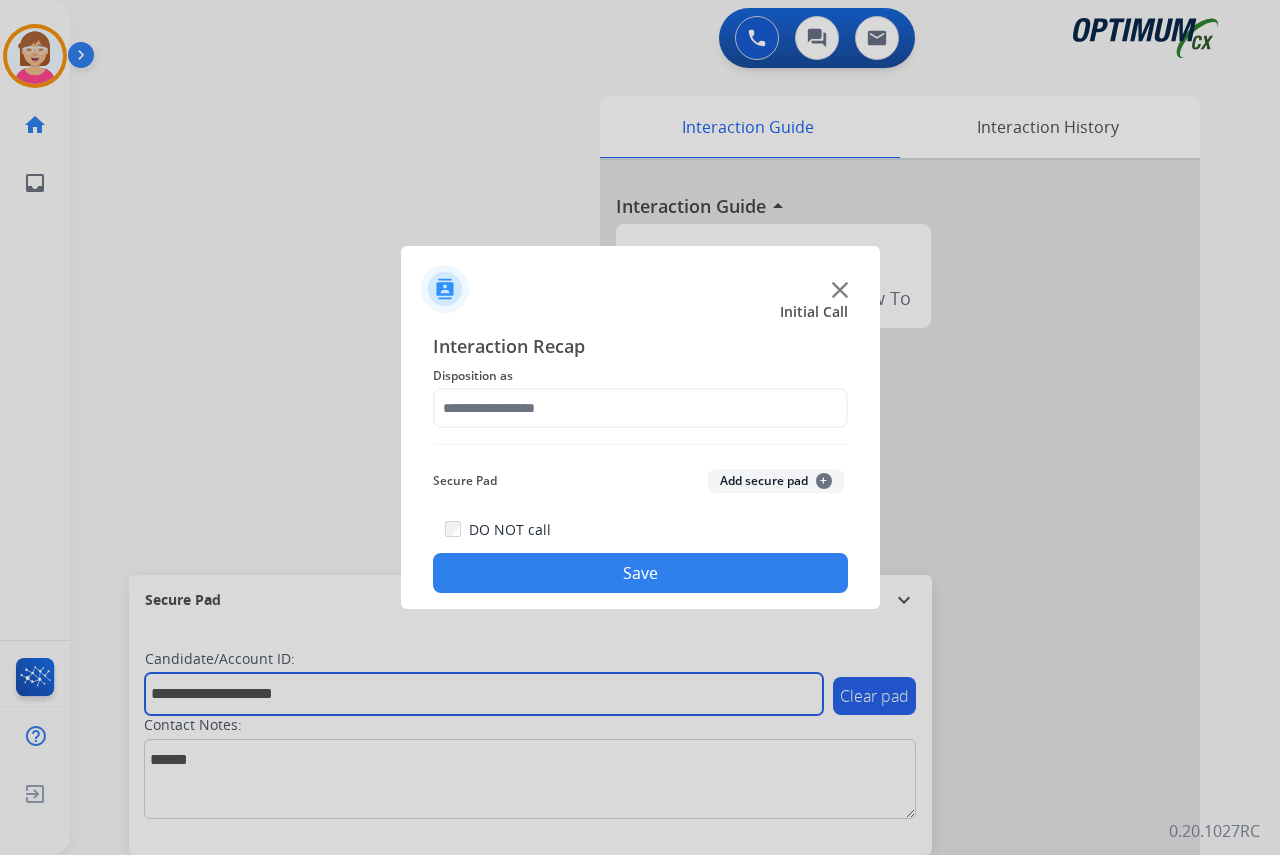 type on "**********" 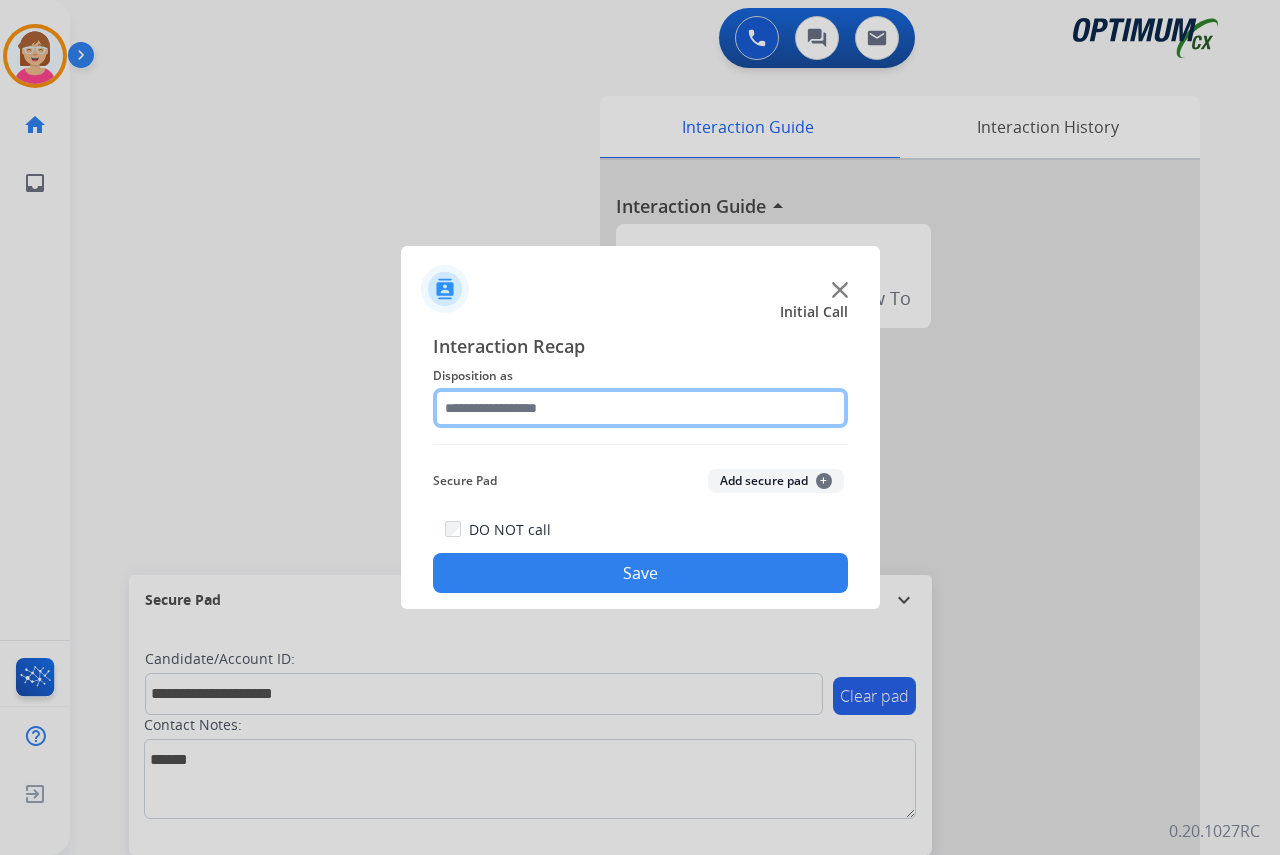 click 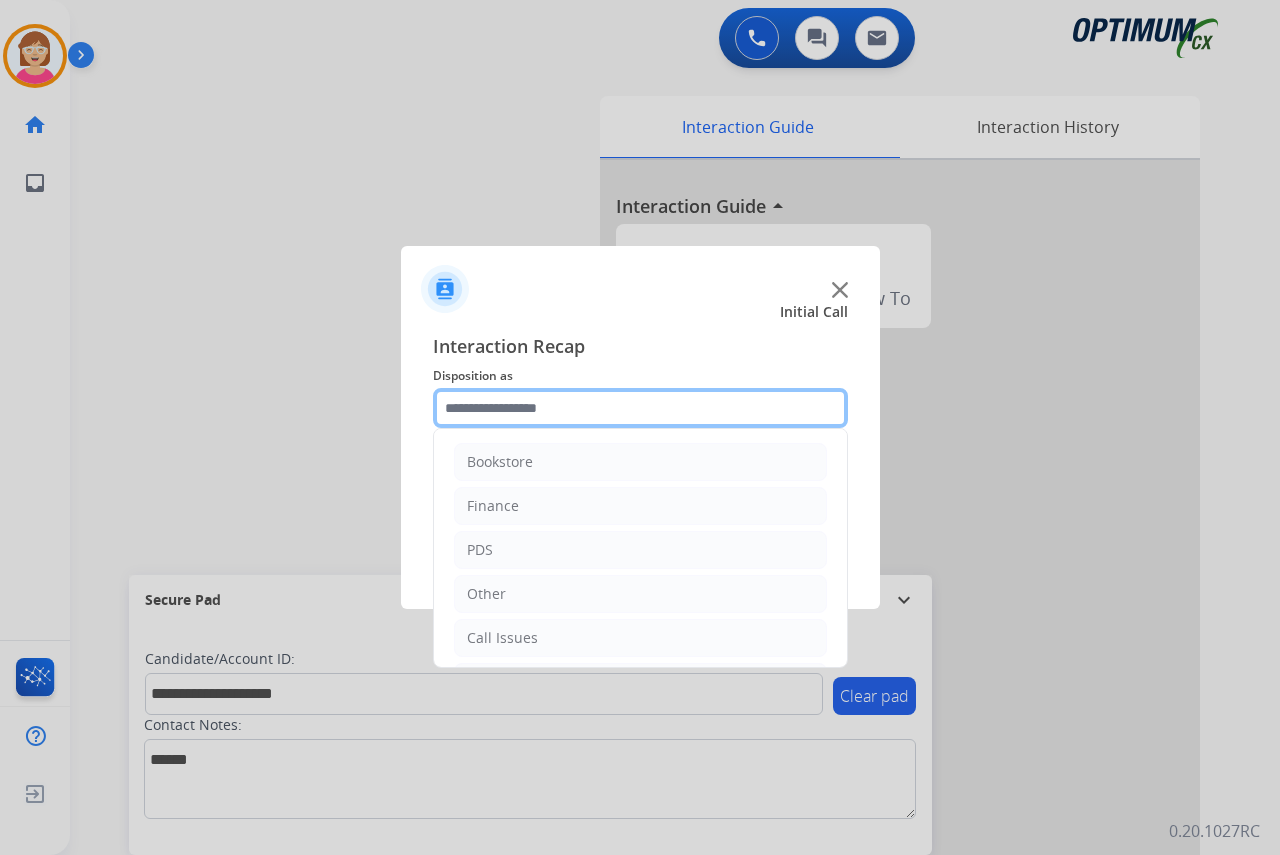 scroll, scrollTop: 136, scrollLeft: 0, axis: vertical 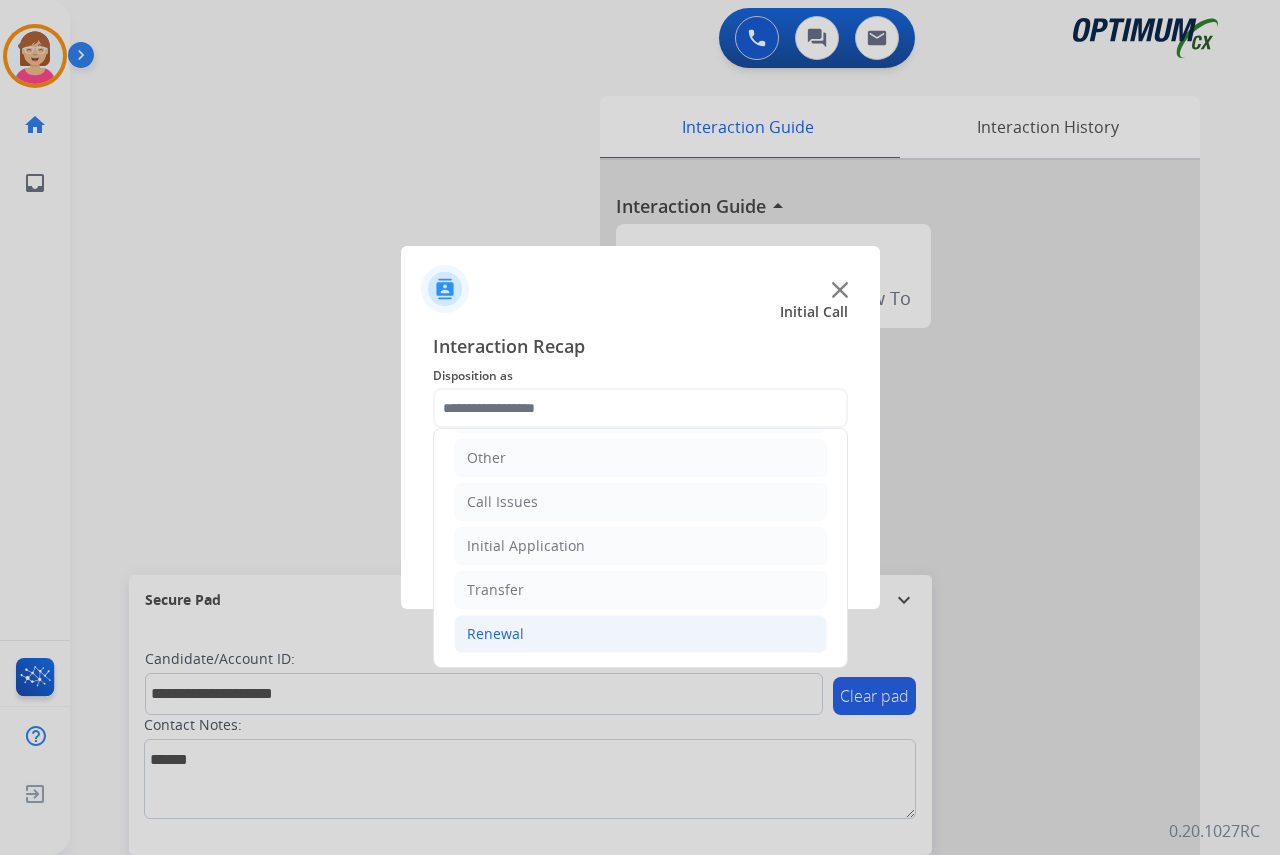 click on "Renewal" 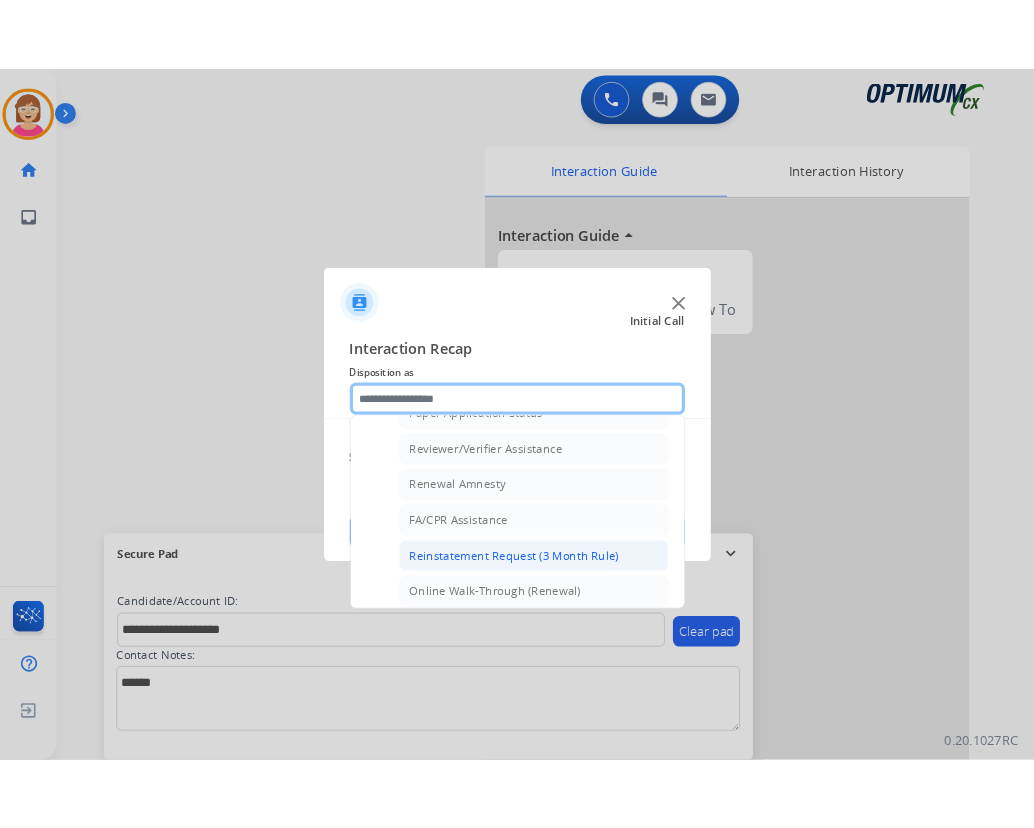 scroll, scrollTop: 772, scrollLeft: 0, axis: vertical 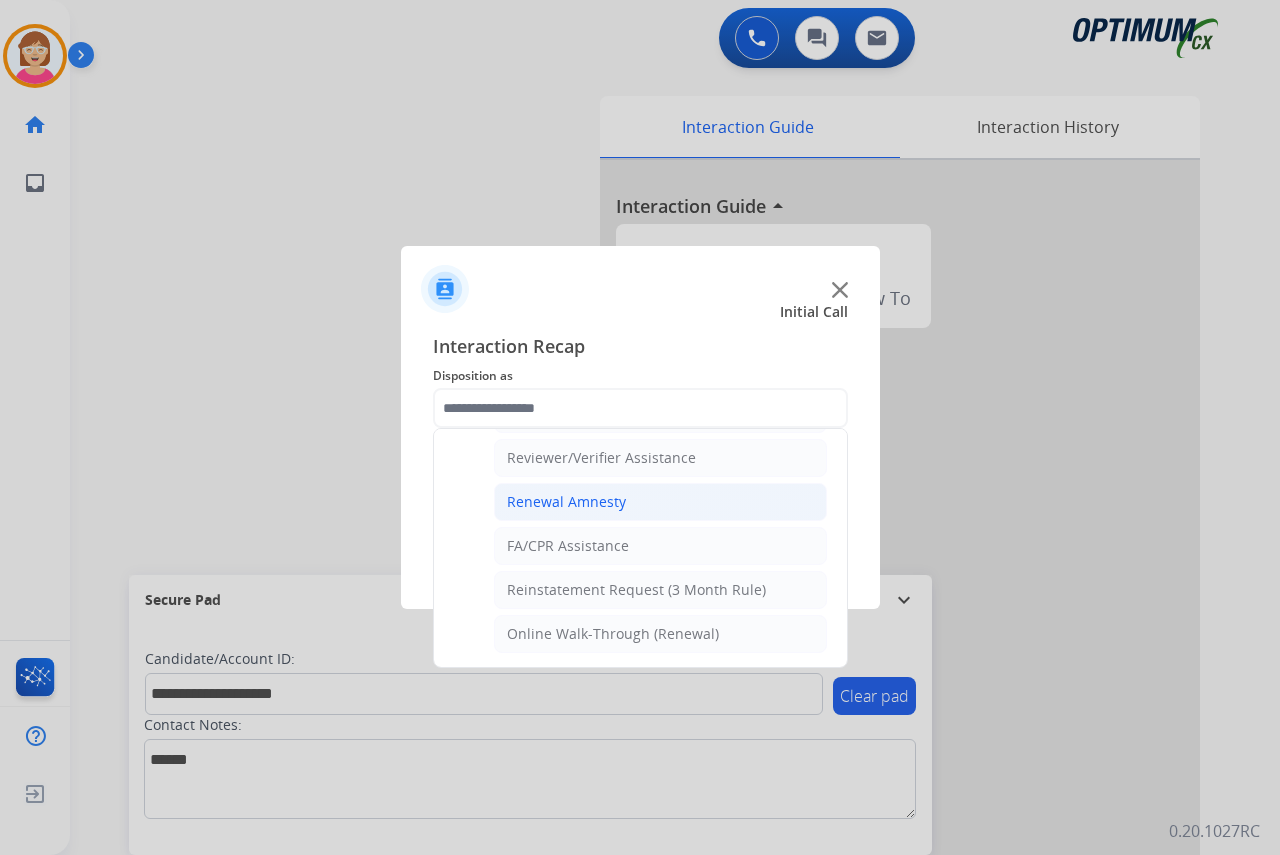 click on "Renewal Amnesty" 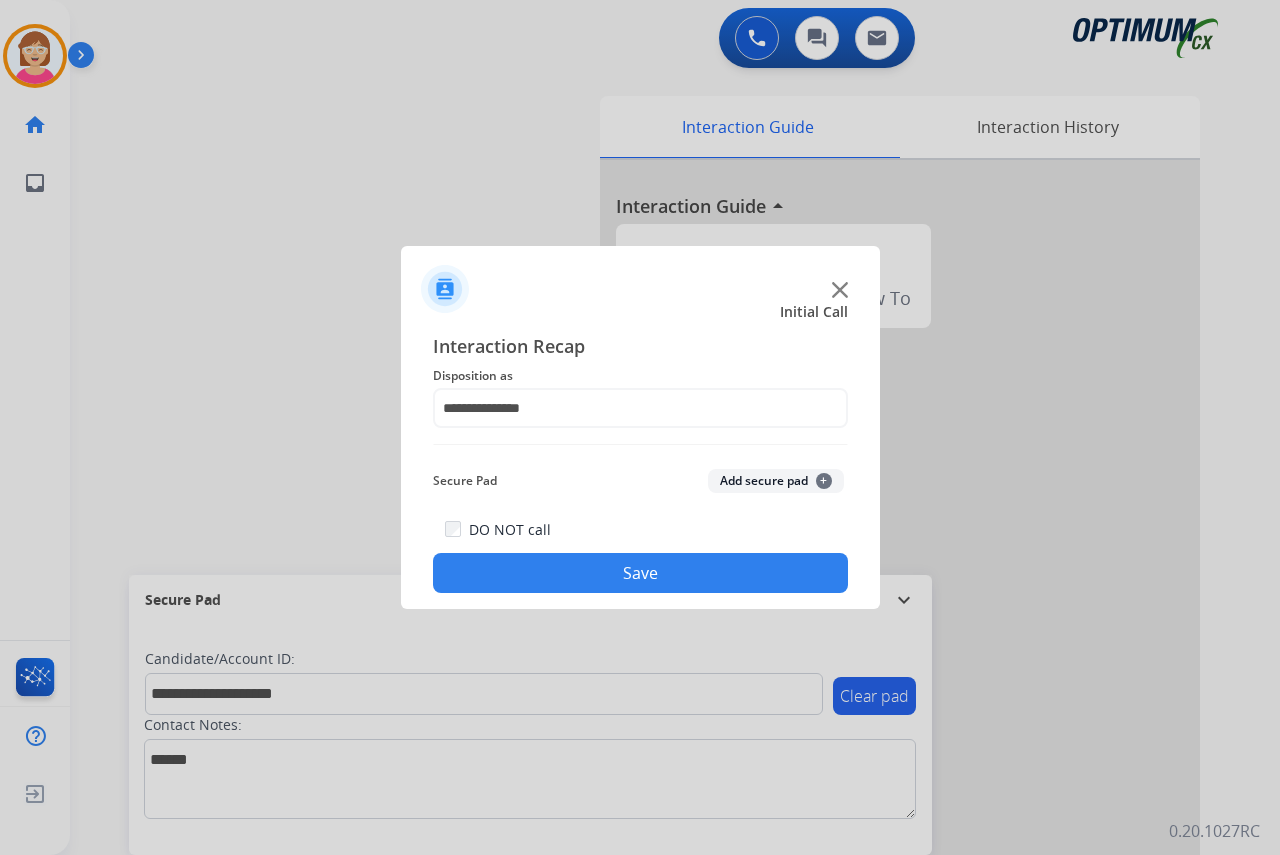 click on "+" 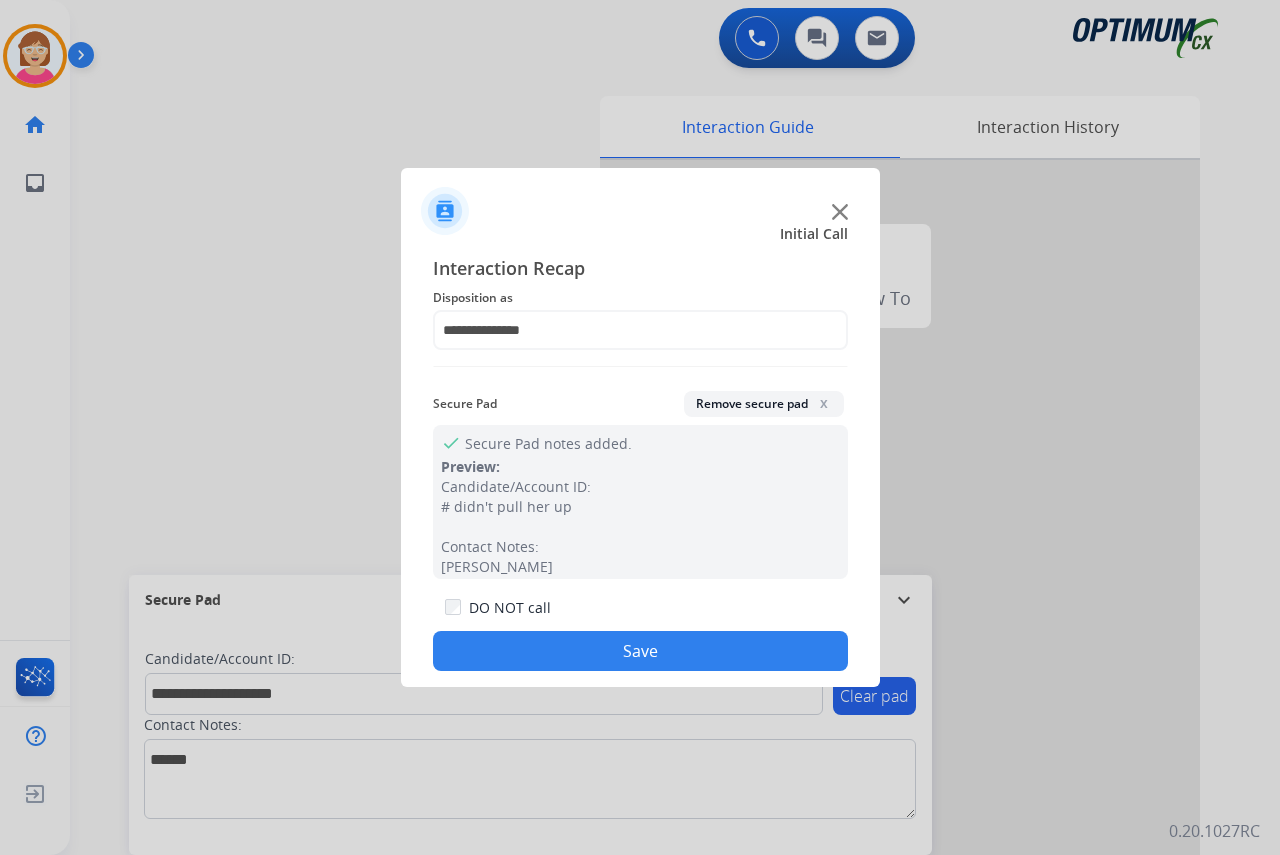 click on "Save" 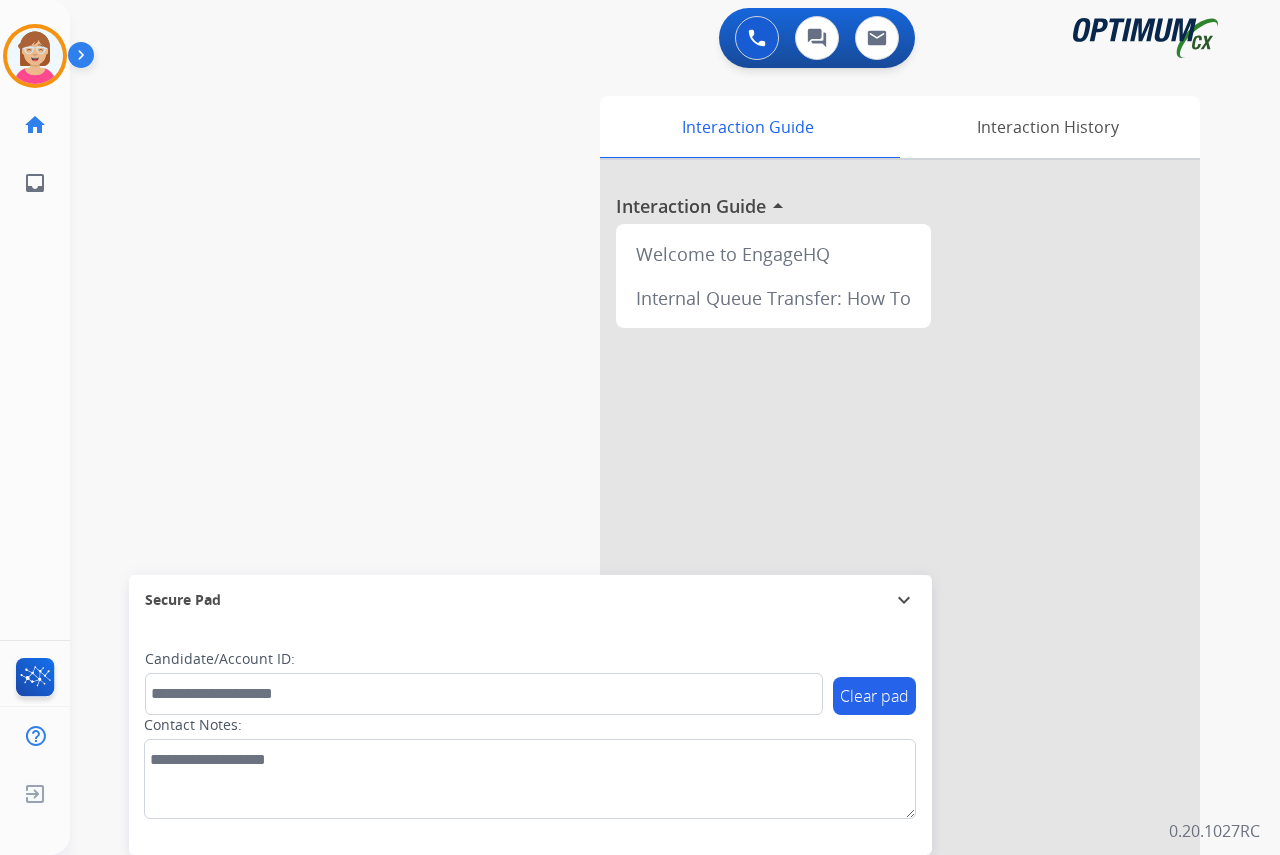 drag, startPoint x: 38, startPoint y: 44, endPoint x: 96, endPoint y: 55, distance: 59.03389 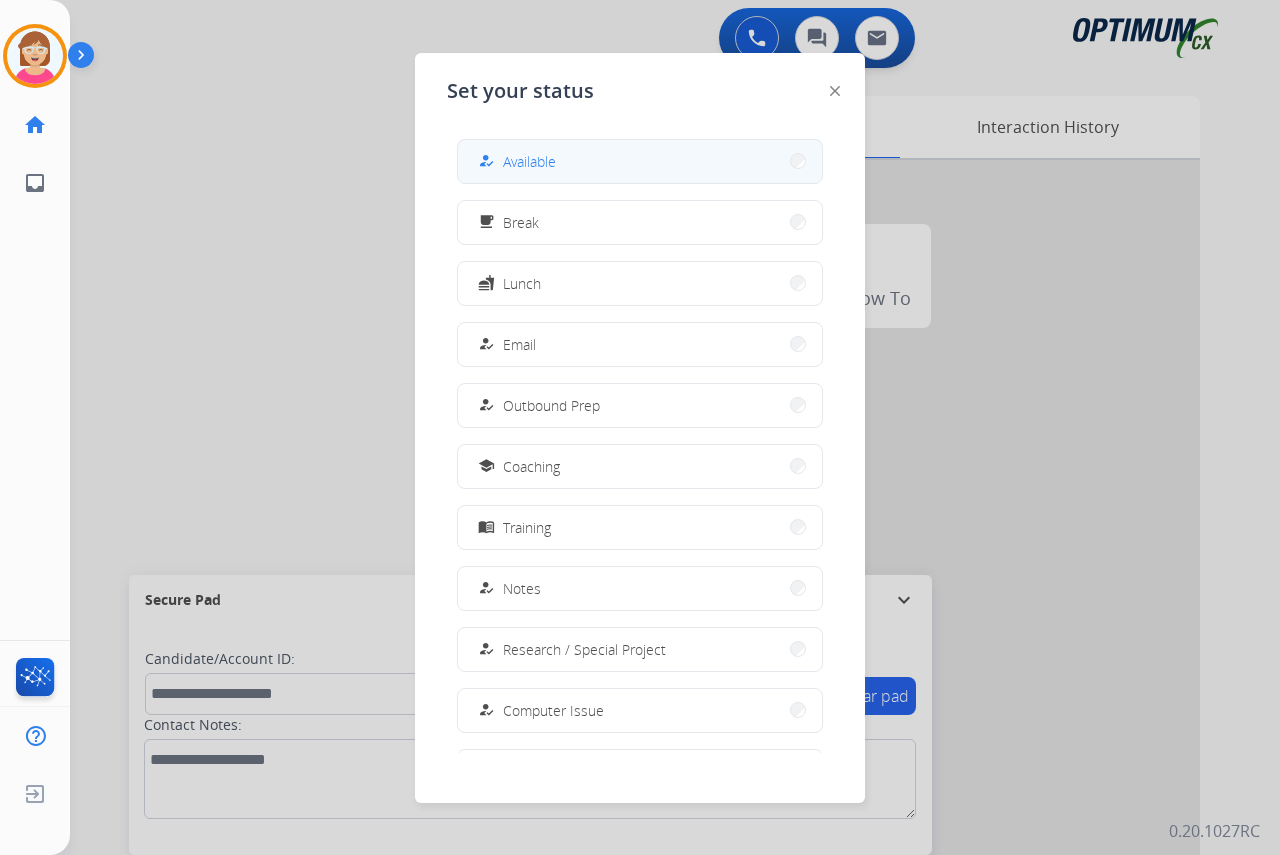 click on "Available" at bounding box center [529, 161] 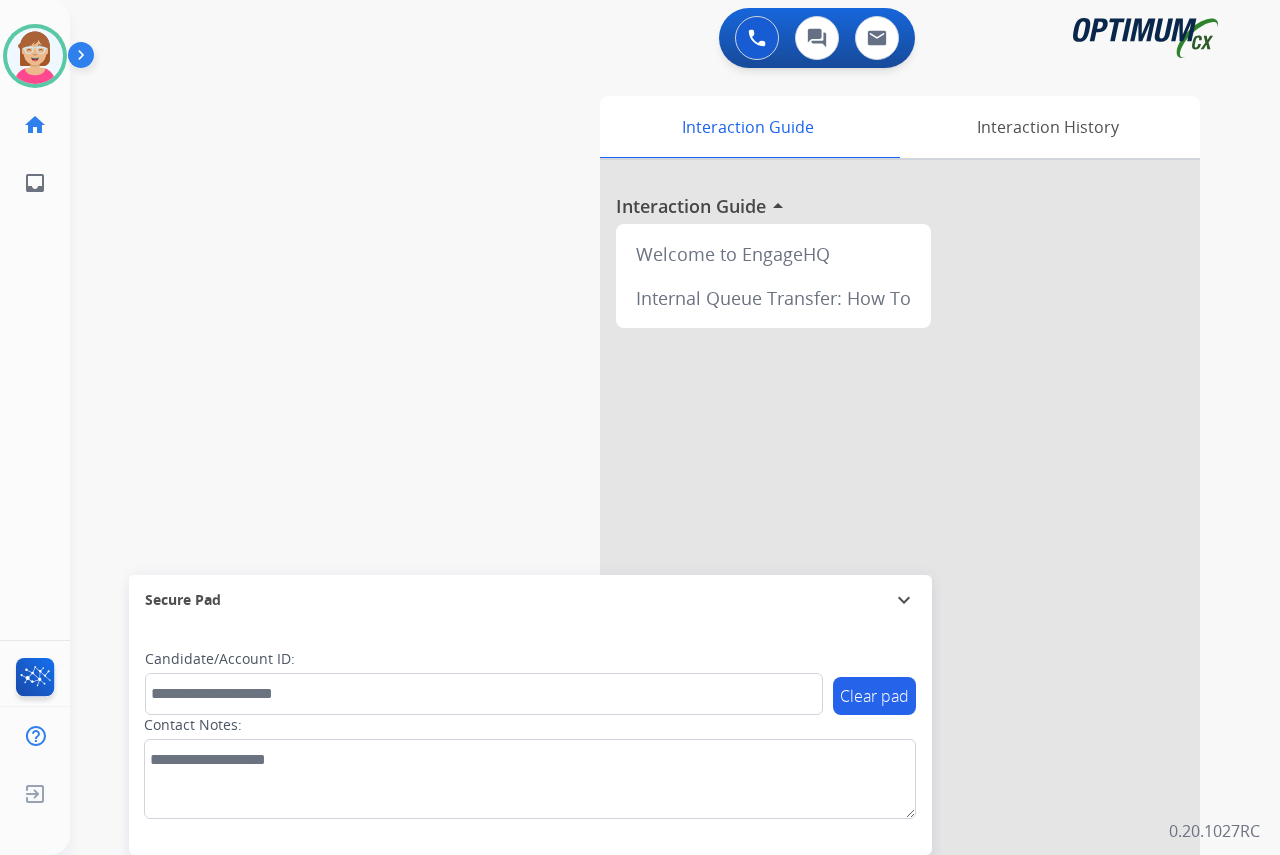 click on "[PERSON_NAME]   Available  Edit Avatar  Agent:   [PERSON_NAME] Profile:  OCX Training home  Home  Home inbox  Emails  Emails  FocalPoints  Help Center  Help Center  Log out  Log out" 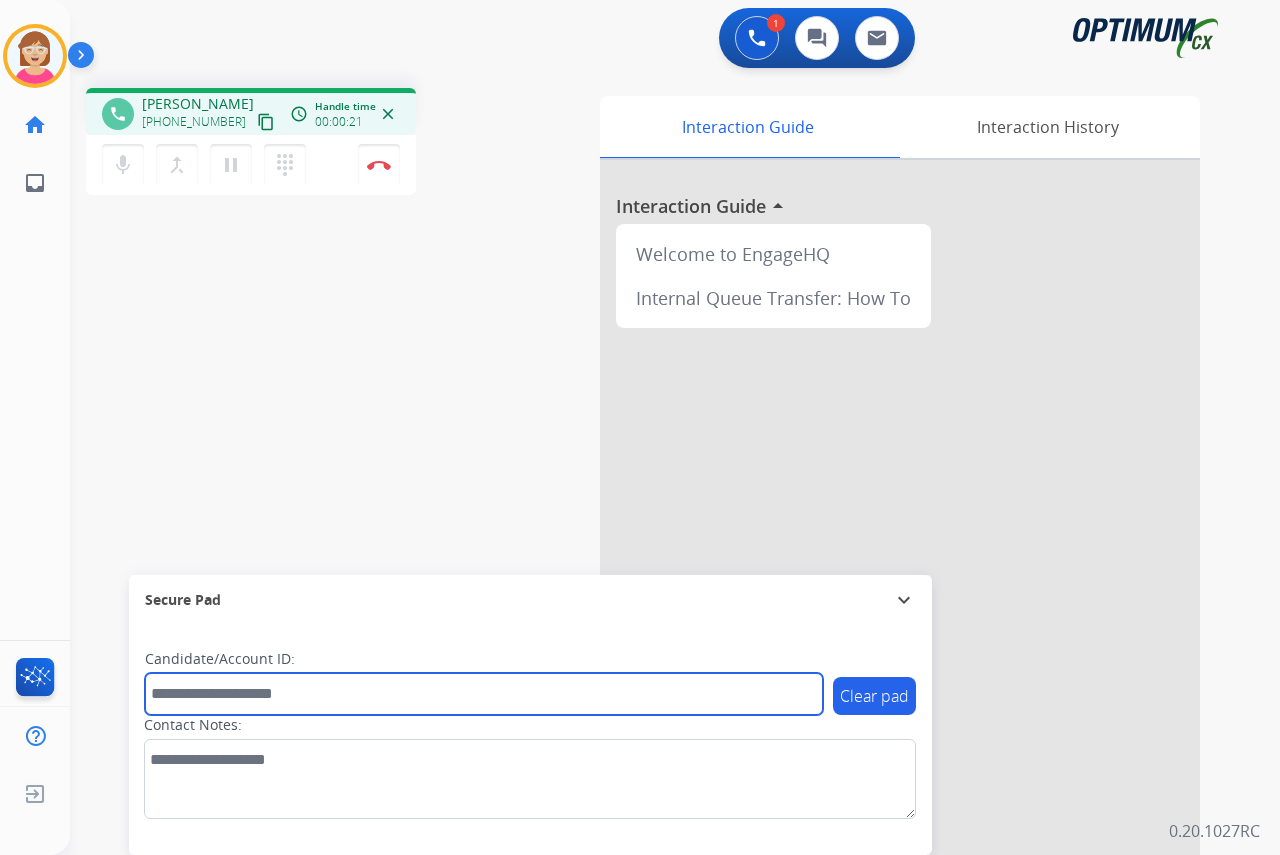 click at bounding box center (484, 694) 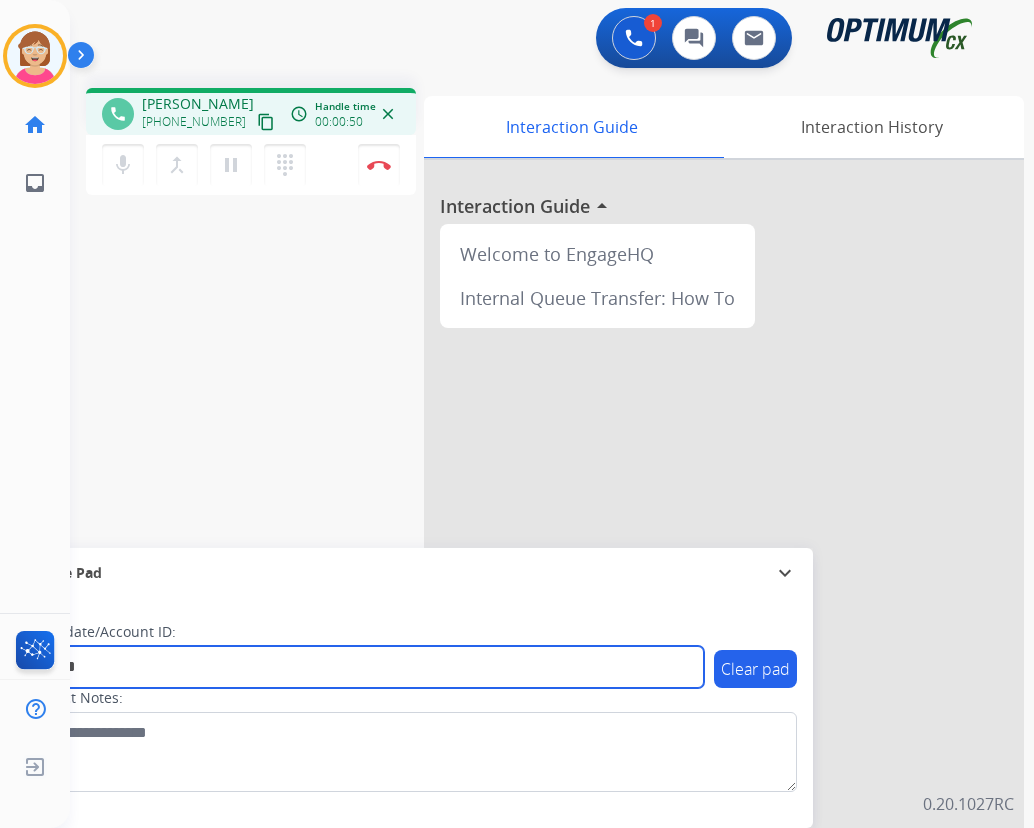 type on "*******" 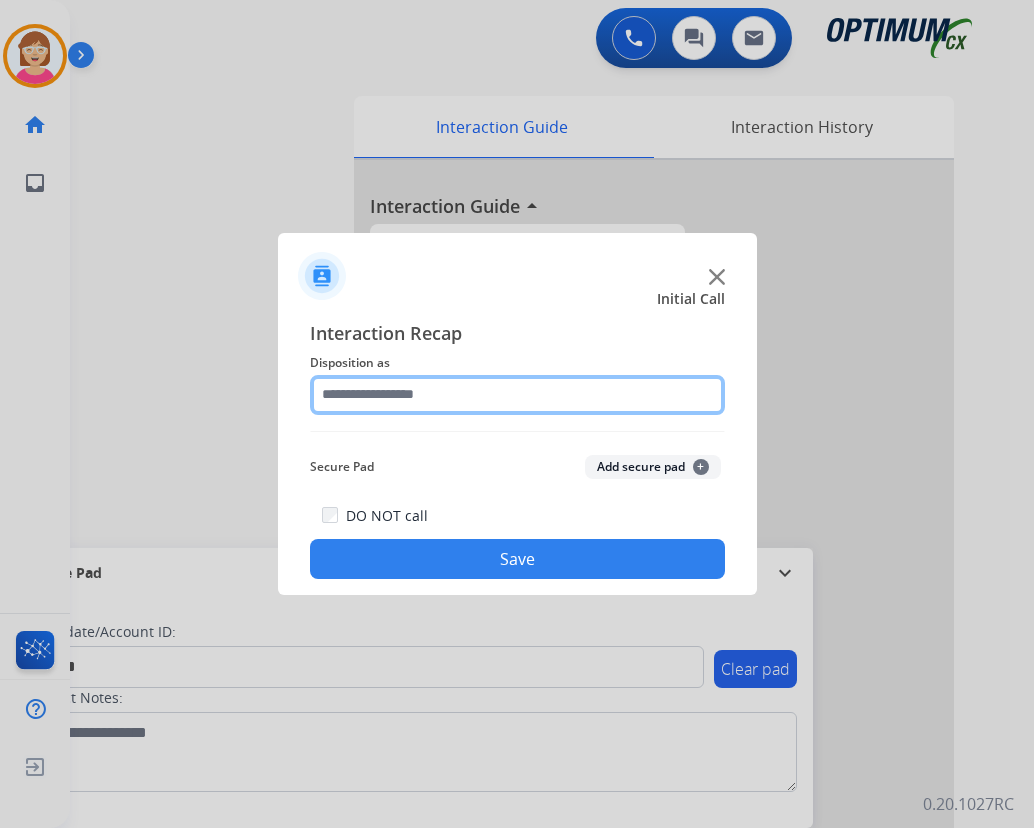 click 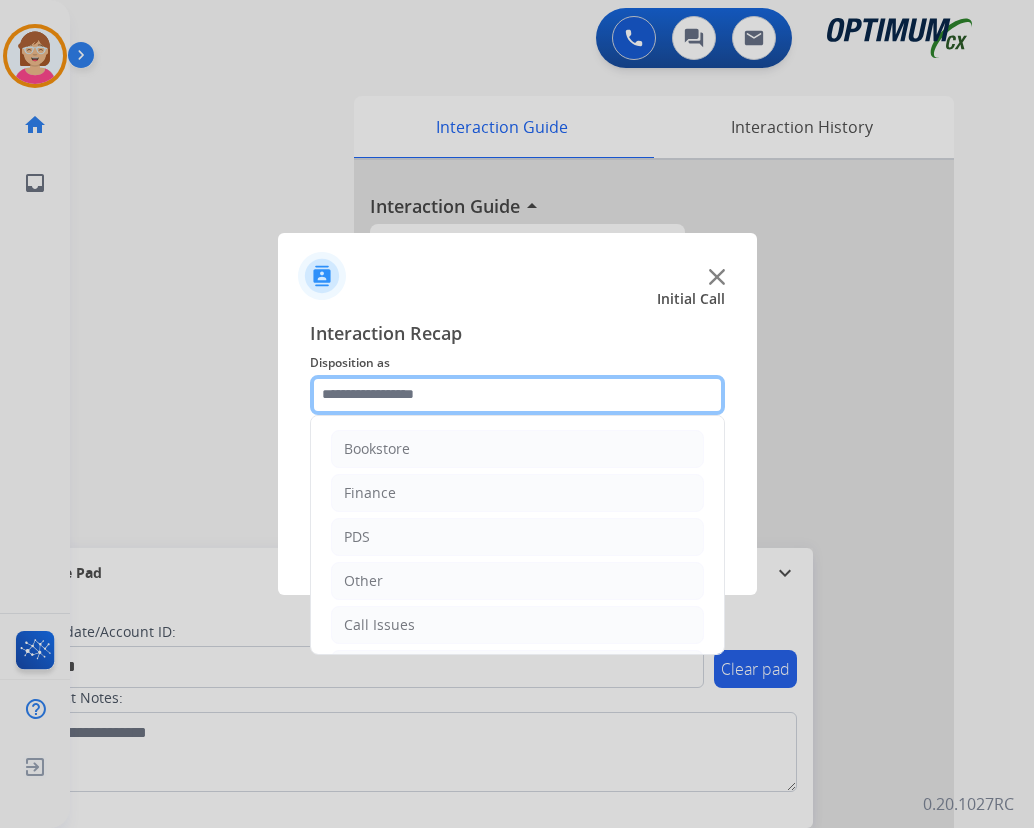 click 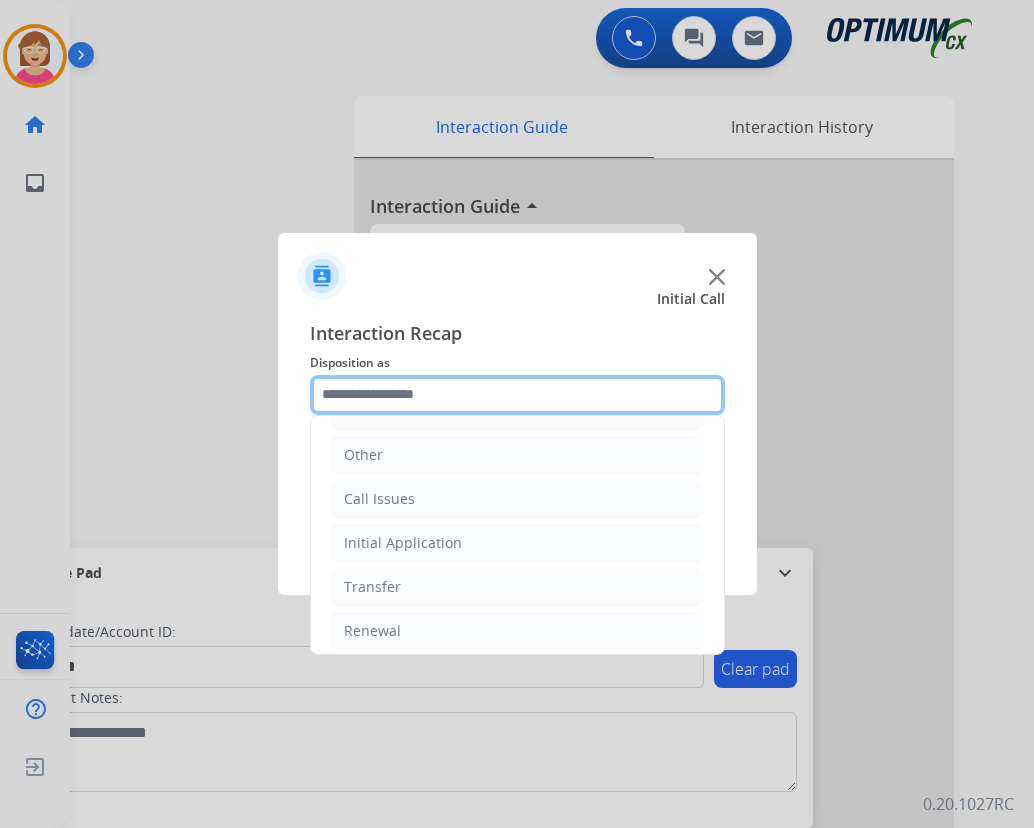 scroll, scrollTop: 136, scrollLeft: 0, axis: vertical 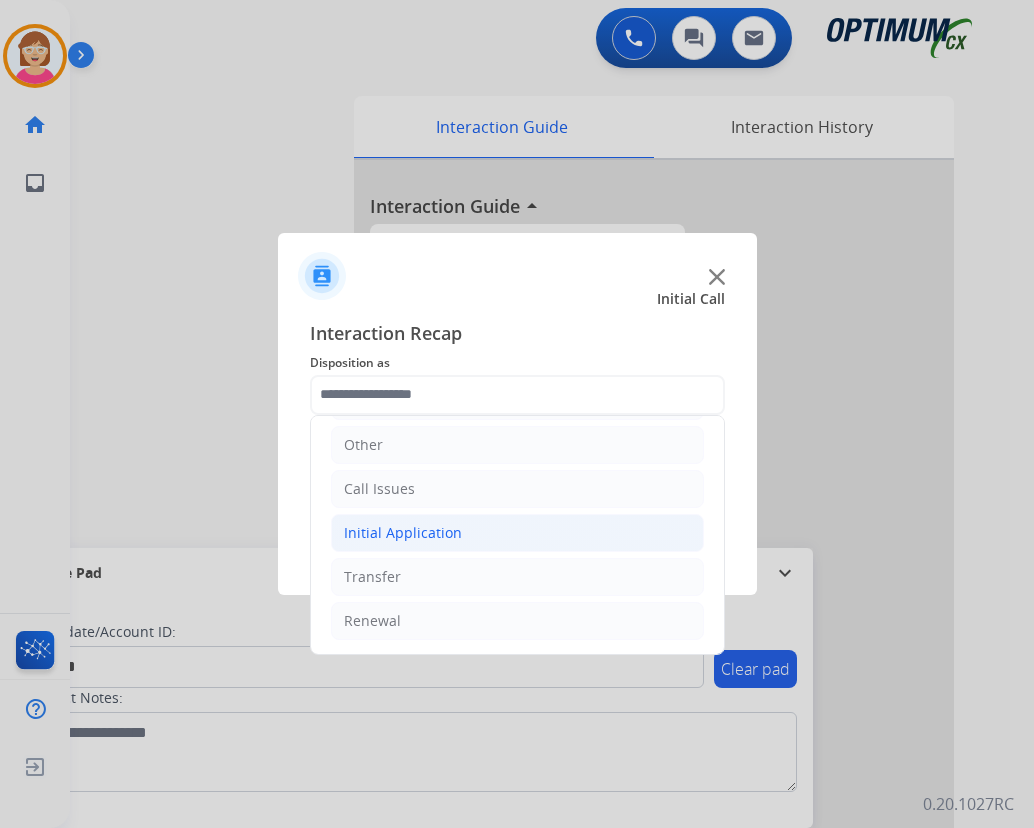 click on "Initial Application" 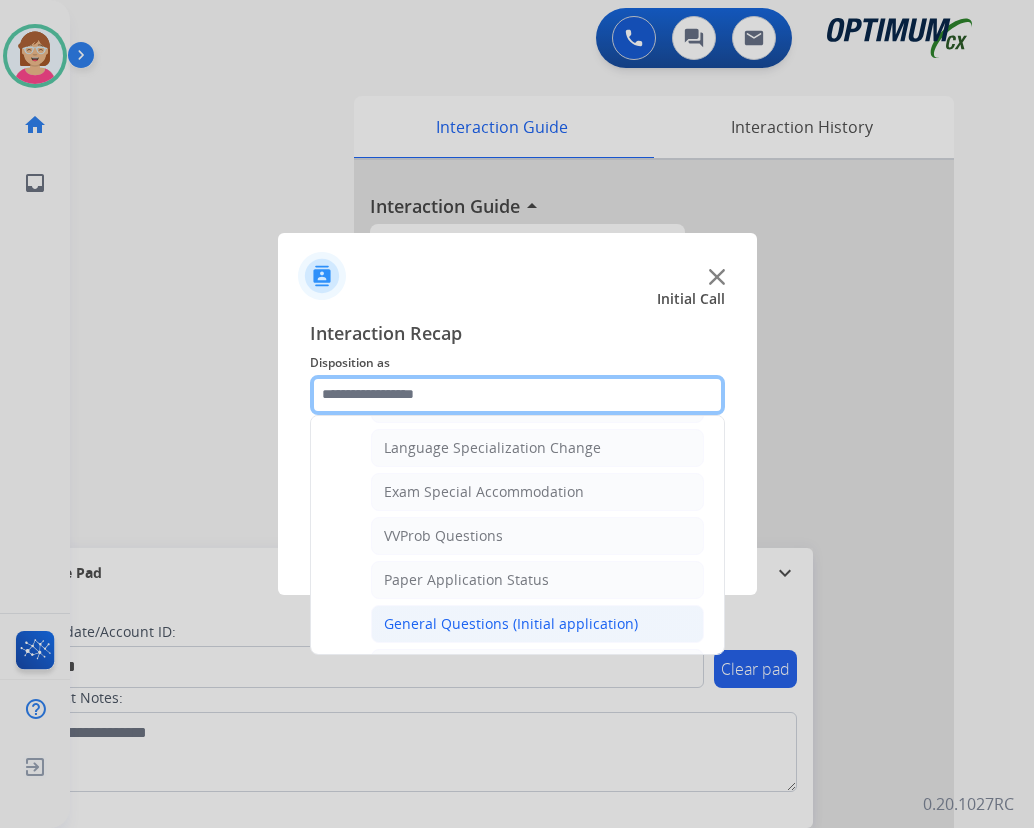 scroll, scrollTop: 1136, scrollLeft: 0, axis: vertical 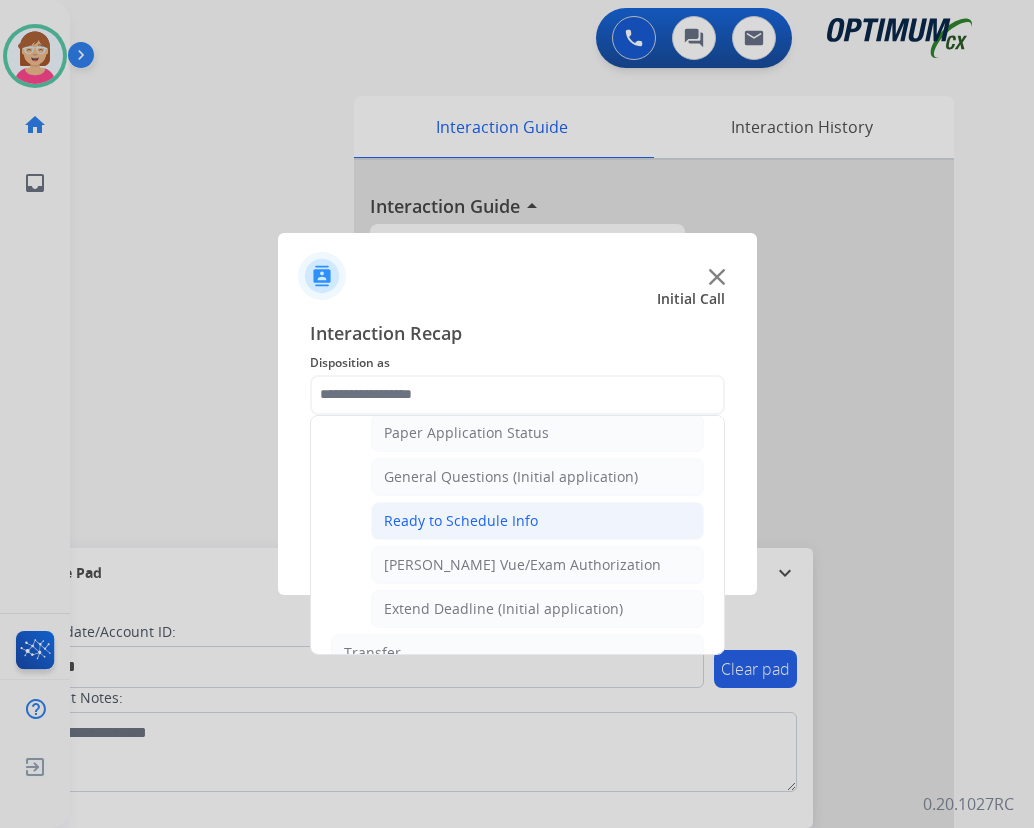 click on "Ready to Schedule Info" 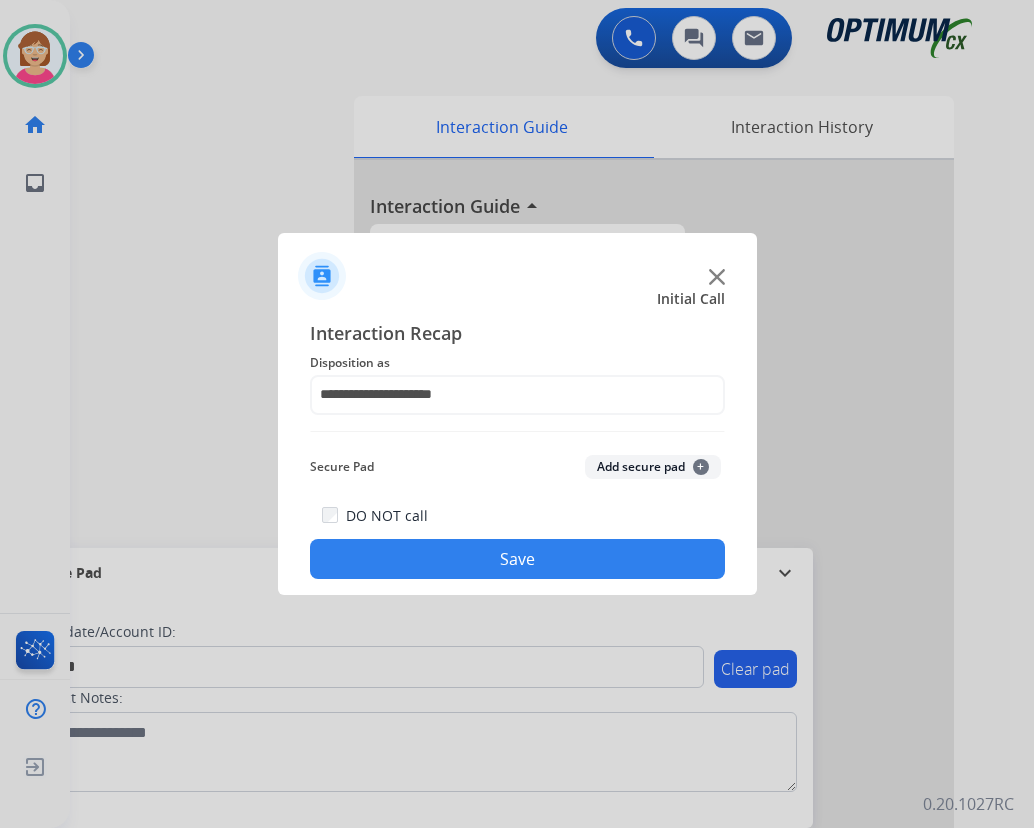 click on "+" 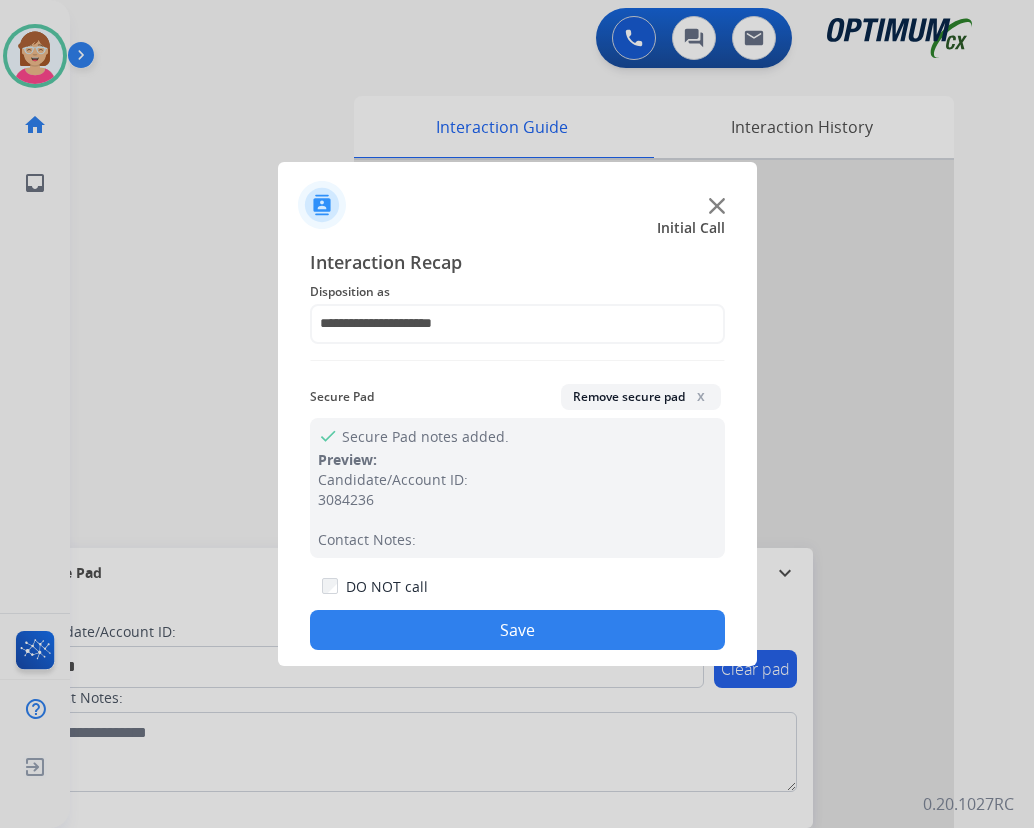 click on "Save" 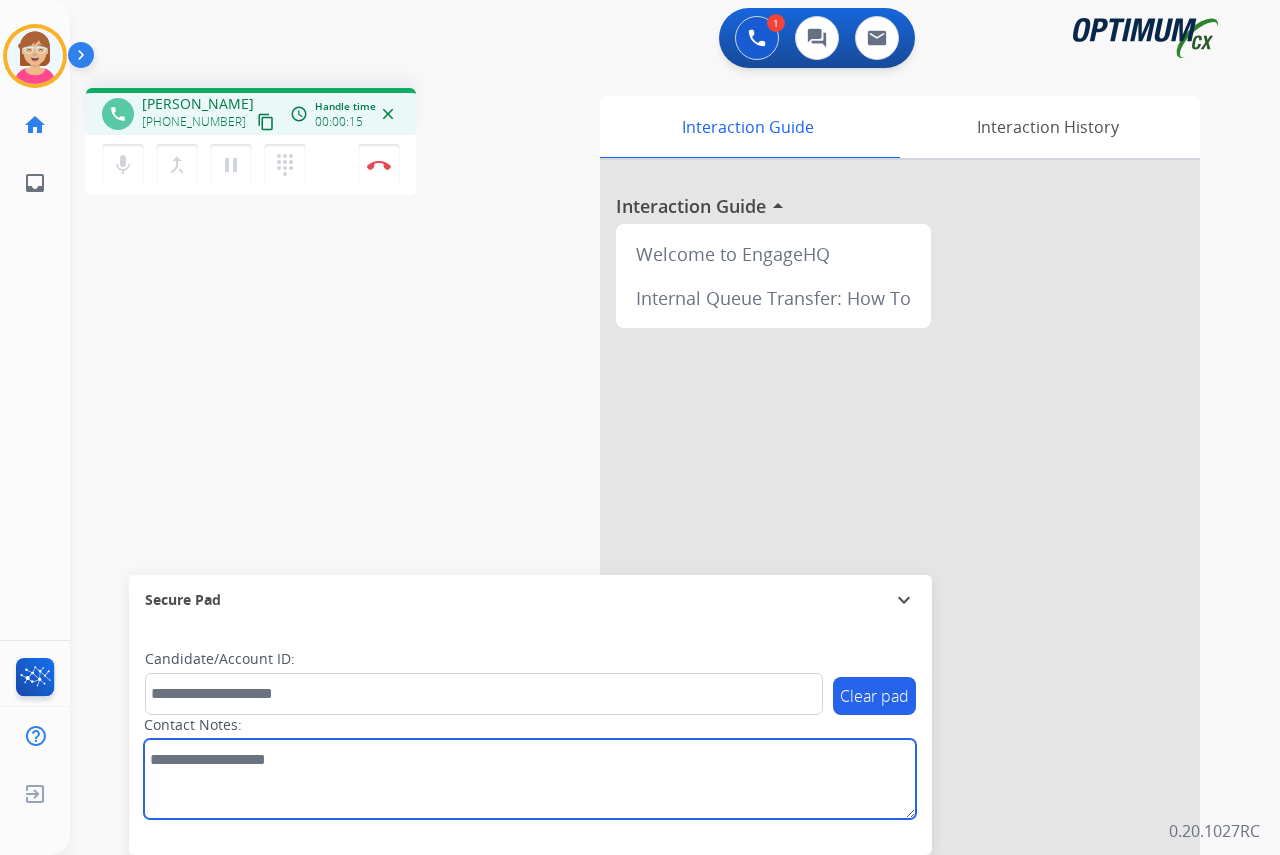 click at bounding box center (530, 779) 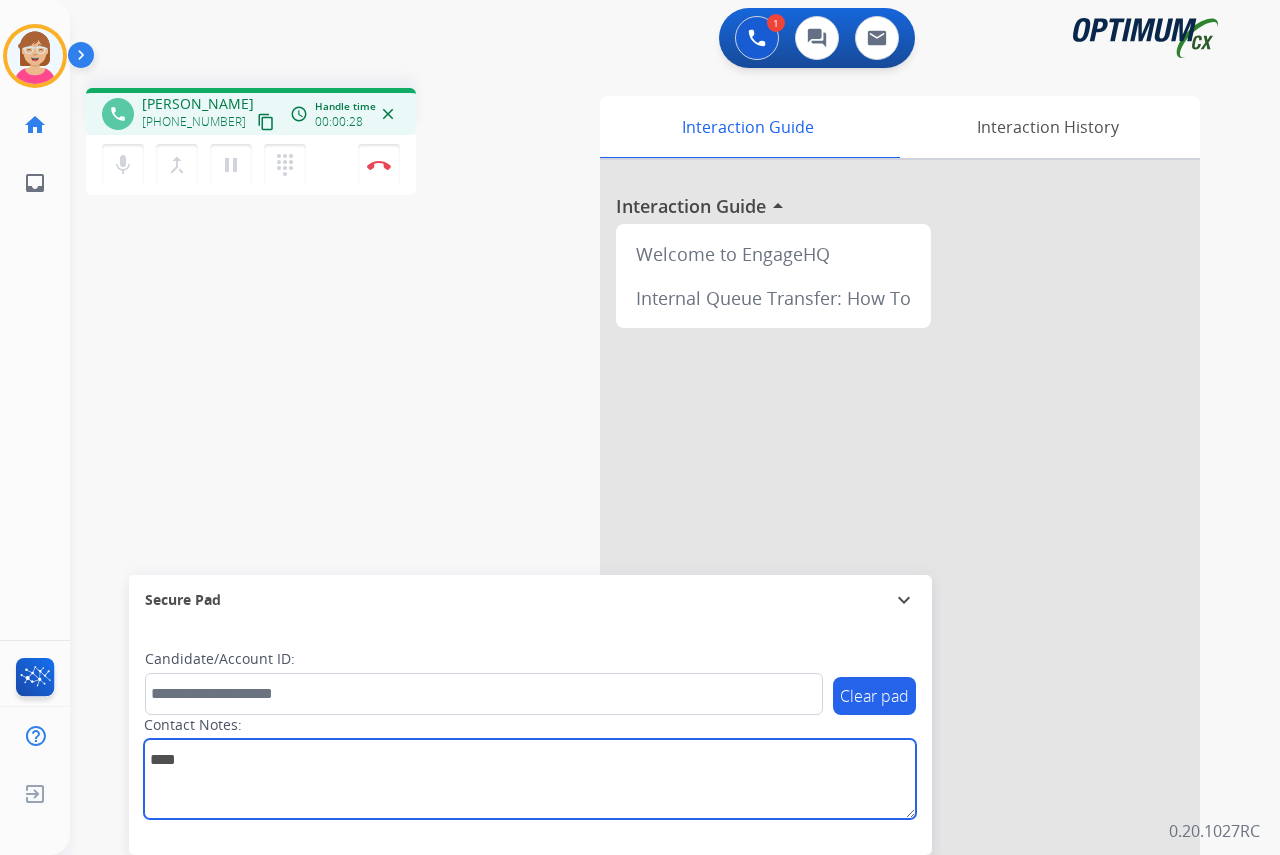 type on "****" 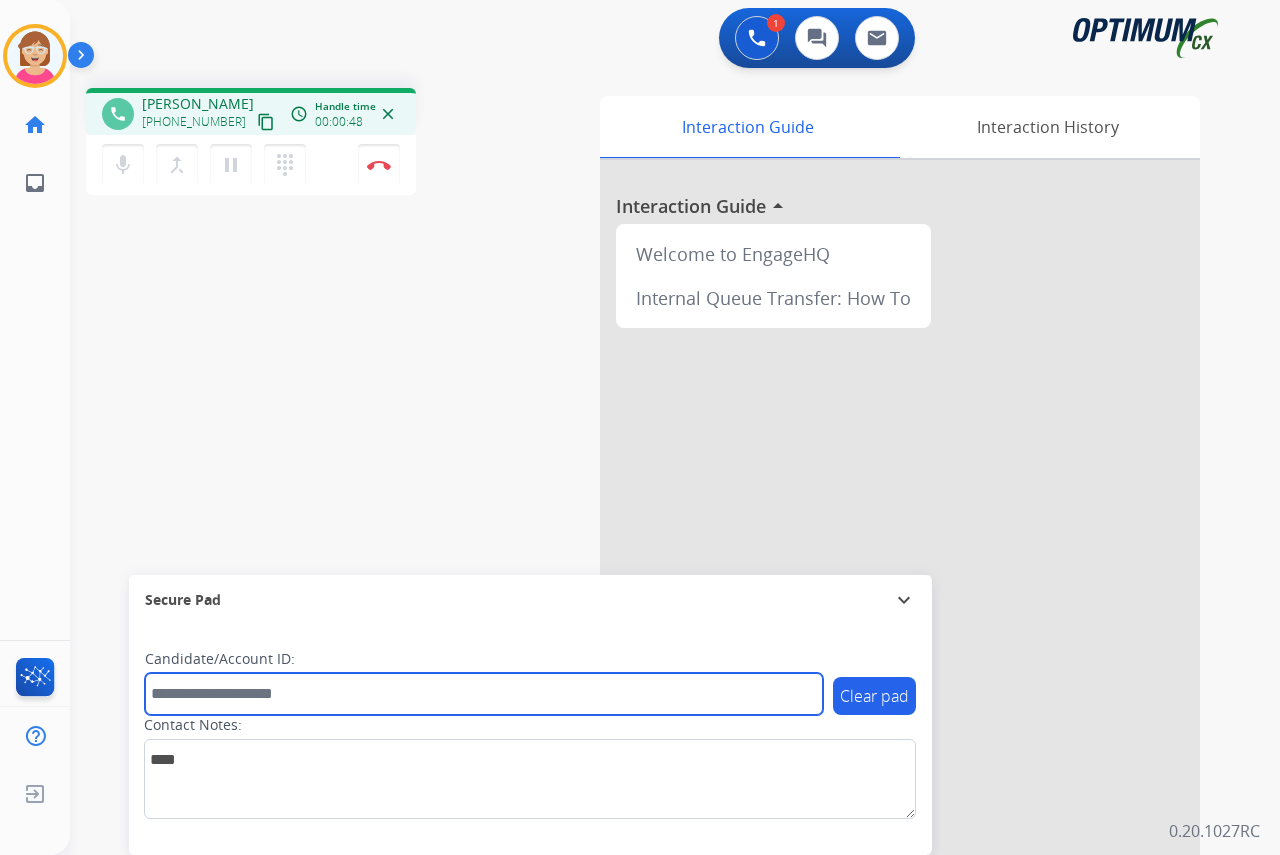 drag, startPoint x: 181, startPoint y: 693, endPoint x: 175, endPoint y: 684, distance: 10.816654 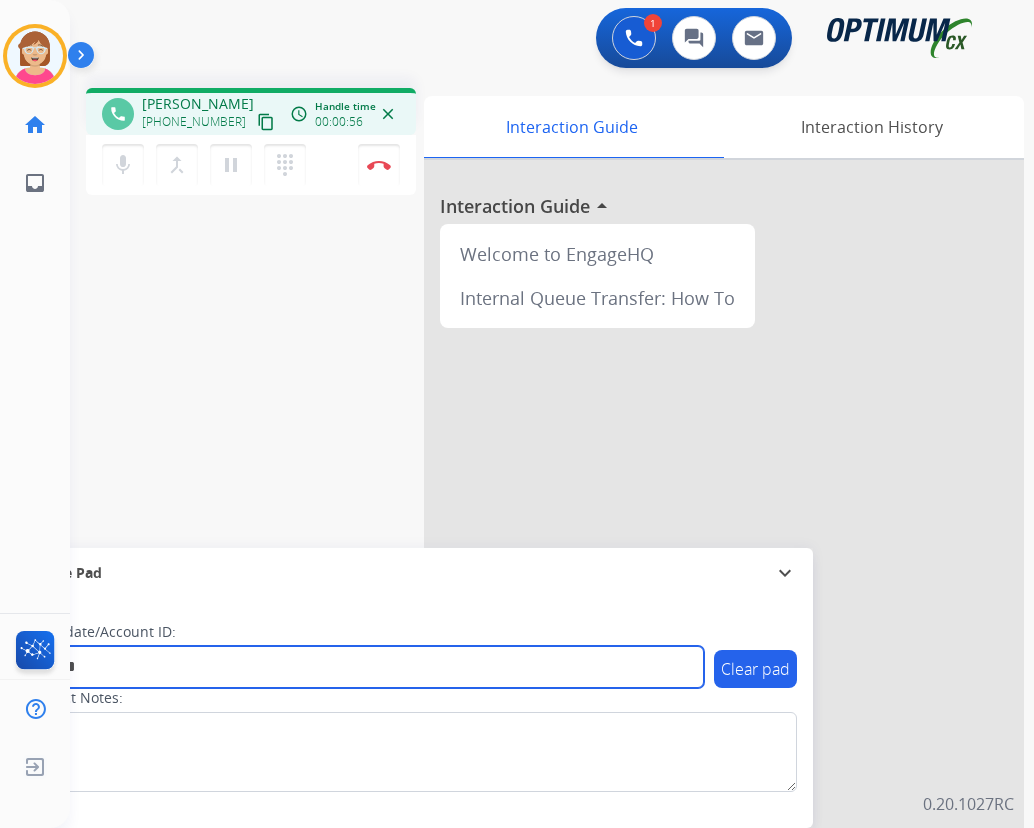type on "*******" 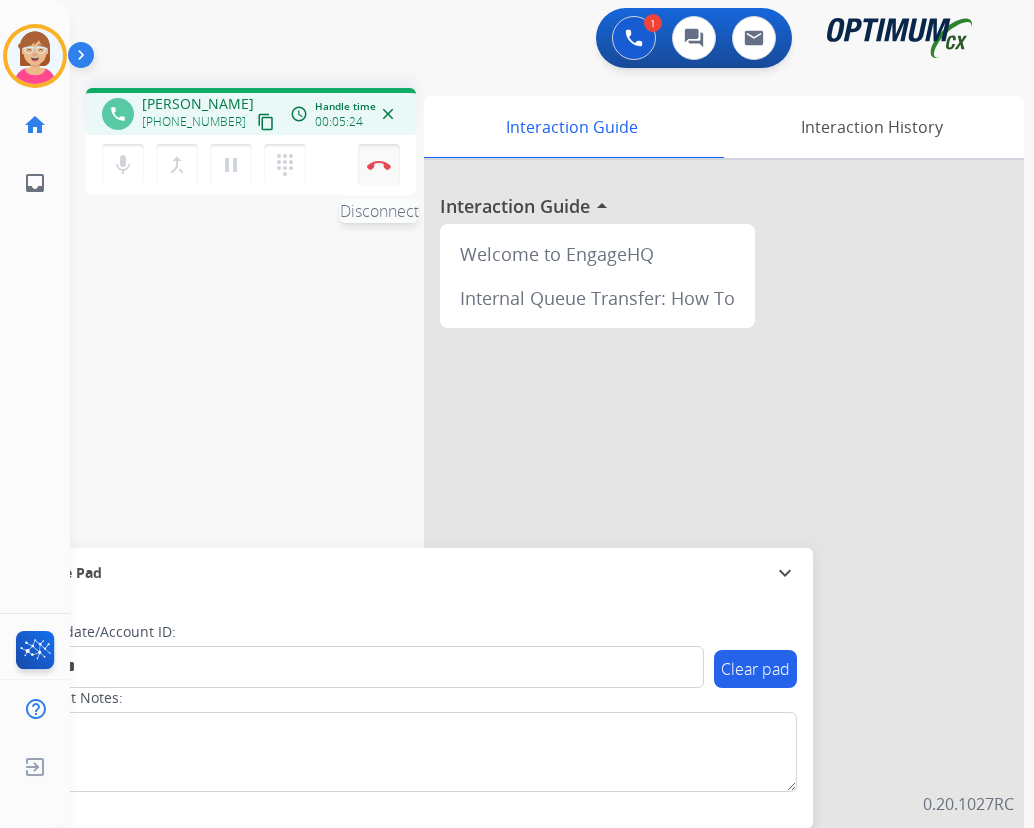 click at bounding box center [379, 165] 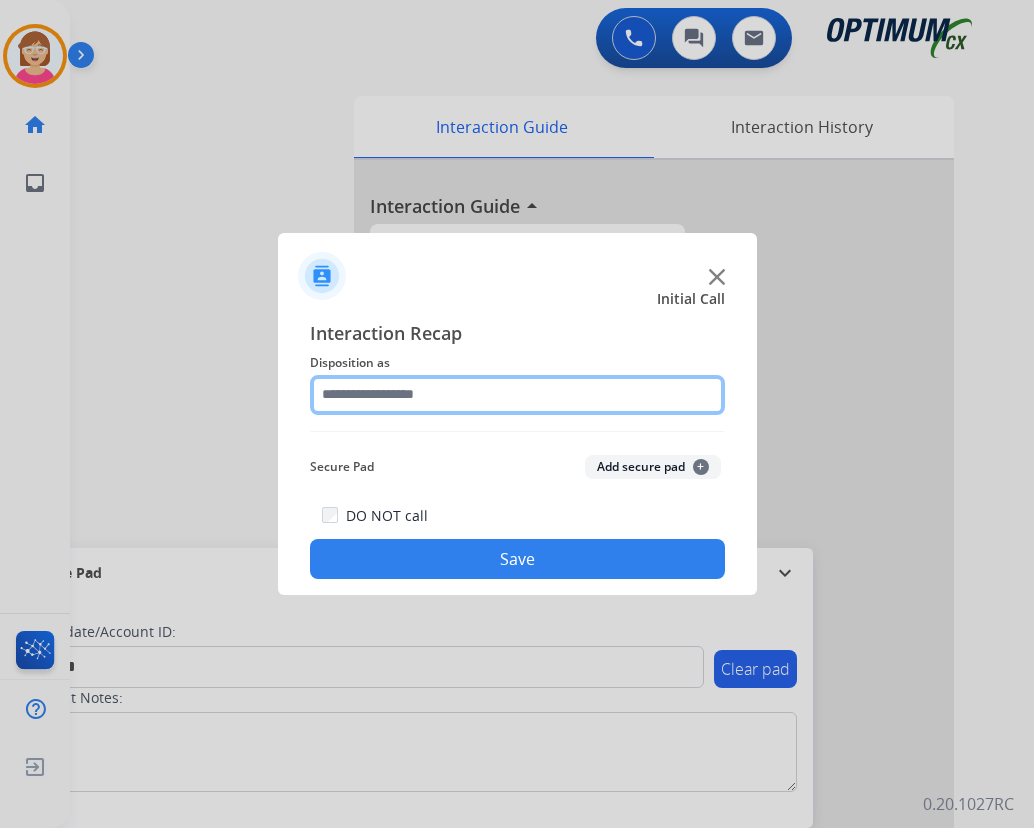 drag, startPoint x: 357, startPoint y: 395, endPoint x: 369, endPoint y: 396, distance: 12.0415945 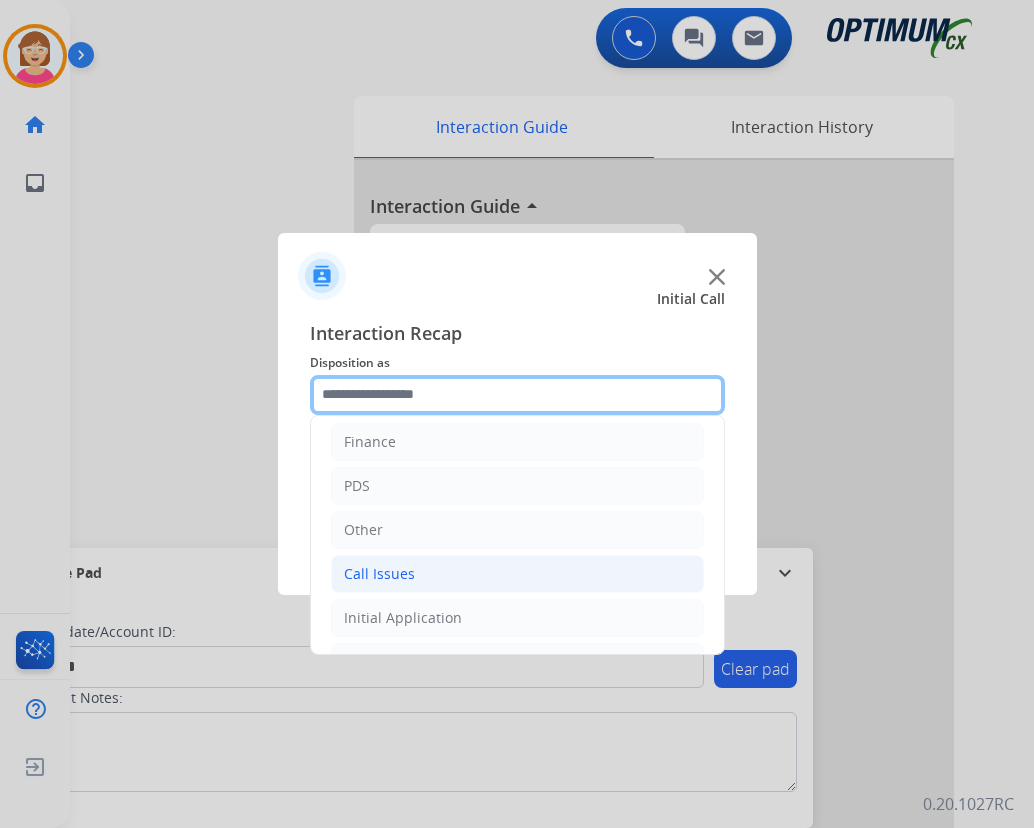 scroll, scrollTop: 136, scrollLeft: 0, axis: vertical 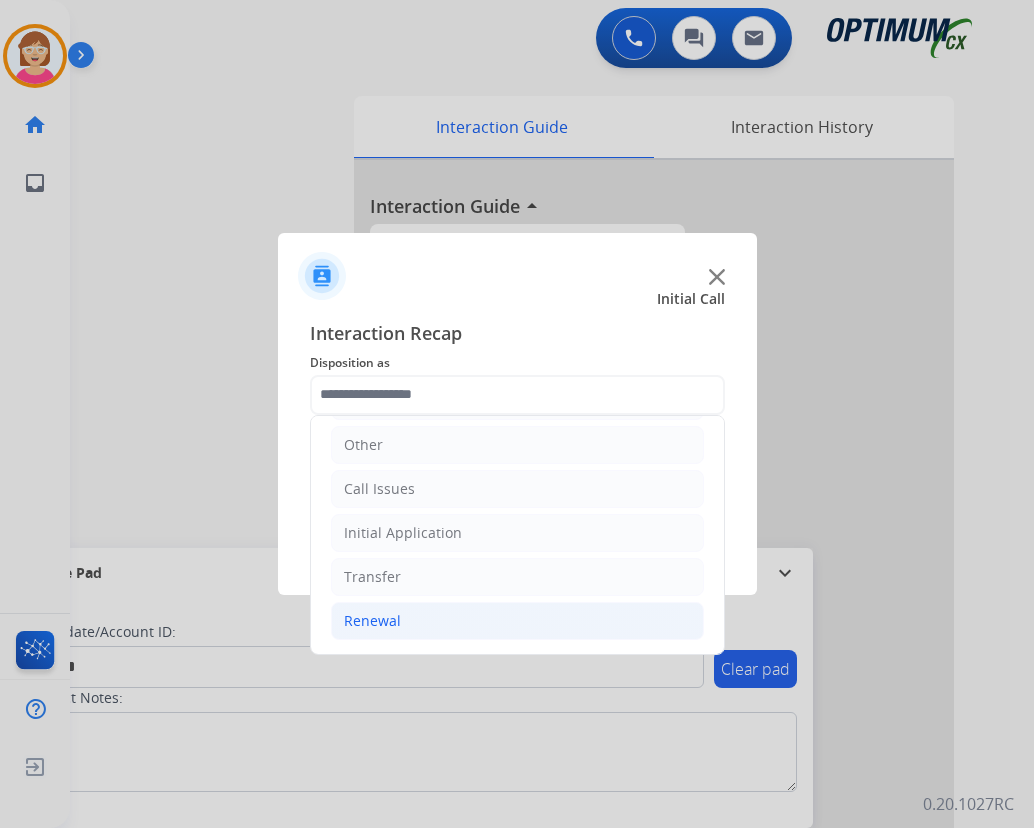click on "Renewal" 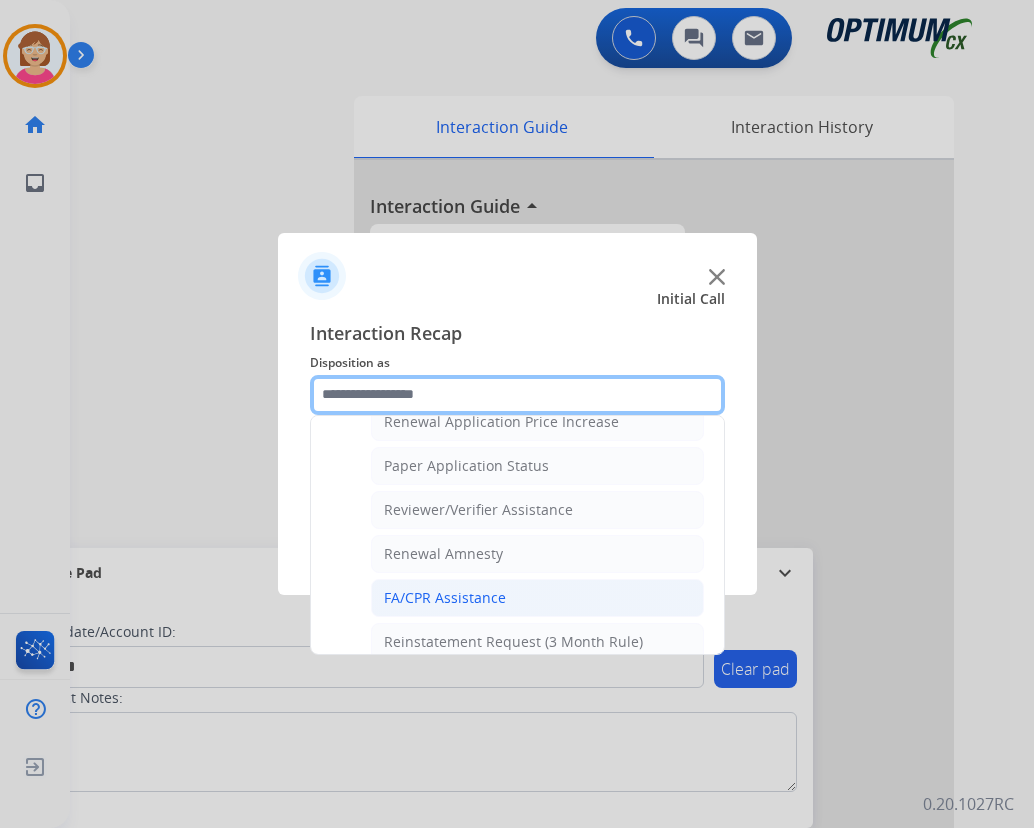 scroll, scrollTop: 736, scrollLeft: 0, axis: vertical 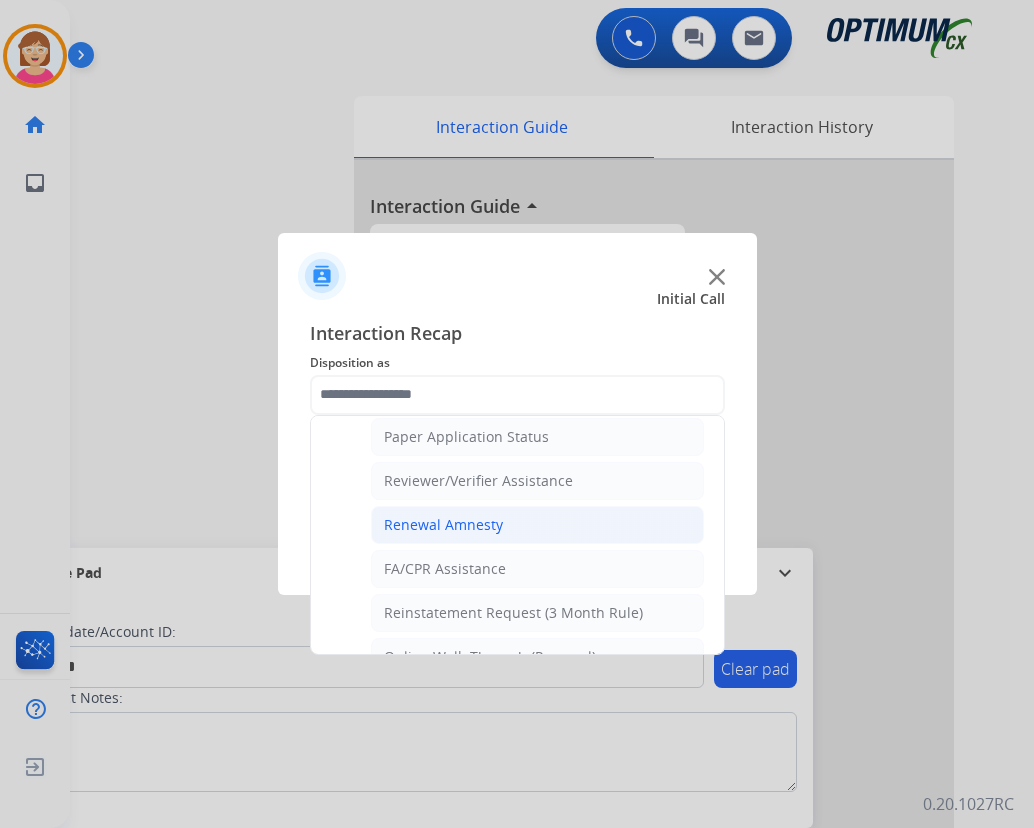 click on "Renewal Amnesty" 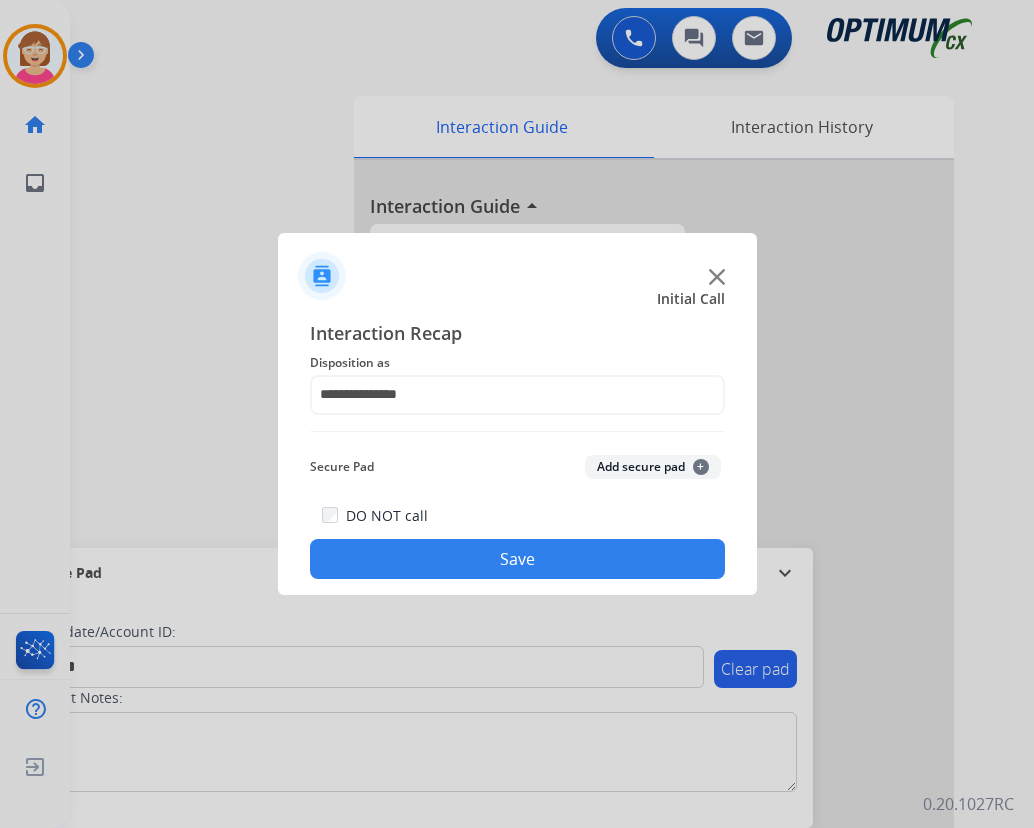 click on "+" 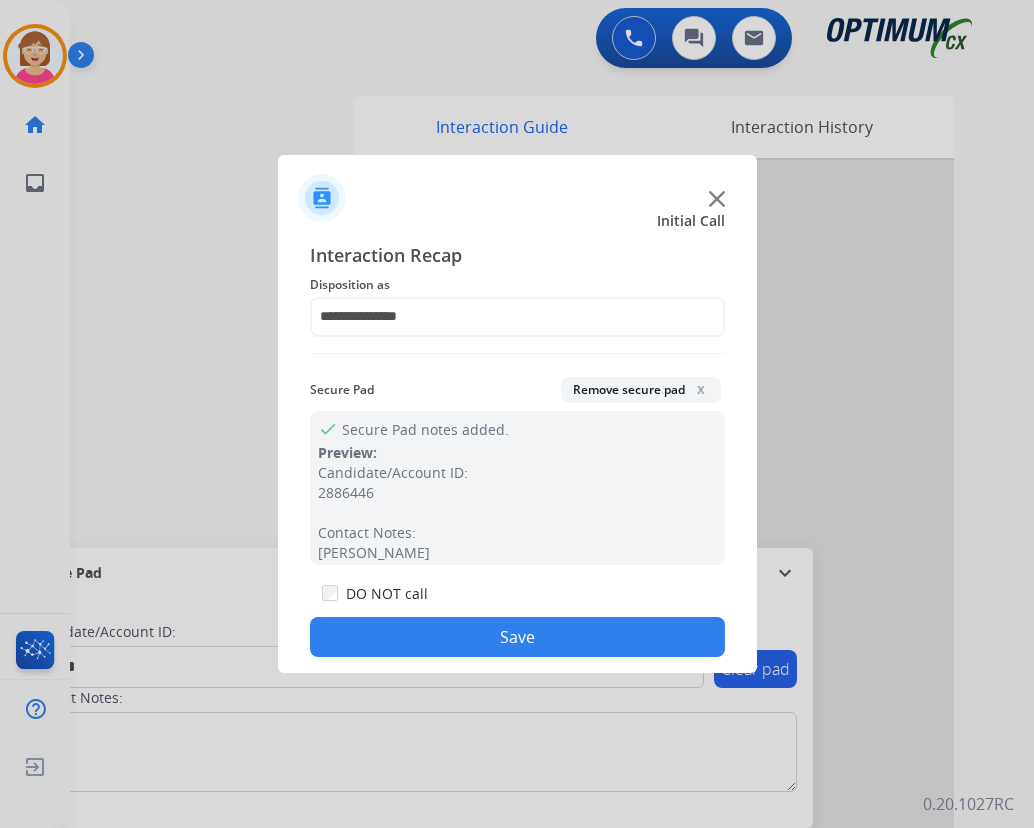 drag, startPoint x: 432, startPoint y: 632, endPoint x: 416, endPoint y: 617, distance: 21.931713 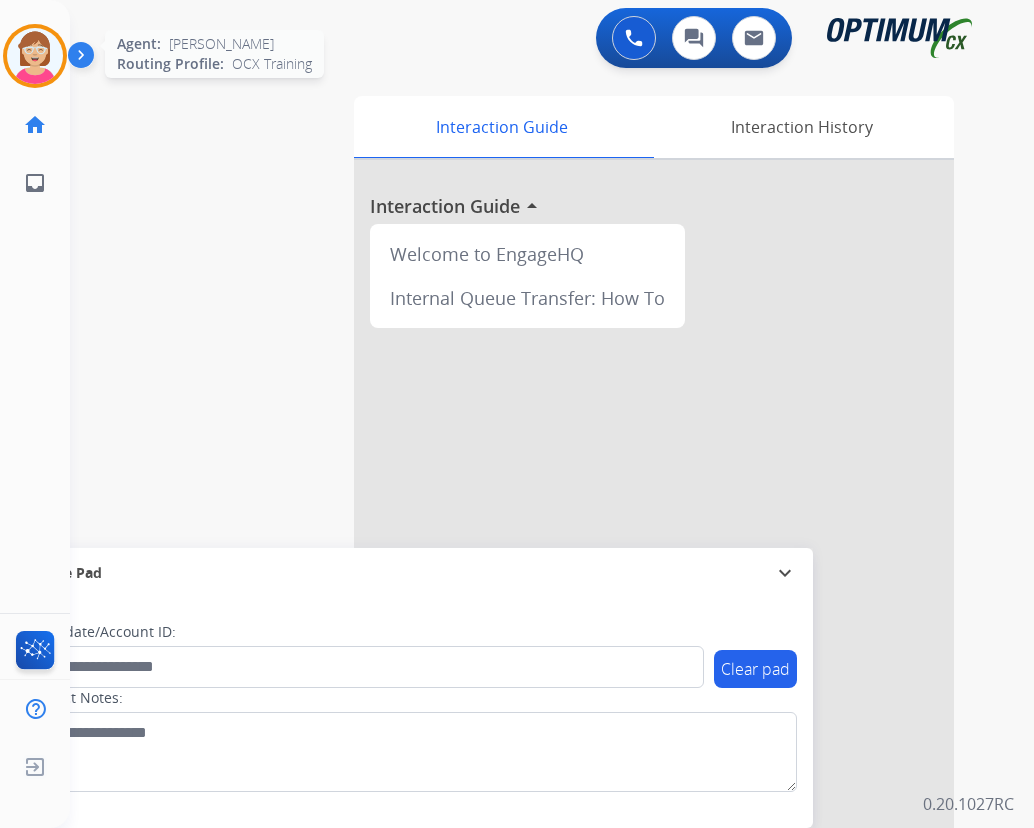 click at bounding box center [35, 56] 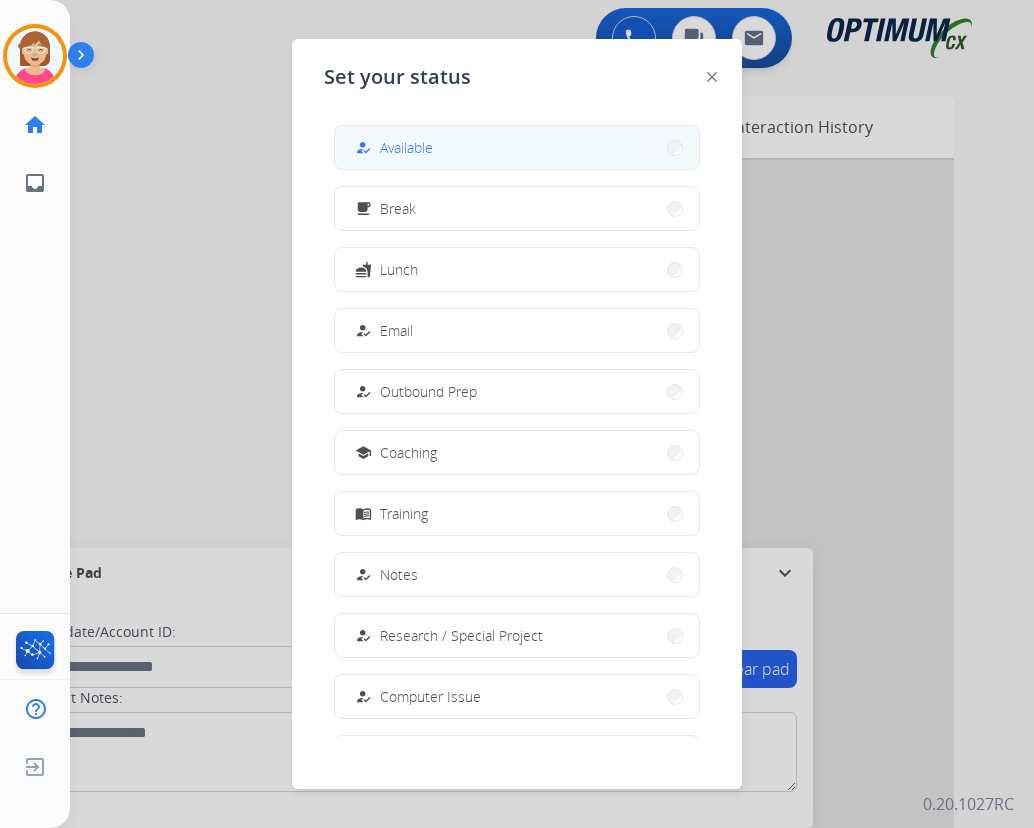 click on "Available" at bounding box center [406, 147] 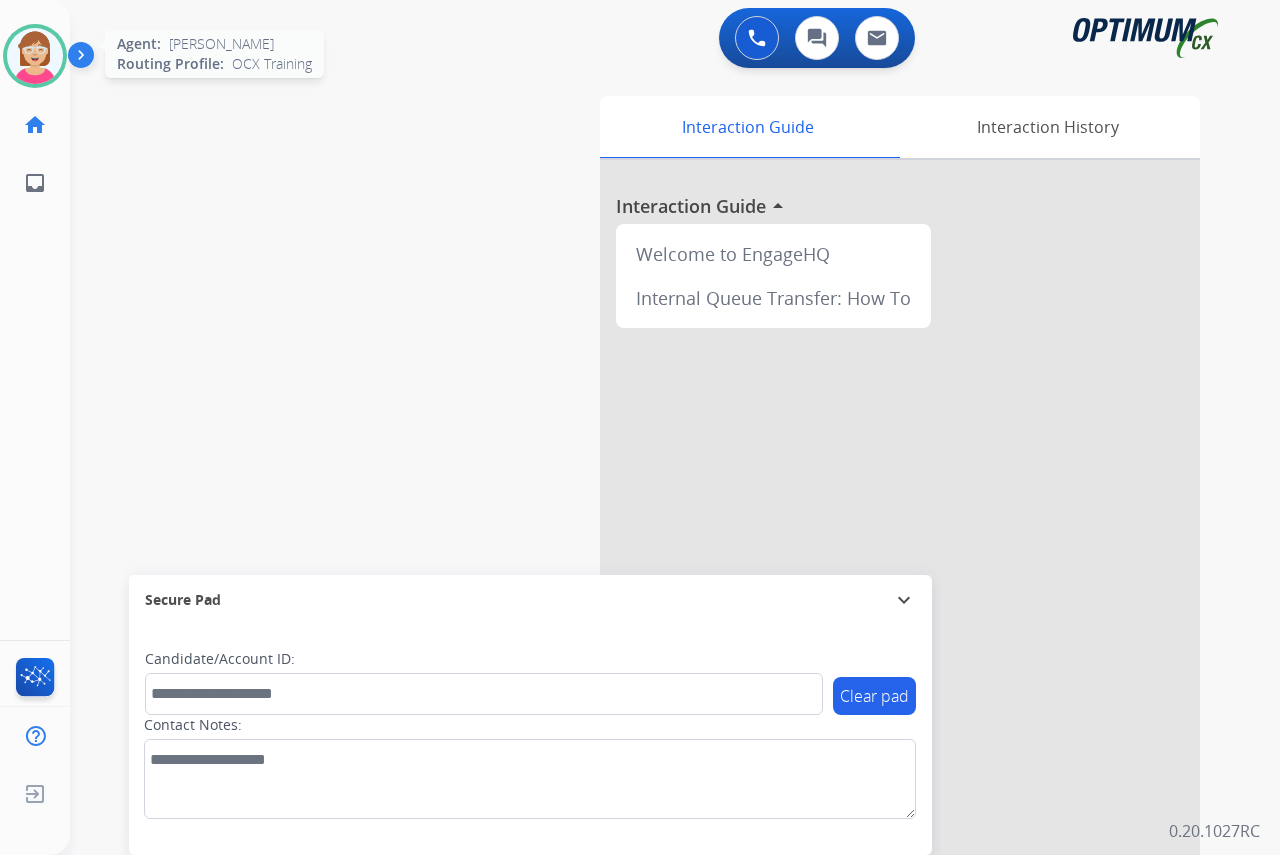 click at bounding box center (35, 56) 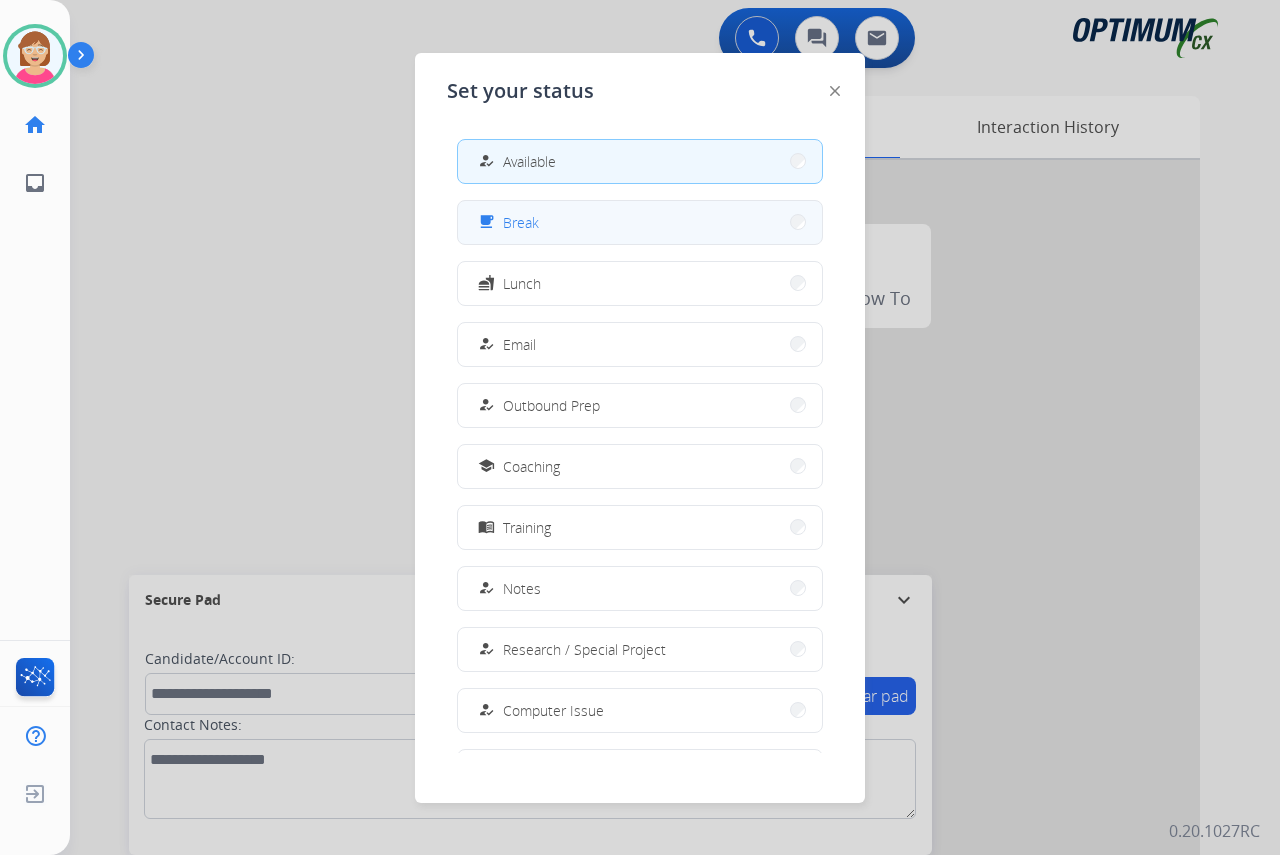 click on "free_breakfast Break" at bounding box center (640, 222) 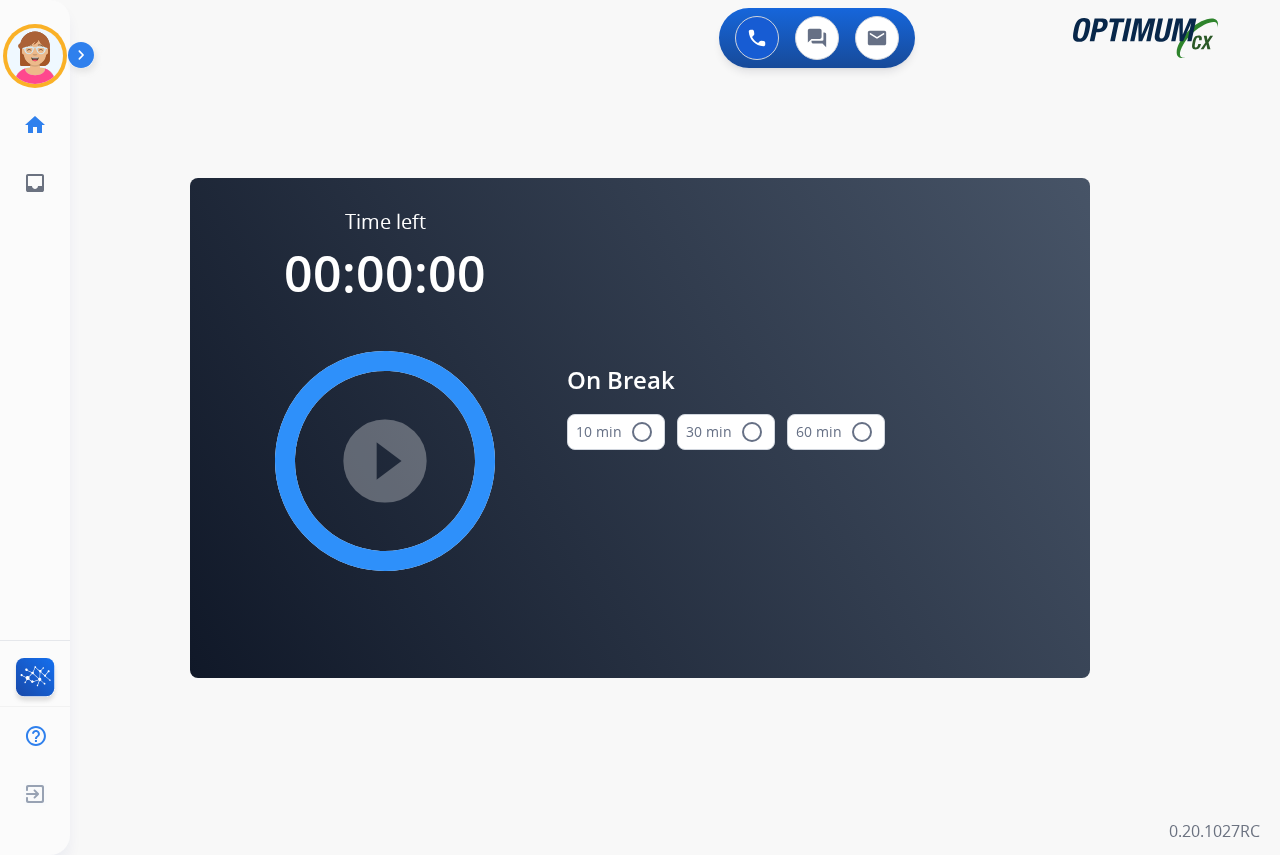 click on "radio_button_unchecked" at bounding box center [642, 432] 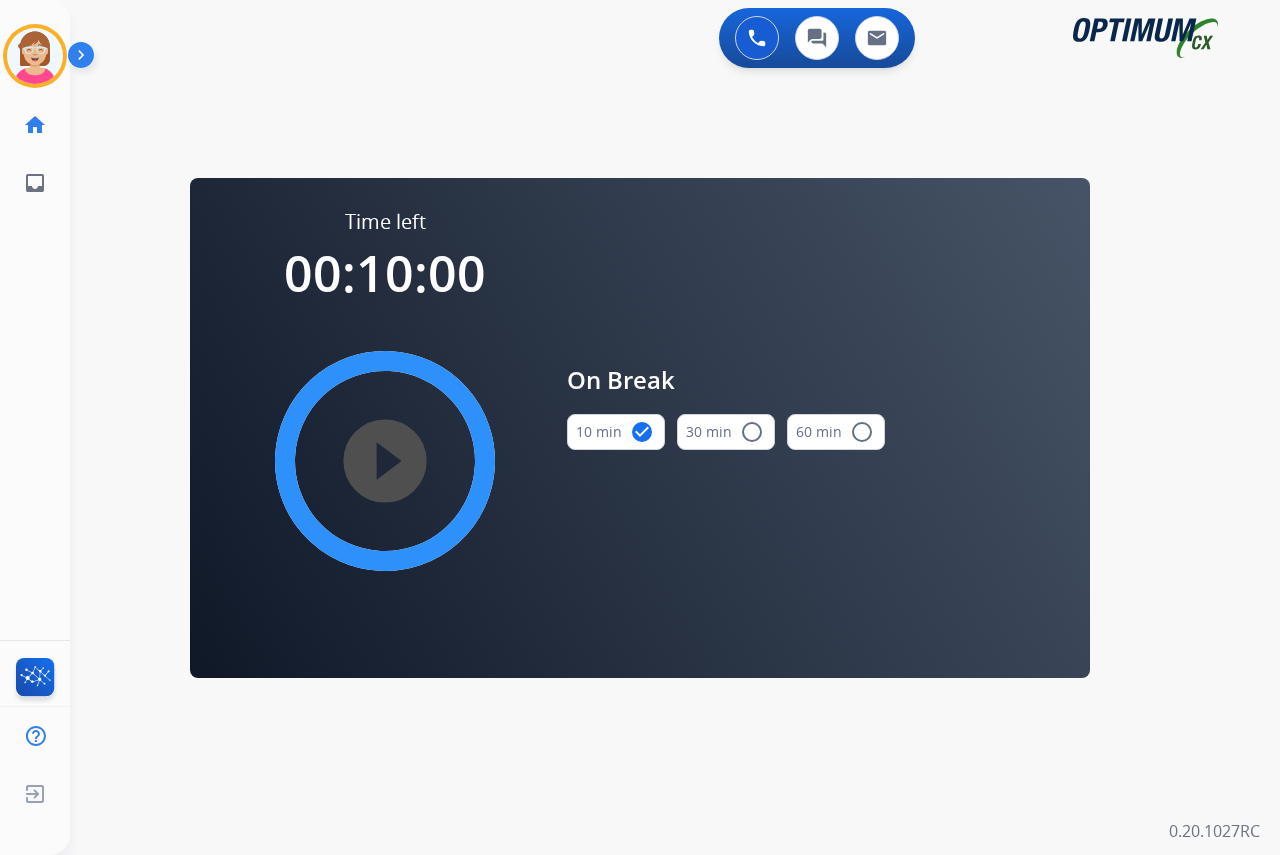 click on "play_circle_filled" at bounding box center [385, 461] 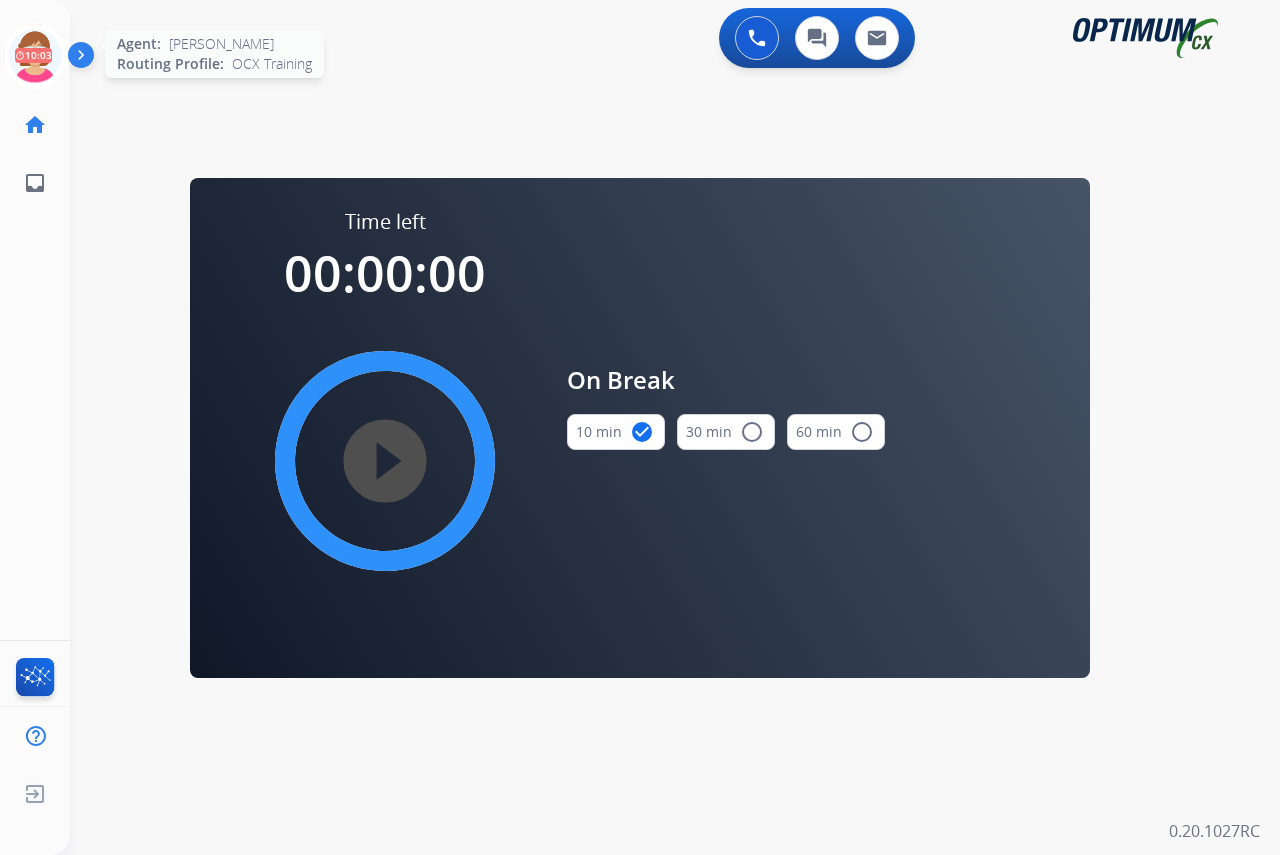 click 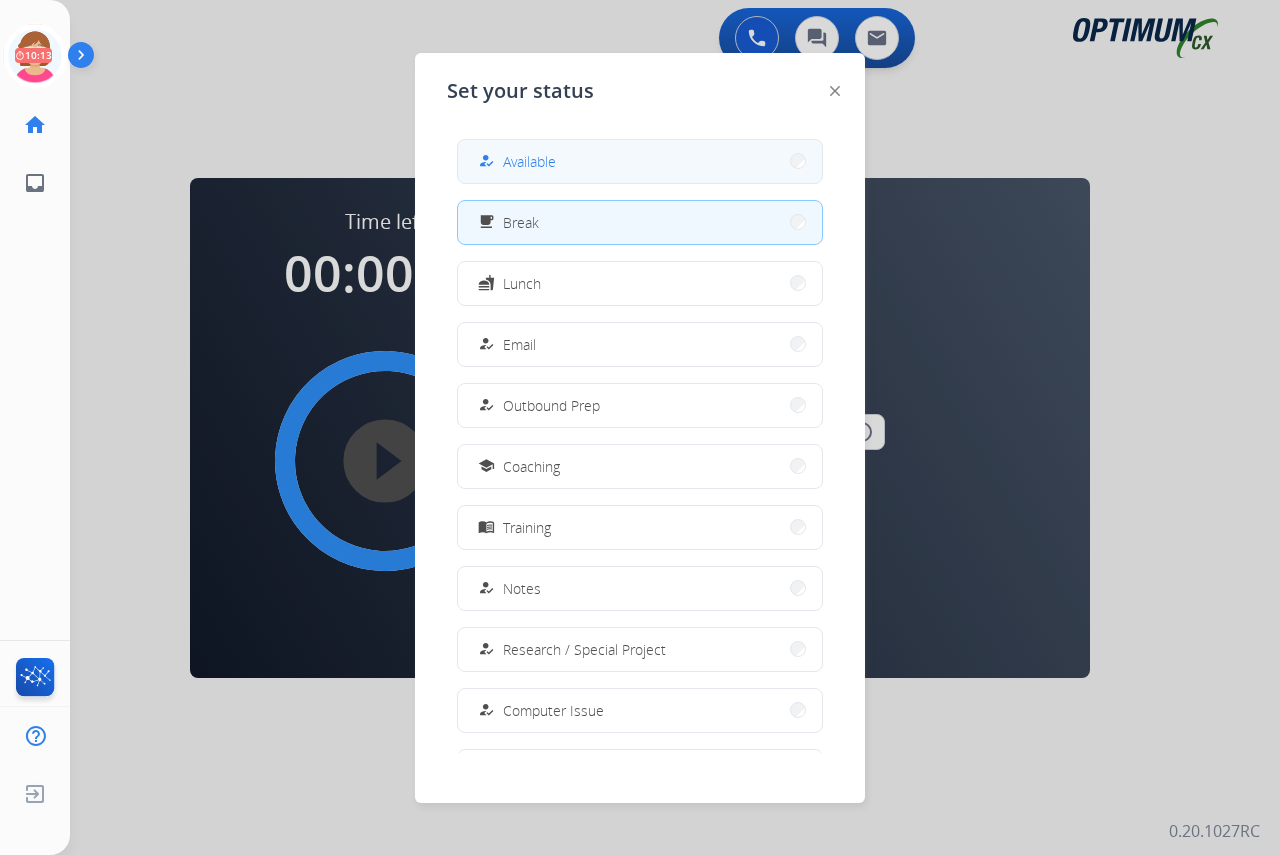 click on "Available" at bounding box center (529, 161) 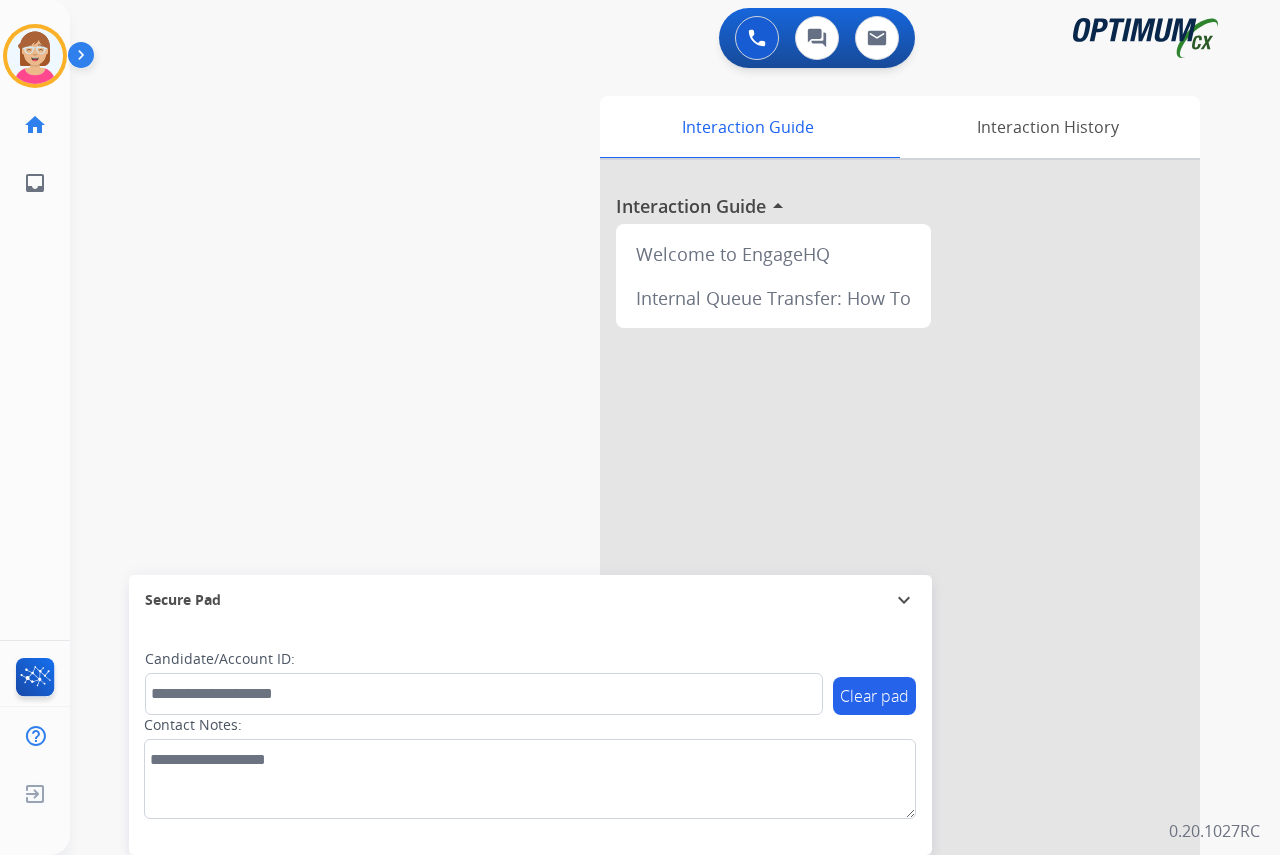 click on "[PERSON_NAME]   Available  Edit Avatar  Agent:   [PERSON_NAME] Profile:  OCX Training home  Home  Home inbox  Emails  Emails  FocalPoints  Help Center  Help Center  Log out  Log out" 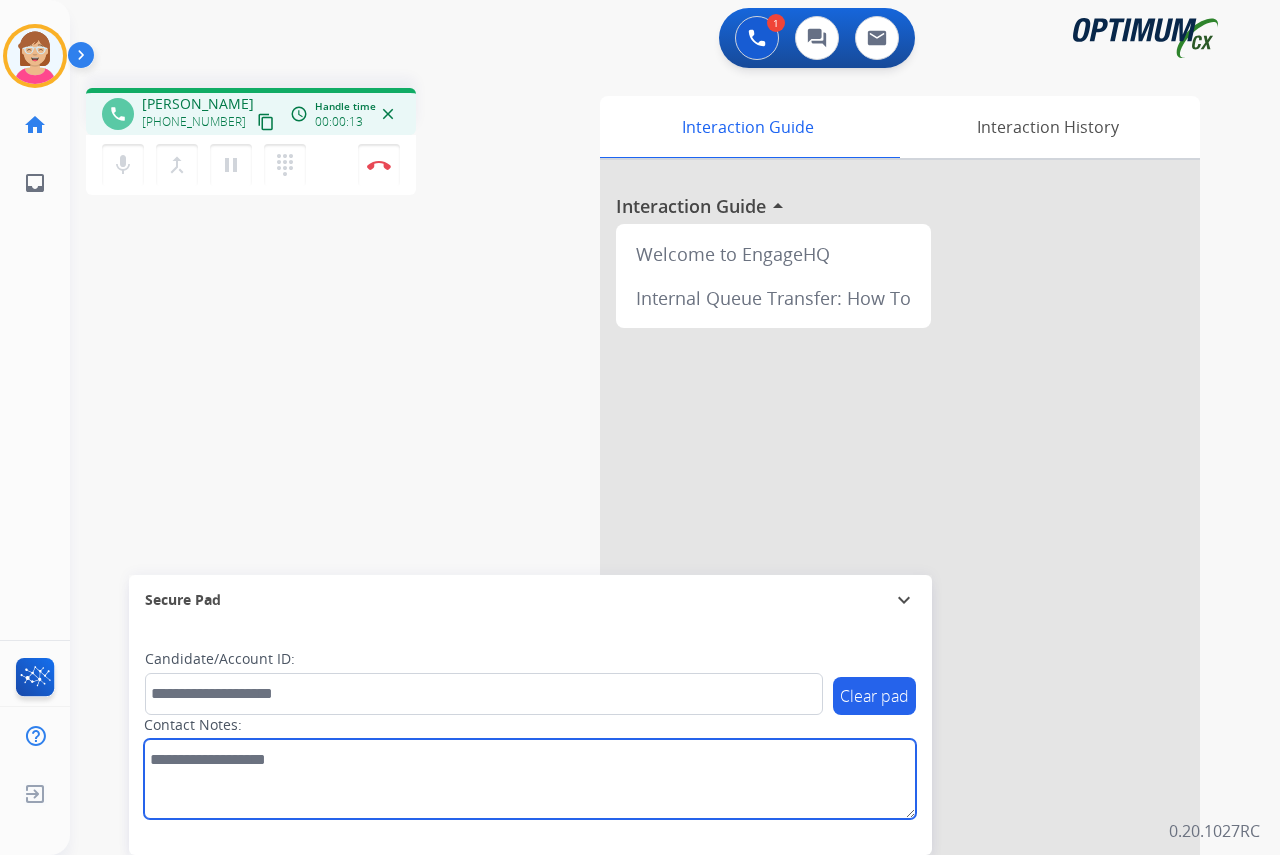 click at bounding box center (530, 779) 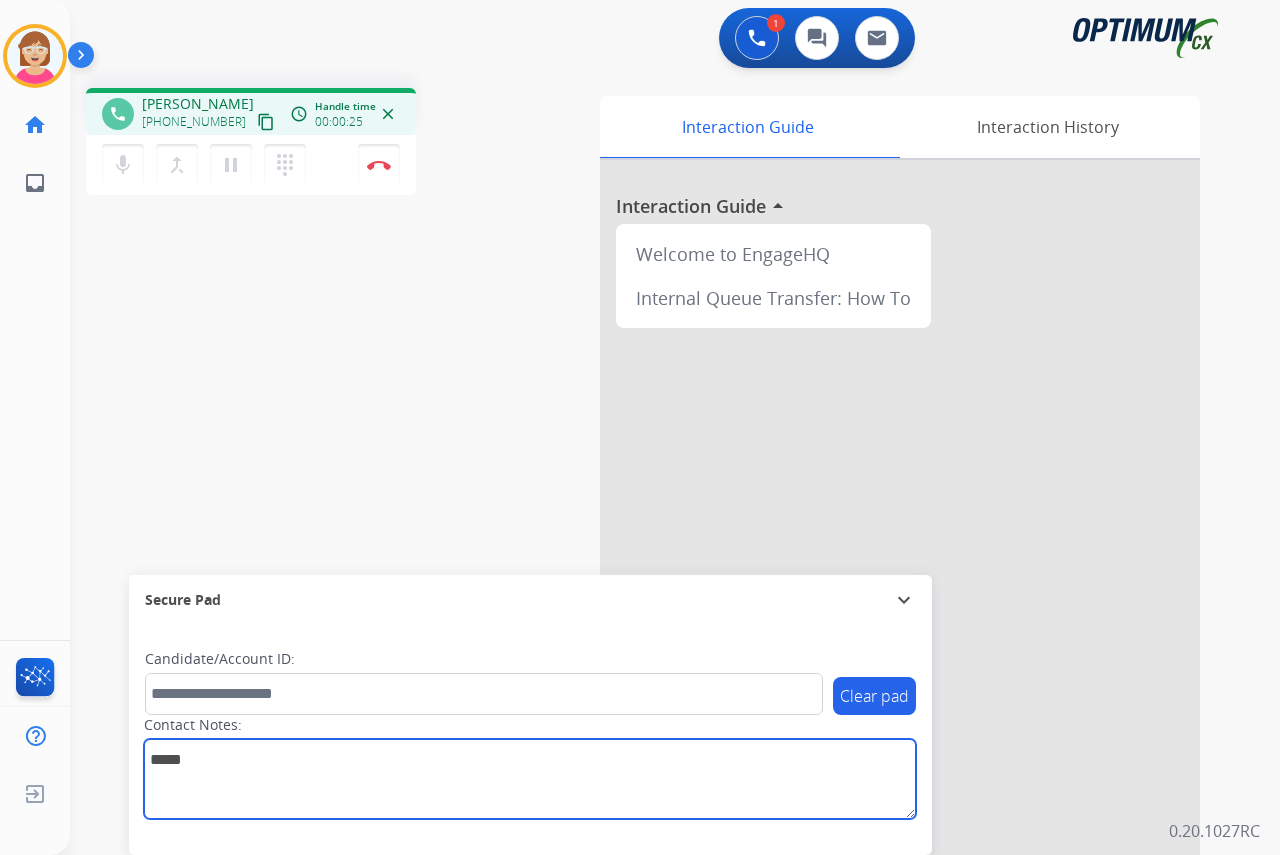 type on "*****" 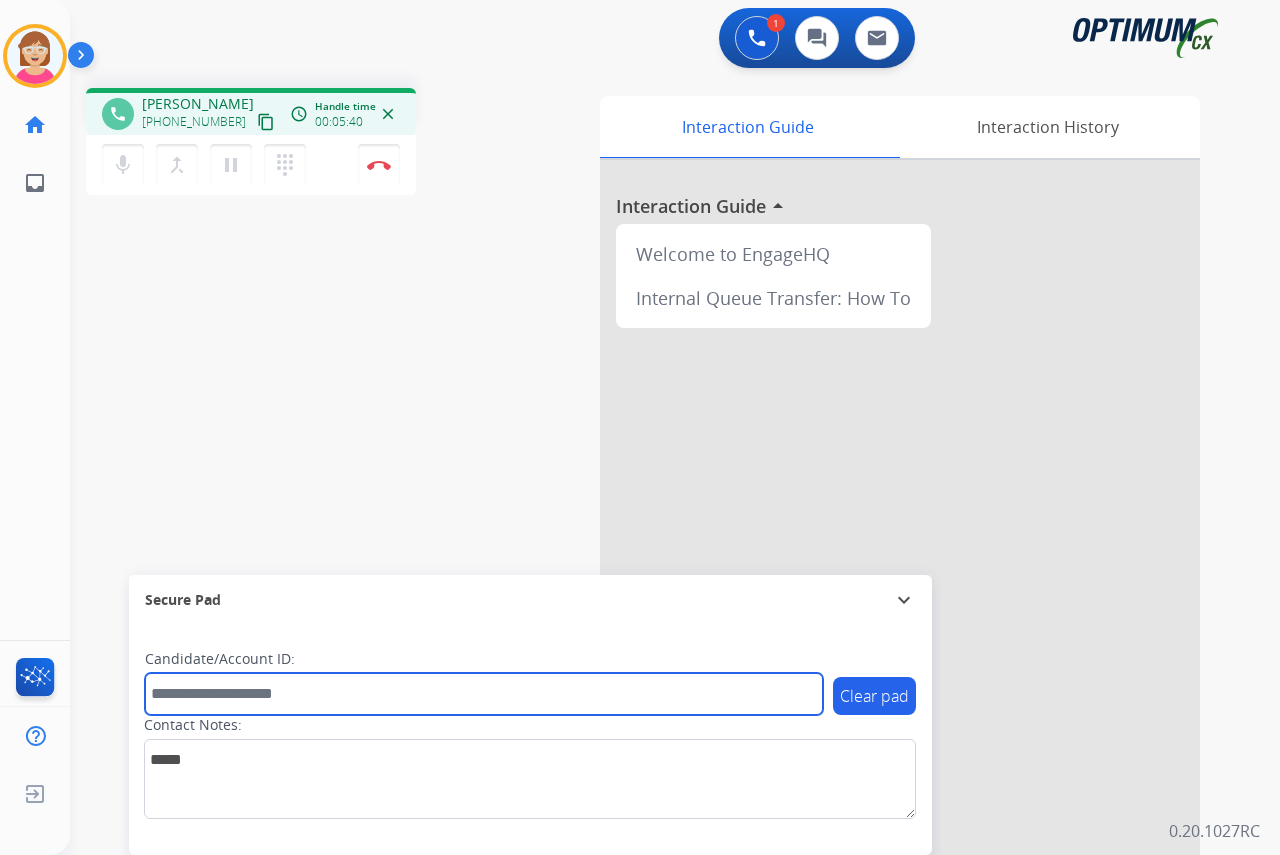 click at bounding box center [484, 694] 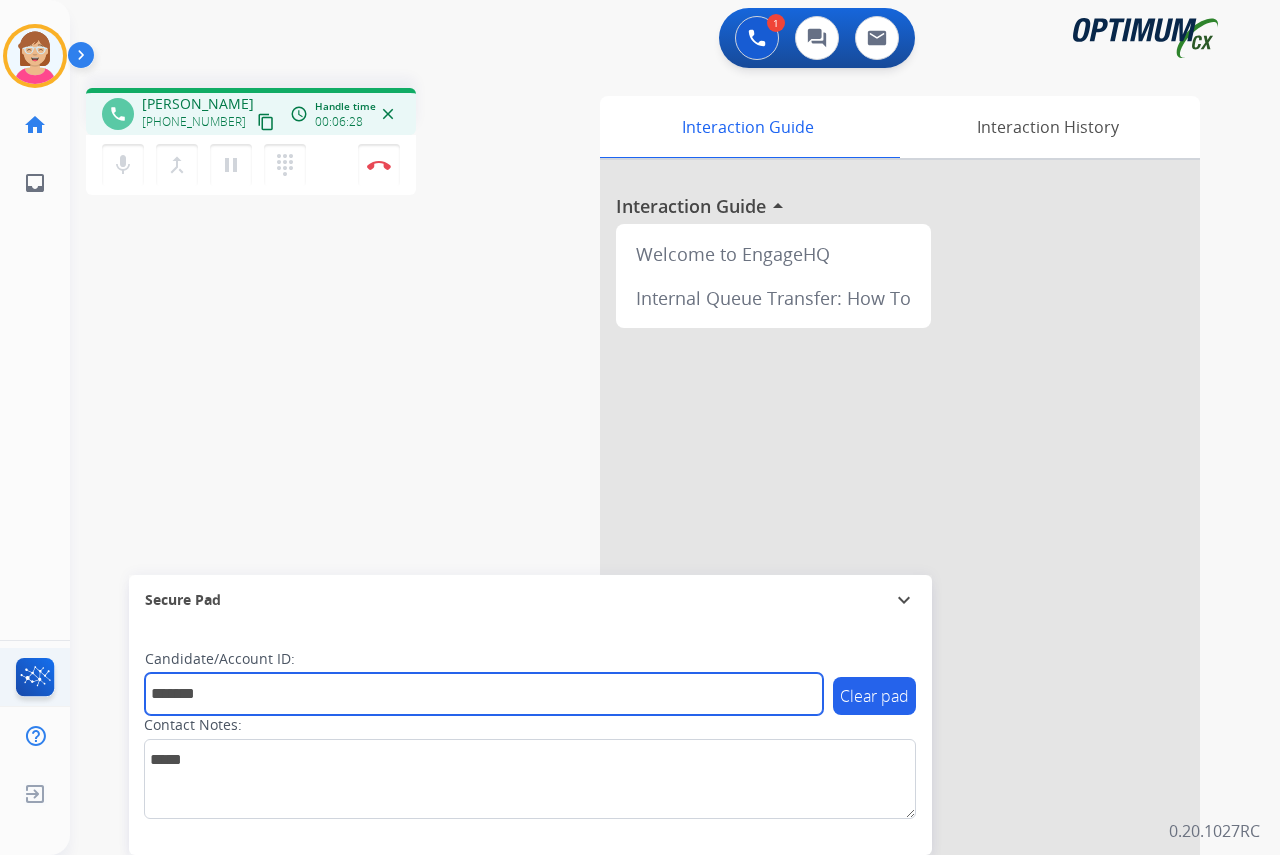 type on "*******" 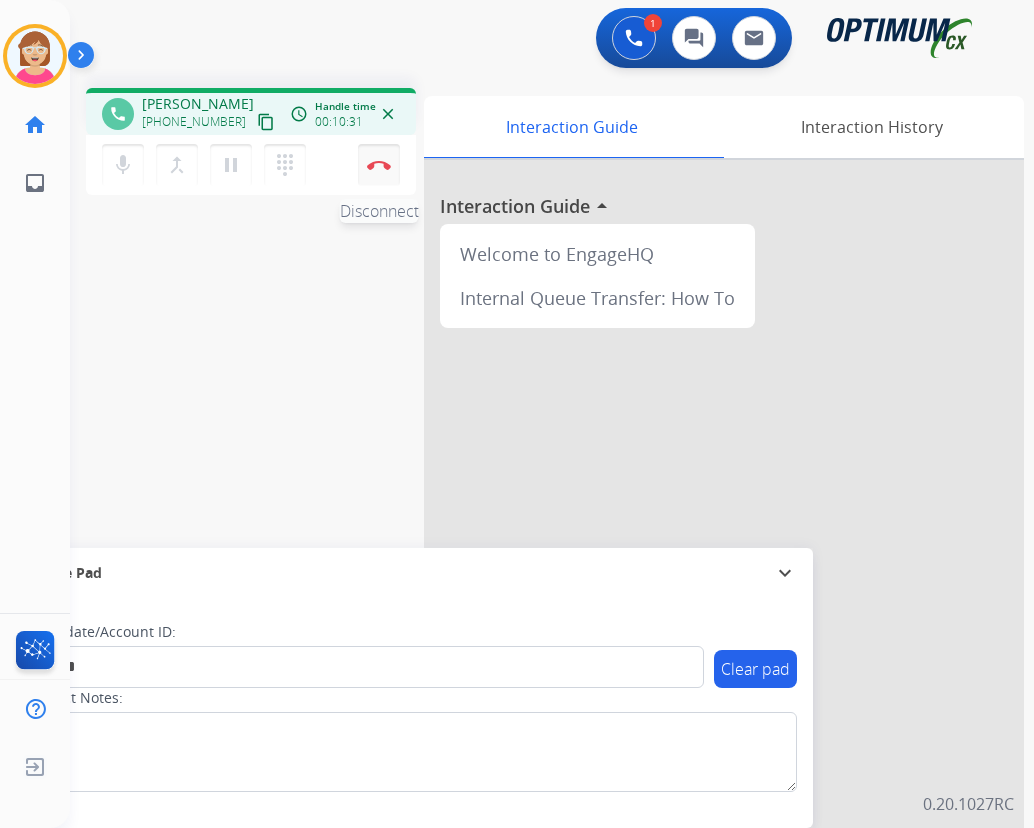 click at bounding box center [379, 165] 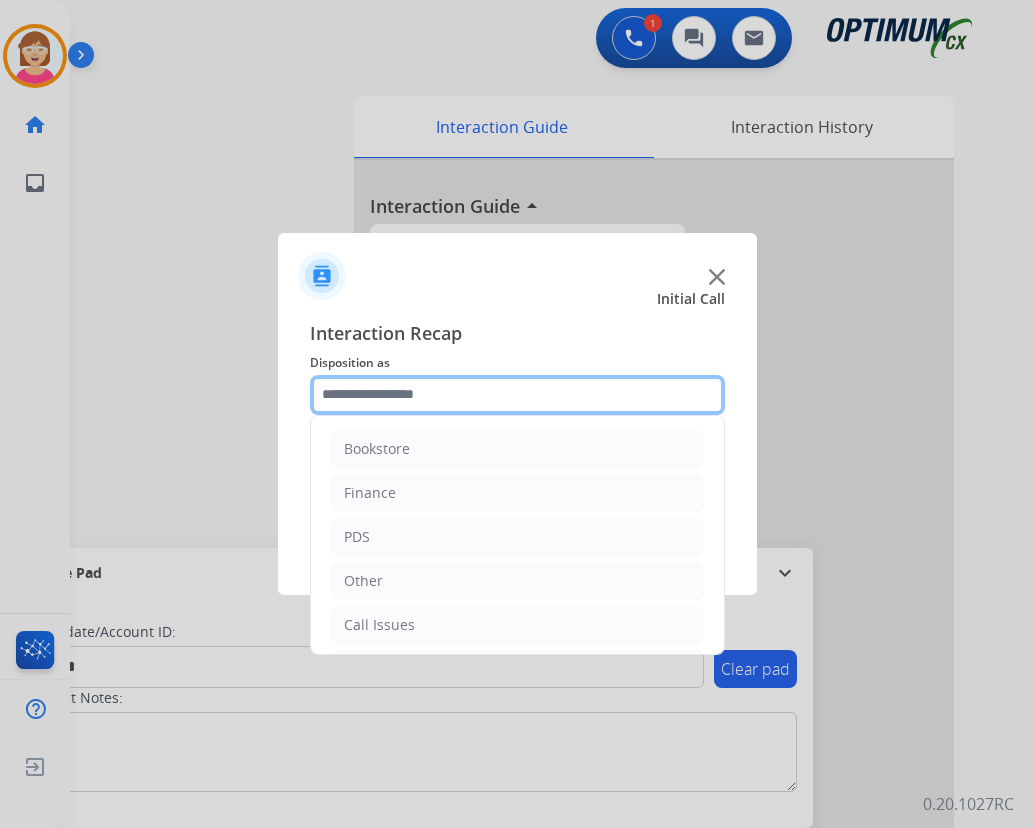 click 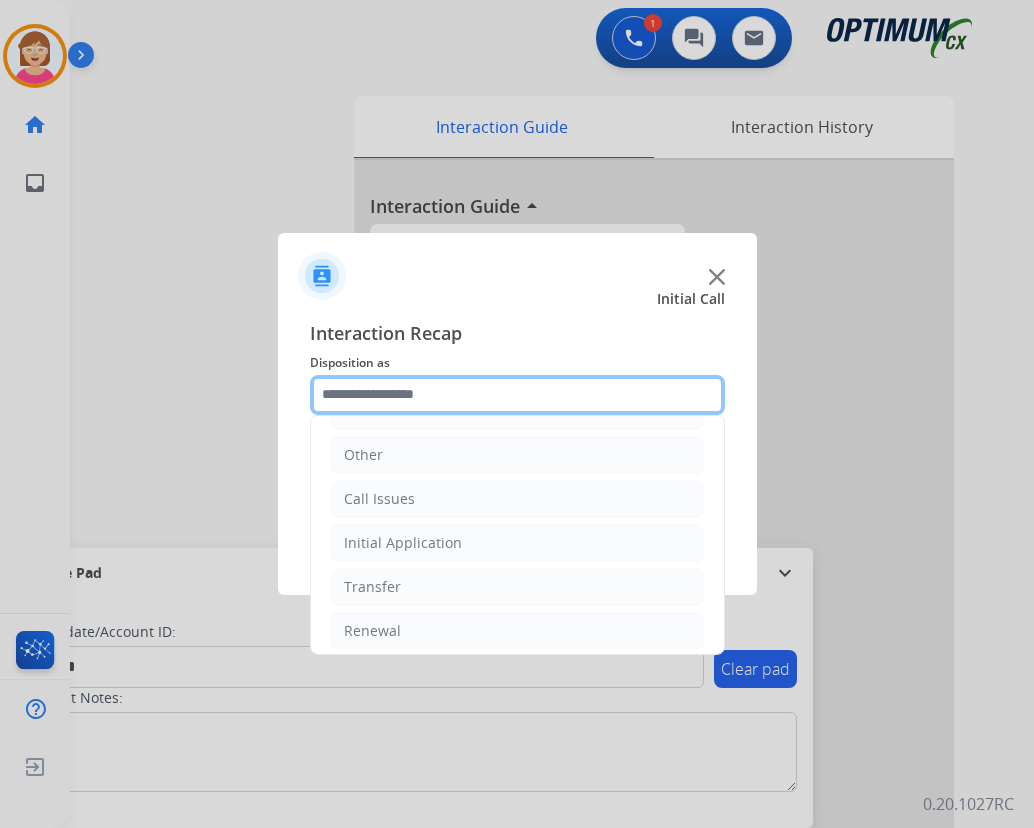 scroll, scrollTop: 136, scrollLeft: 0, axis: vertical 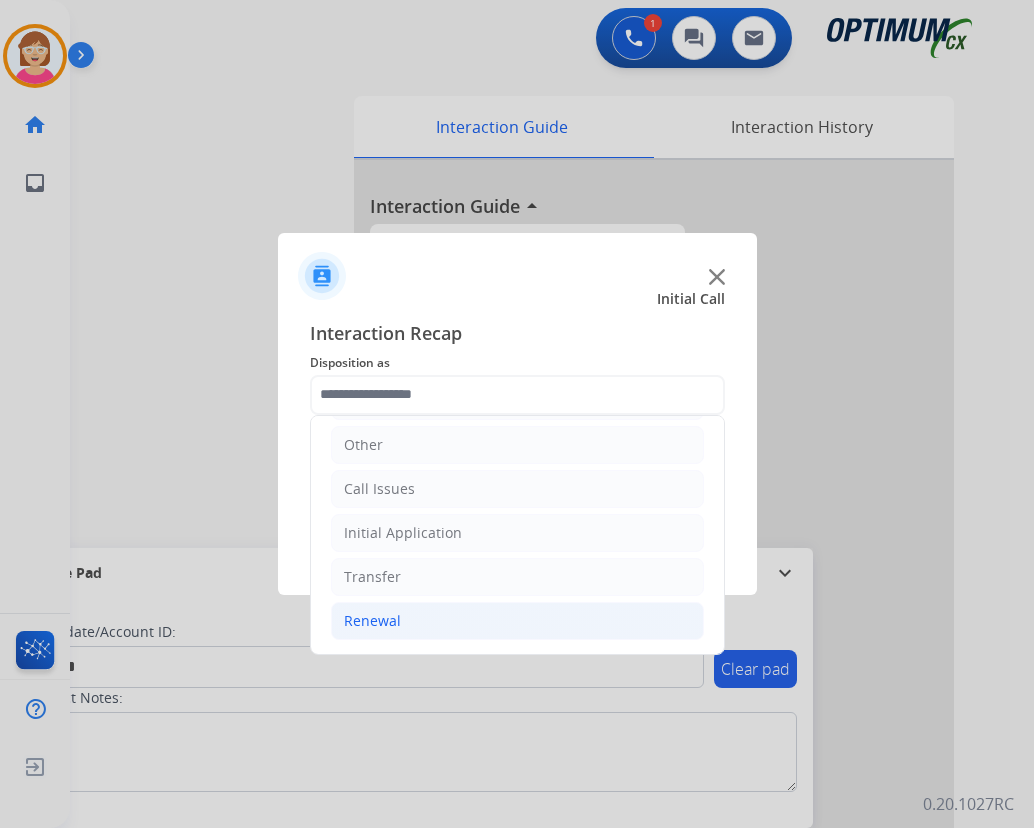 click on "Renewal" 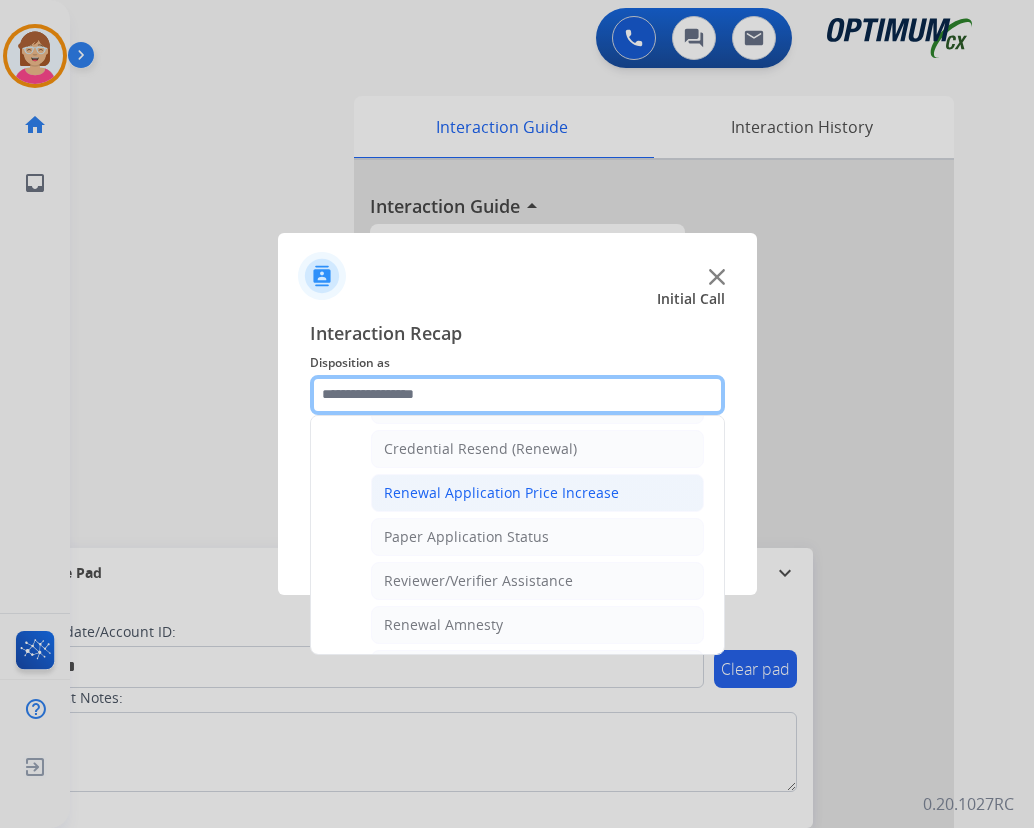 scroll, scrollTop: 536, scrollLeft: 0, axis: vertical 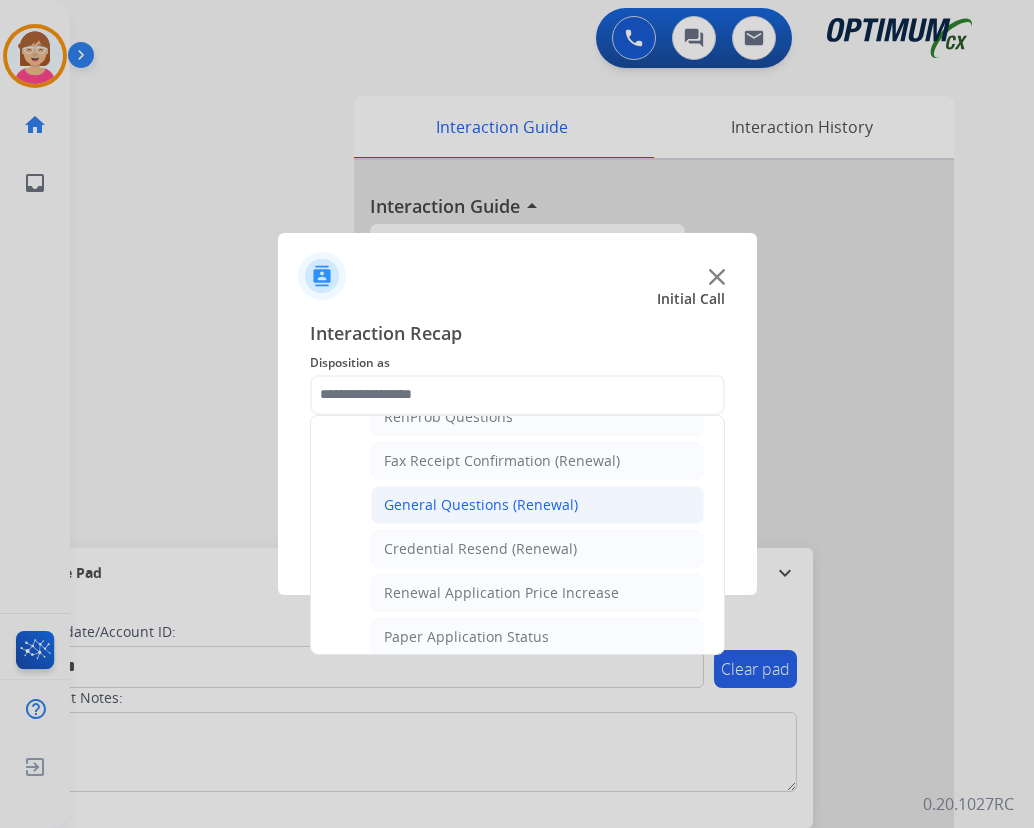 click on "General Questions (Renewal)" 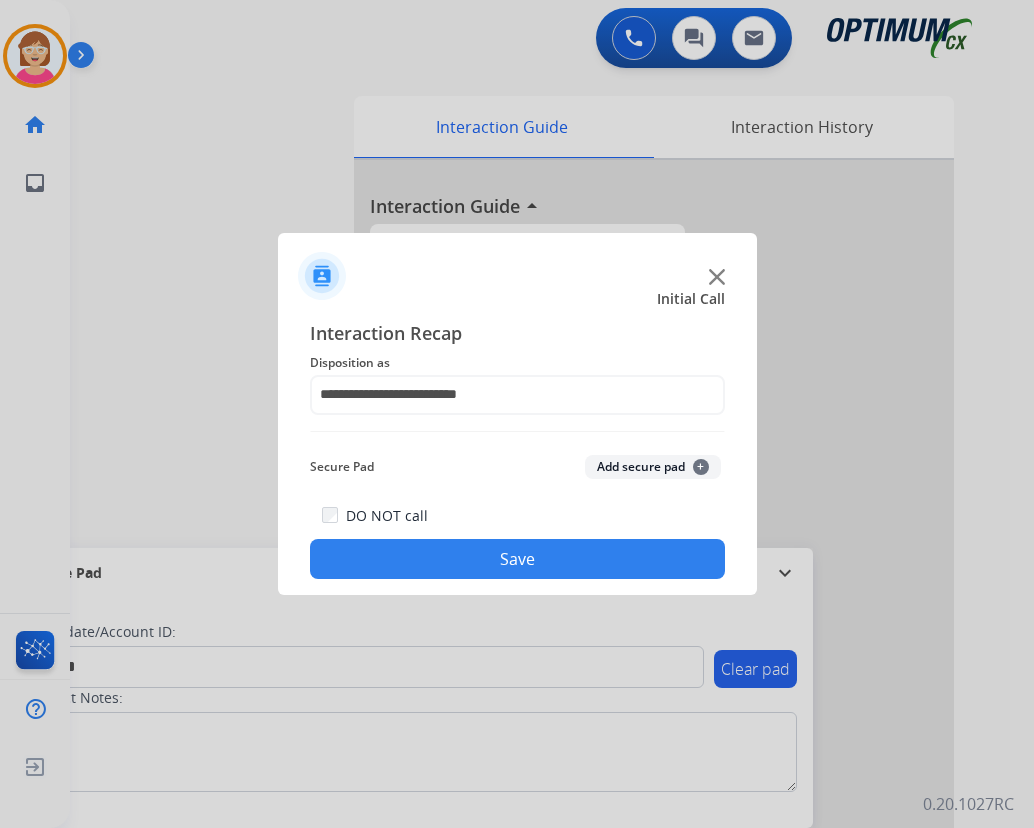 click on "+" 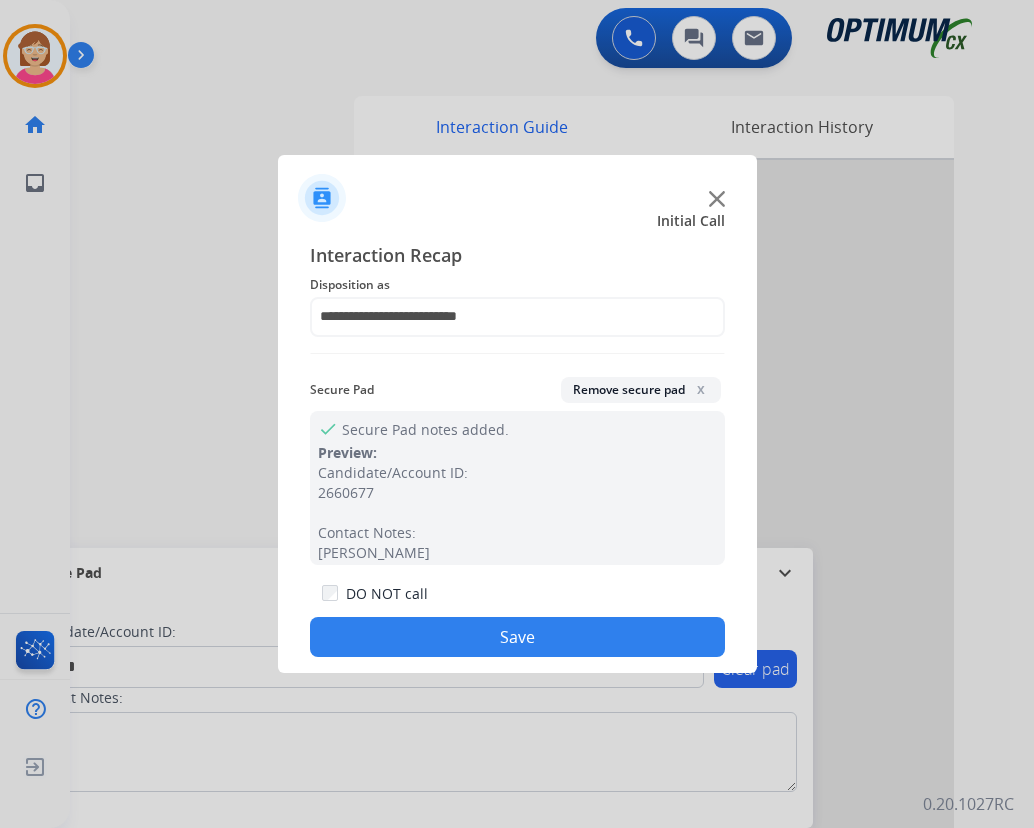 click on "Save" 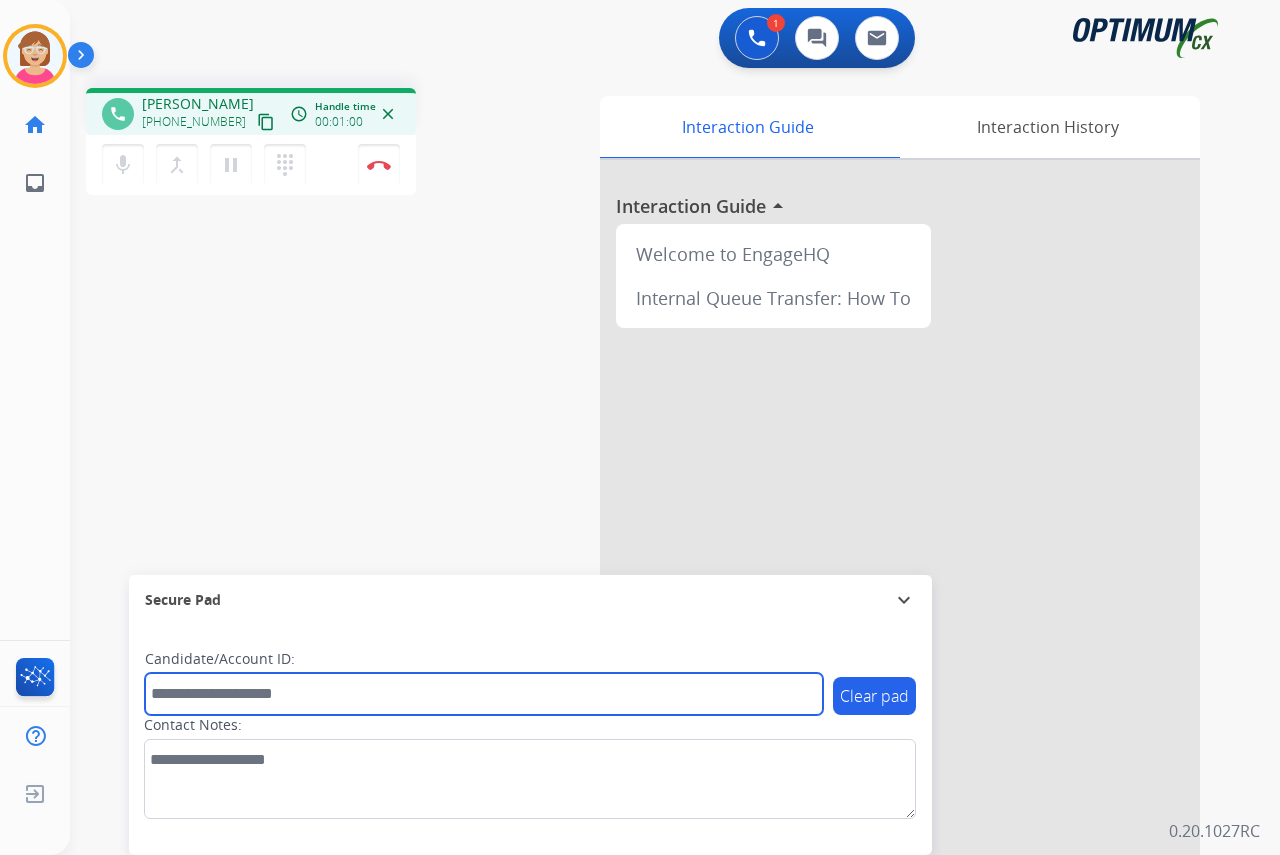 click at bounding box center (484, 694) 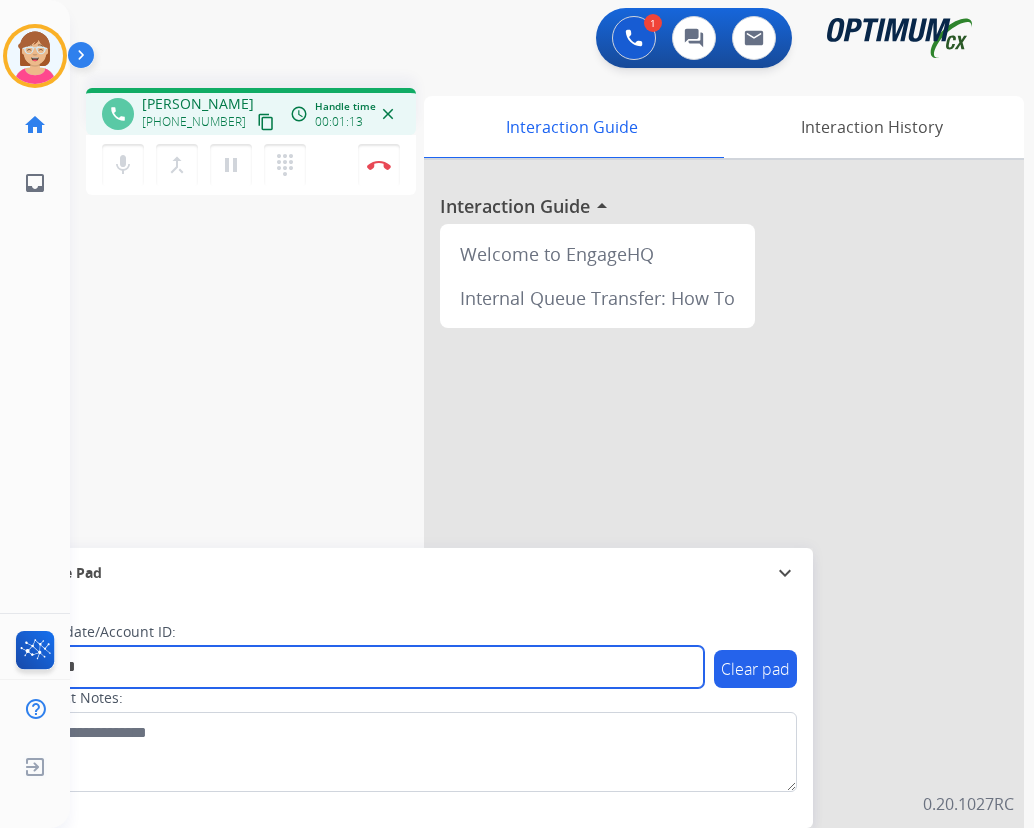 type on "*******" 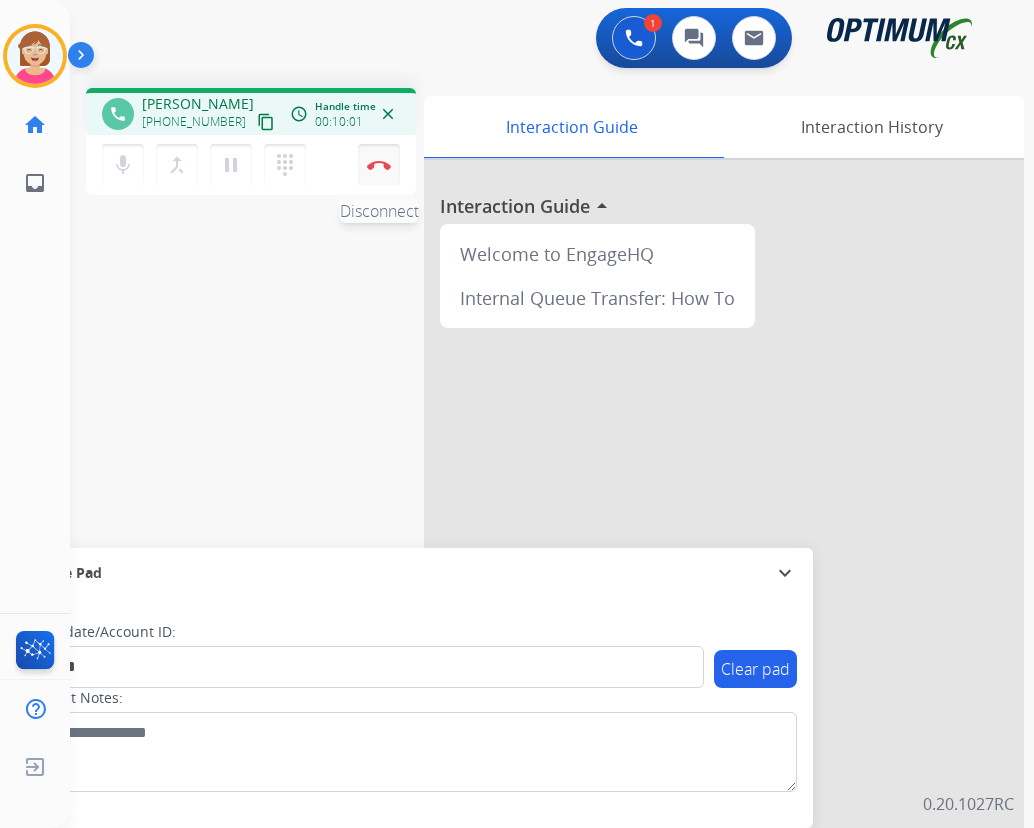 click at bounding box center [379, 165] 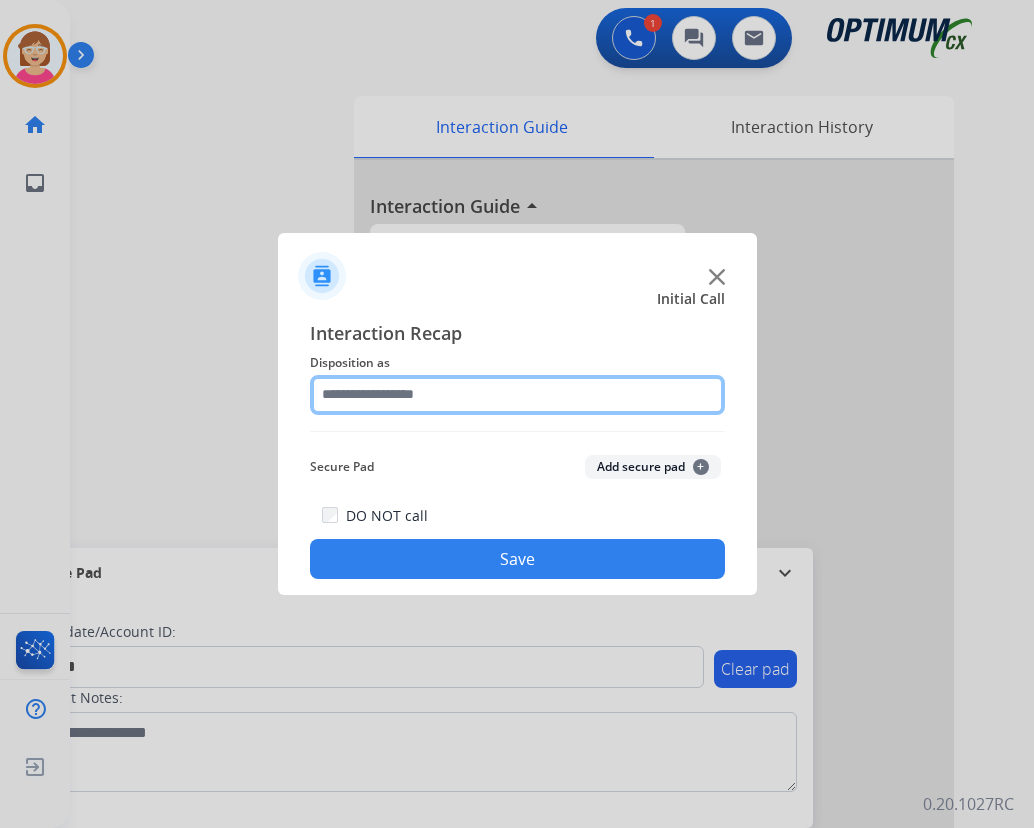 click 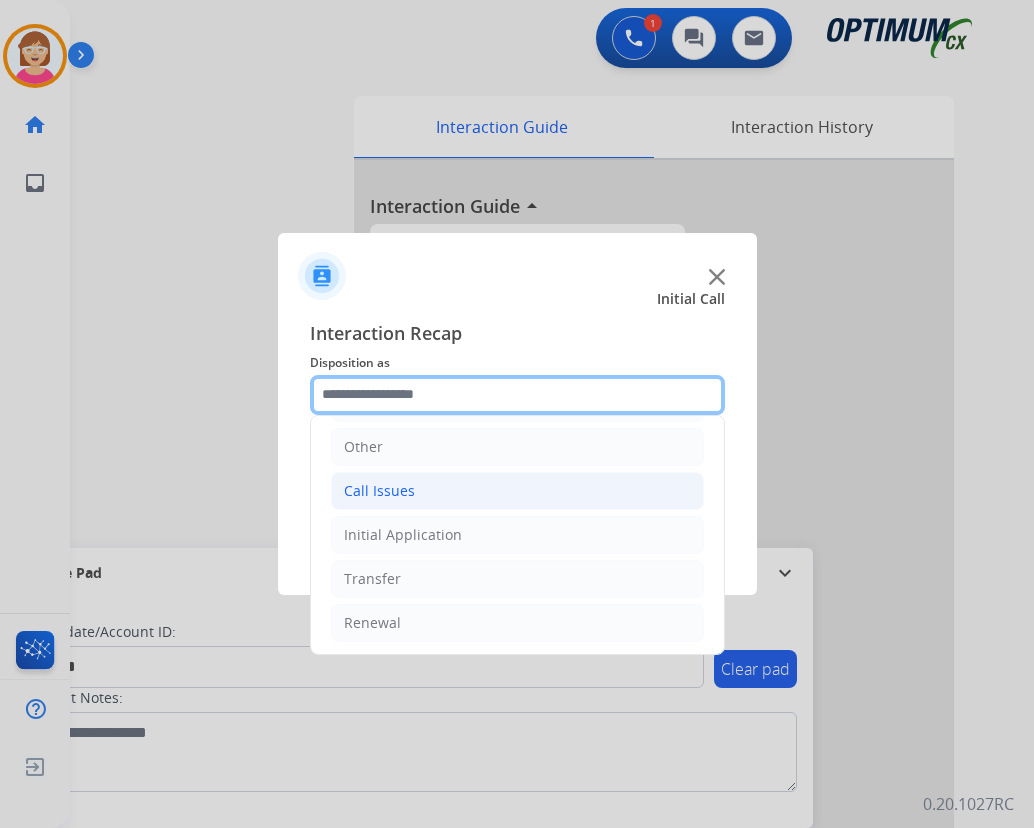 scroll, scrollTop: 136, scrollLeft: 0, axis: vertical 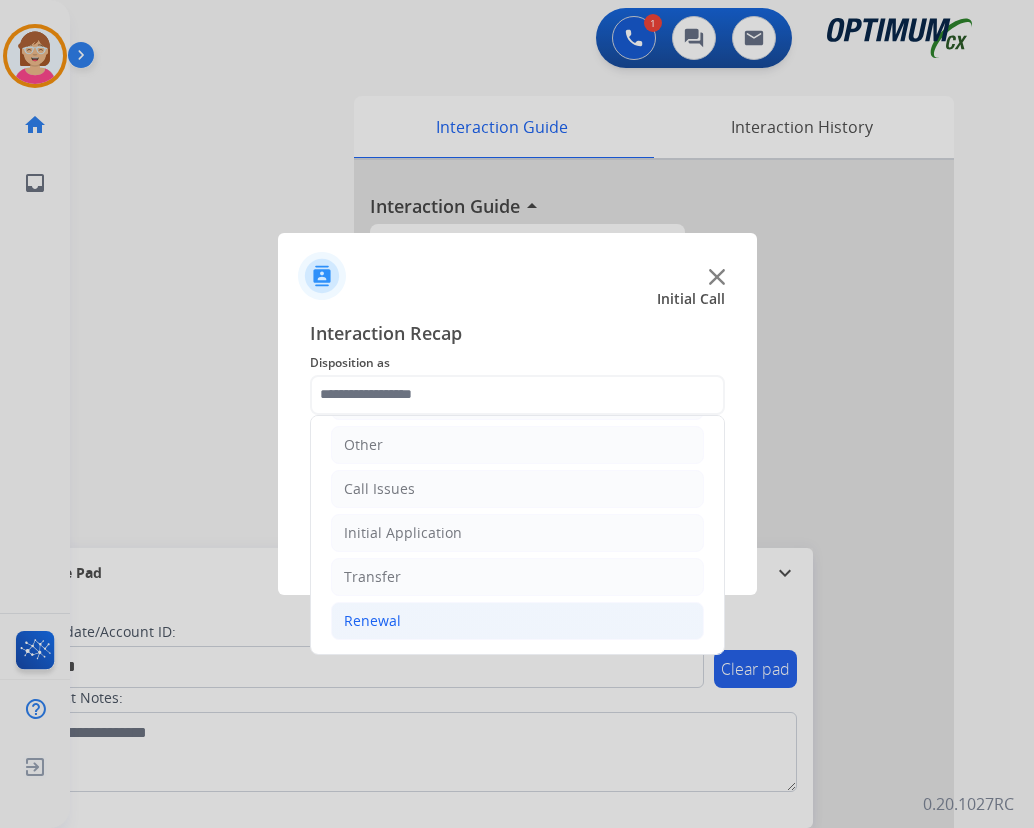 click on "Renewal" 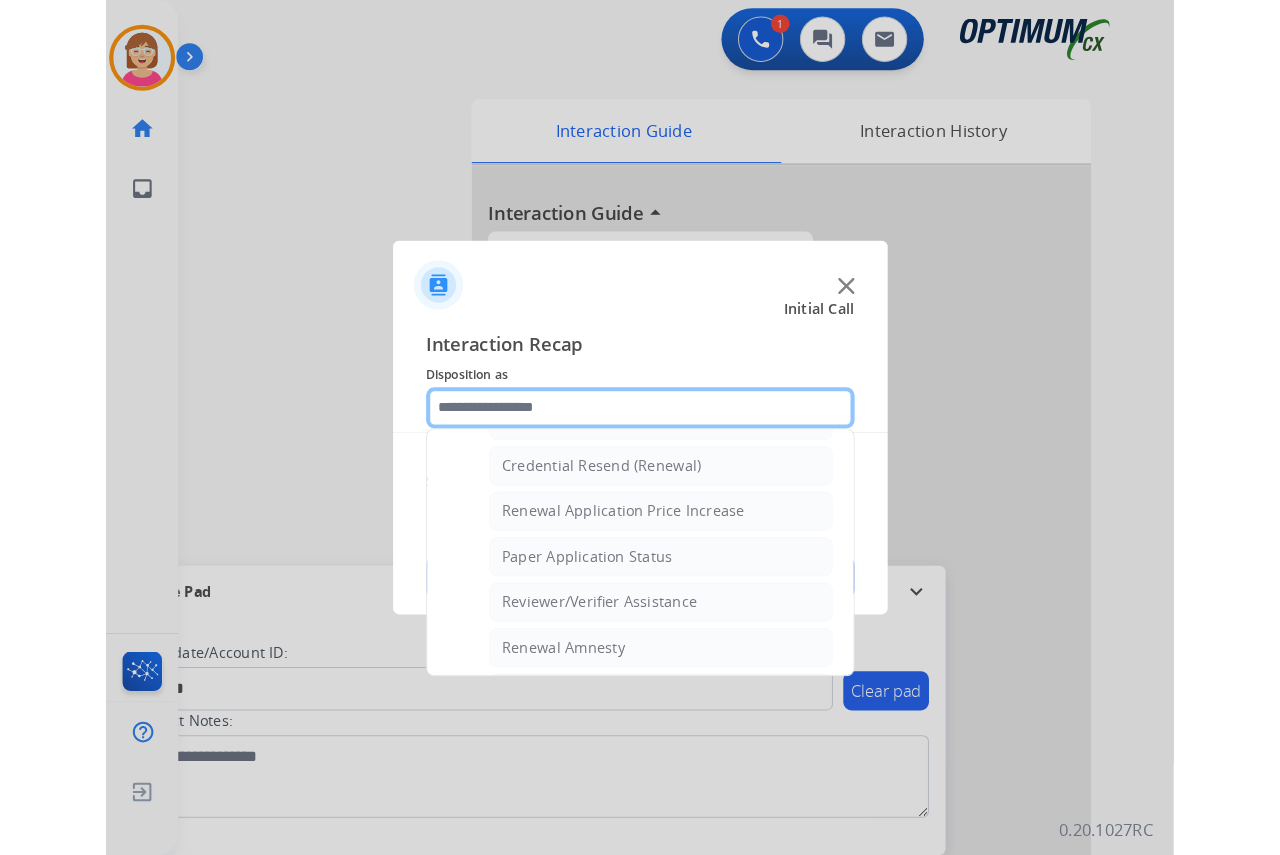 scroll, scrollTop: 636, scrollLeft: 0, axis: vertical 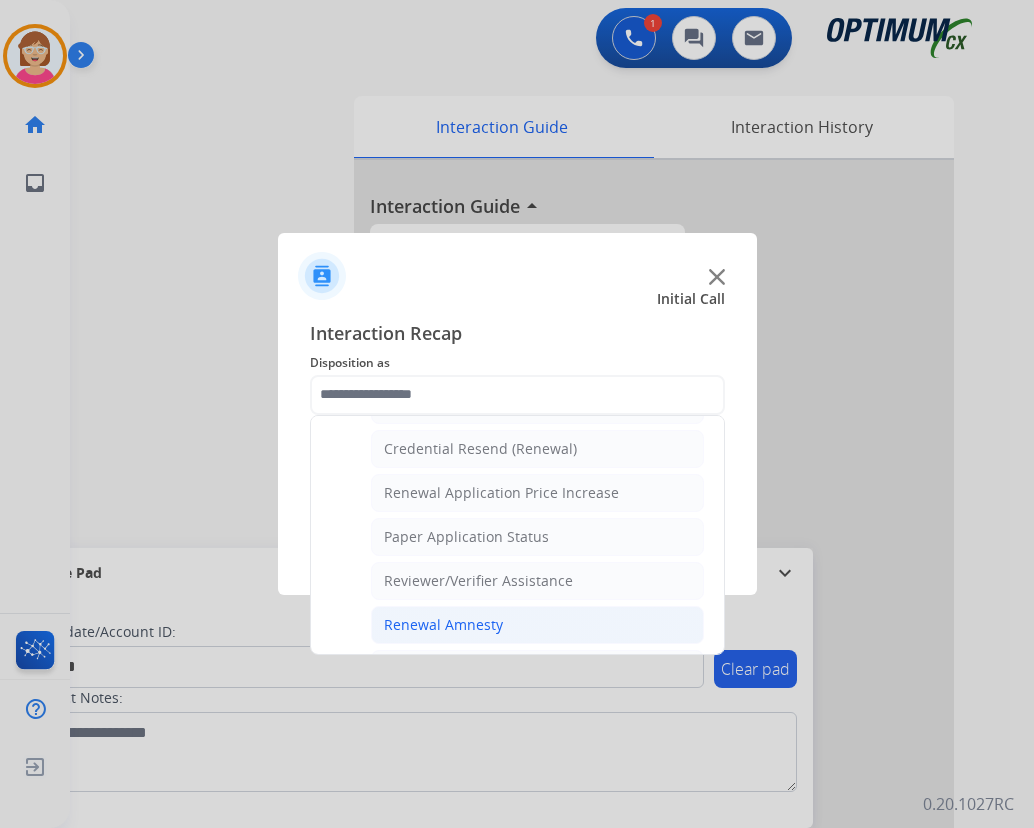 click on "Renewal Amnesty" 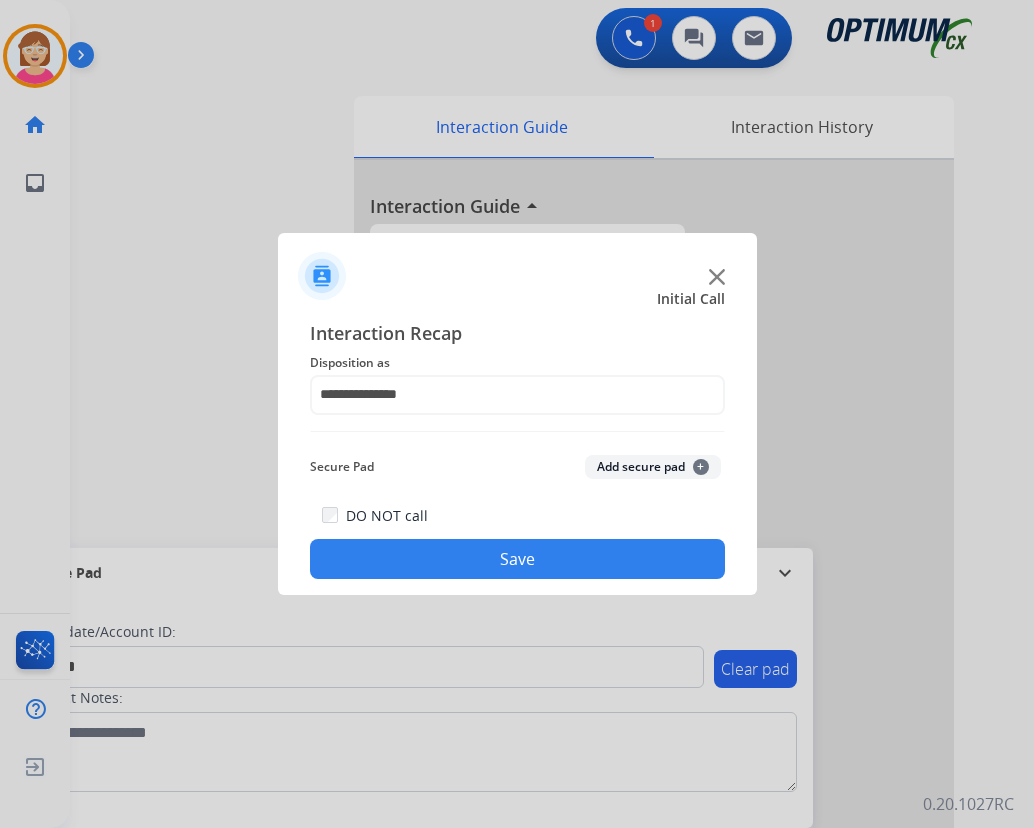 click on "Add secure pad  +" 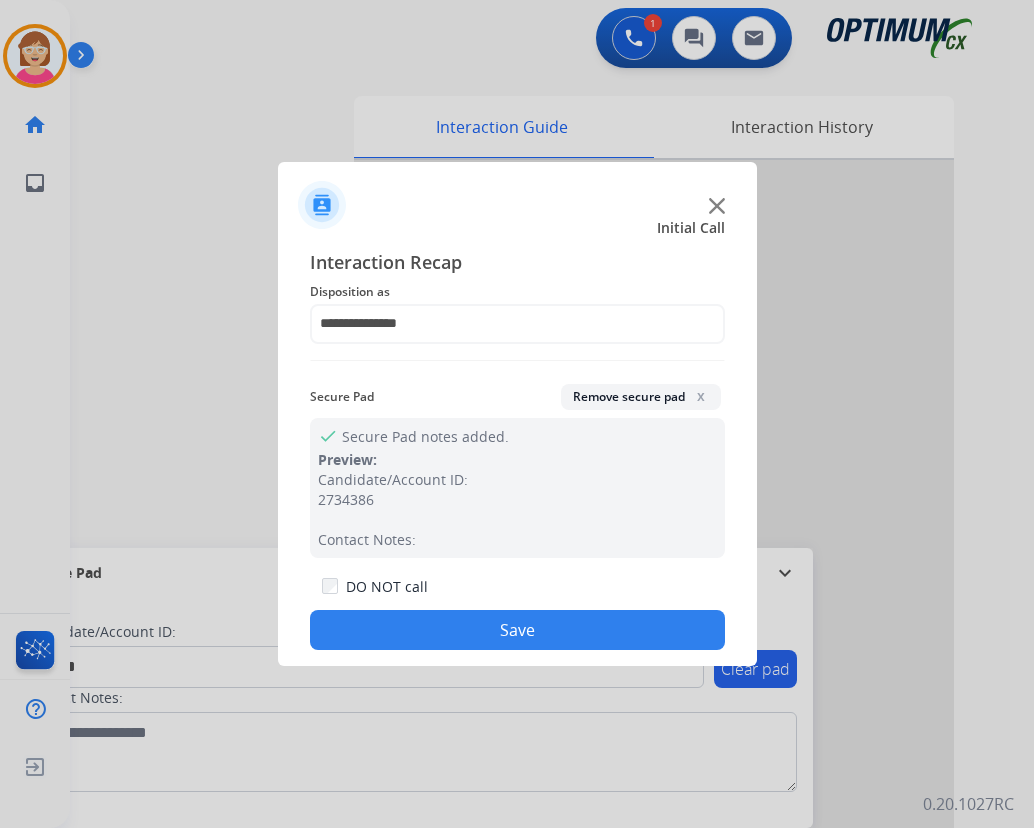 drag, startPoint x: 389, startPoint y: 627, endPoint x: 376, endPoint y: 619, distance: 15.264338 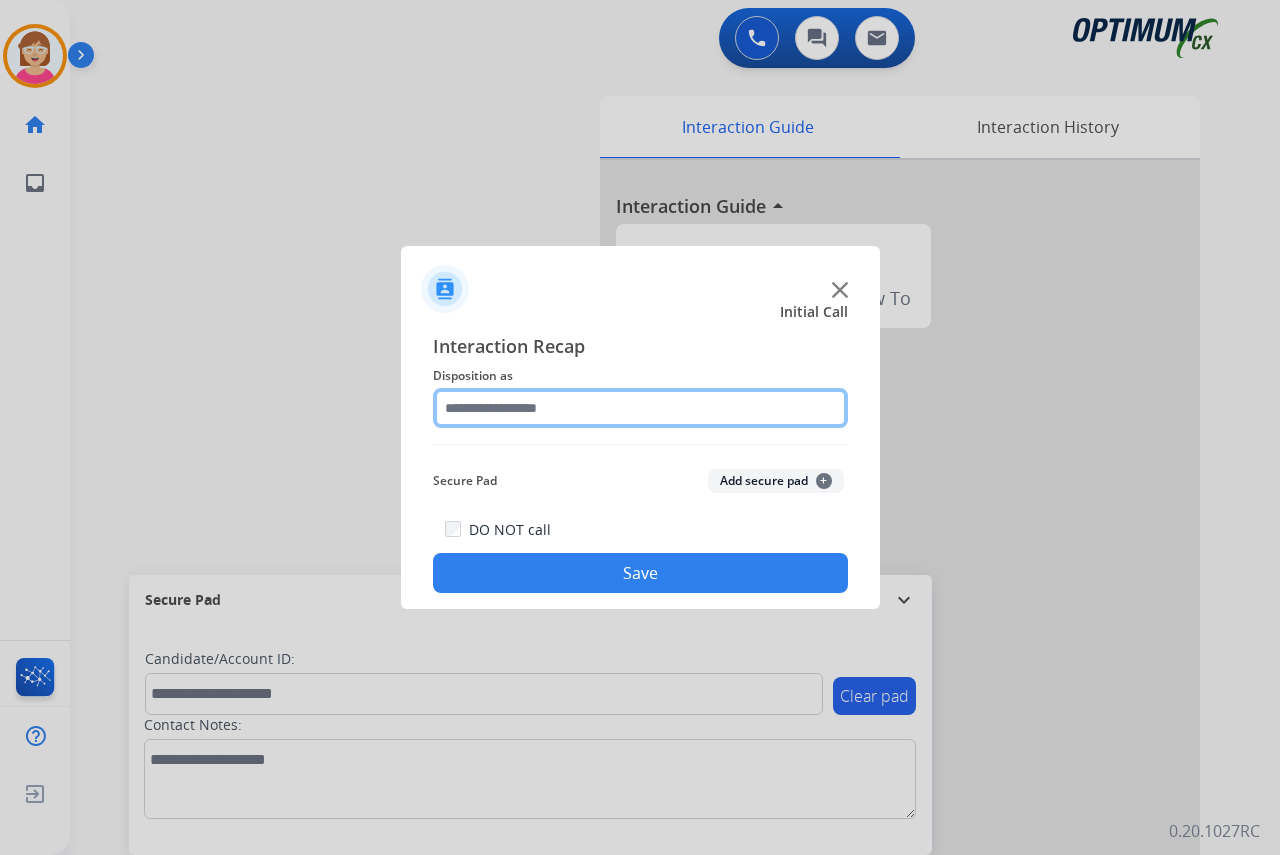 click 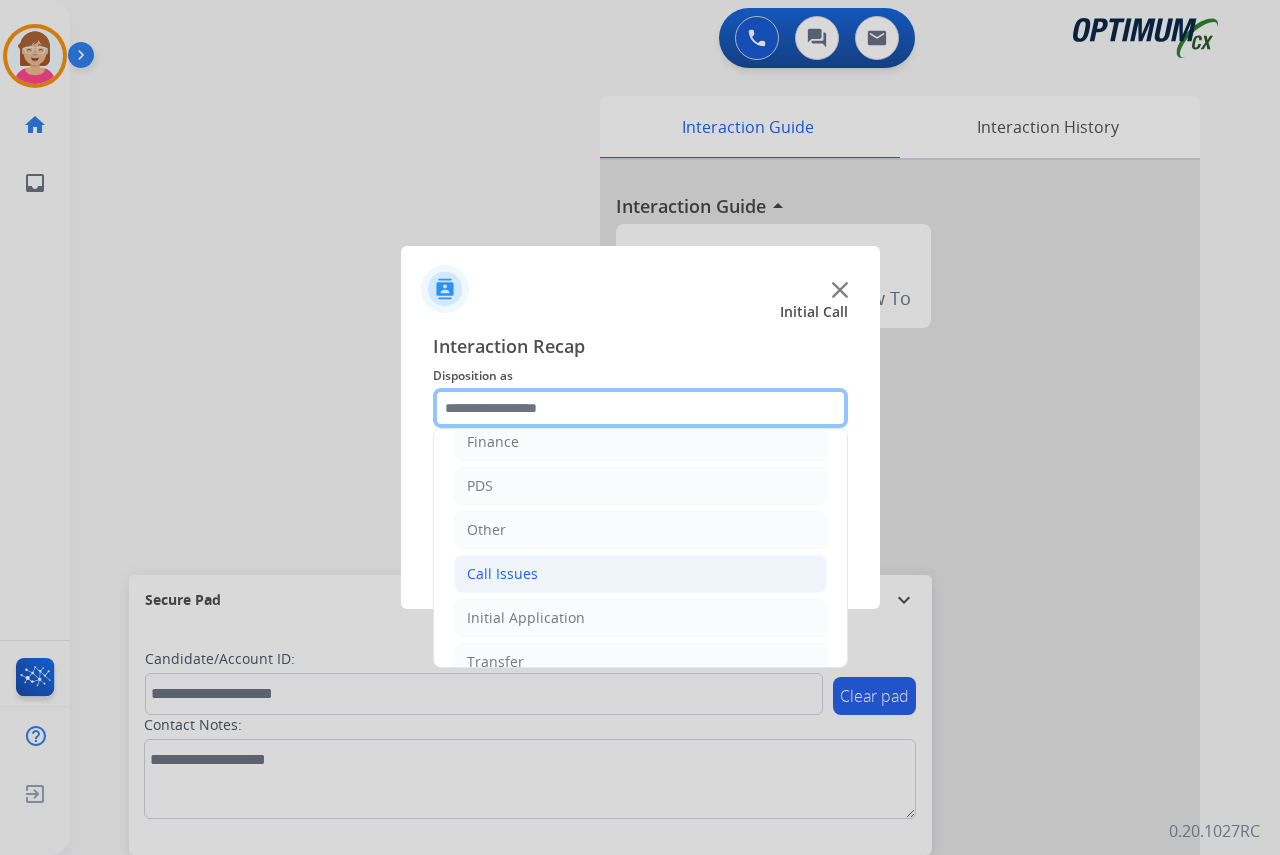 scroll, scrollTop: 100, scrollLeft: 0, axis: vertical 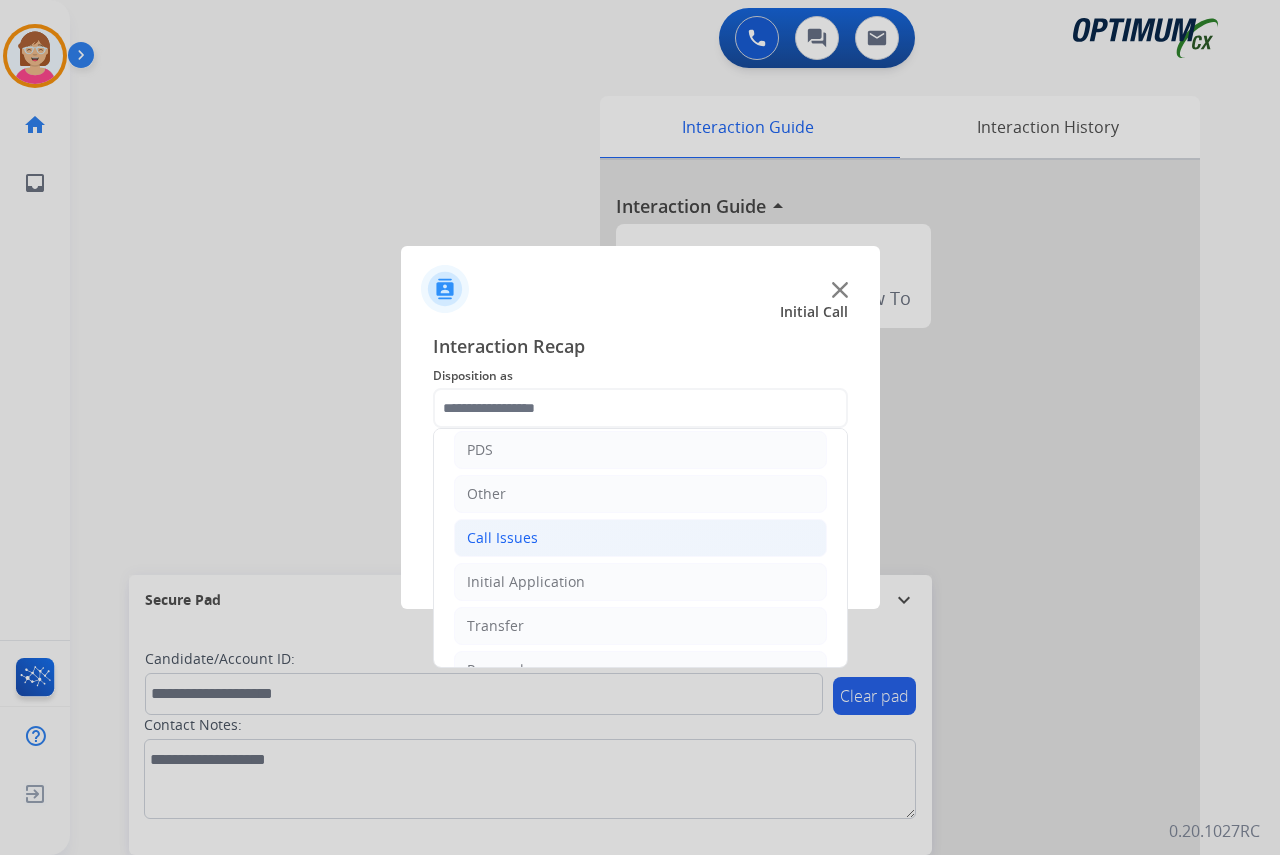 click on "Call Issues" 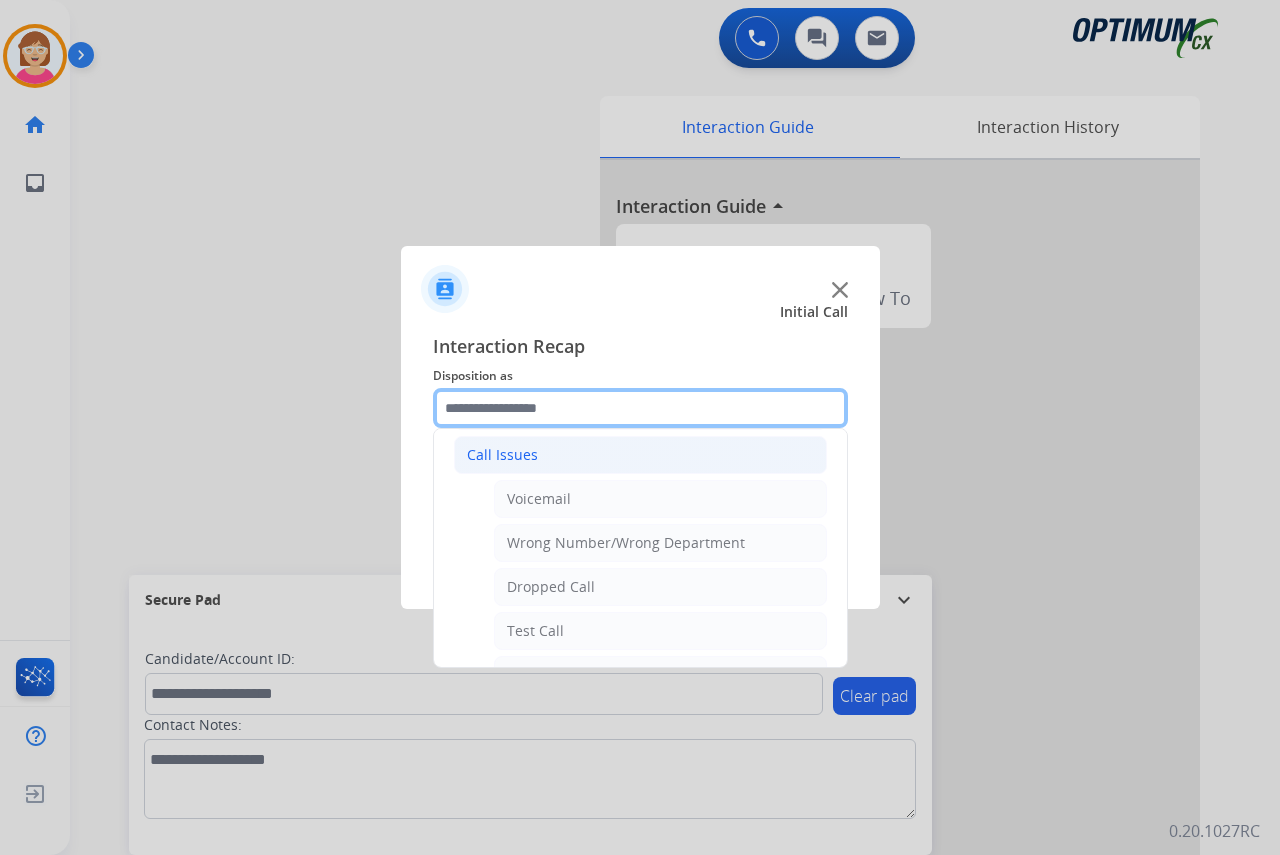 scroll, scrollTop: 300, scrollLeft: 0, axis: vertical 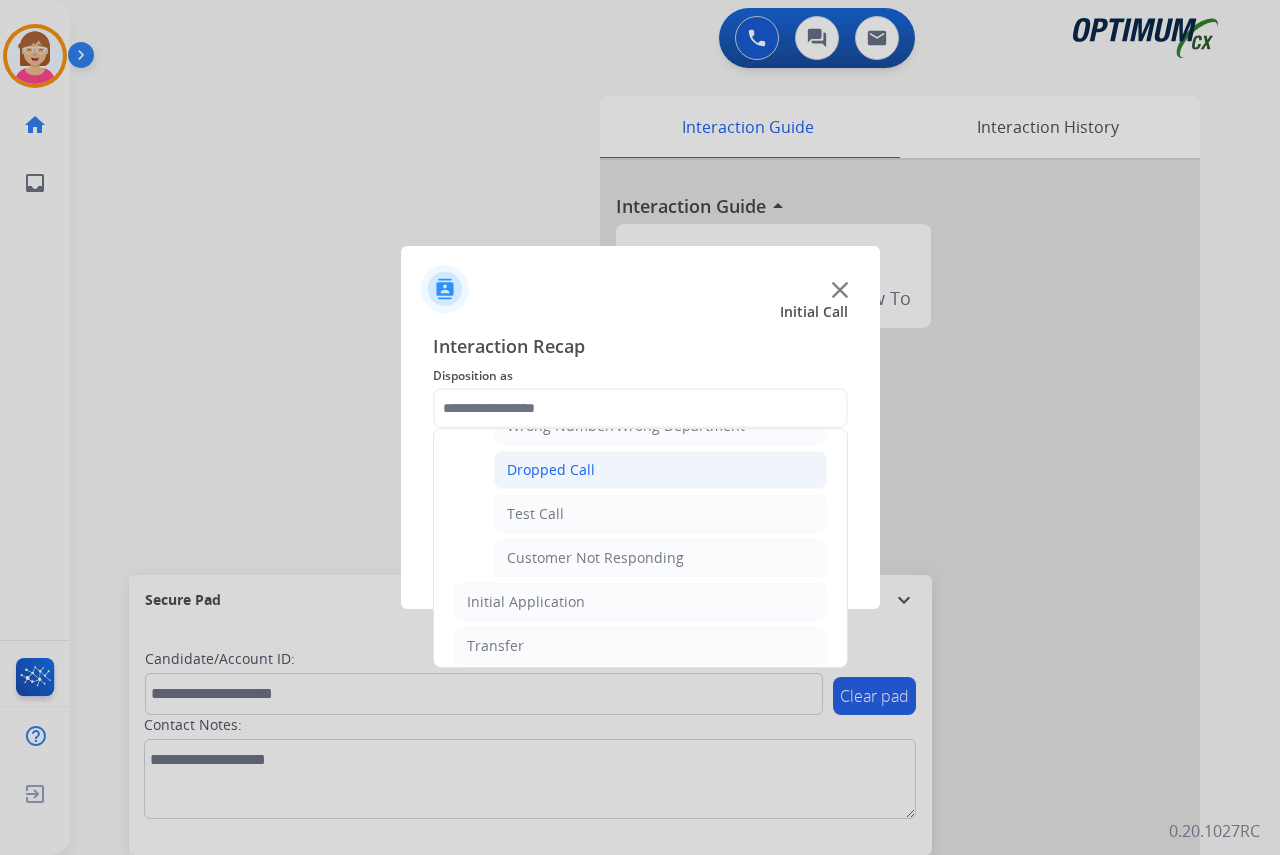 click on "Dropped Call" 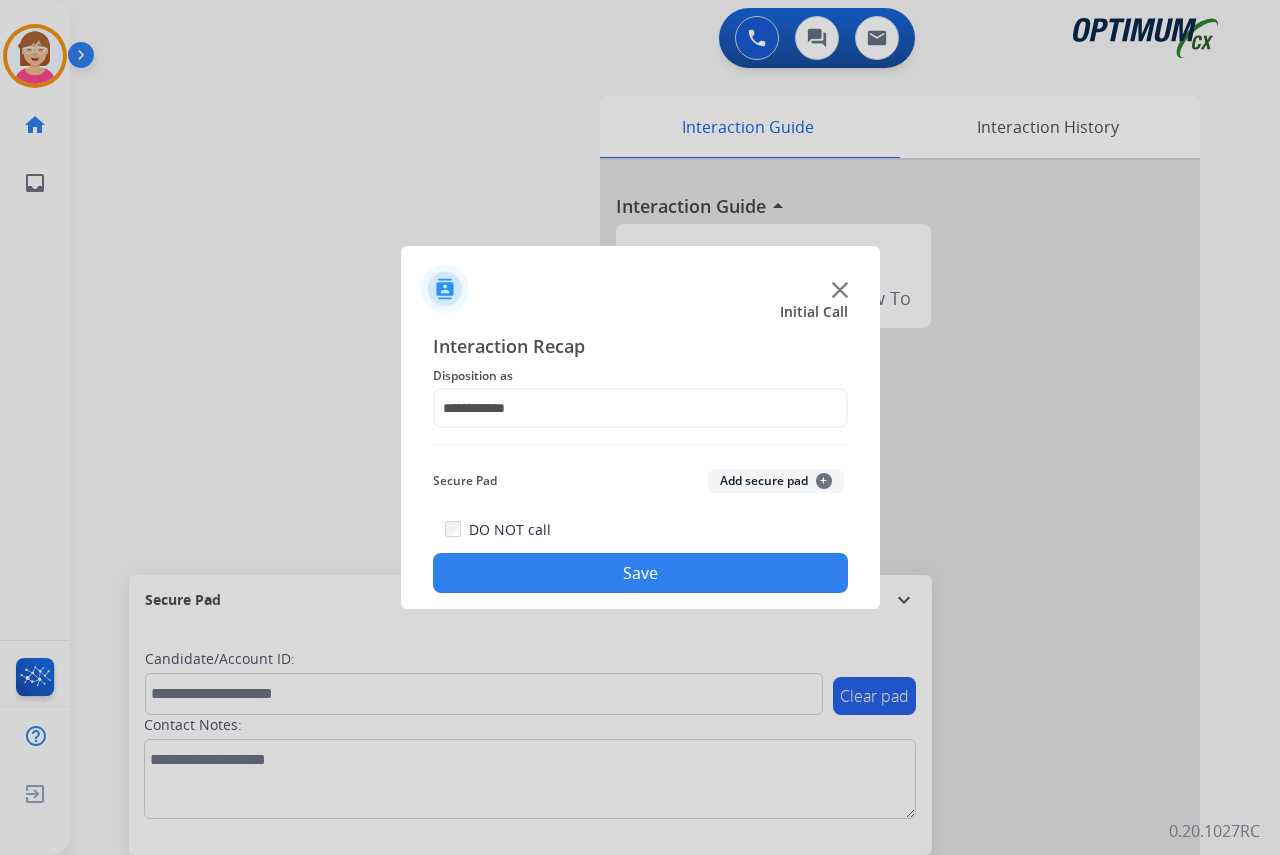 click on "Save" 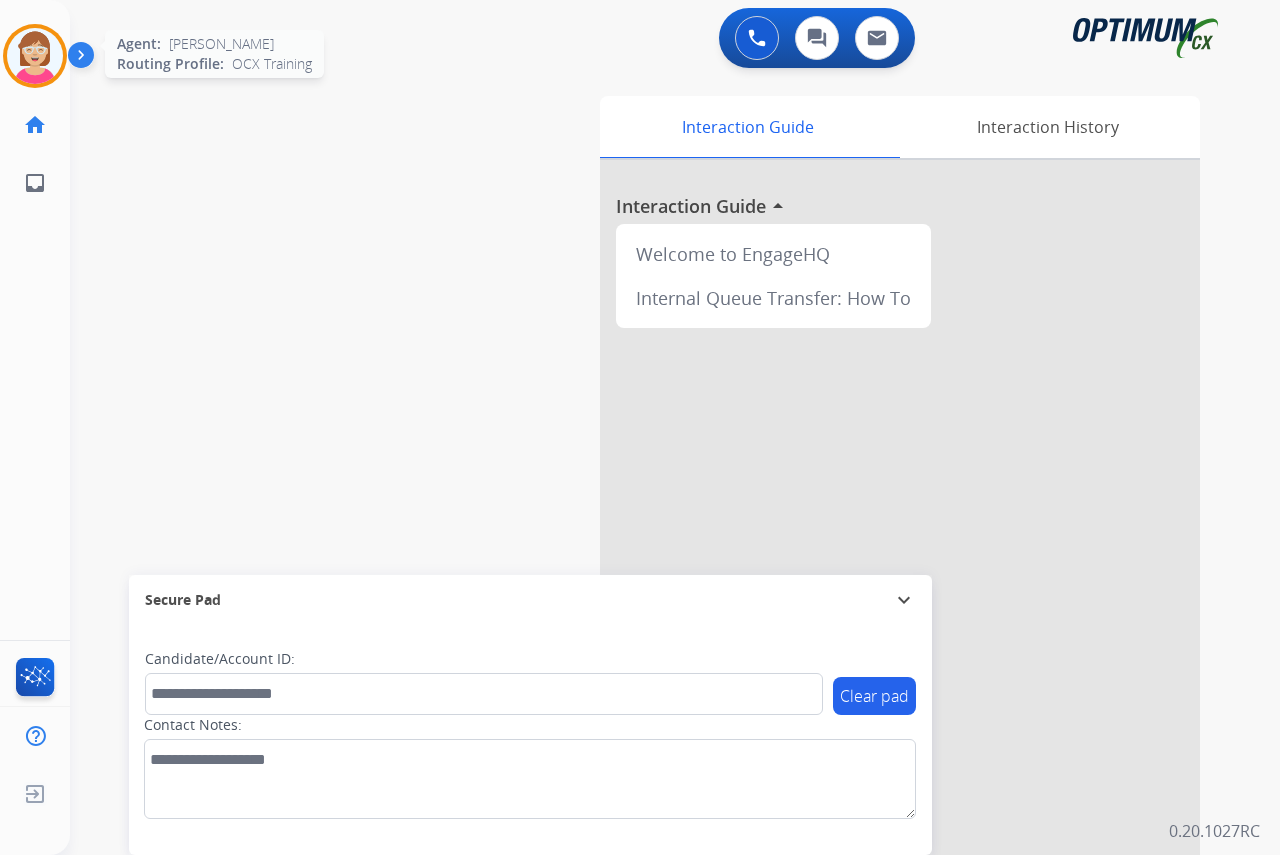 click at bounding box center [35, 56] 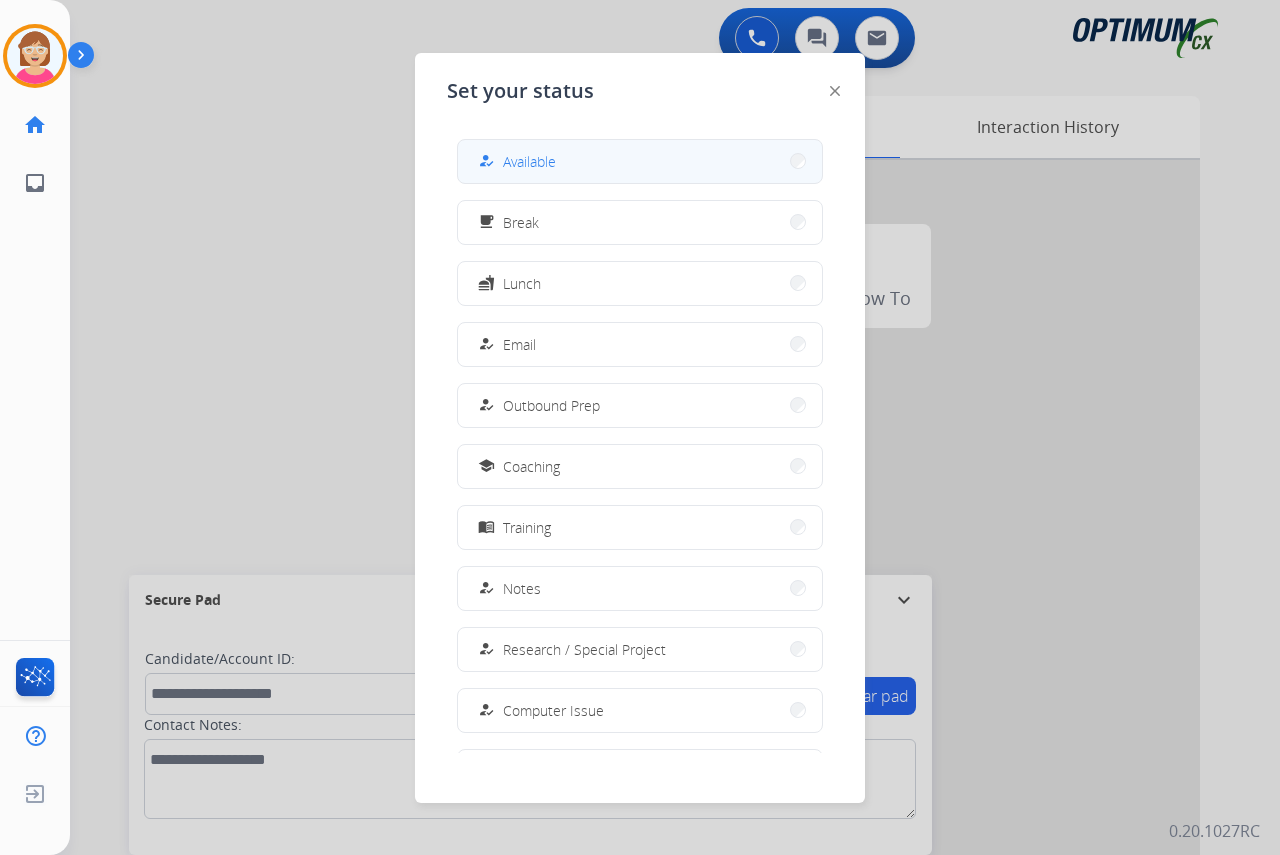 click on "Available" at bounding box center [529, 161] 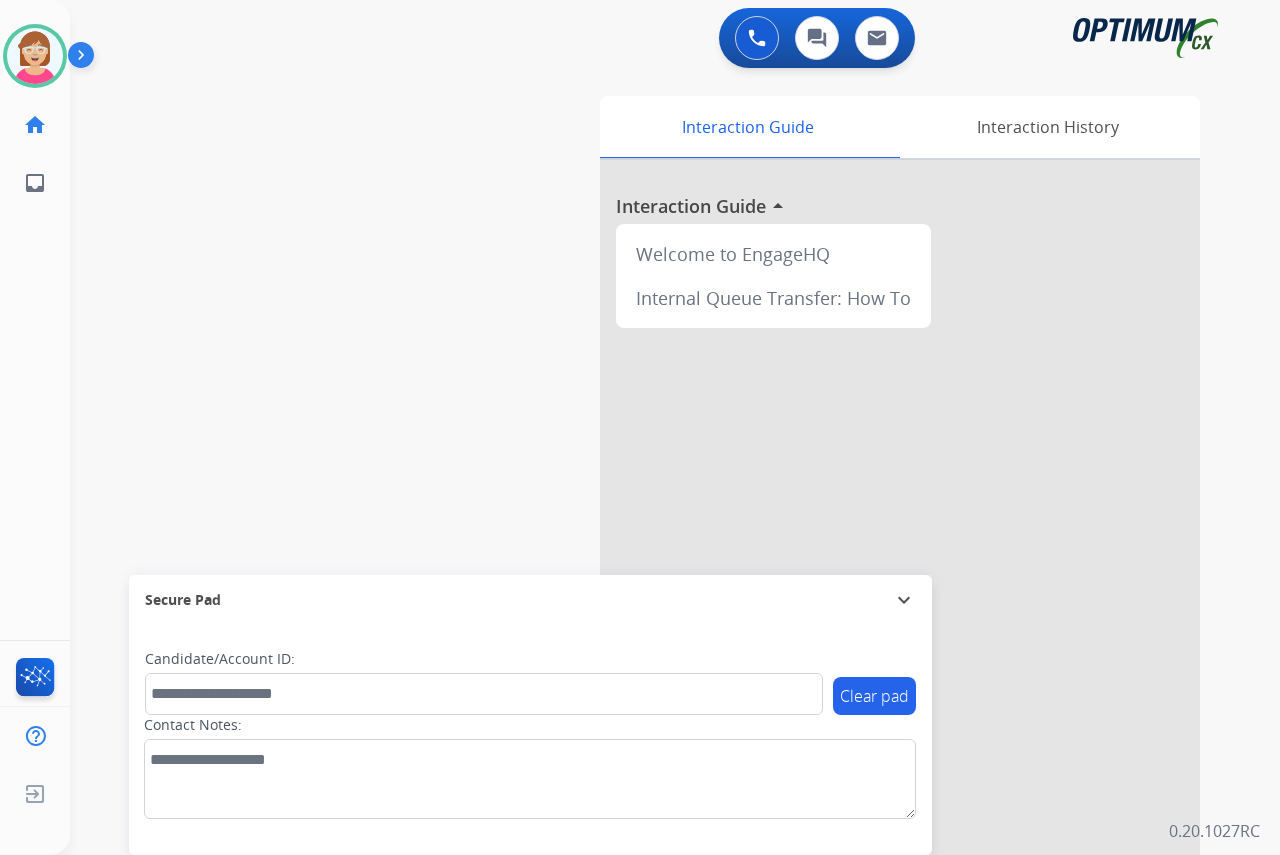 click on "[PERSON_NAME]   Available  Edit Avatar  Agent:   [PERSON_NAME] Profile:  OCX Training home  Home  Home inbox  Emails  Emails  FocalPoints  Help Center  Help Center  Log out  Log out" 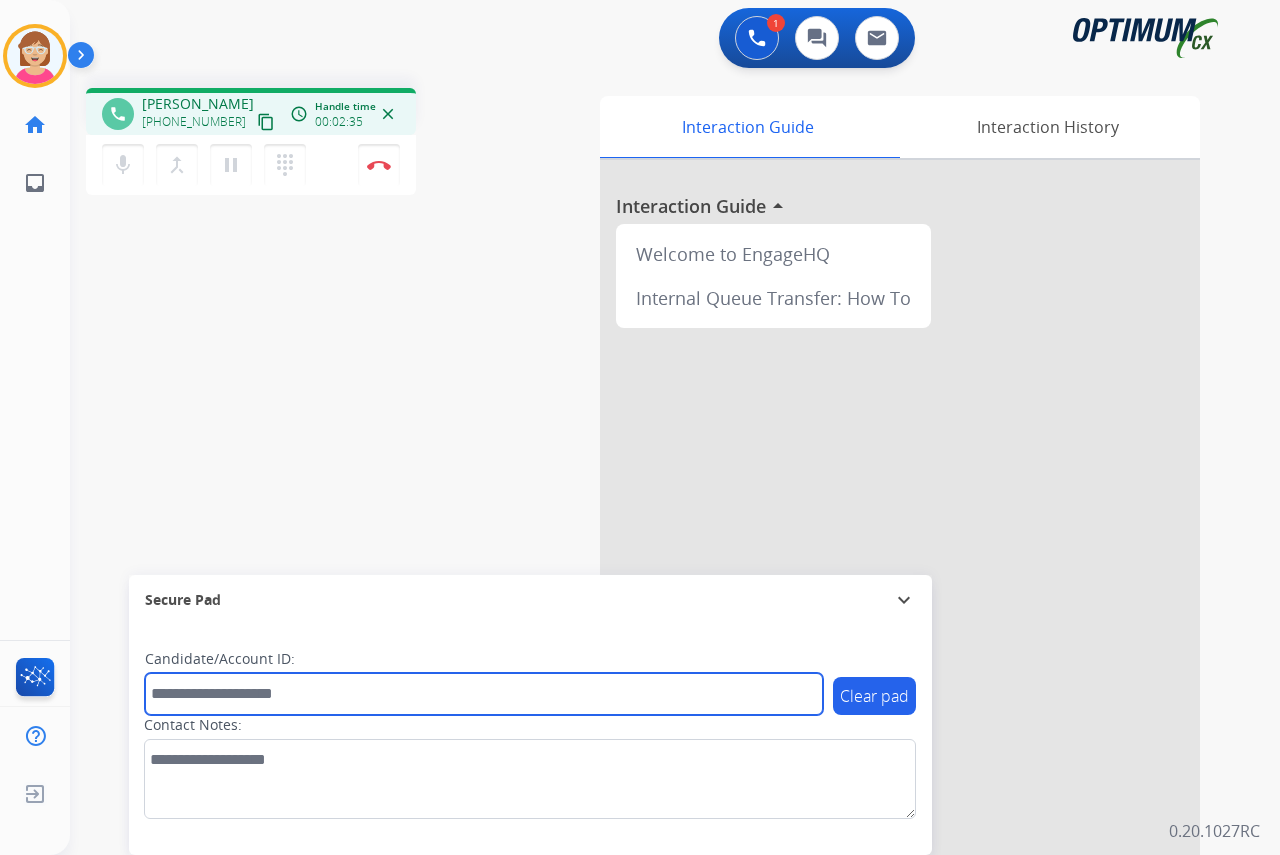 click at bounding box center [484, 694] 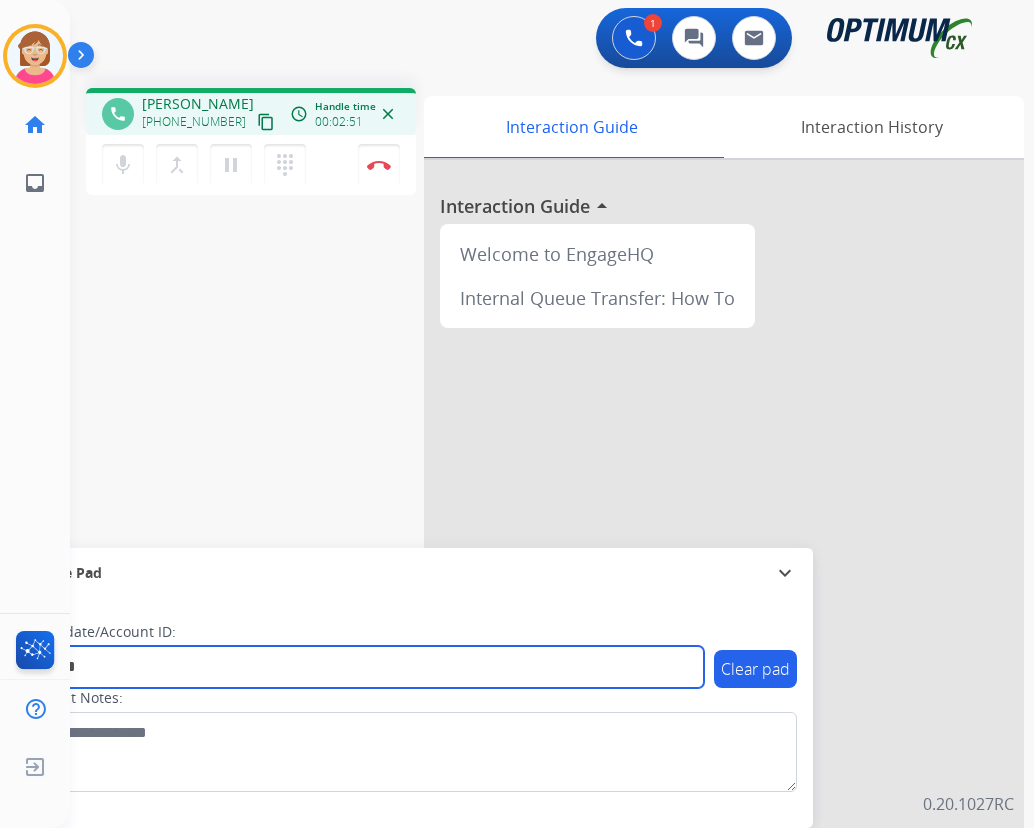 type on "*******" 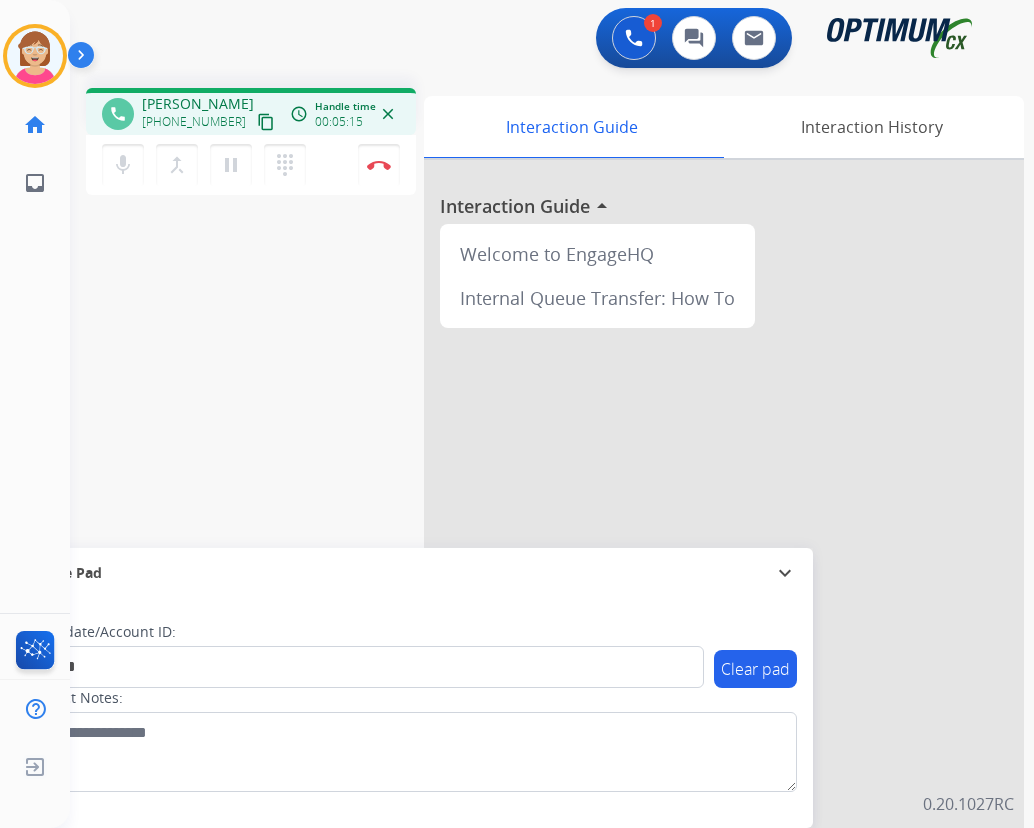 click on "phone [PERSON_NAME] [PHONE_NUMBER] content_copy access_time Call metrics Queue   00:09 Hold   00:00 Talk   05:16 Total   05:24 Handle time 00:05:15 close mic Mute merge_type Bridge pause Hold dialpad Dialpad Disconnect swap_horiz Break voice bridge close_fullscreen Connect 3-Way Call merge_type Separate 3-Way Call  Interaction Guide   Interaction History  Interaction Guide arrow_drop_up  Welcome to EngageHQ   Internal Queue Transfer: How To  Secure Pad expand_more Clear pad Candidate/Account ID: ******* Contact Notes:" at bounding box center [528, 489] 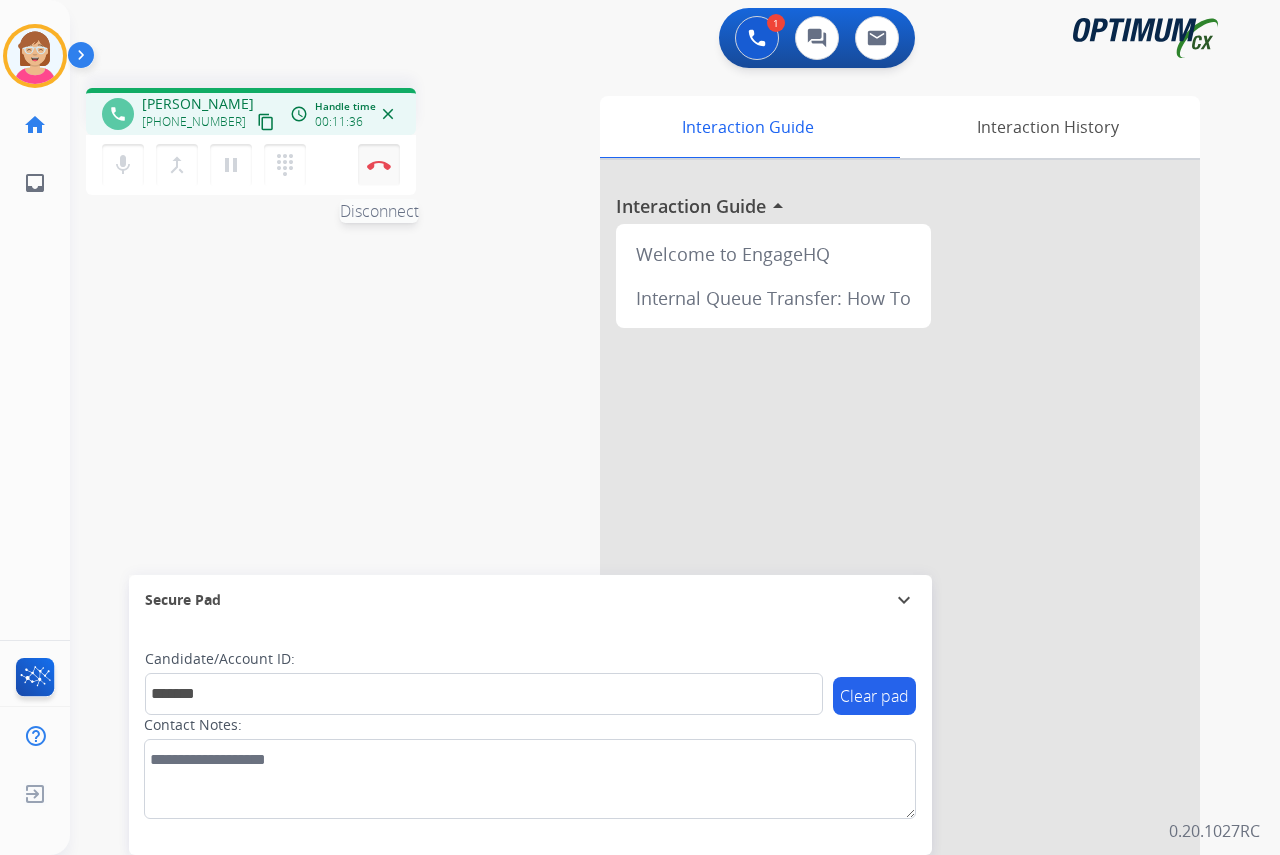 click on "Disconnect" at bounding box center (379, 165) 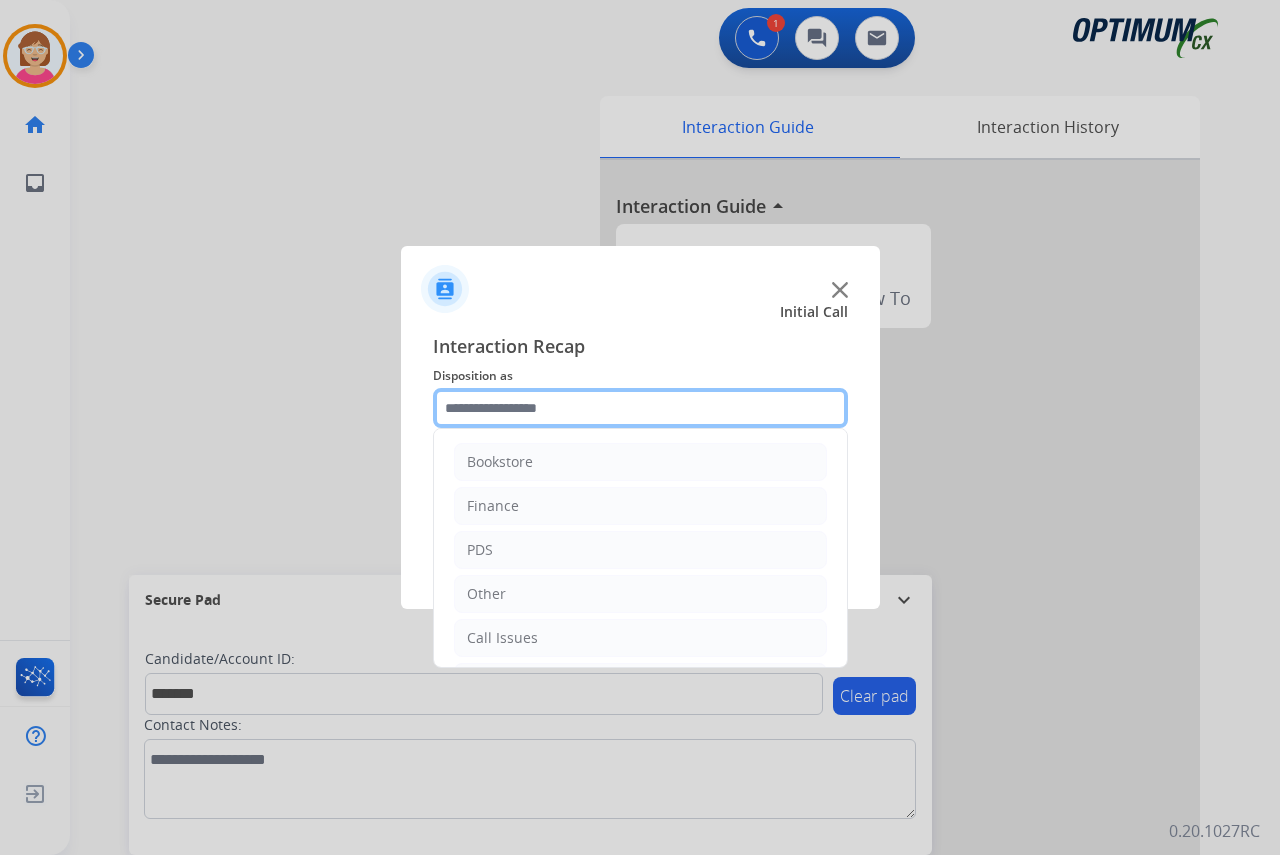 drag, startPoint x: 467, startPoint y: 404, endPoint x: 483, endPoint y: 404, distance: 16 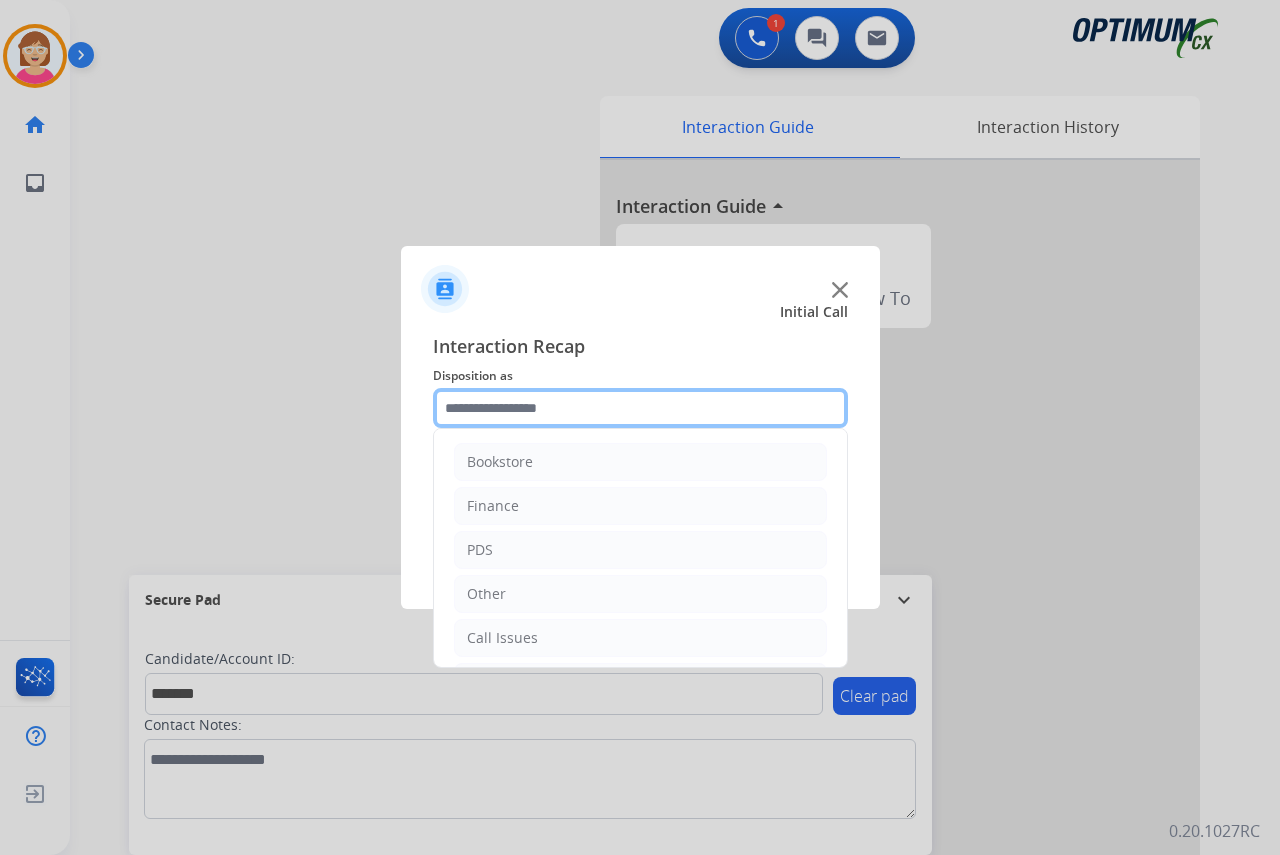click 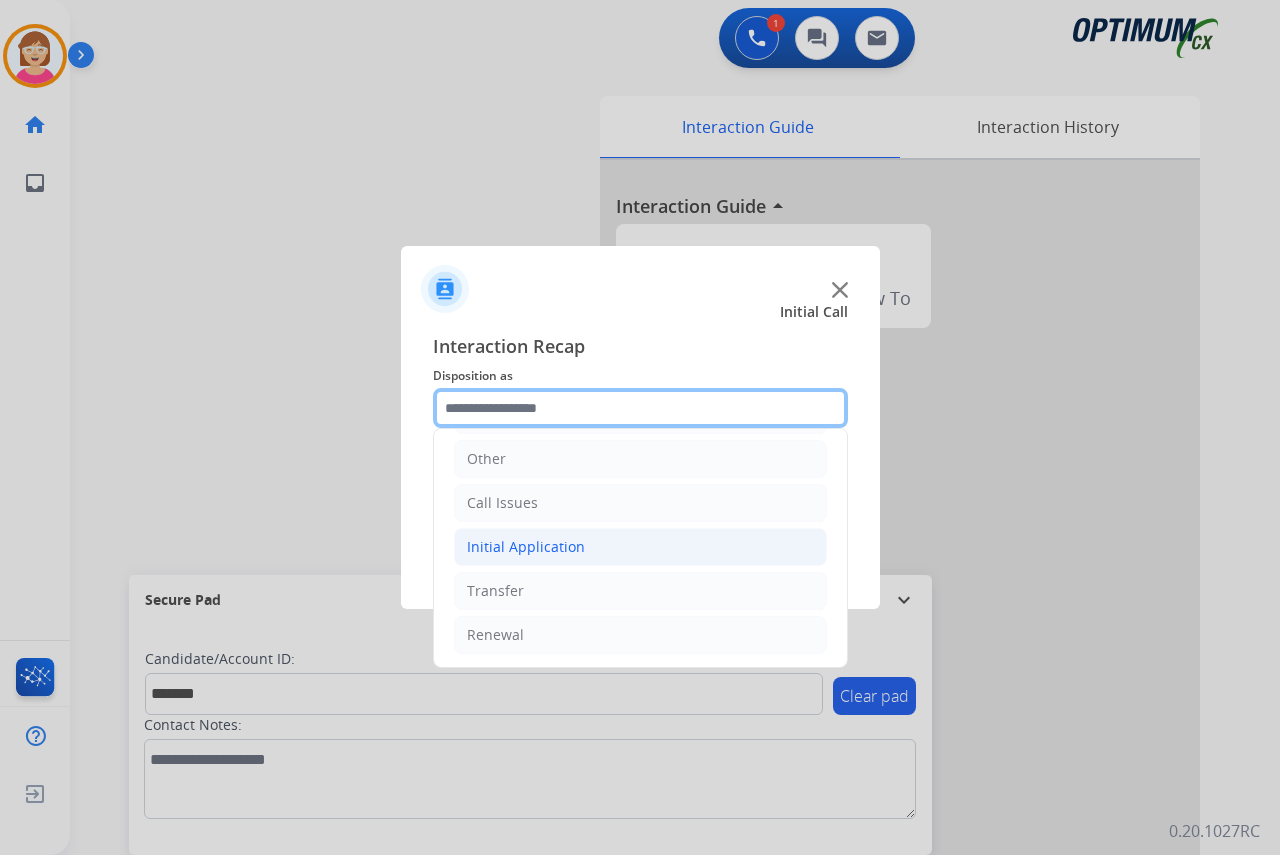 scroll, scrollTop: 136, scrollLeft: 0, axis: vertical 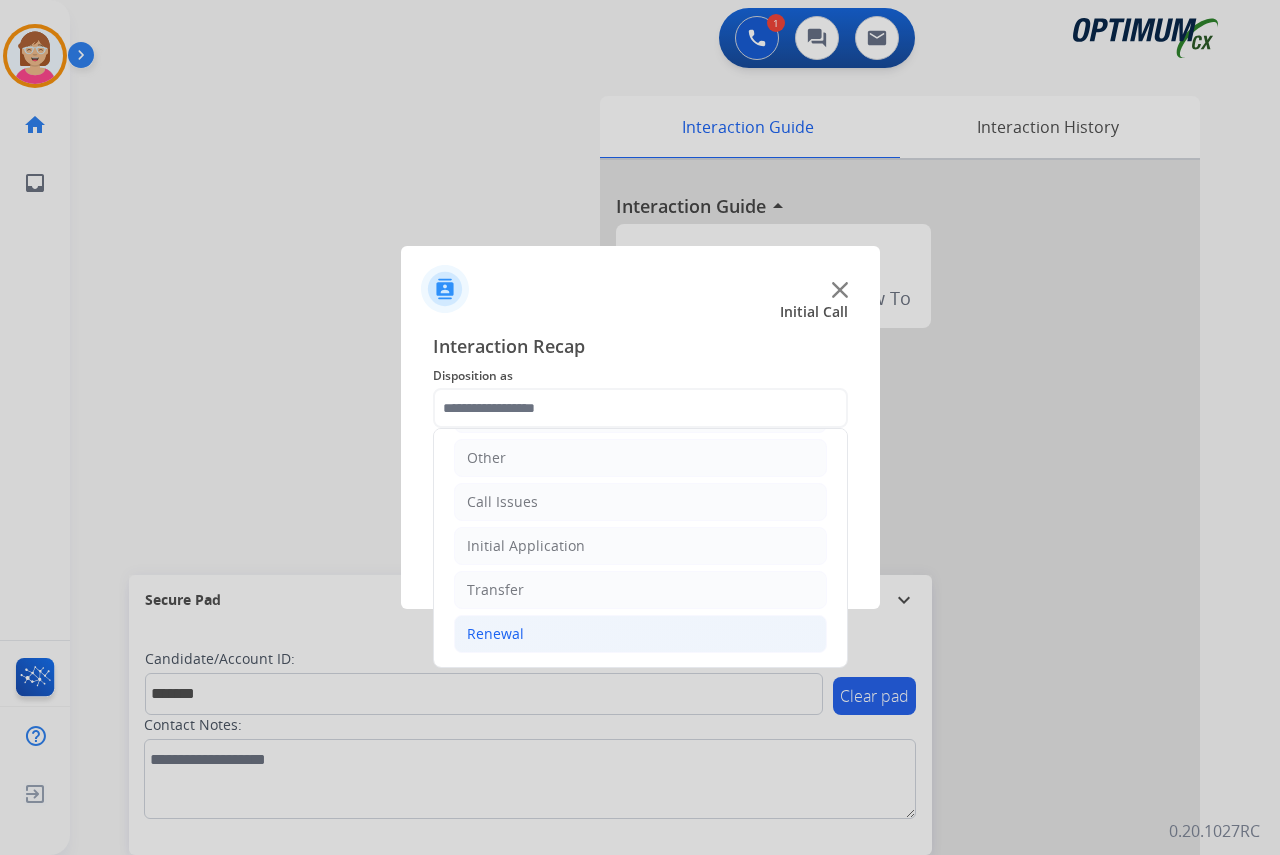 click on "Renewal" 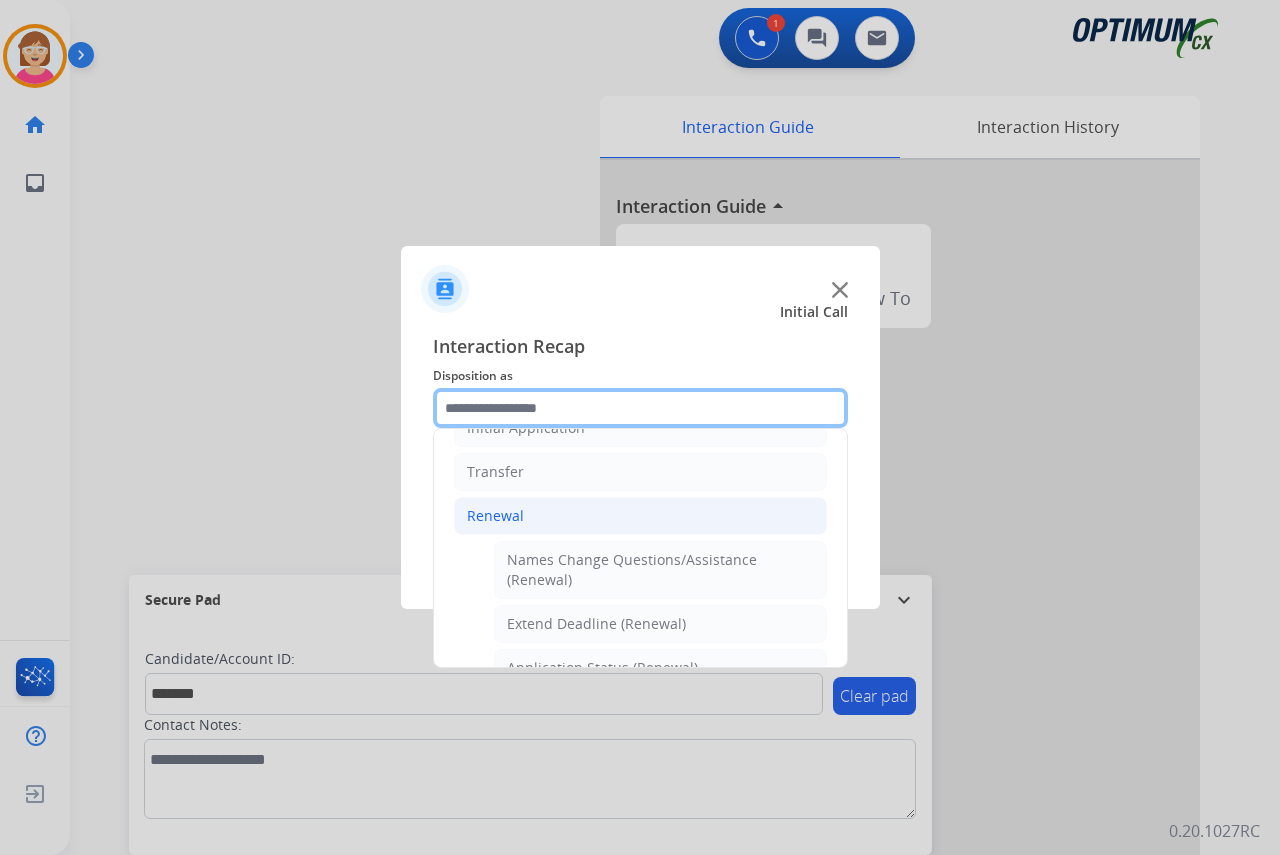 scroll, scrollTop: 436, scrollLeft: 0, axis: vertical 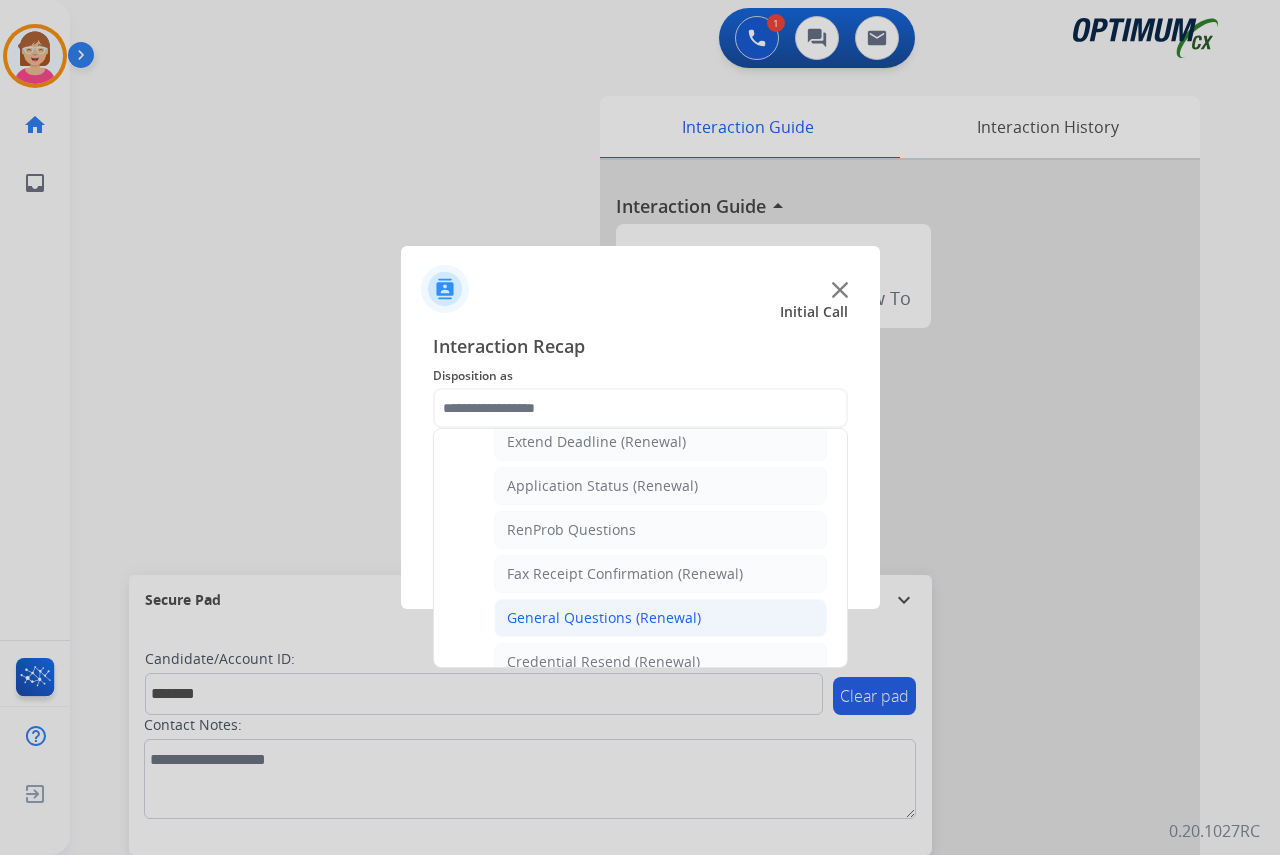 click on "General Questions (Renewal)" 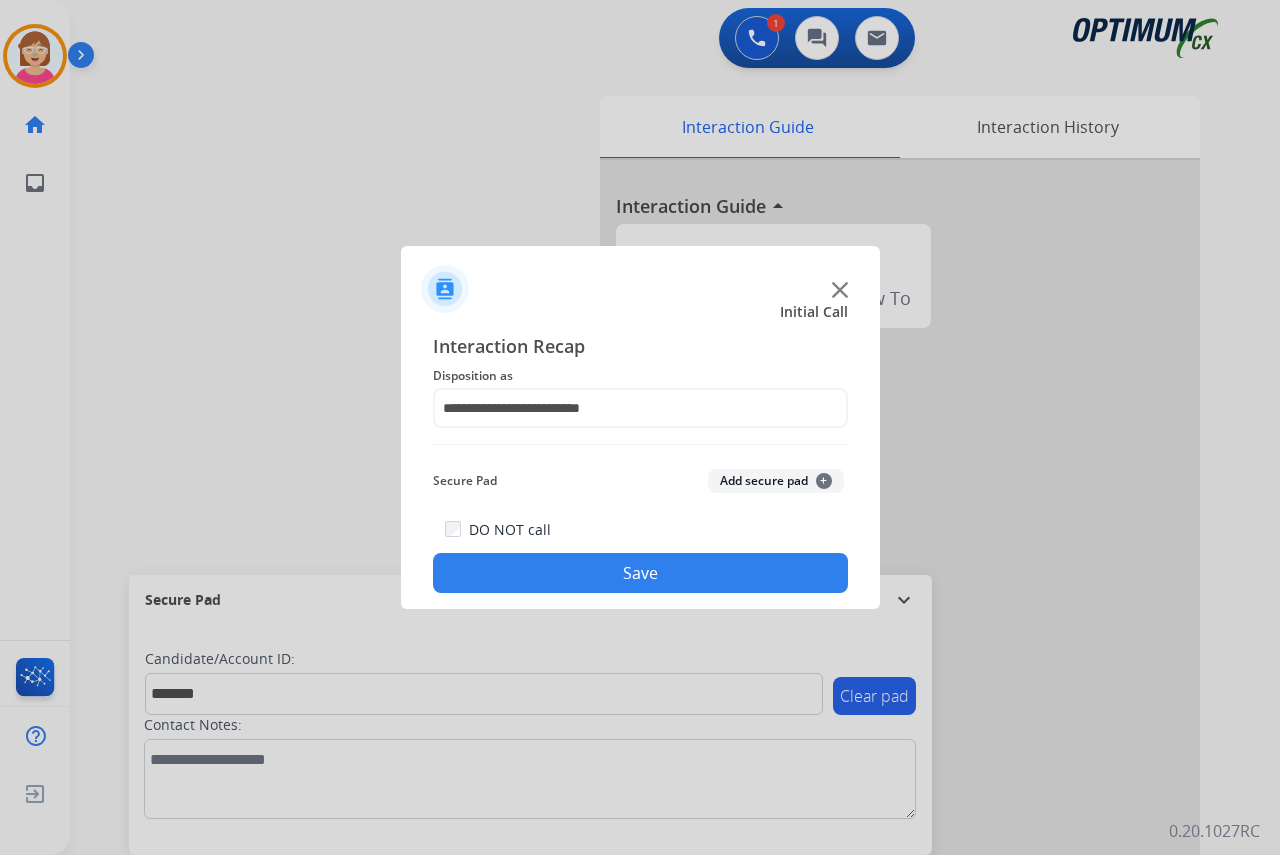 click on "+" 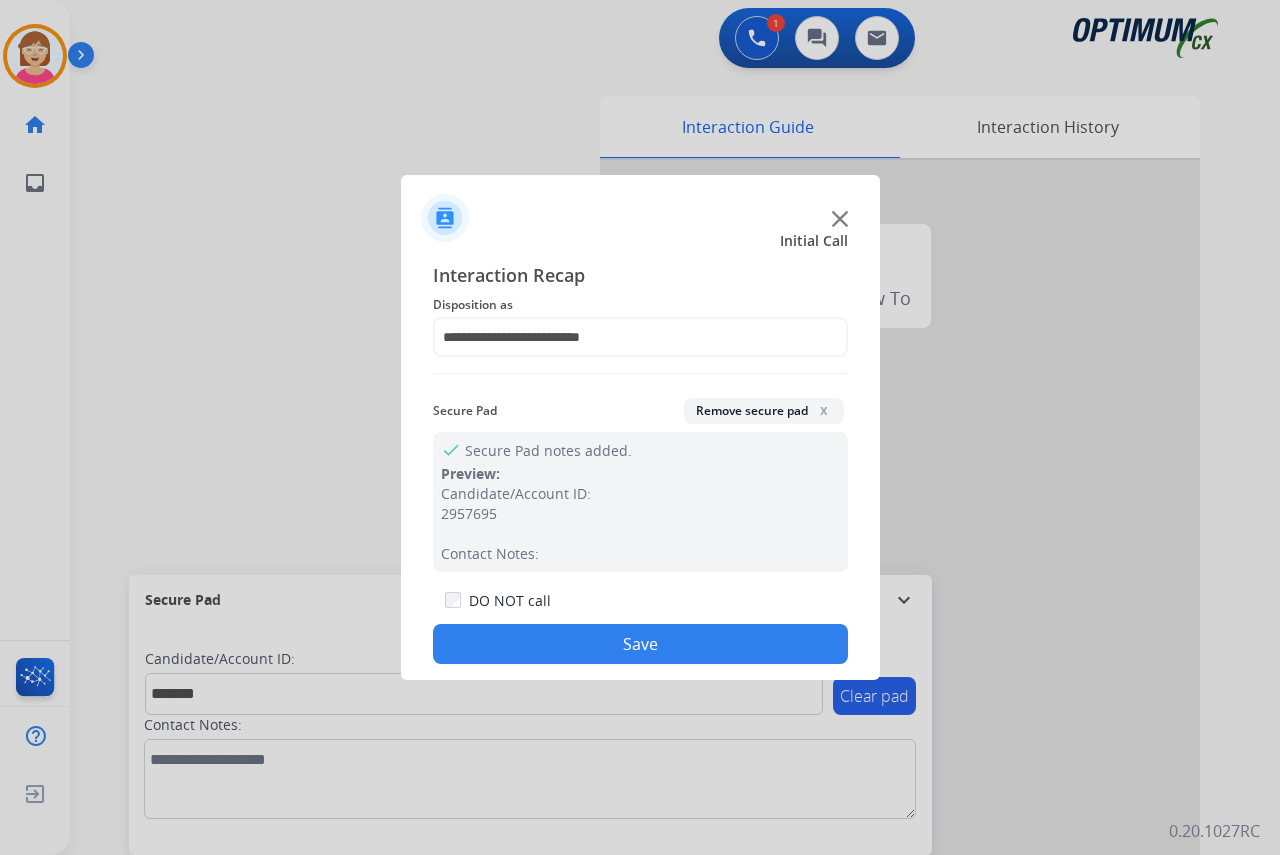 click on "Save" 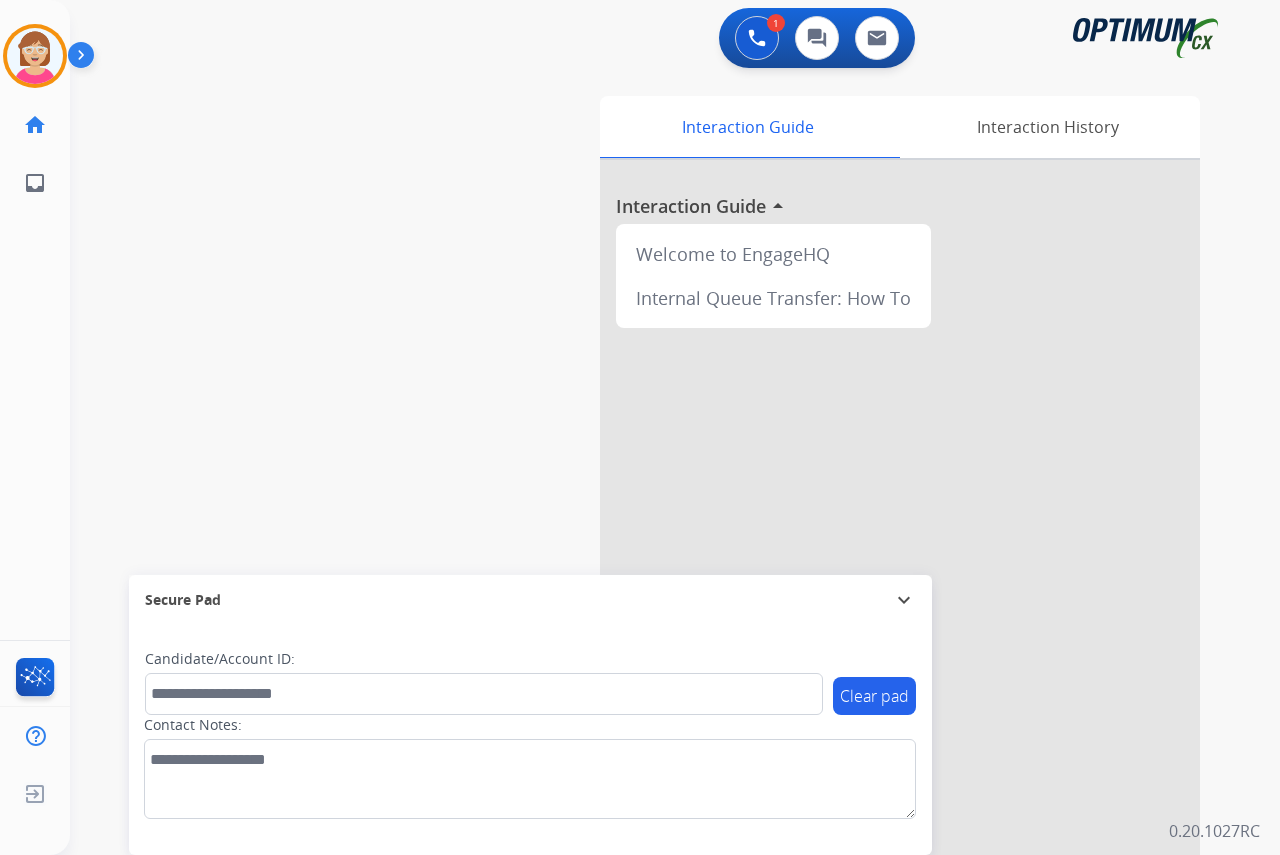 drag, startPoint x: 60, startPoint y: 298, endPoint x: 60, endPoint y: 246, distance: 52 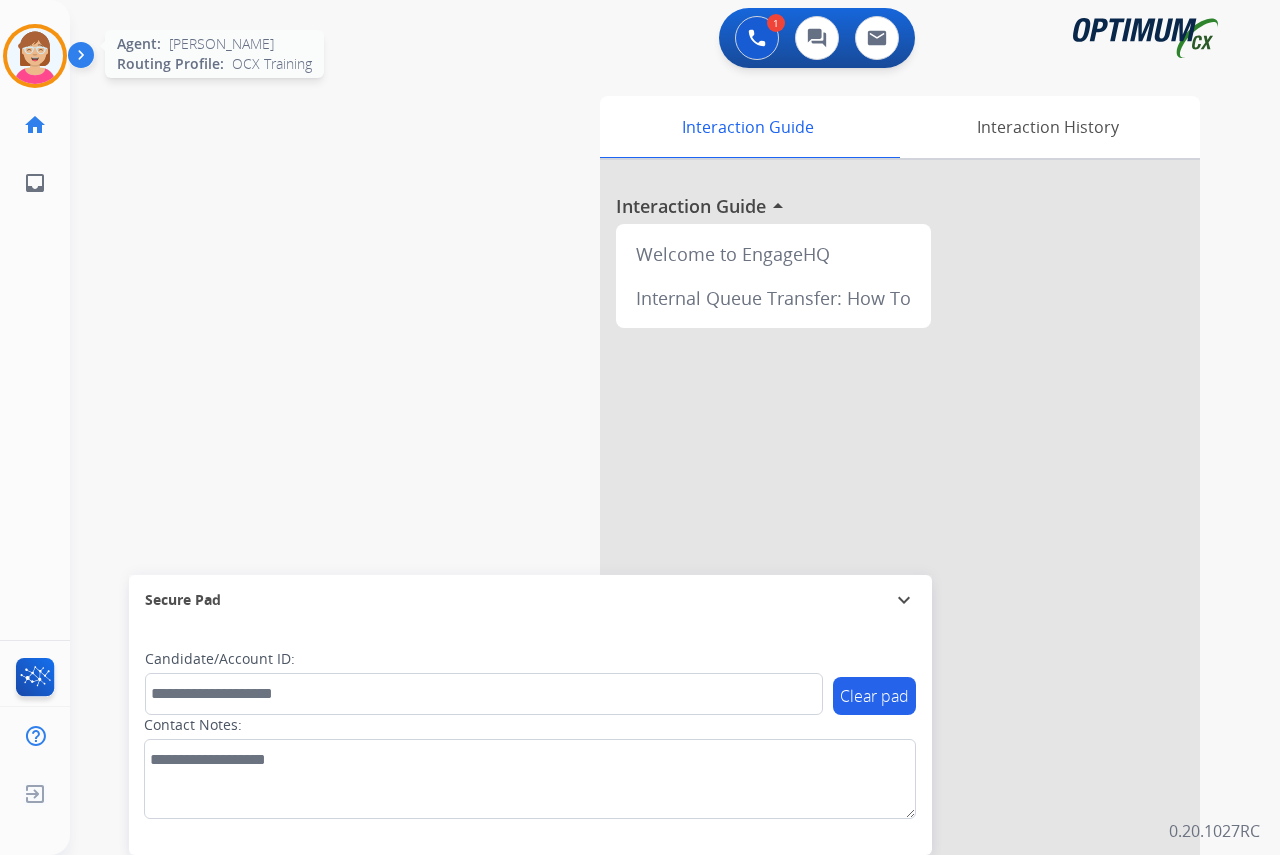 click at bounding box center [35, 56] 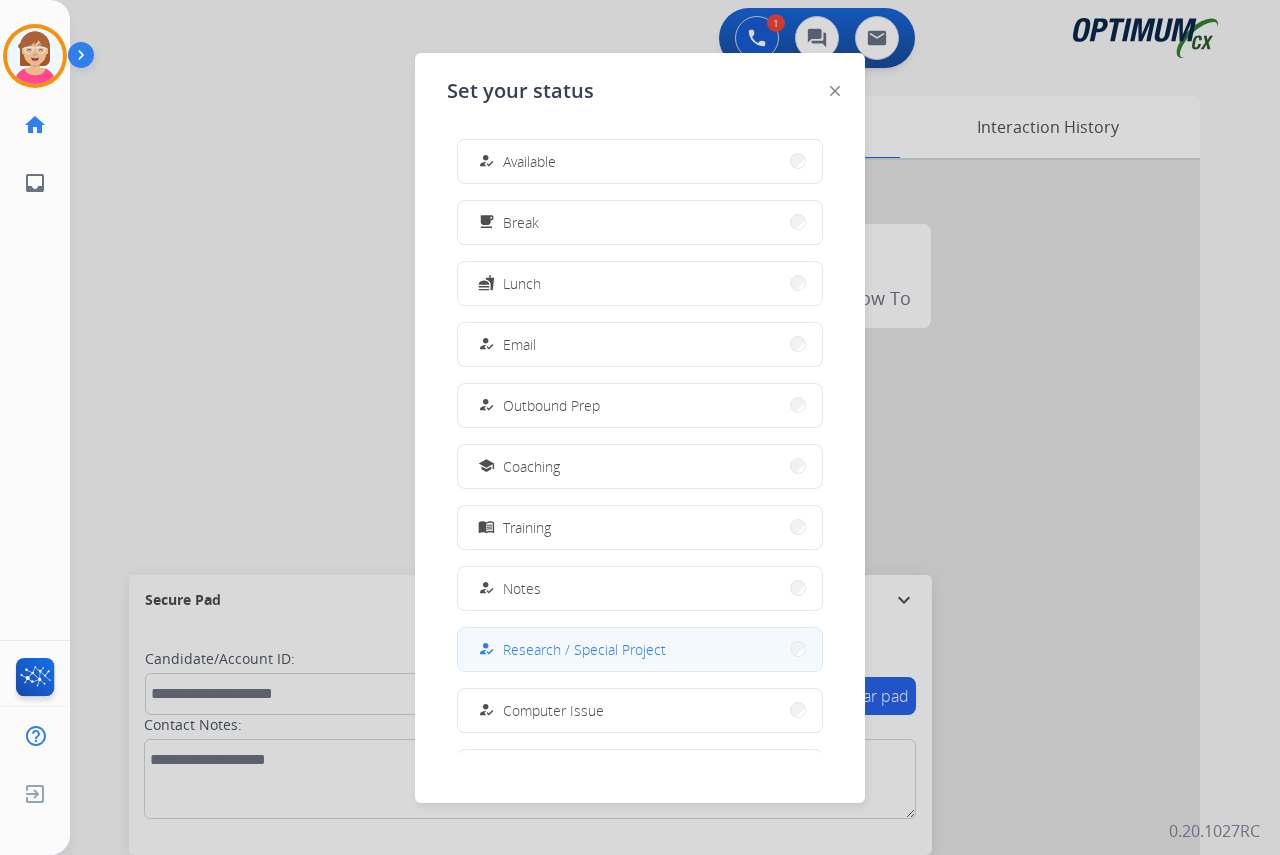 scroll, scrollTop: 189, scrollLeft: 0, axis: vertical 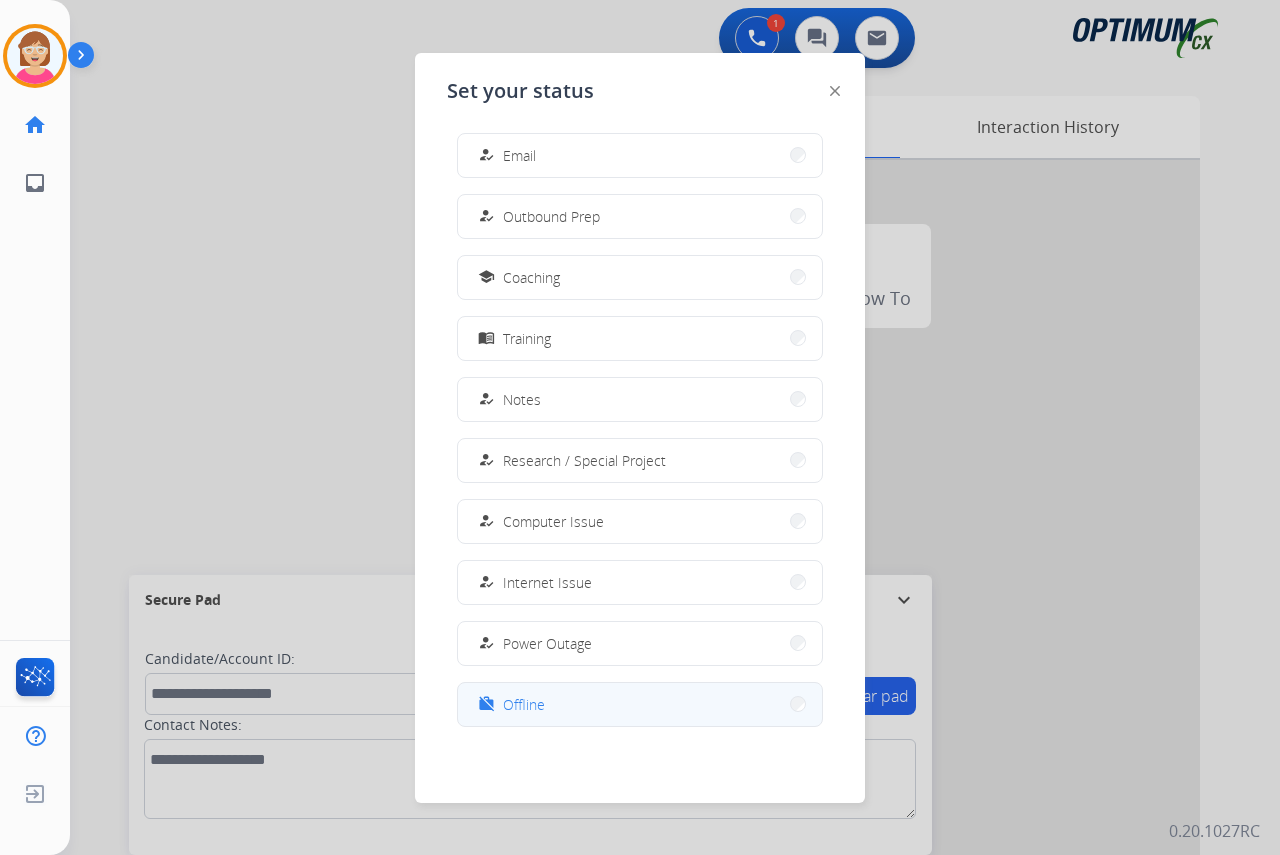 click on "Offline" at bounding box center (524, 704) 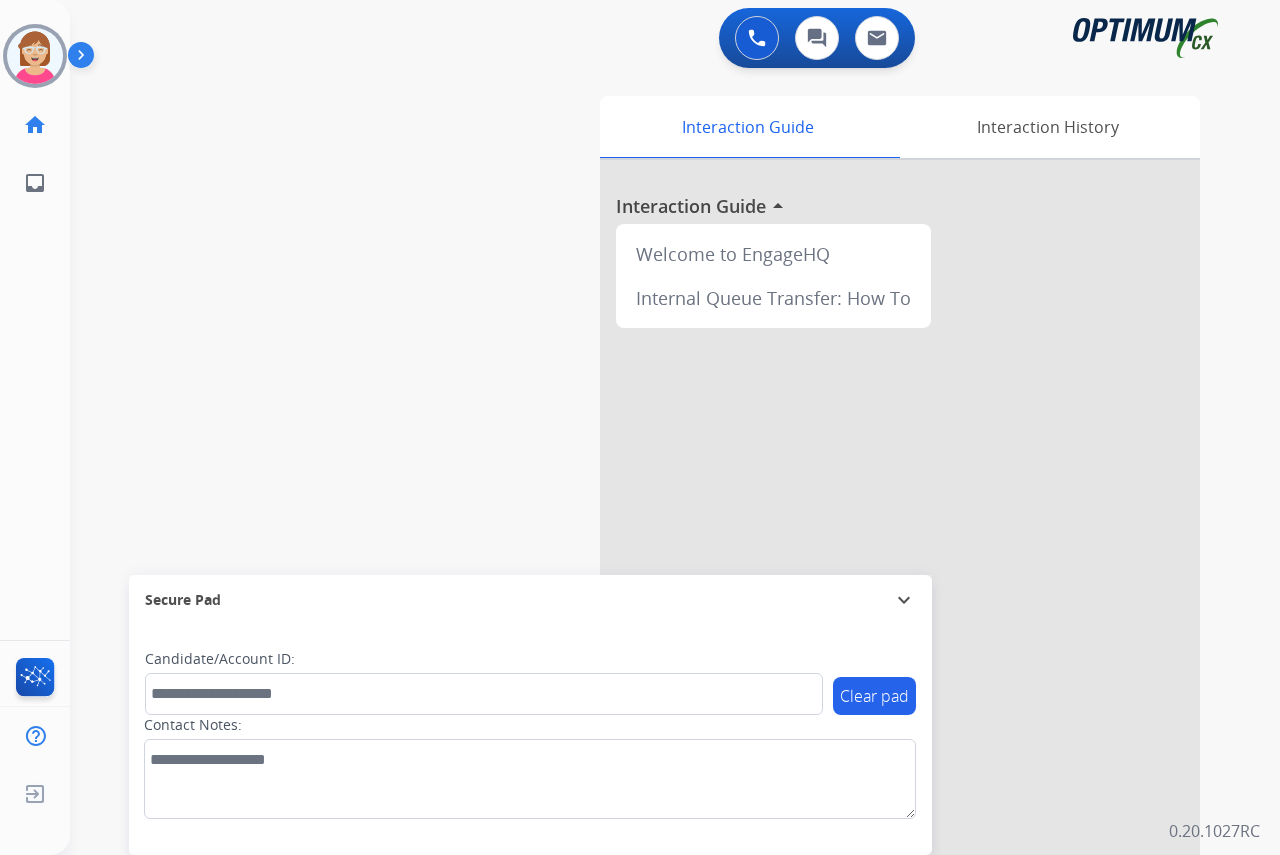 click on "[PERSON_NAME]   Offline  Edit Avatar  Agent:   [PERSON_NAME] Profile:  OCX Training home  Home  Home inbox  Emails  Emails  FocalPoints  Help Center  Help Center  Log out  Log out" 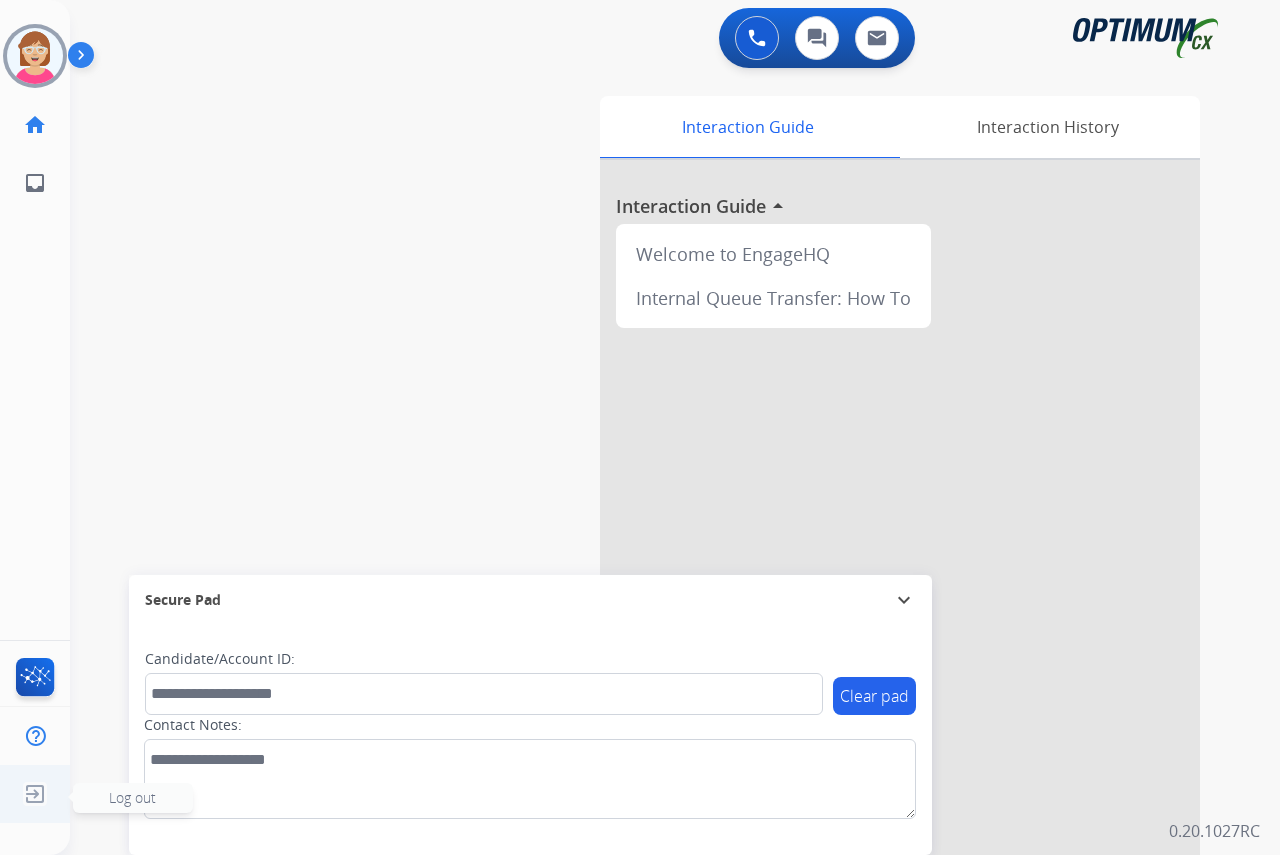 click on "Log out" 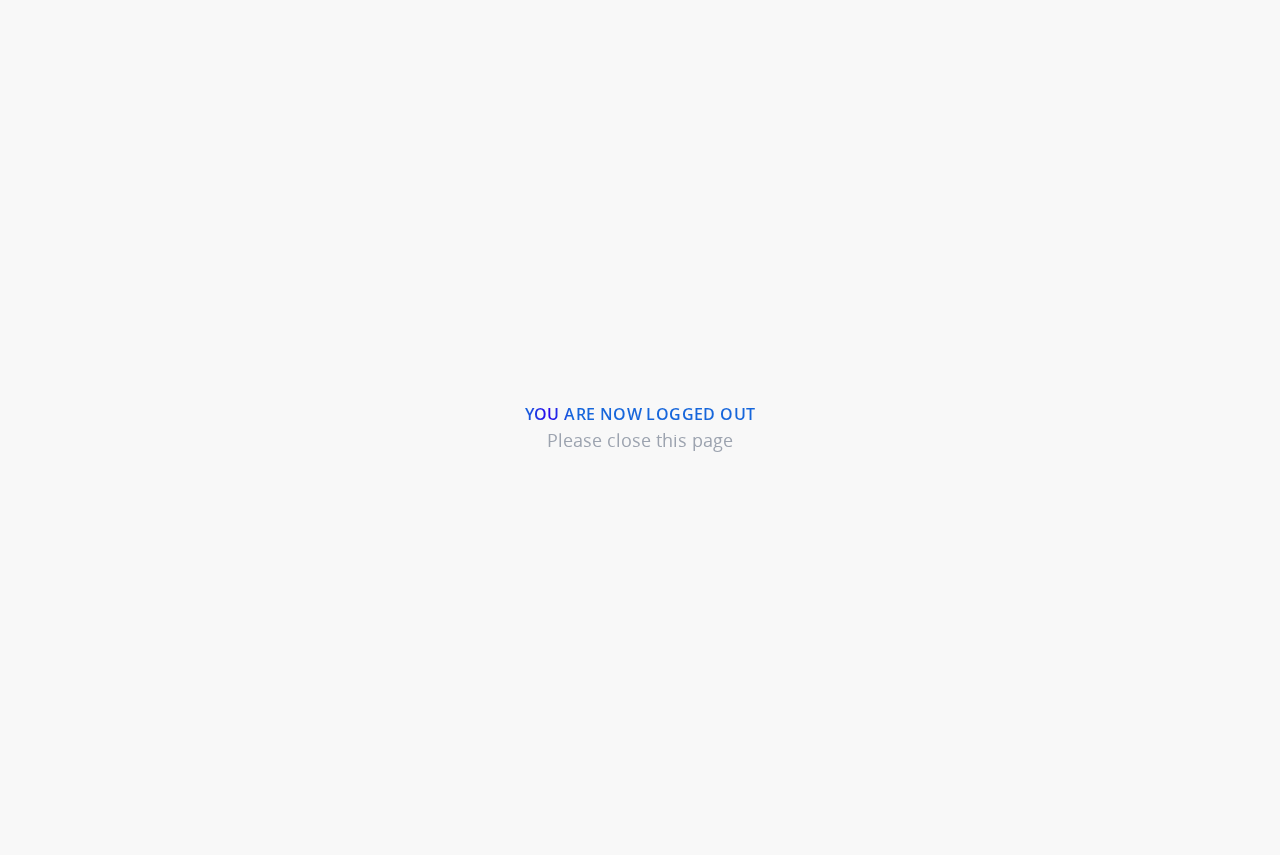 scroll, scrollTop: 0, scrollLeft: 0, axis: both 